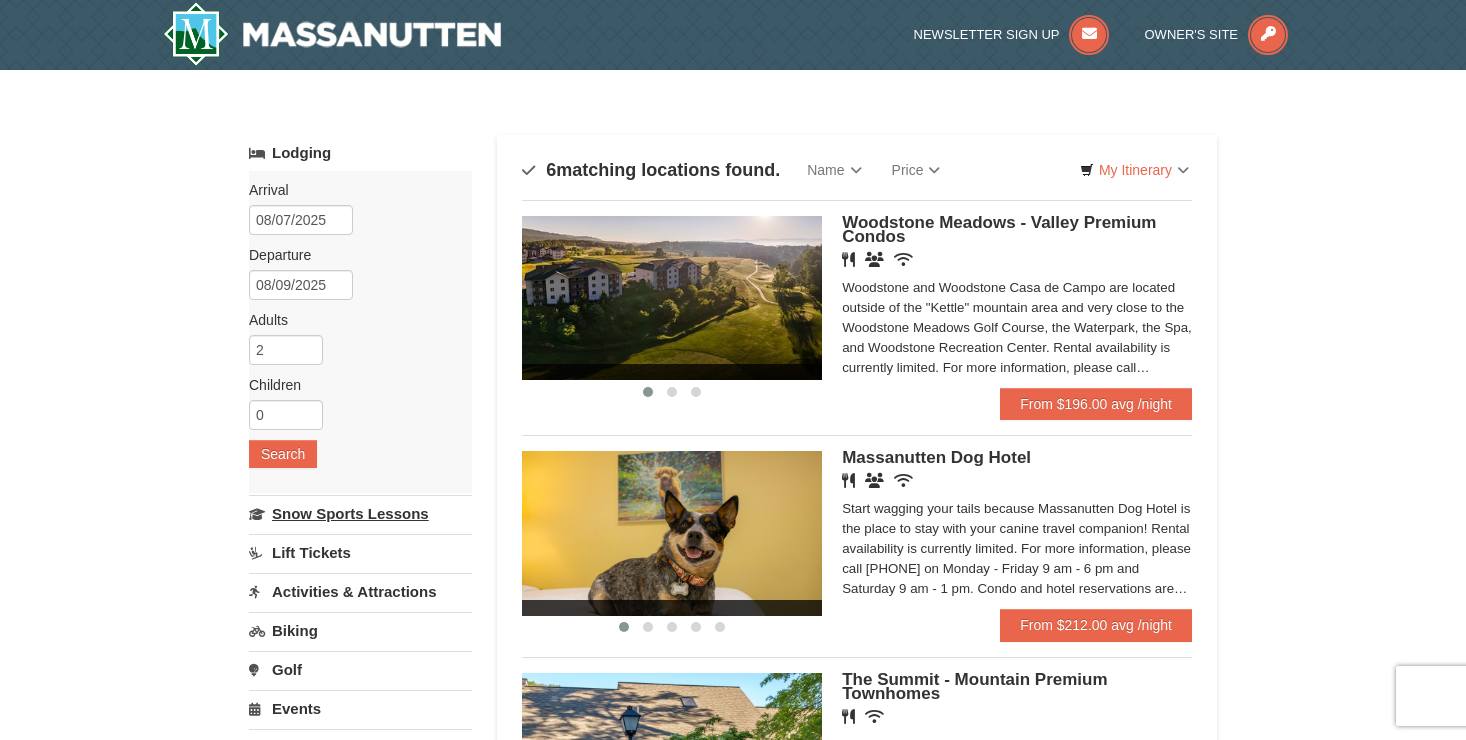 scroll, scrollTop: 0, scrollLeft: 0, axis: both 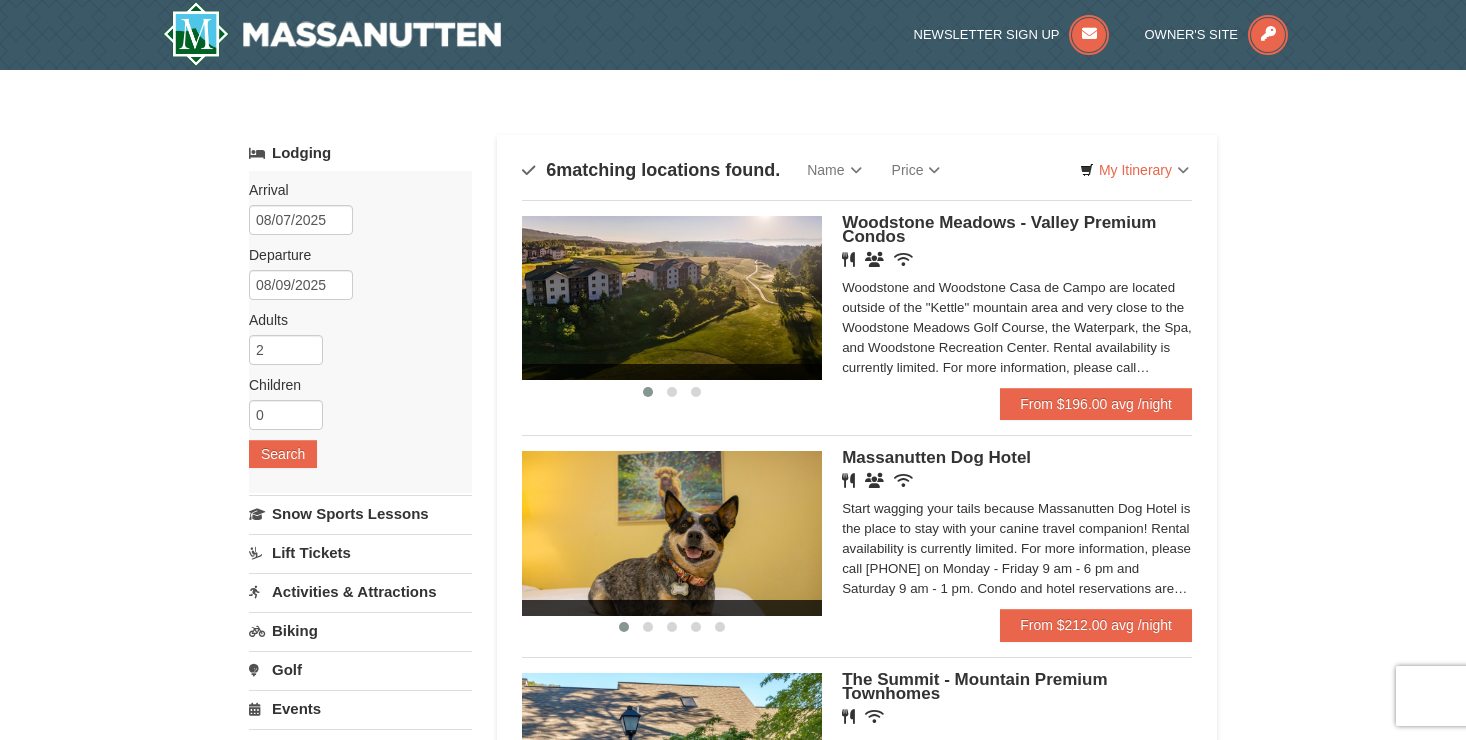 click on "Activities & Attractions" at bounding box center (360, 591) 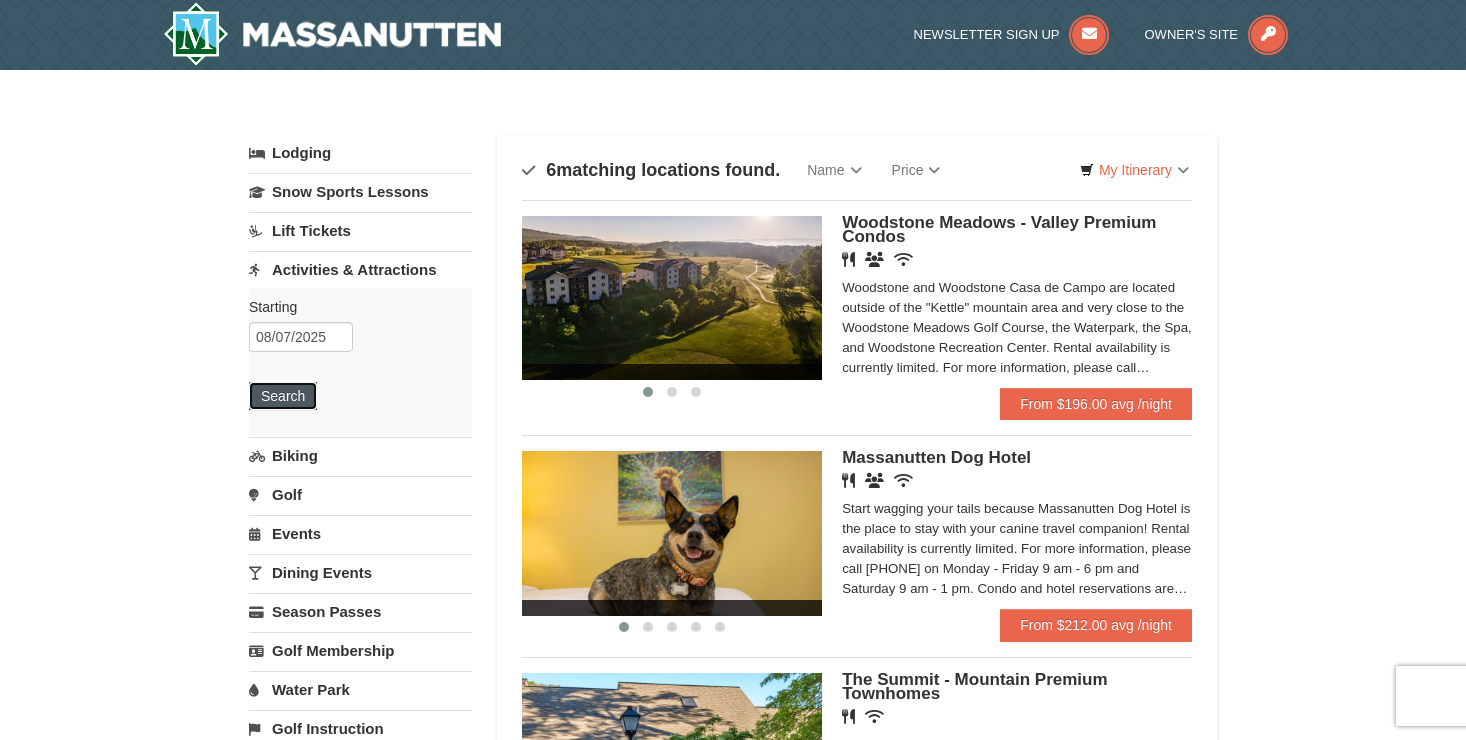 click on "Search" at bounding box center (283, 396) 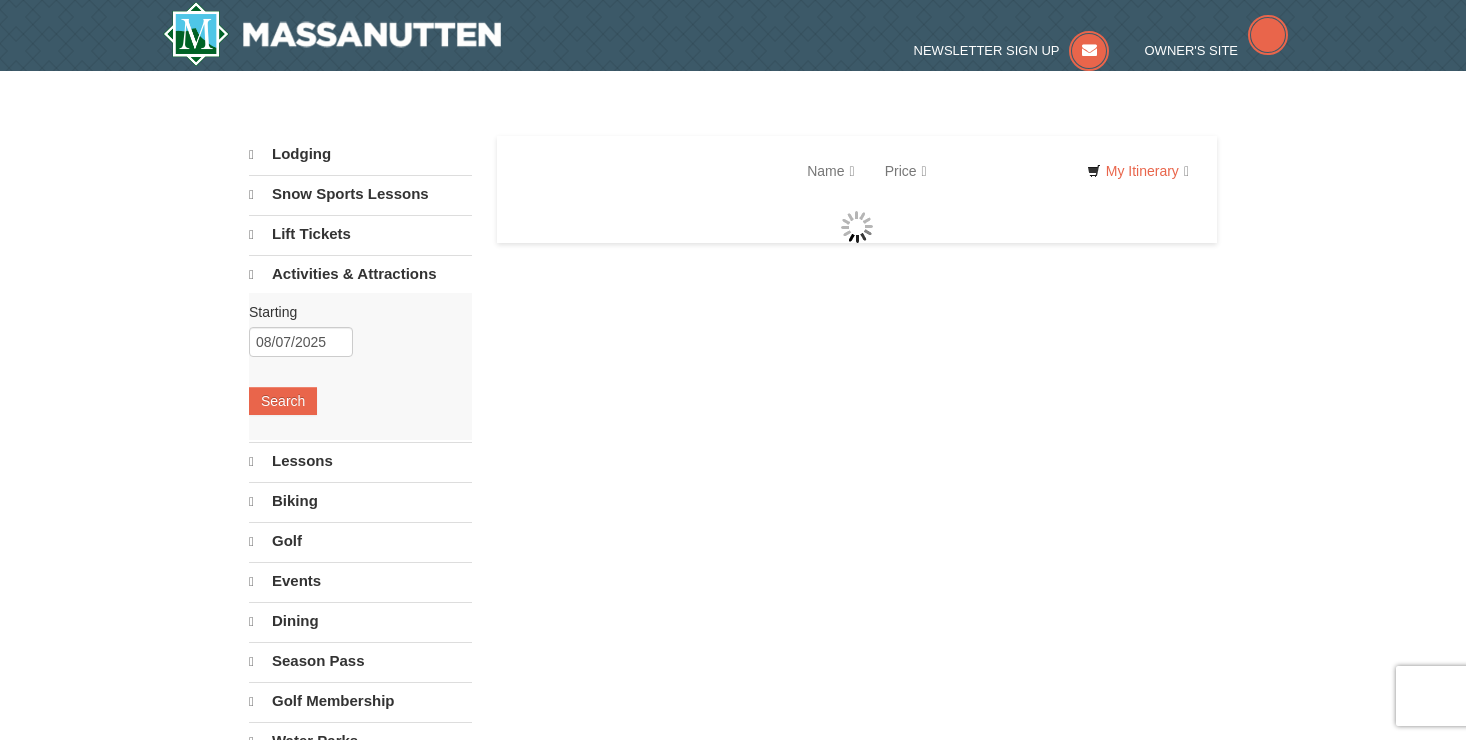scroll, scrollTop: 0, scrollLeft: 0, axis: both 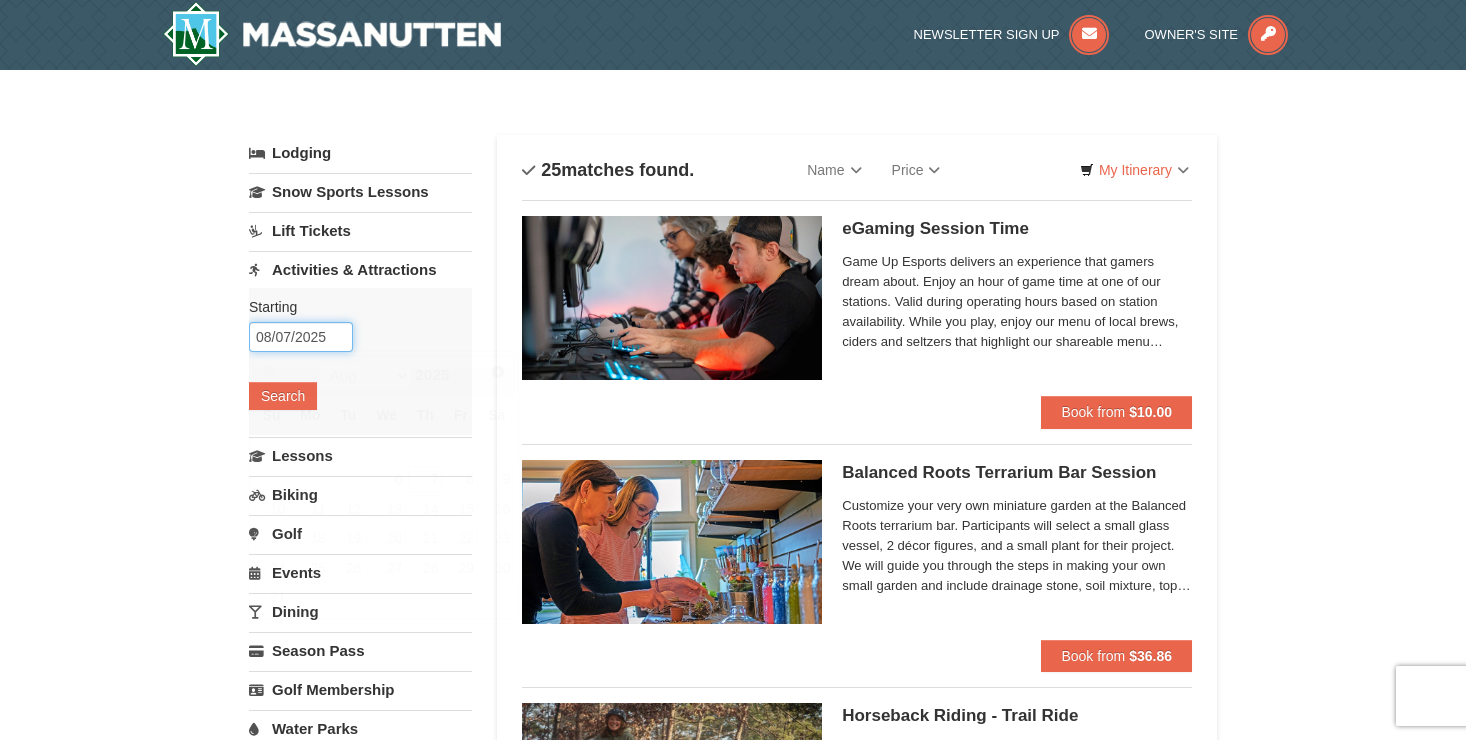 click on "08/07/2025" at bounding box center (301, 337) 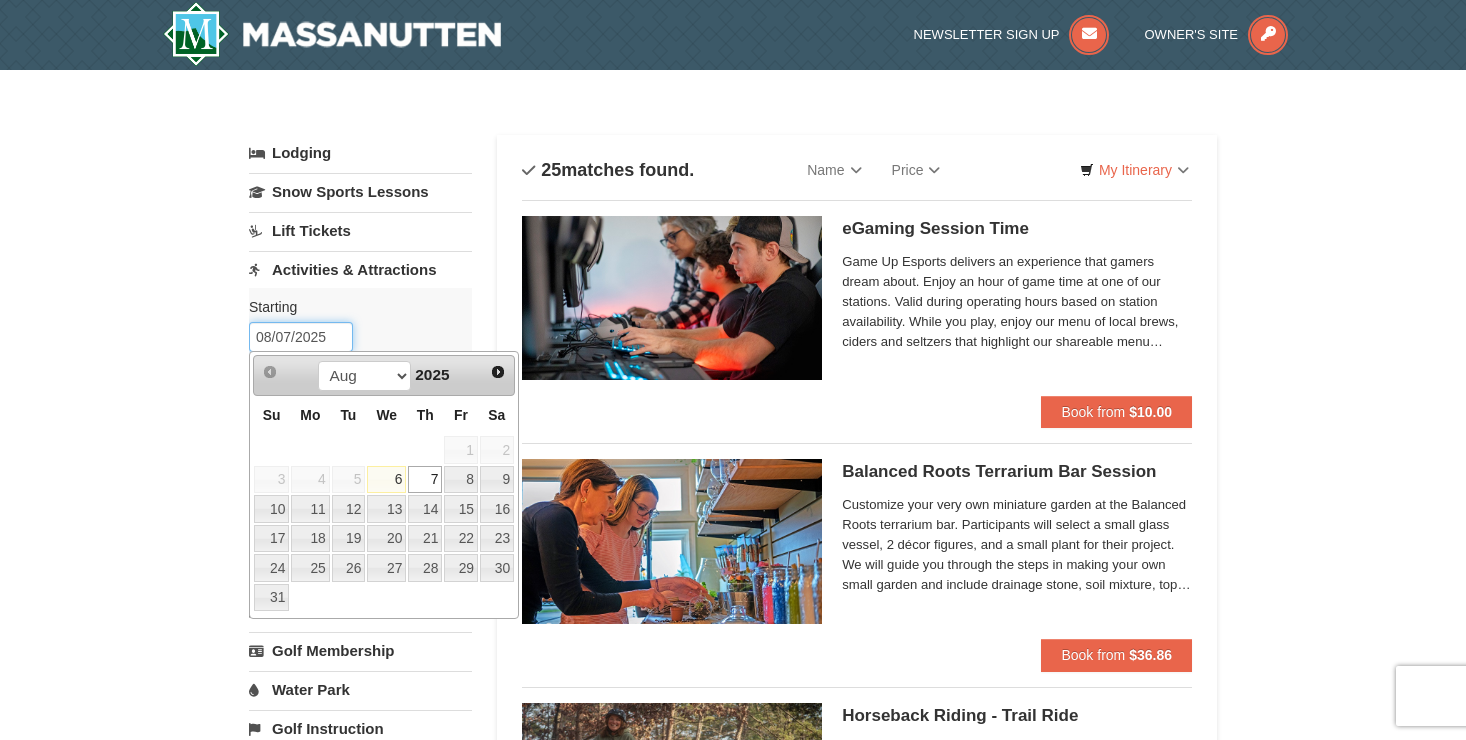 click on "08/07/2025" at bounding box center (301, 337) 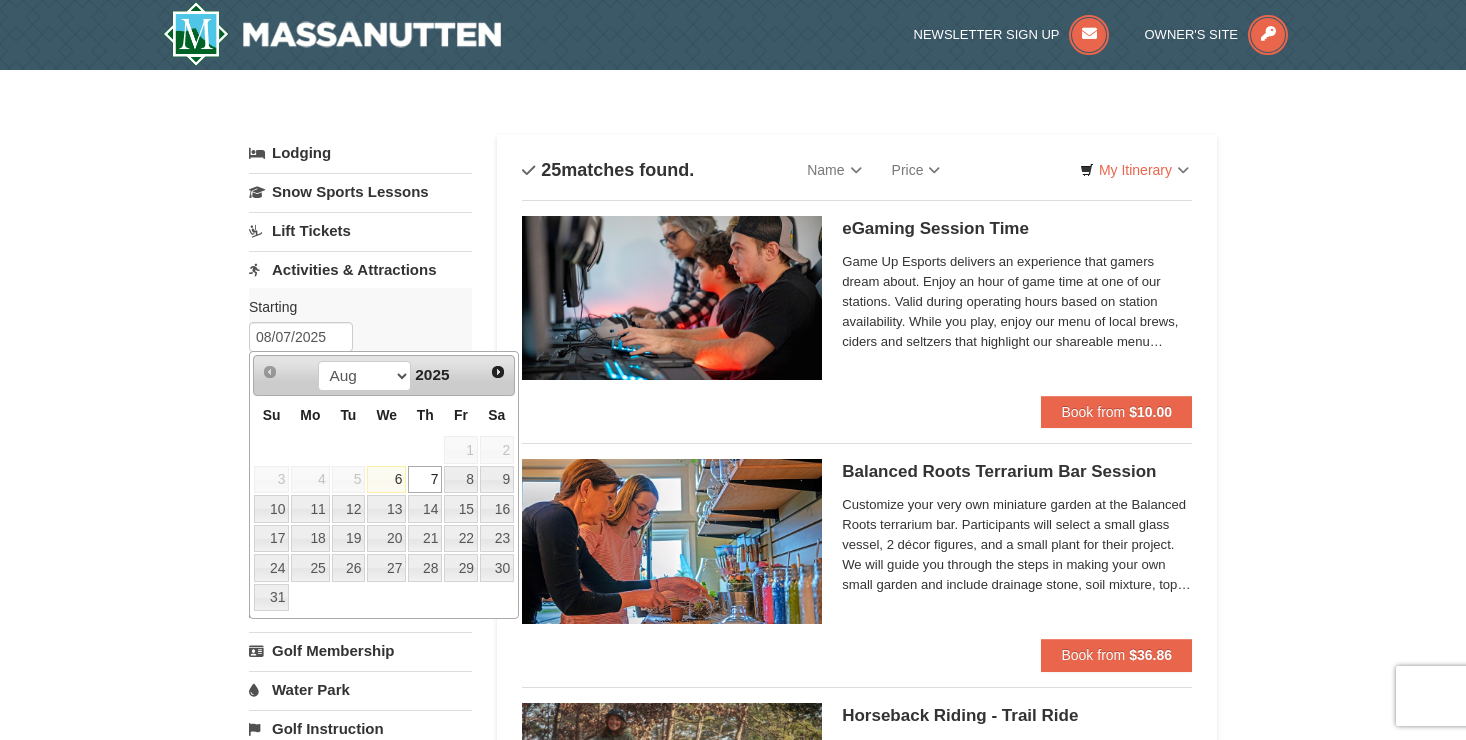 click on "Starting Please format dates MM/DD/YYYY Please format dates MM/DD/YYYY
08/07/2025
Search" at bounding box center [360, 361] 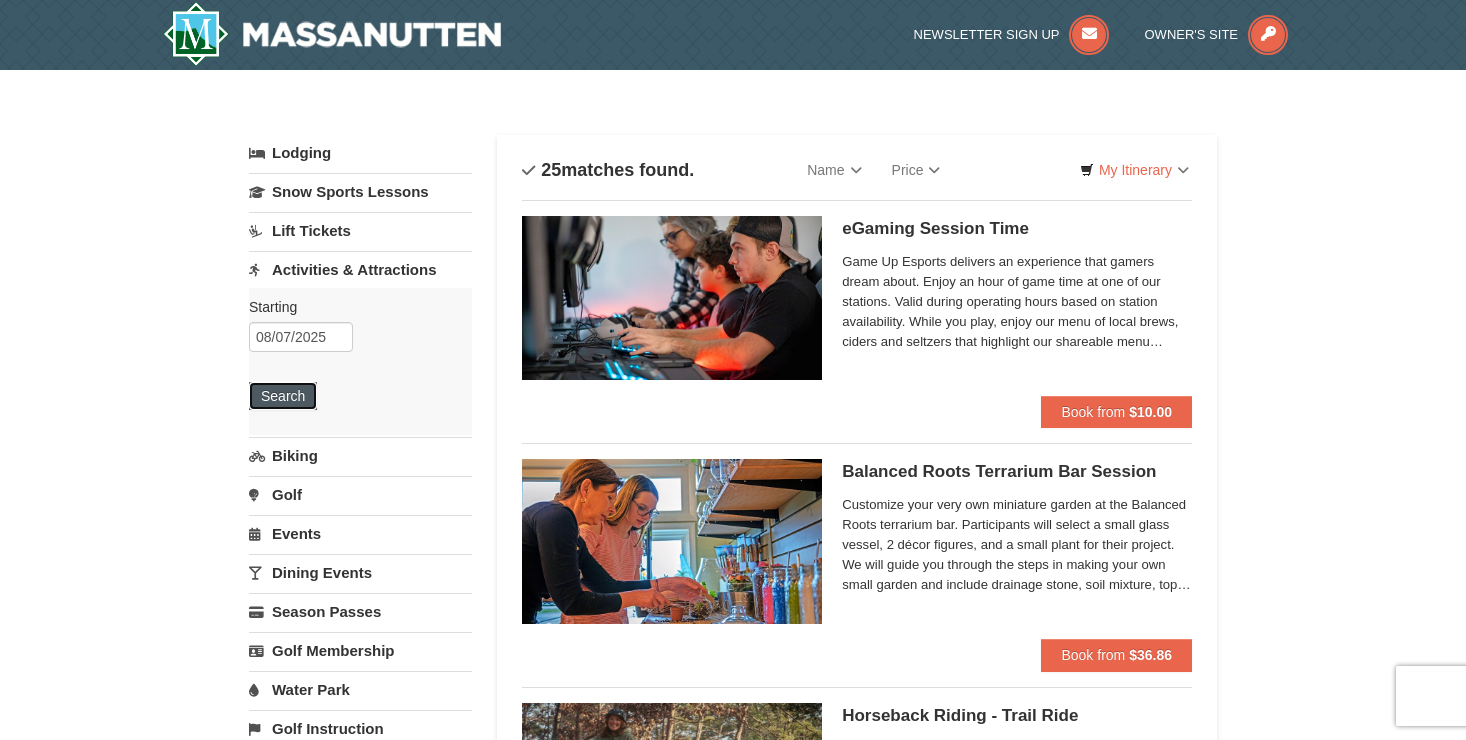 click on "Search" at bounding box center (283, 396) 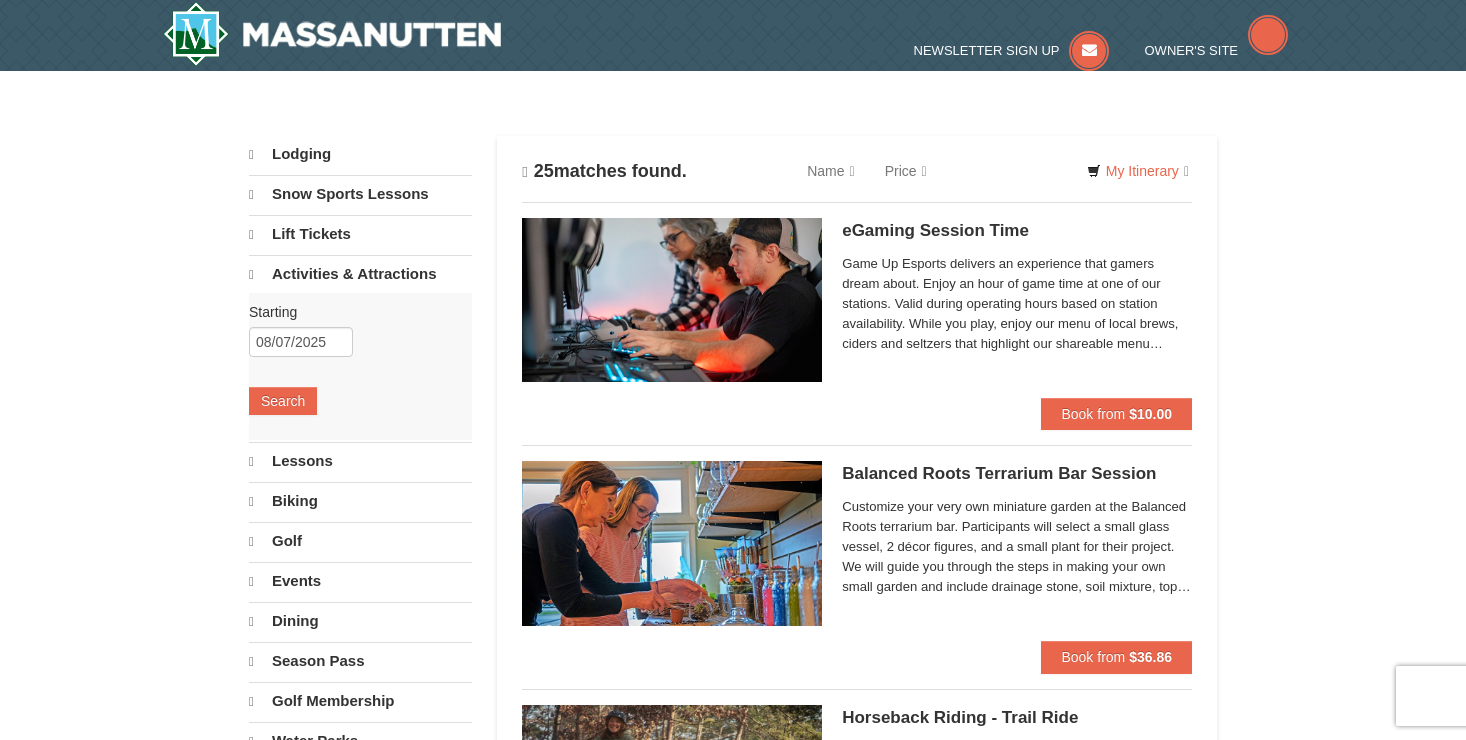 scroll, scrollTop: 0, scrollLeft: 0, axis: both 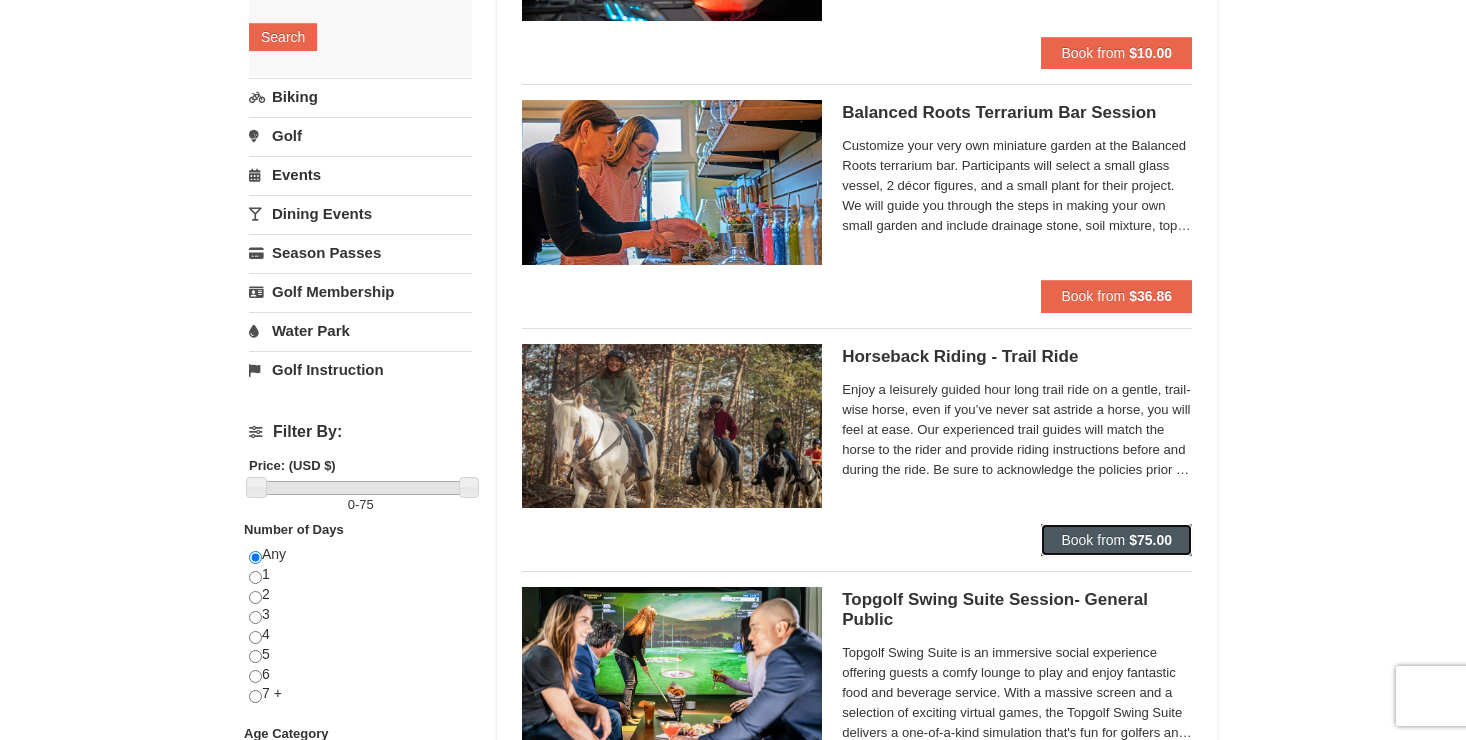 click on "$75.00" at bounding box center (1150, 540) 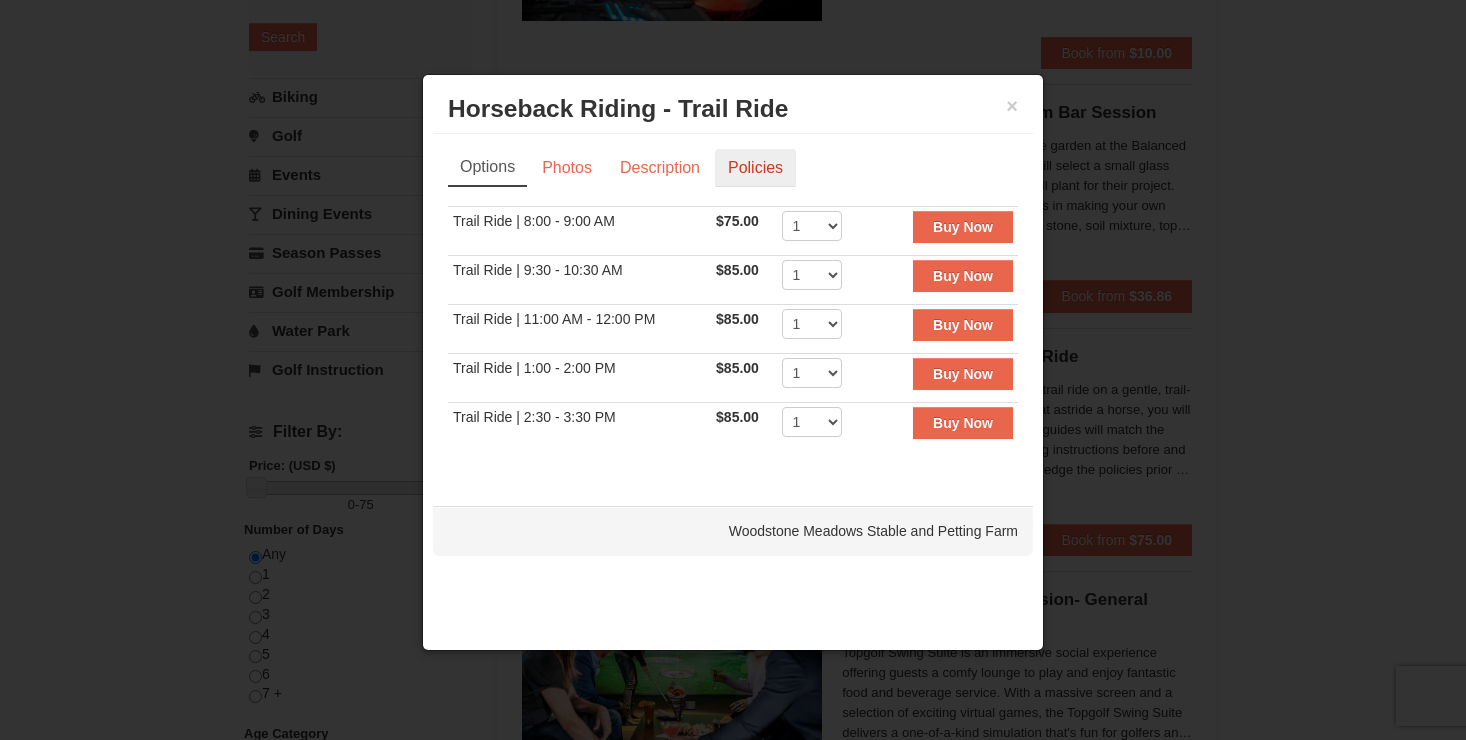 click on "Policies" at bounding box center (755, 168) 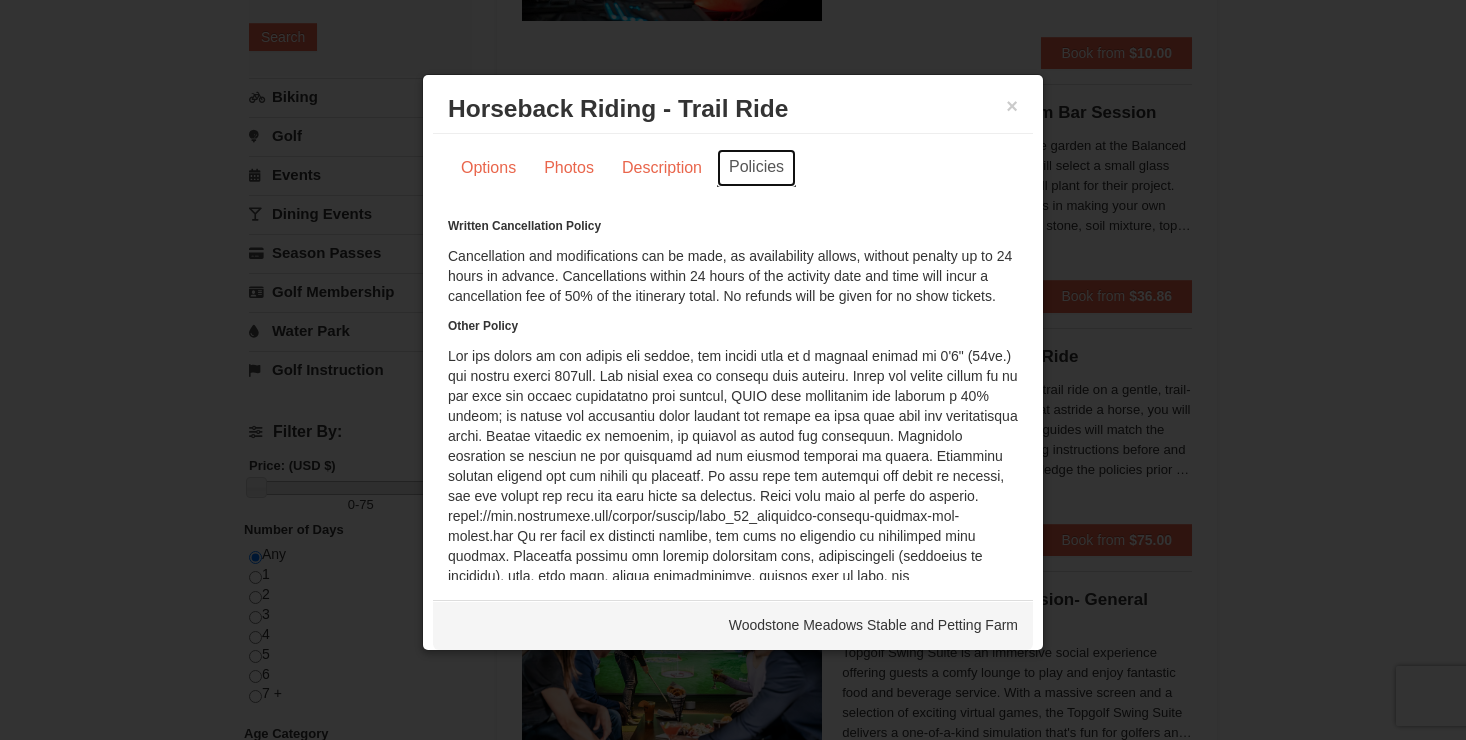 scroll, scrollTop: 40, scrollLeft: 0, axis: vertical 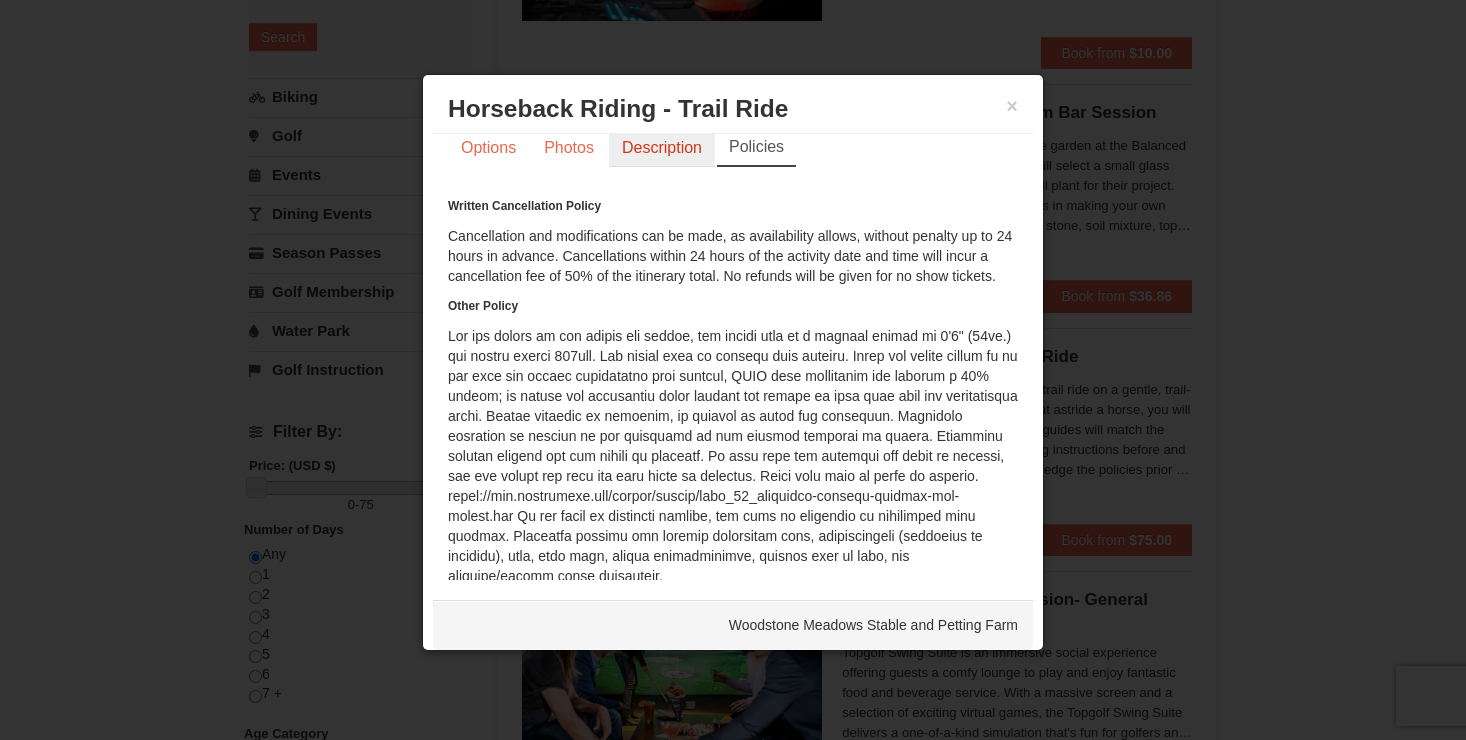click on "Description" at bounding box center (662, 148) 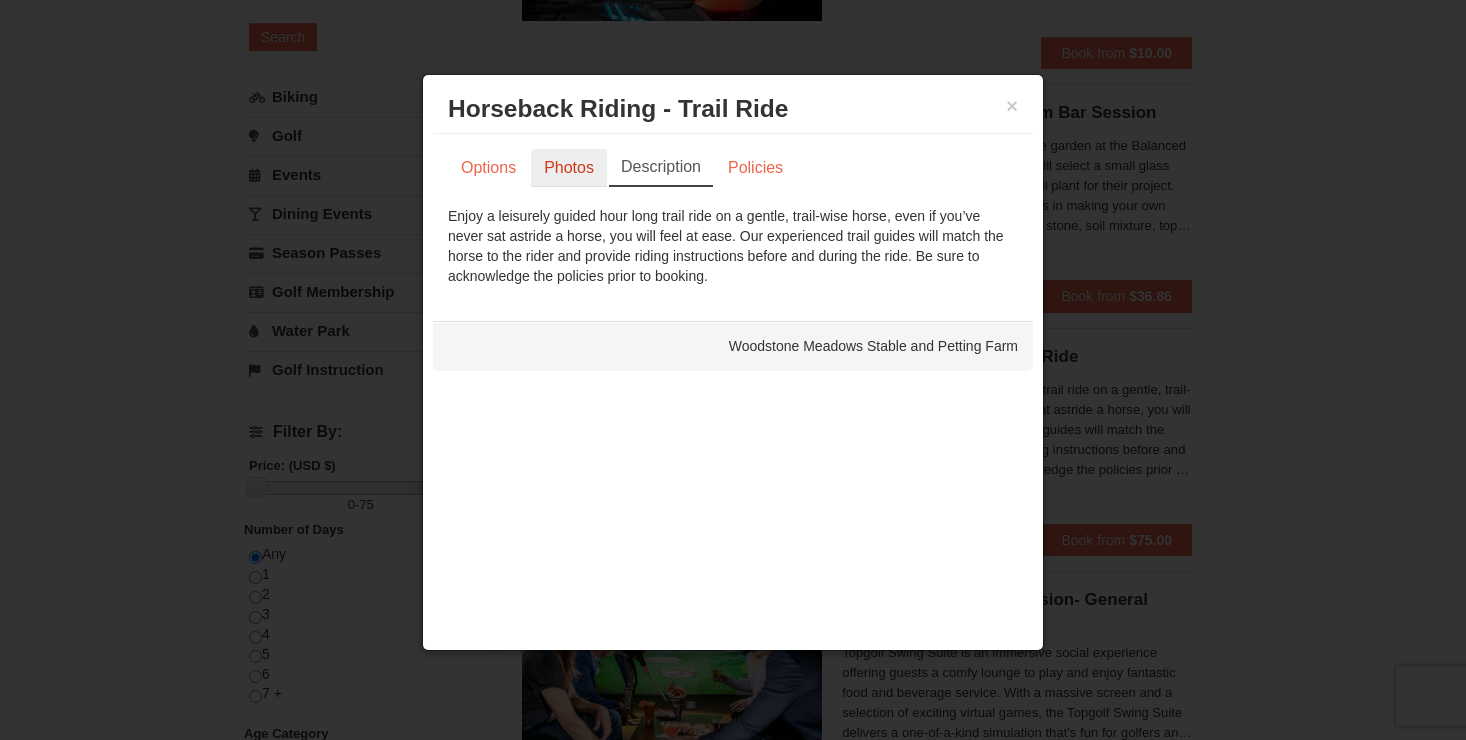 click on "Photos" at bounding box center (569, 168) 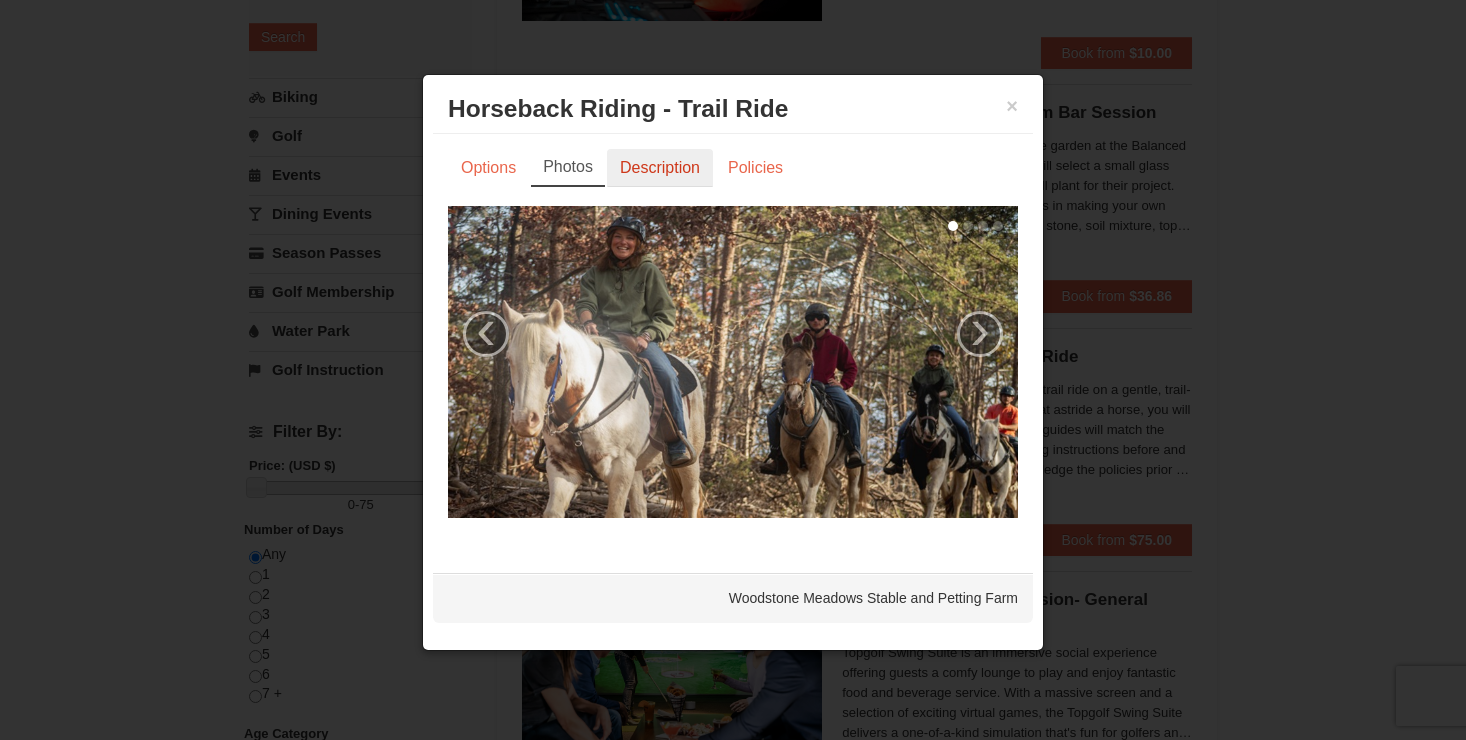 click on "Description" at bounding box center [660, 168] 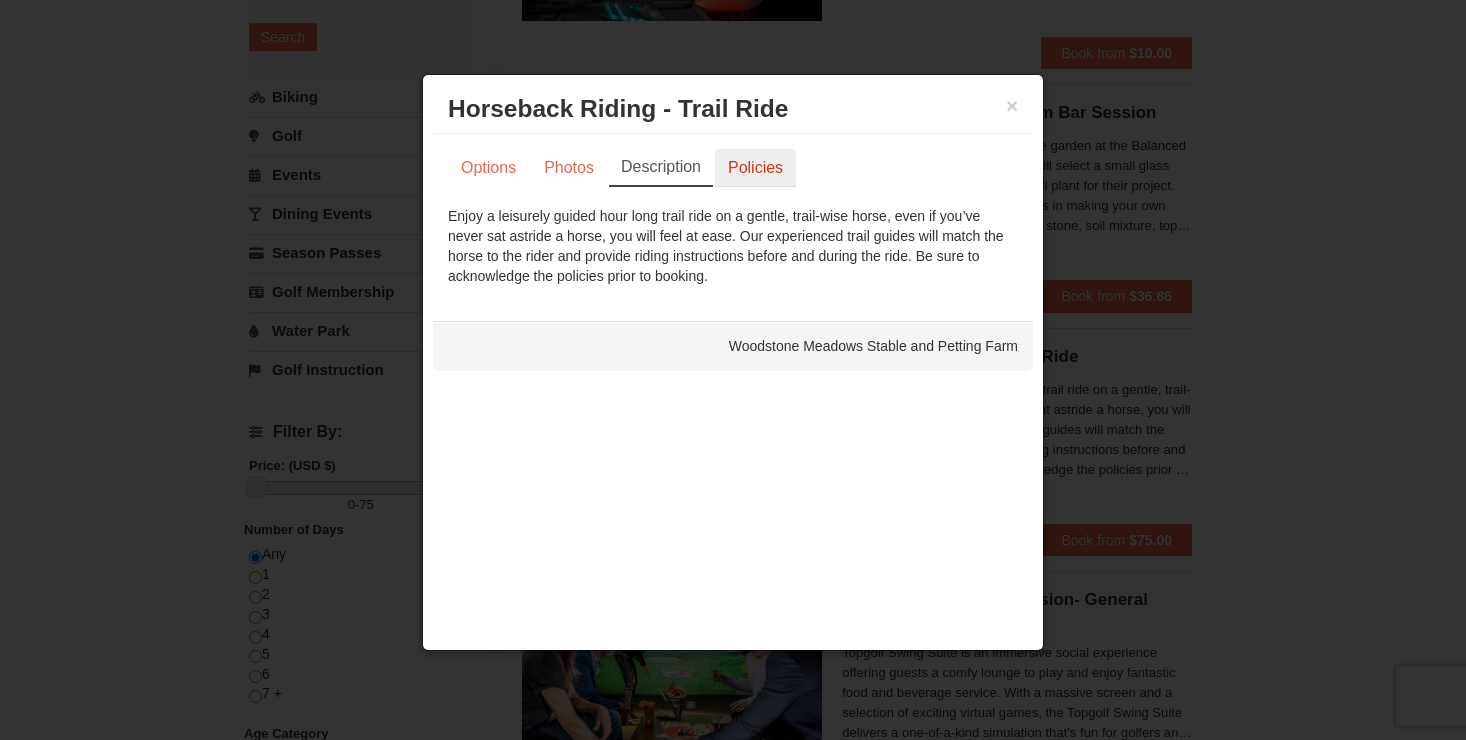 click on "Policies" at bounding box center [755, 168] 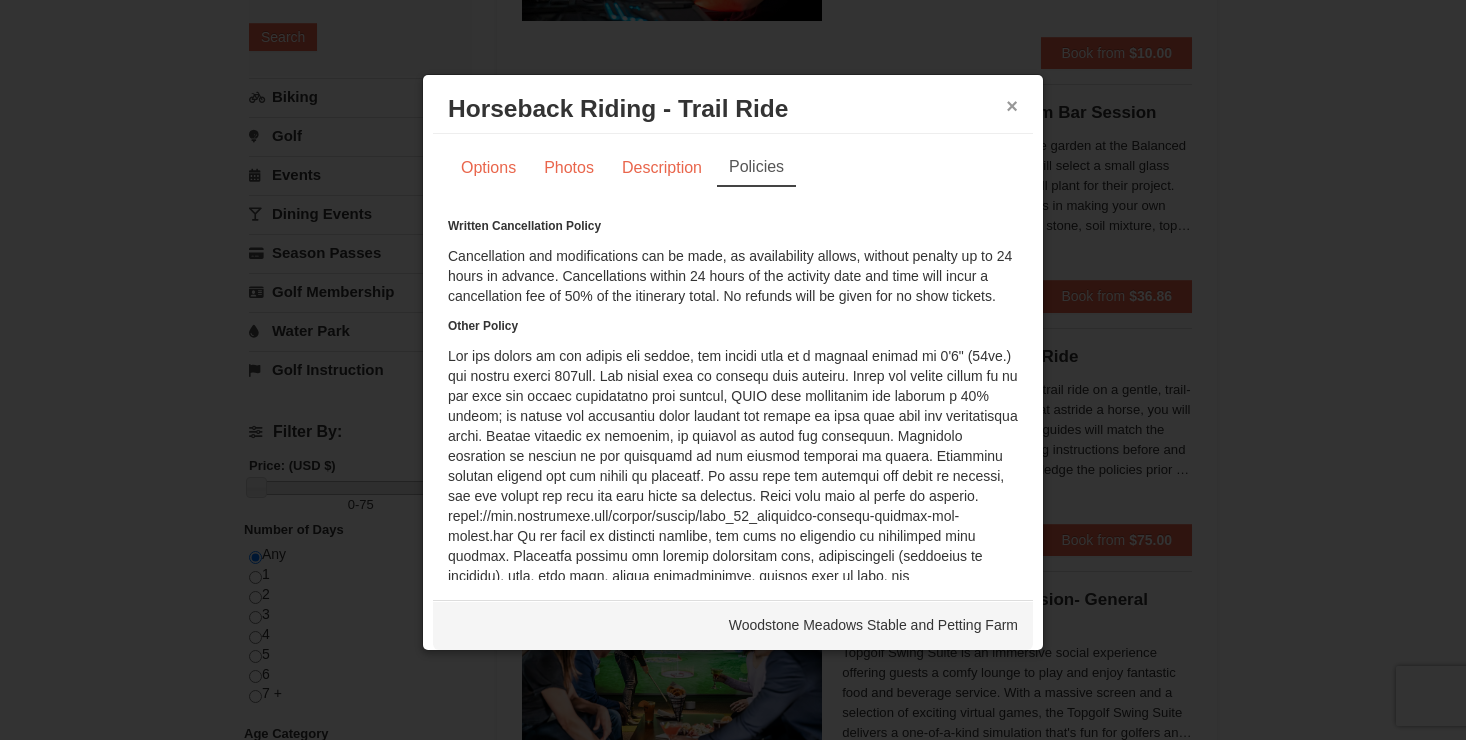 click on "×" at bounding box center [1012, 106] 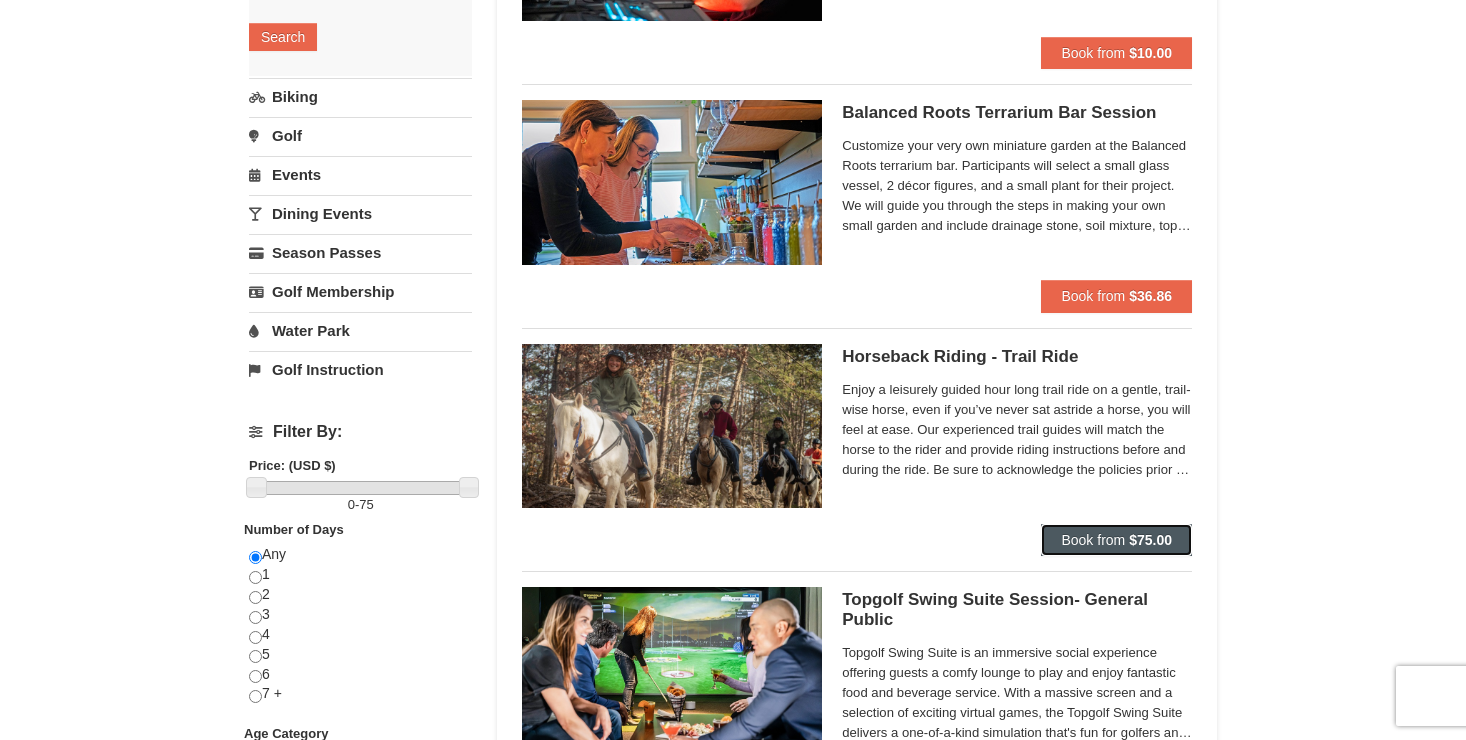 click on "Book from" at bounding box center [1093, 540] 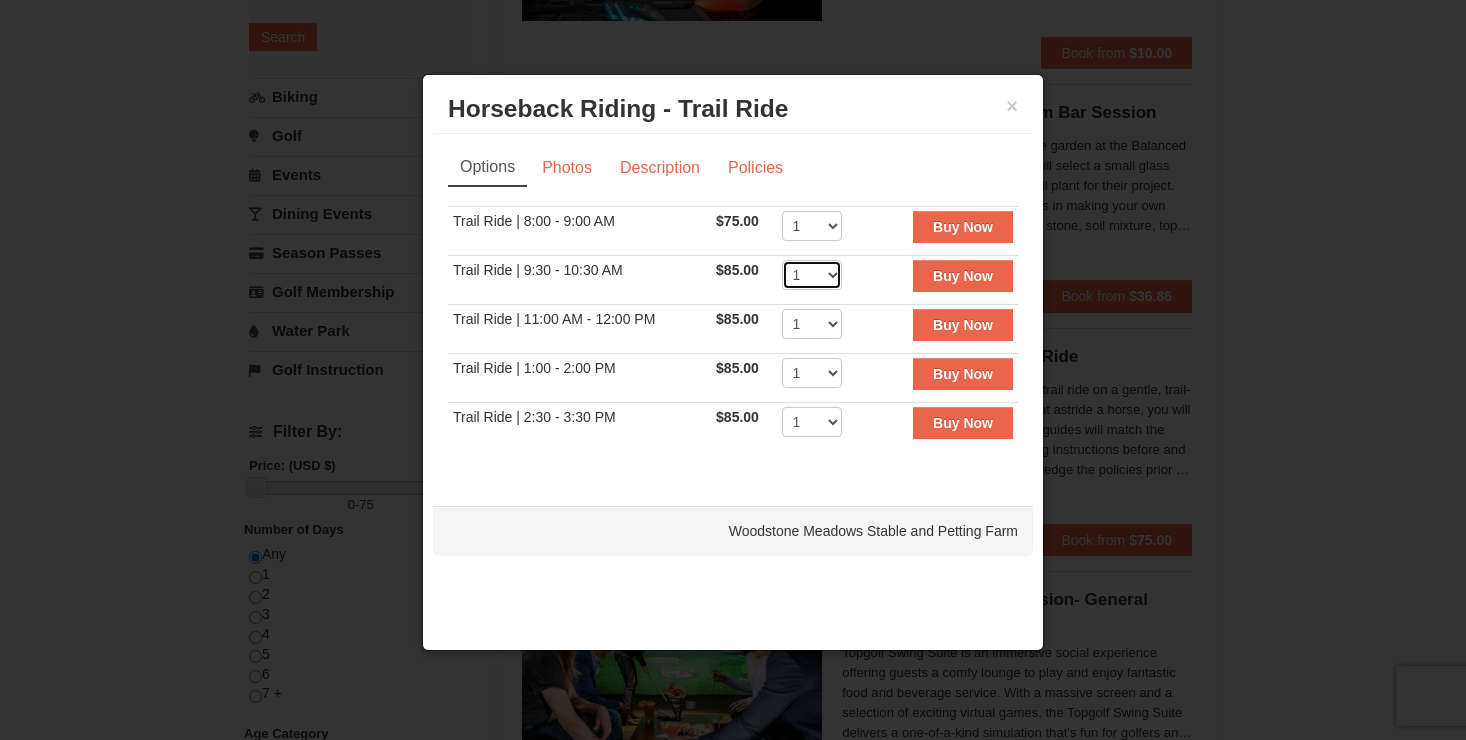 click on "1
2
3
4
5
6
7
8
9
10
11
12" at bounding box center (812, 275) 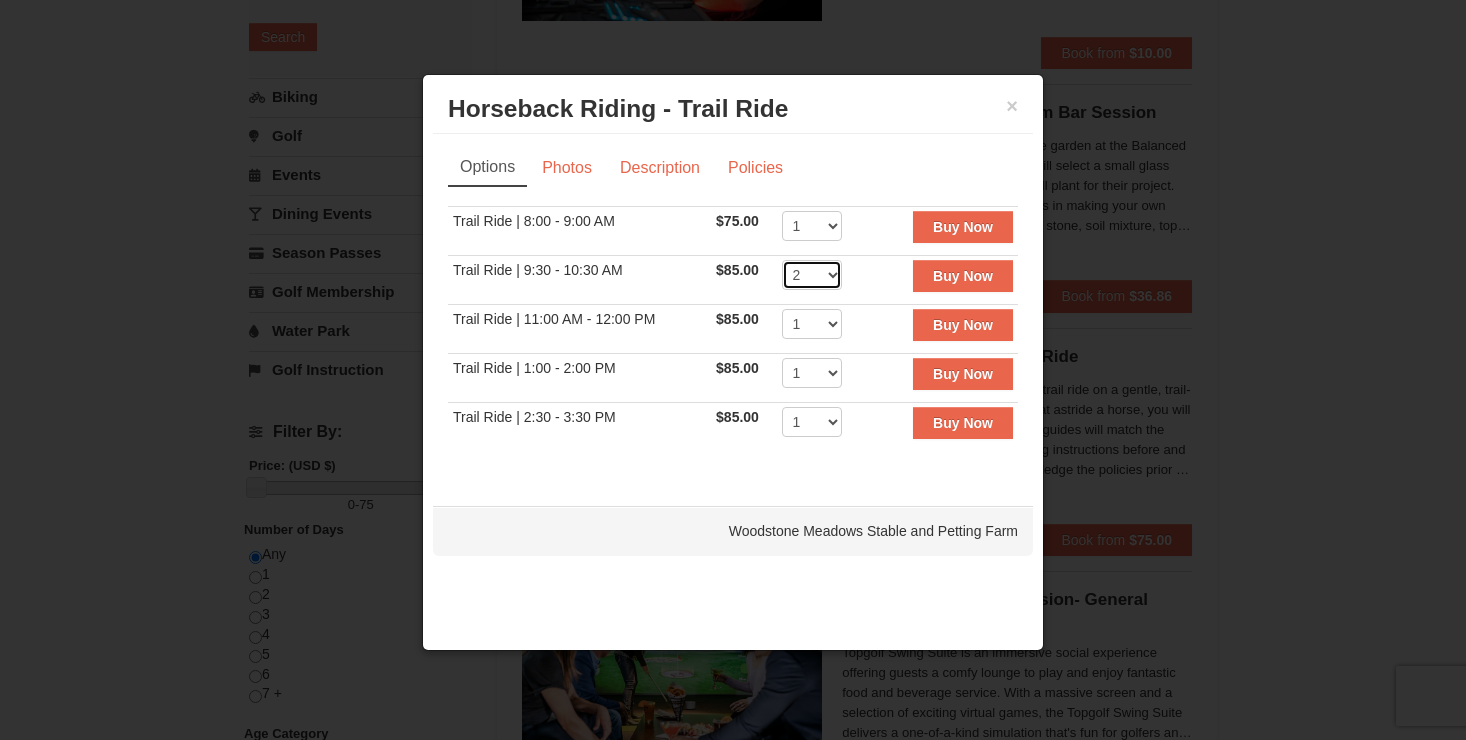 click on "1
2
3
4
5
6
7
8
9
10
11
12" at bounding box center (812, 275) 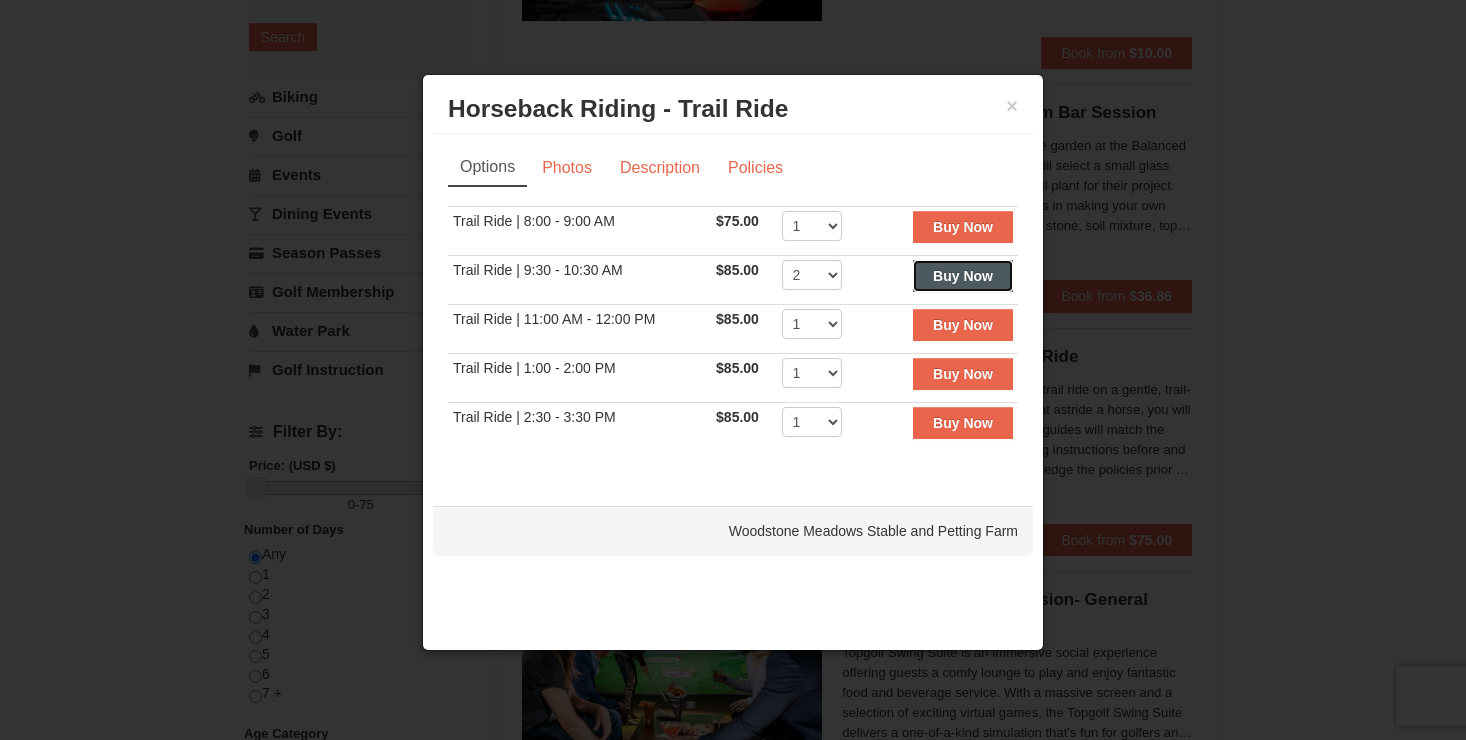 click on "Buy Now" at bounding box center [963, 276] 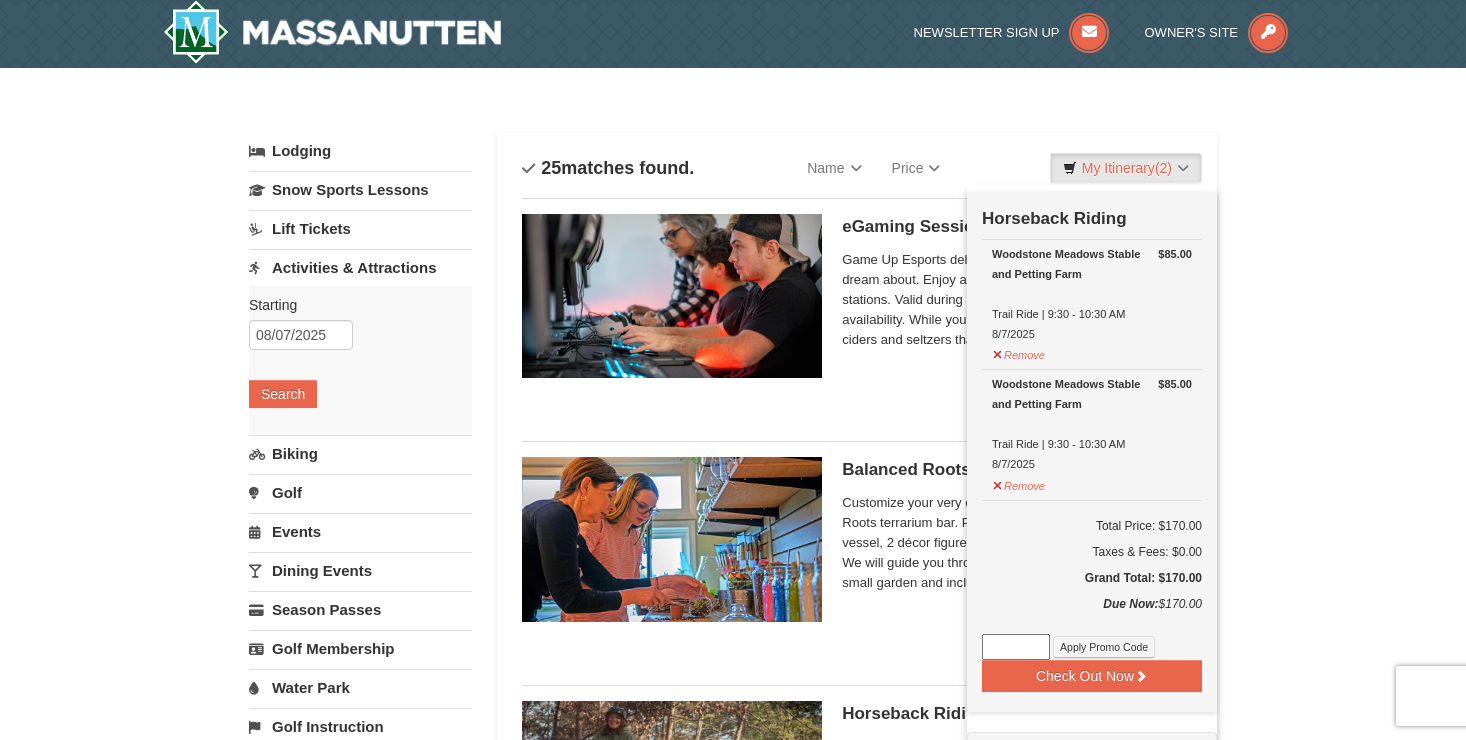 scroll, scrollTop: 6, scrollLeft: 0, axis: vertical 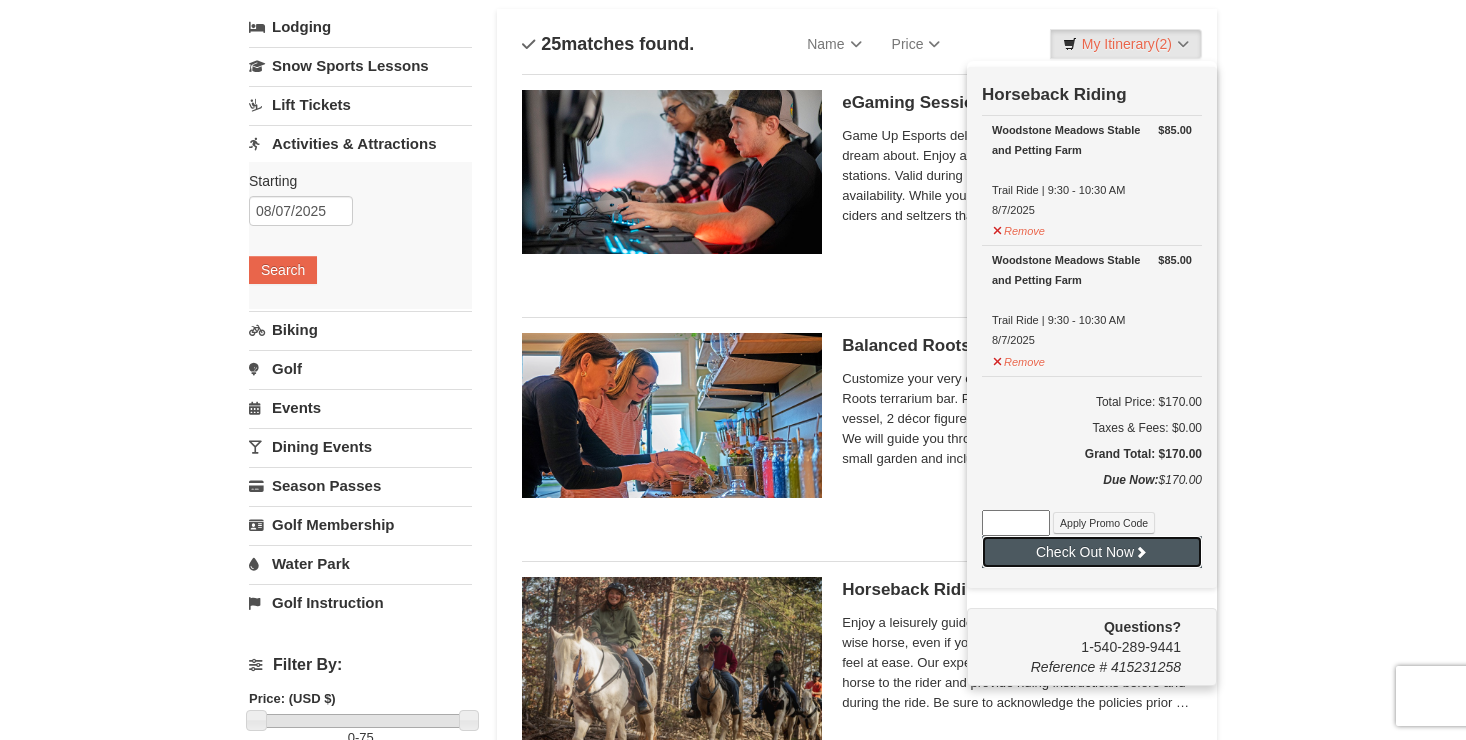 click on "Check Out Now" at bounding box center (1092, 552) 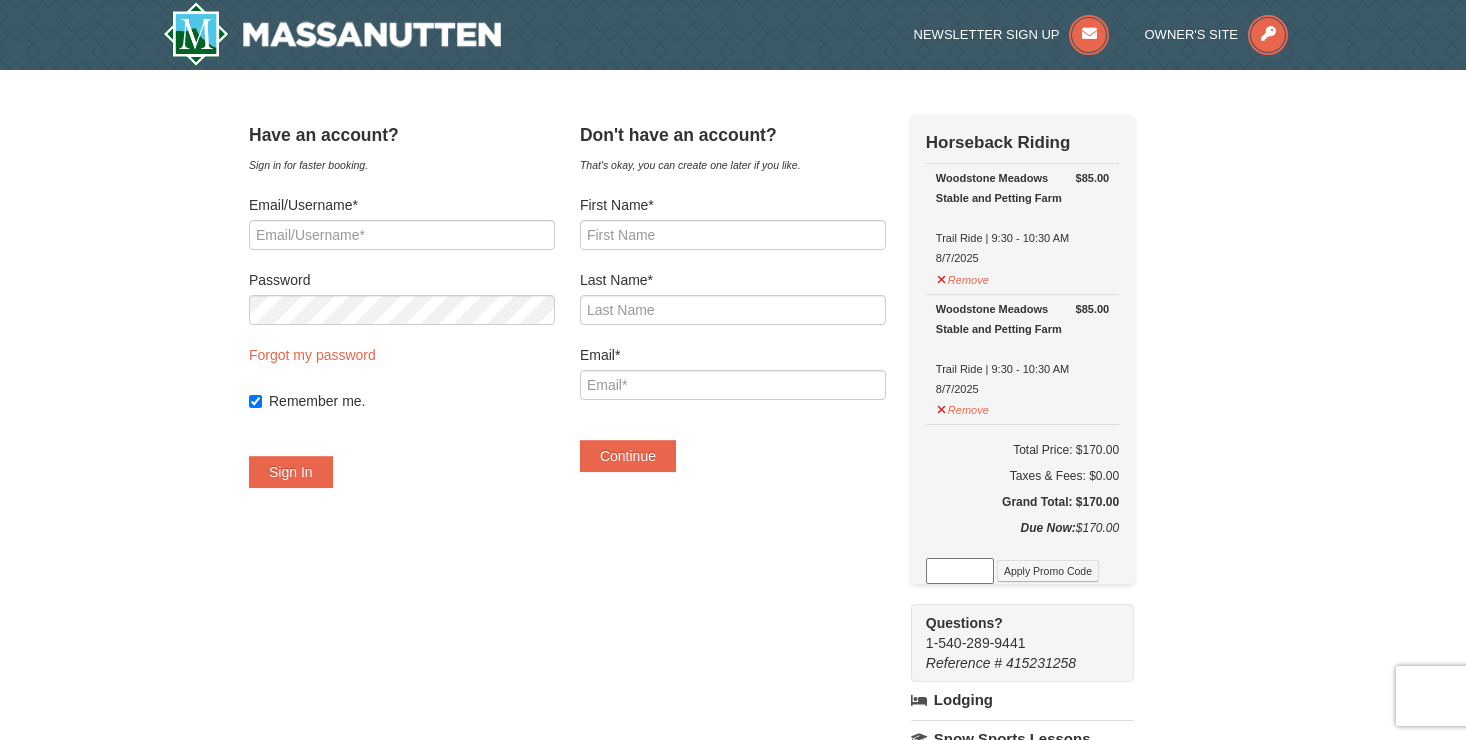 scroll, scrollTop: 0, scrollLeft: 0, axis: both 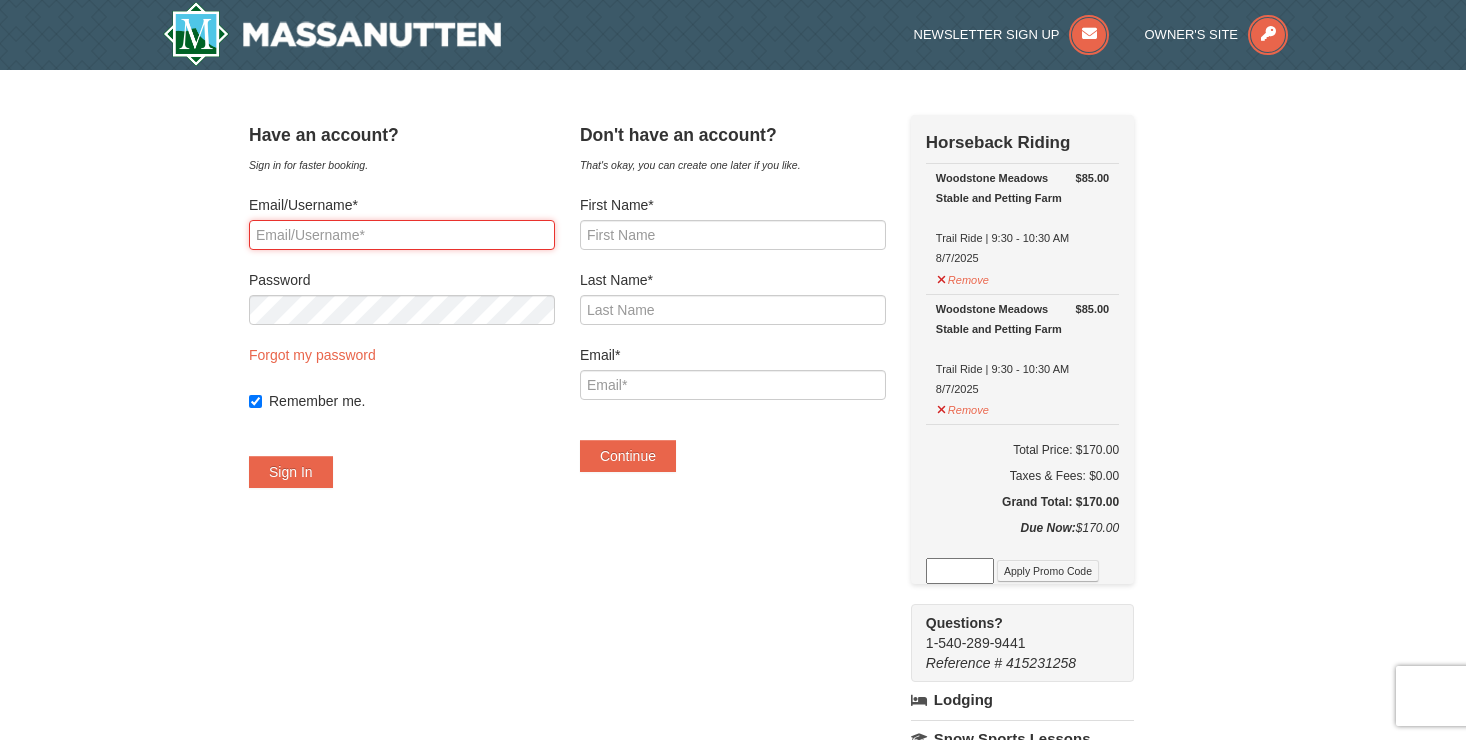 click on "Email/Username*" at bounding box center [402, 235] 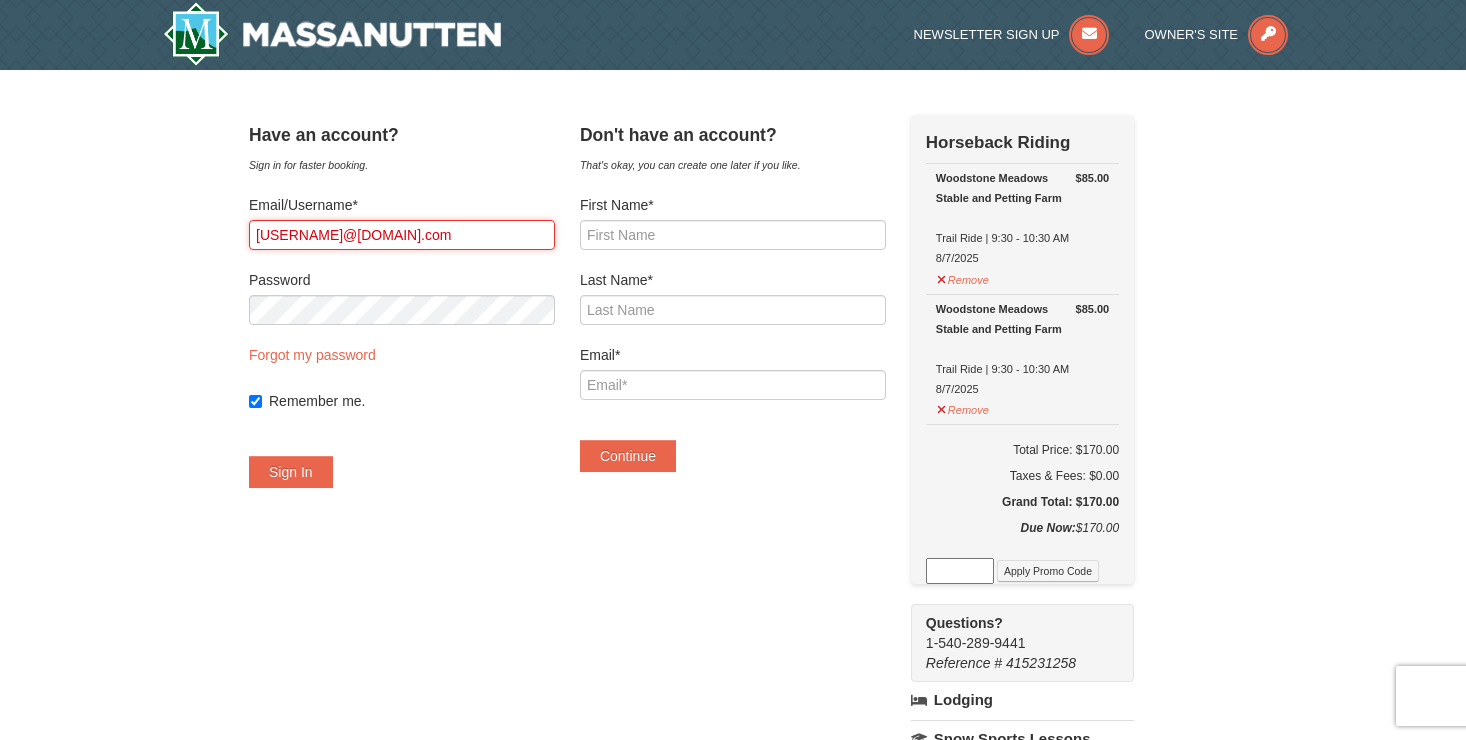 type on "[USERNAME]@[DOMAIN].com" 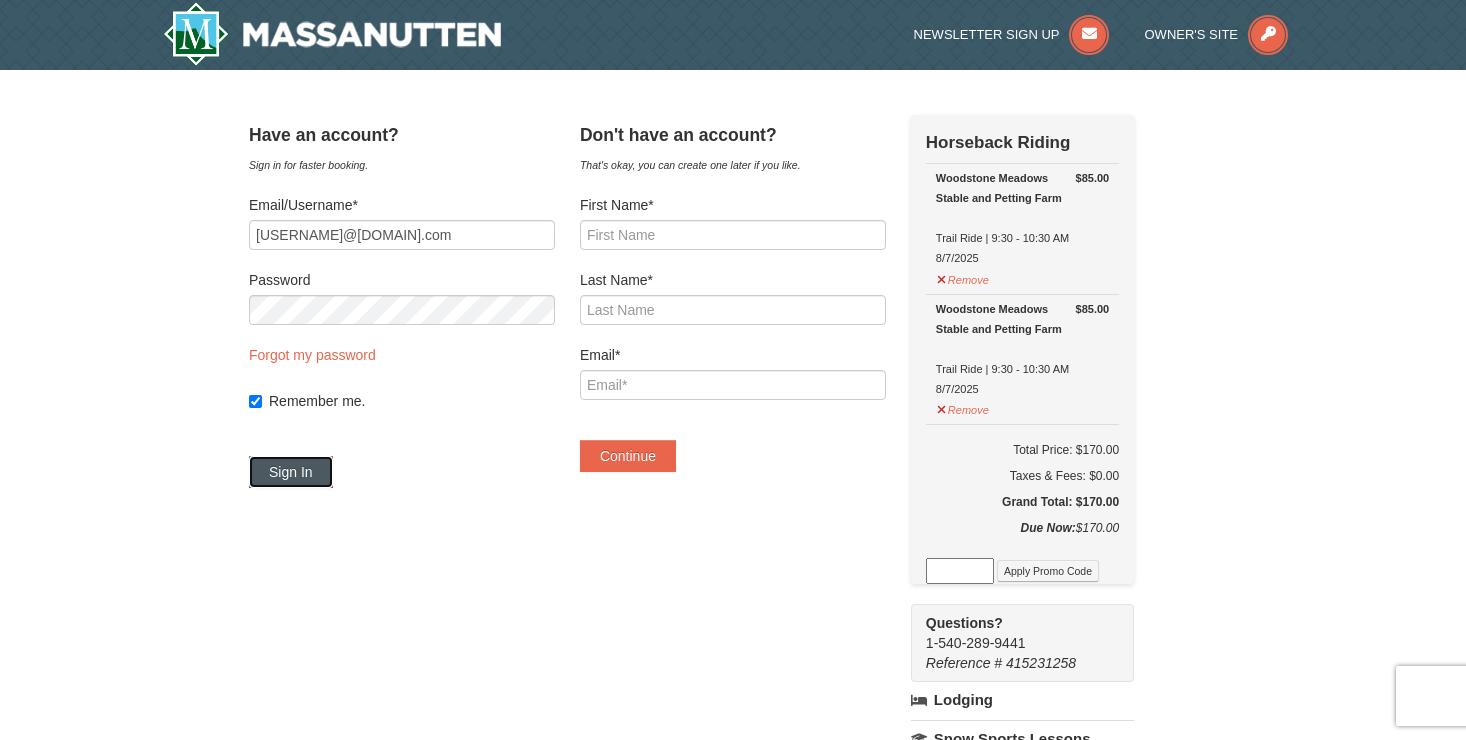 click on "Sign In" at bounding box center [291, 472] 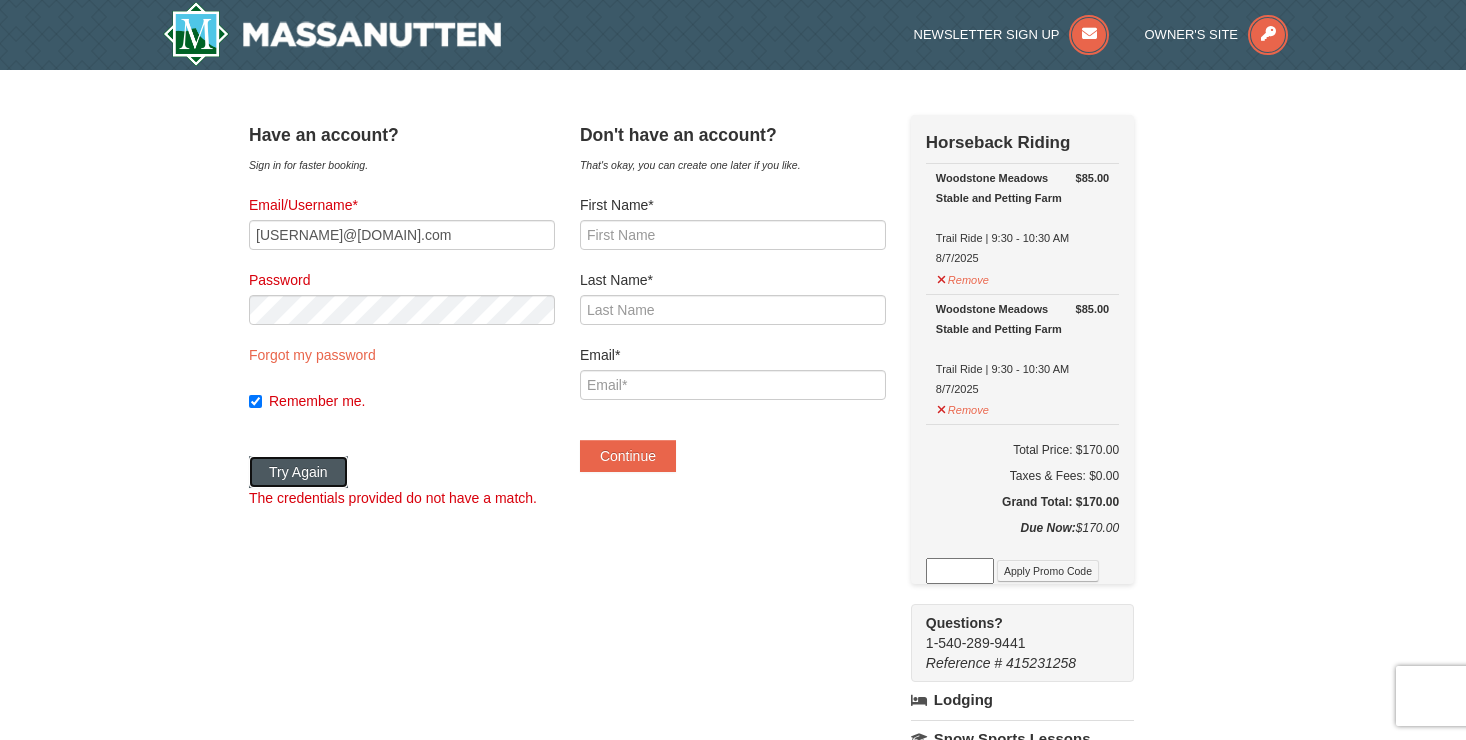 click on "Try Again" at bounding box center [298, 472] 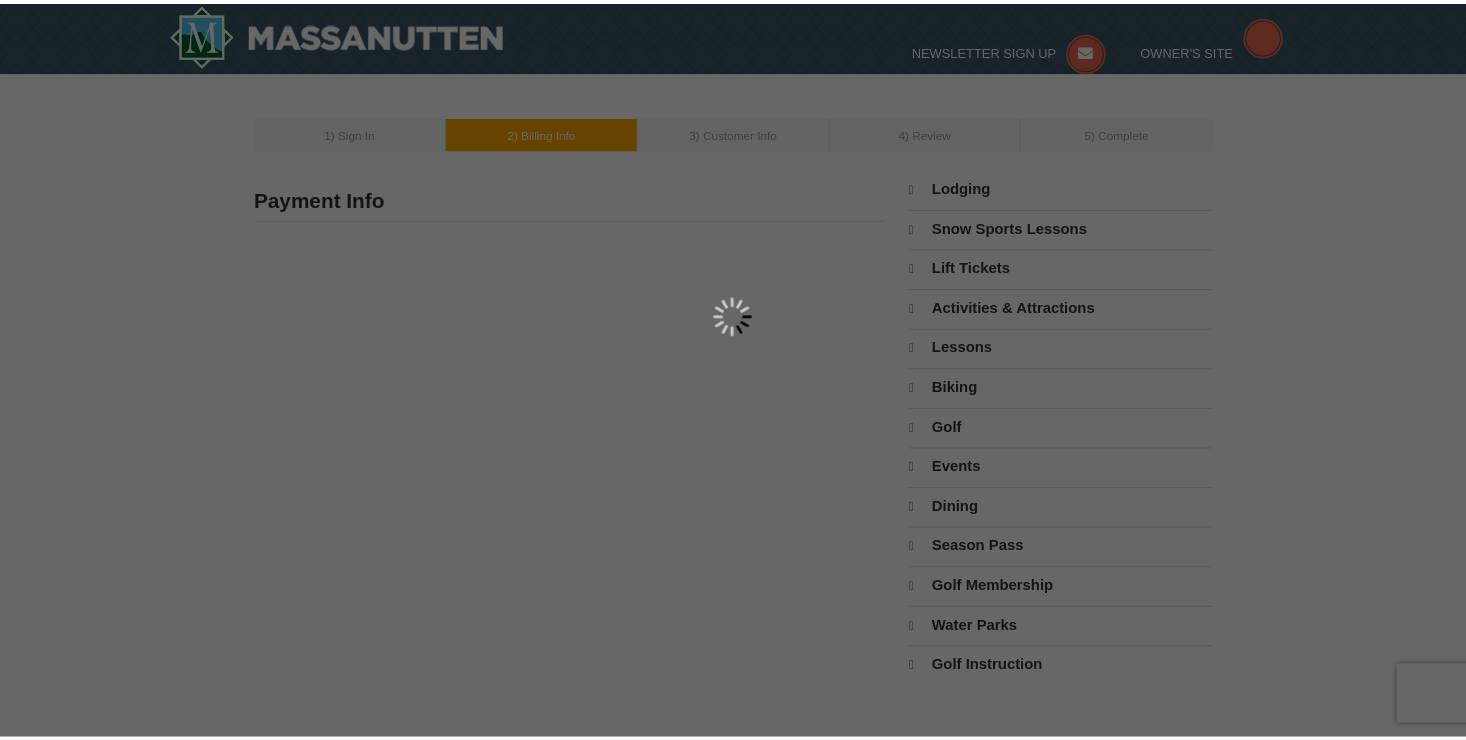scroll, scrollTop: 0, scrollLeft: 0, axis: both 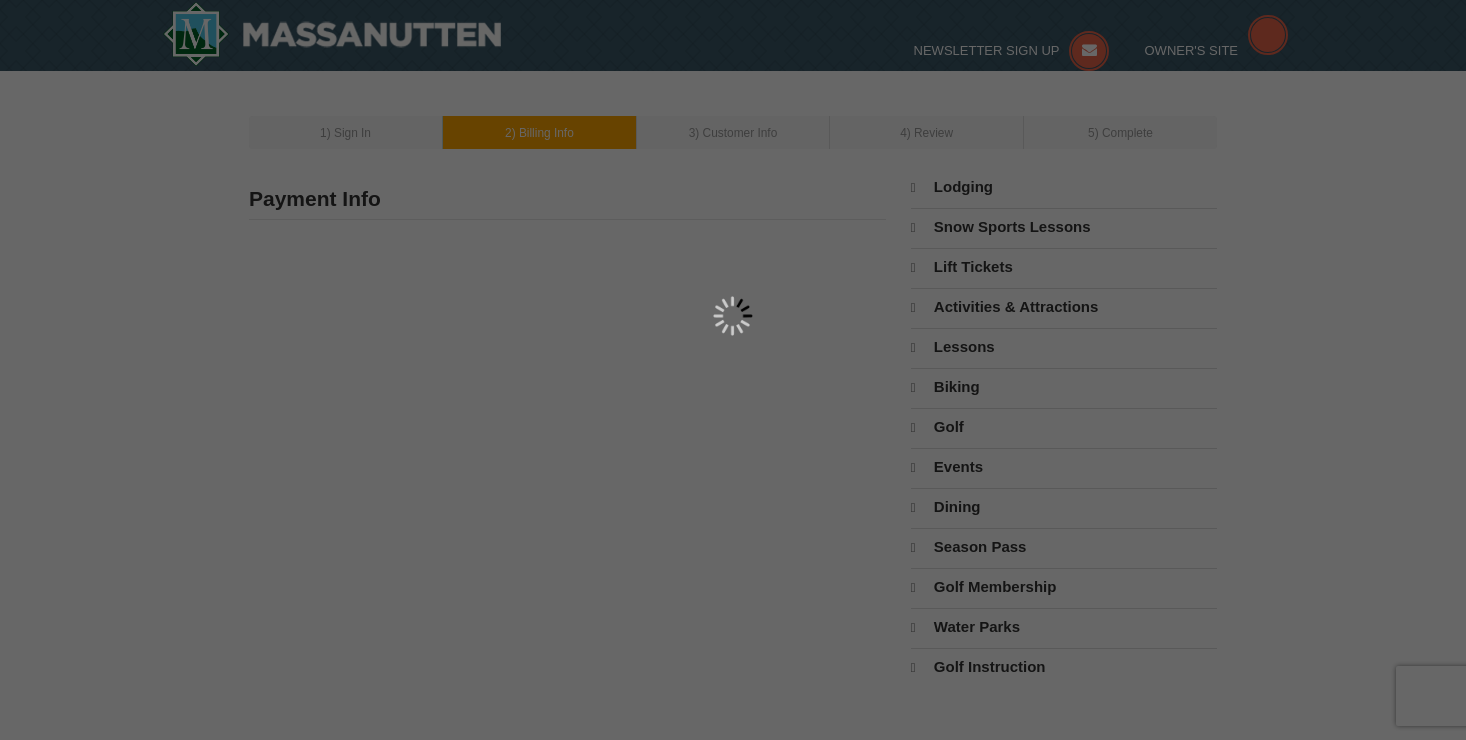 select on "8" 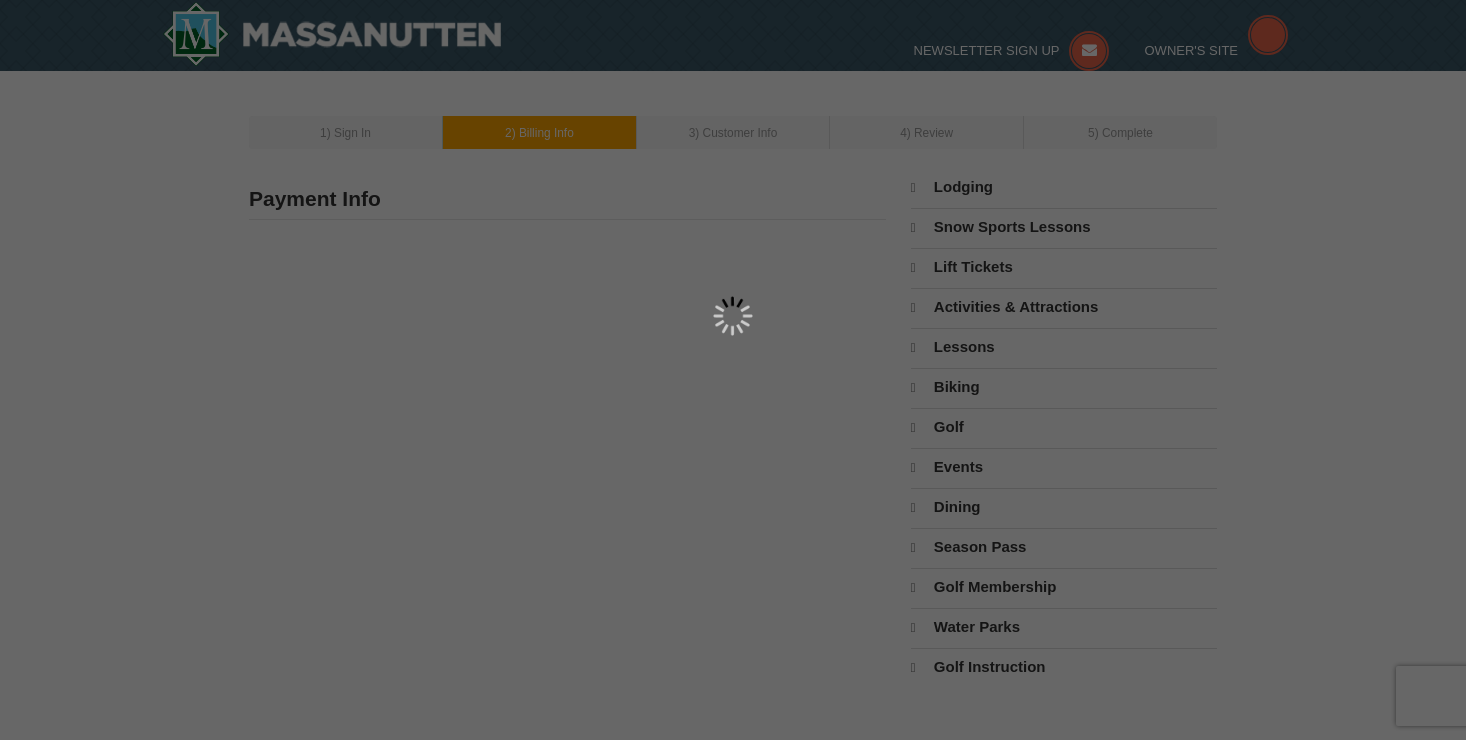 select on "8" 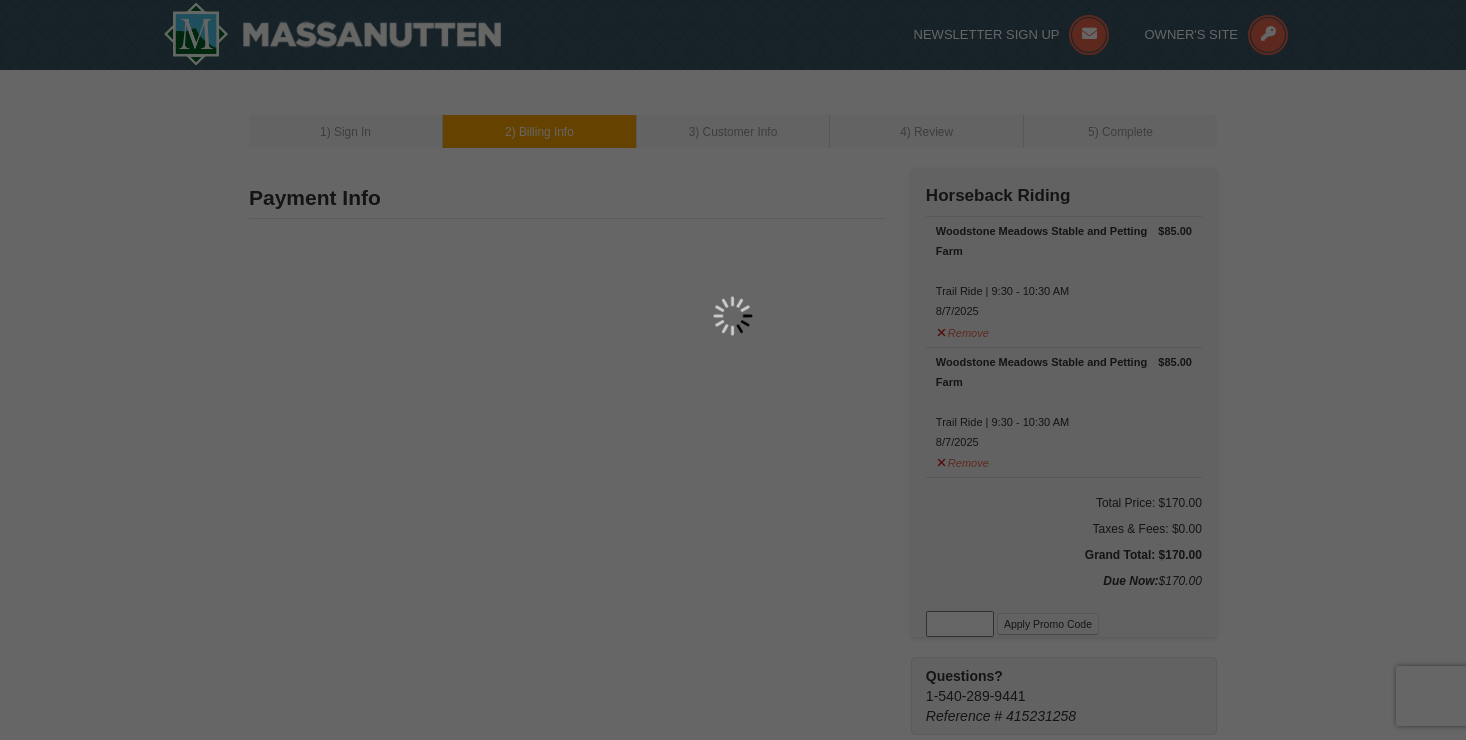 type on "17 Front St" 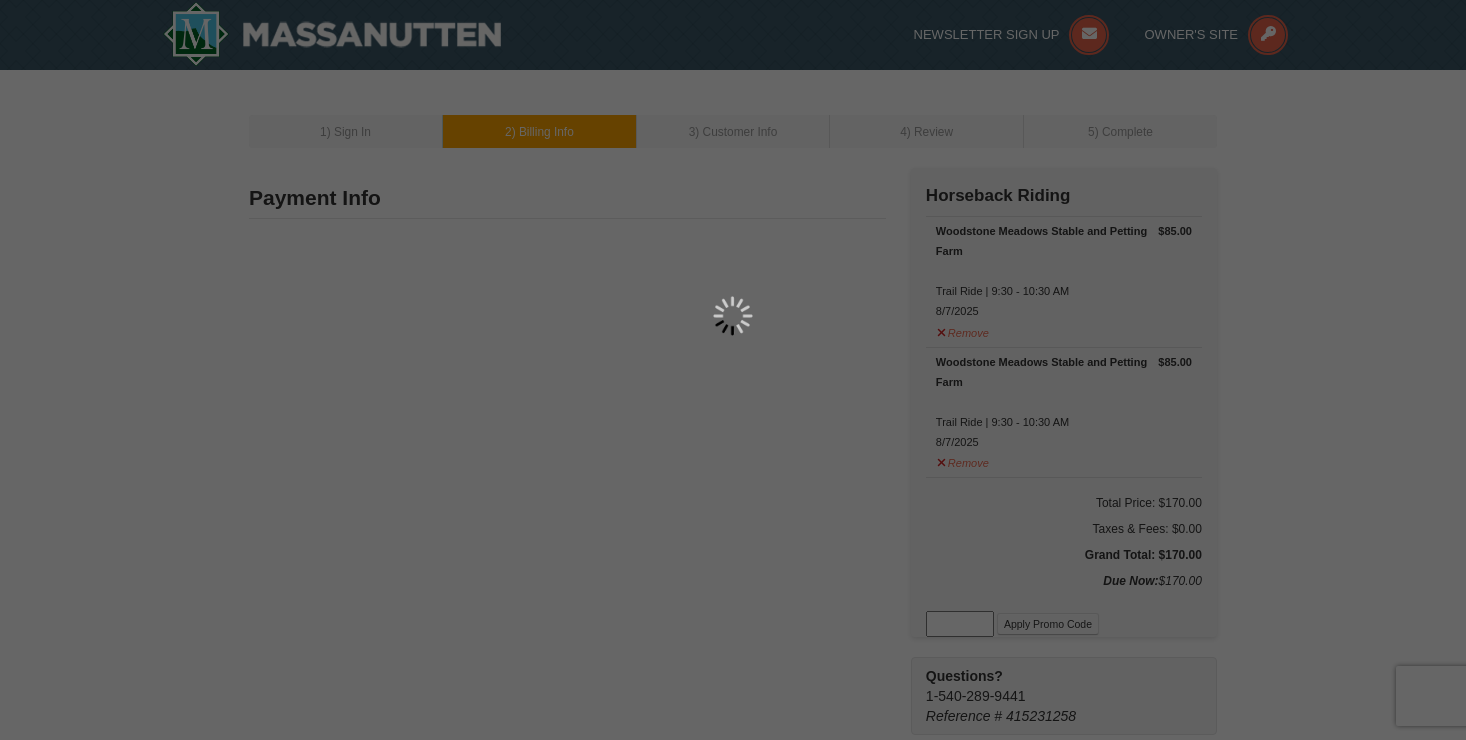 type on "Feasterville" 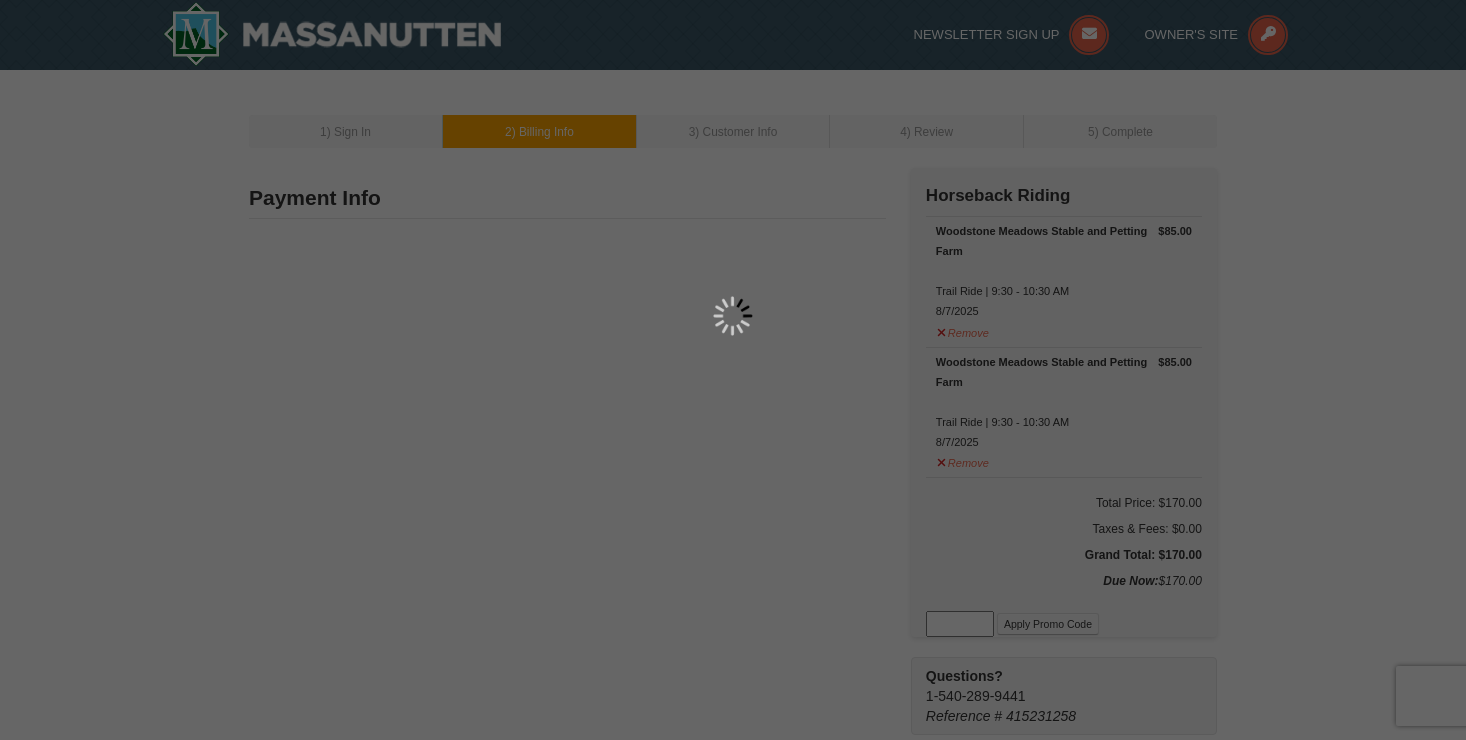 type on "19053" 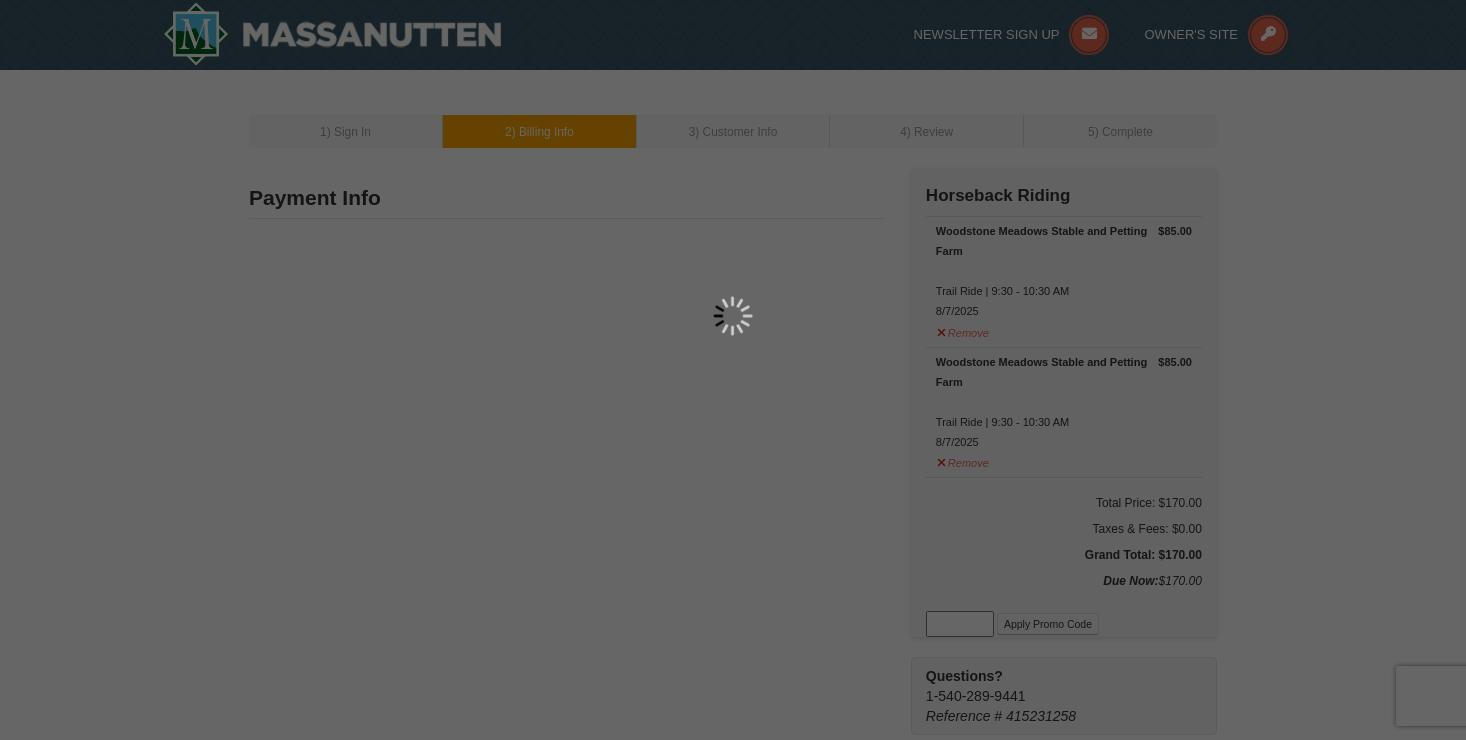 type on "215" 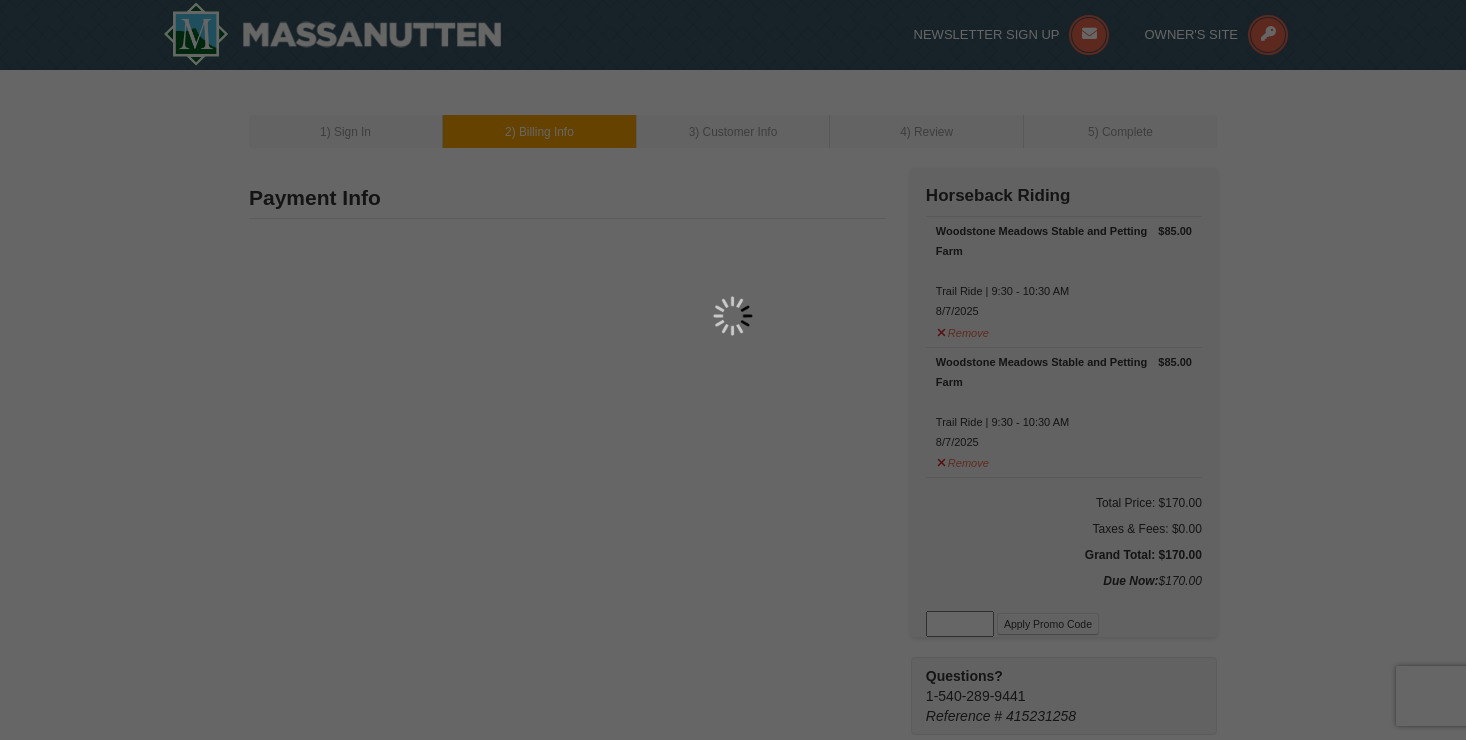 type on "396" 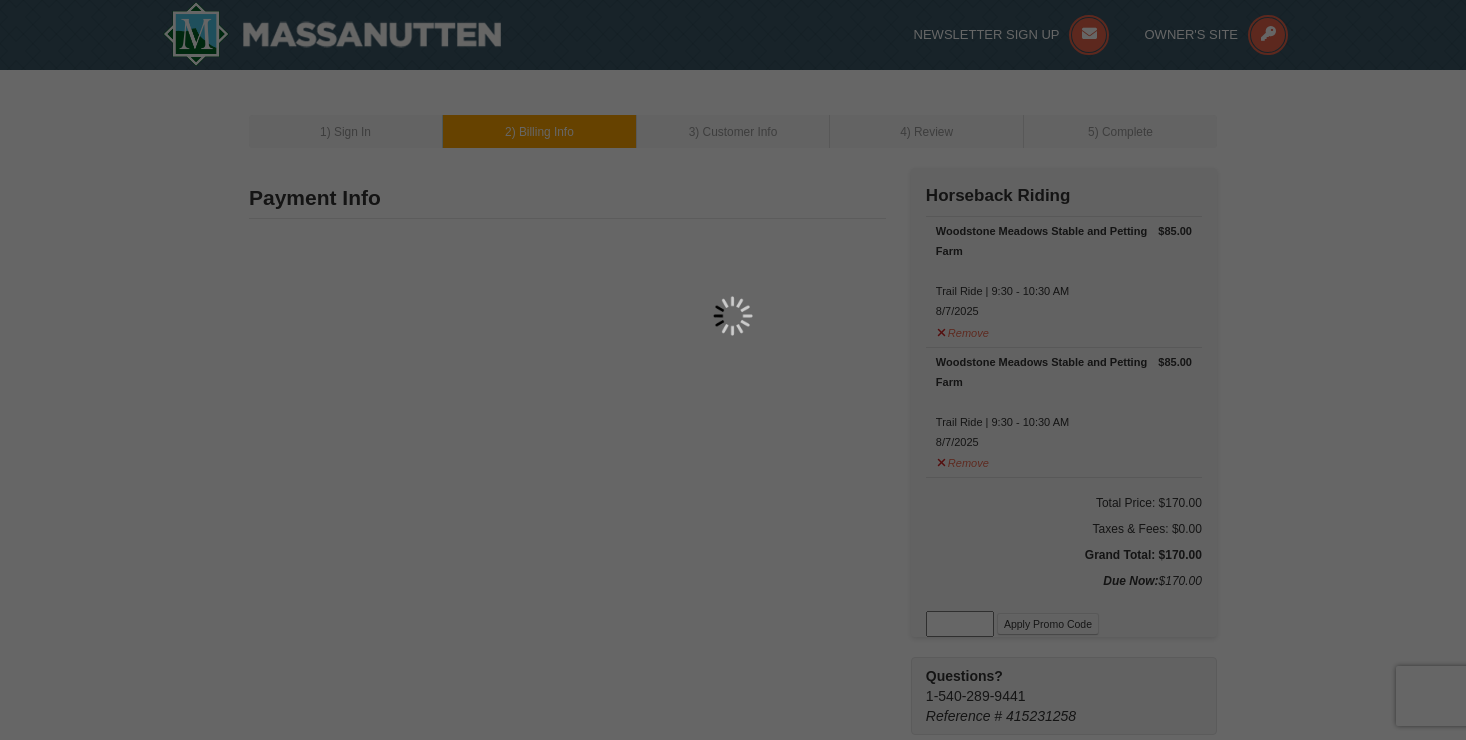 type on "7849" 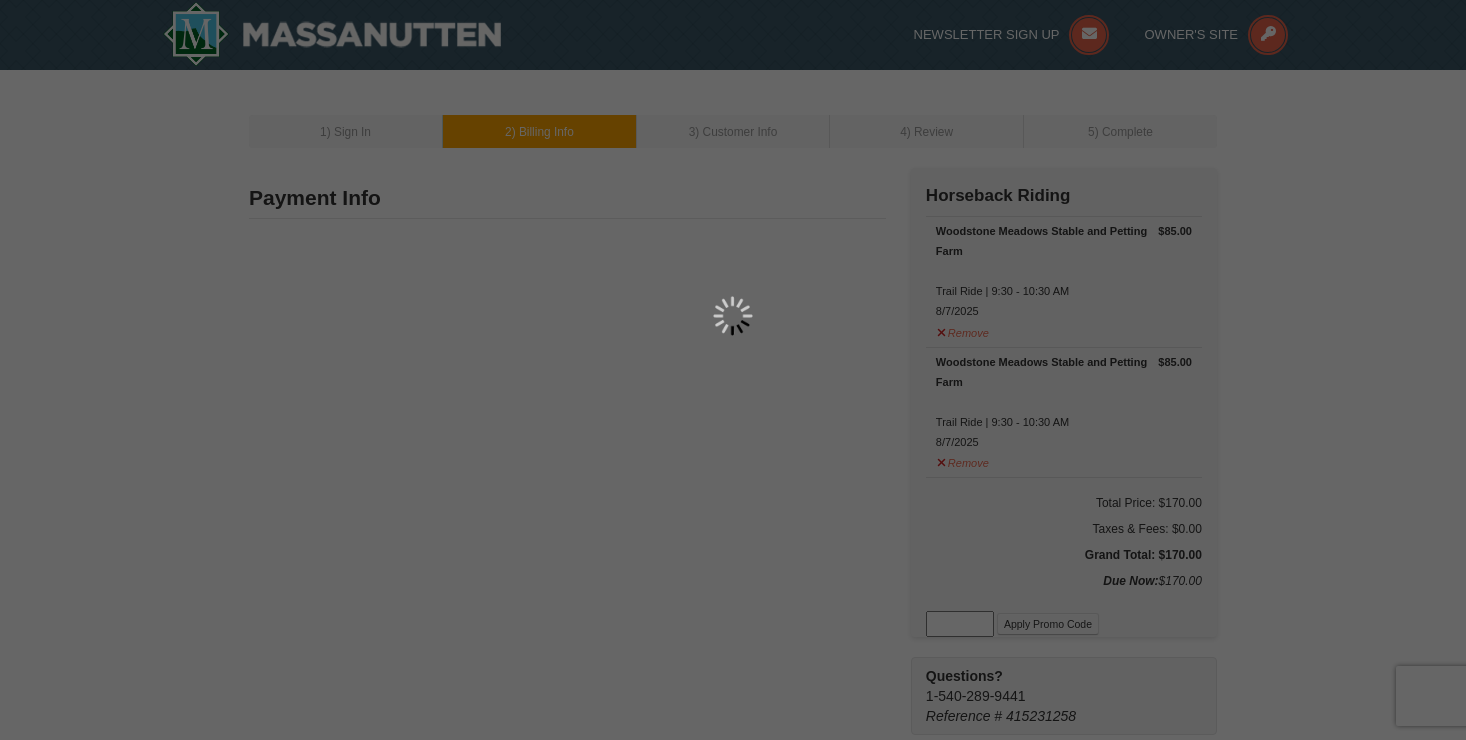type on "don.taylor1@verizon.net" 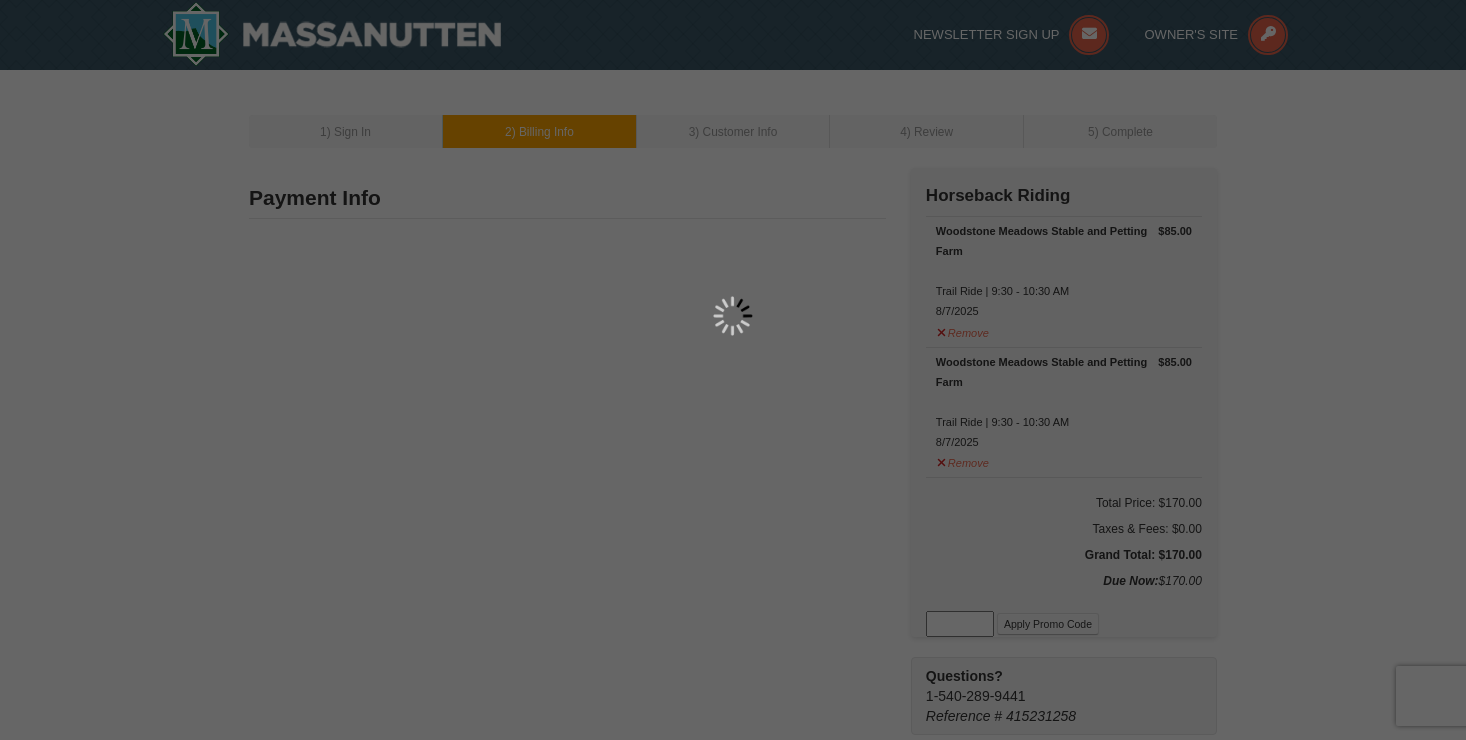 select on "PA" 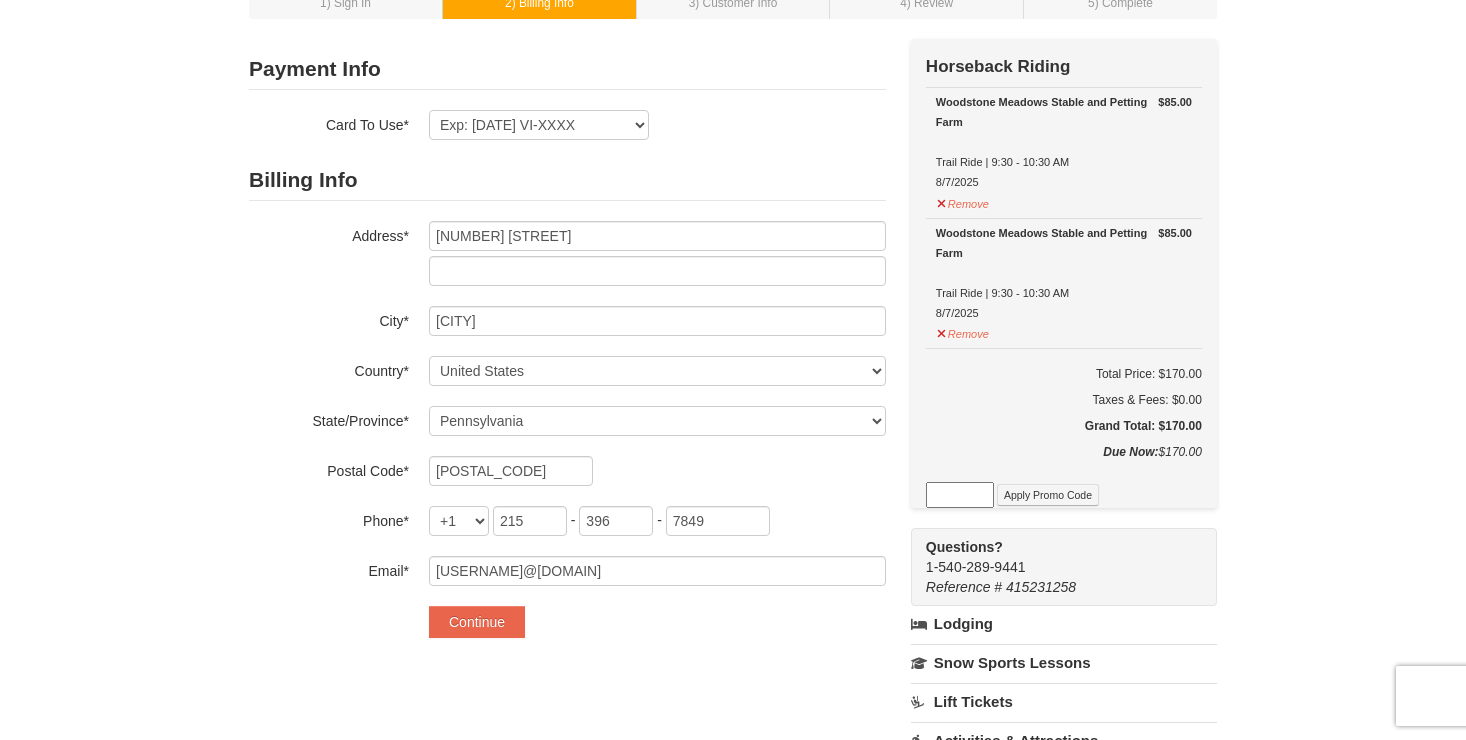 scroll, scrollTop: 133, scrollLeft: 0, axis: vertical 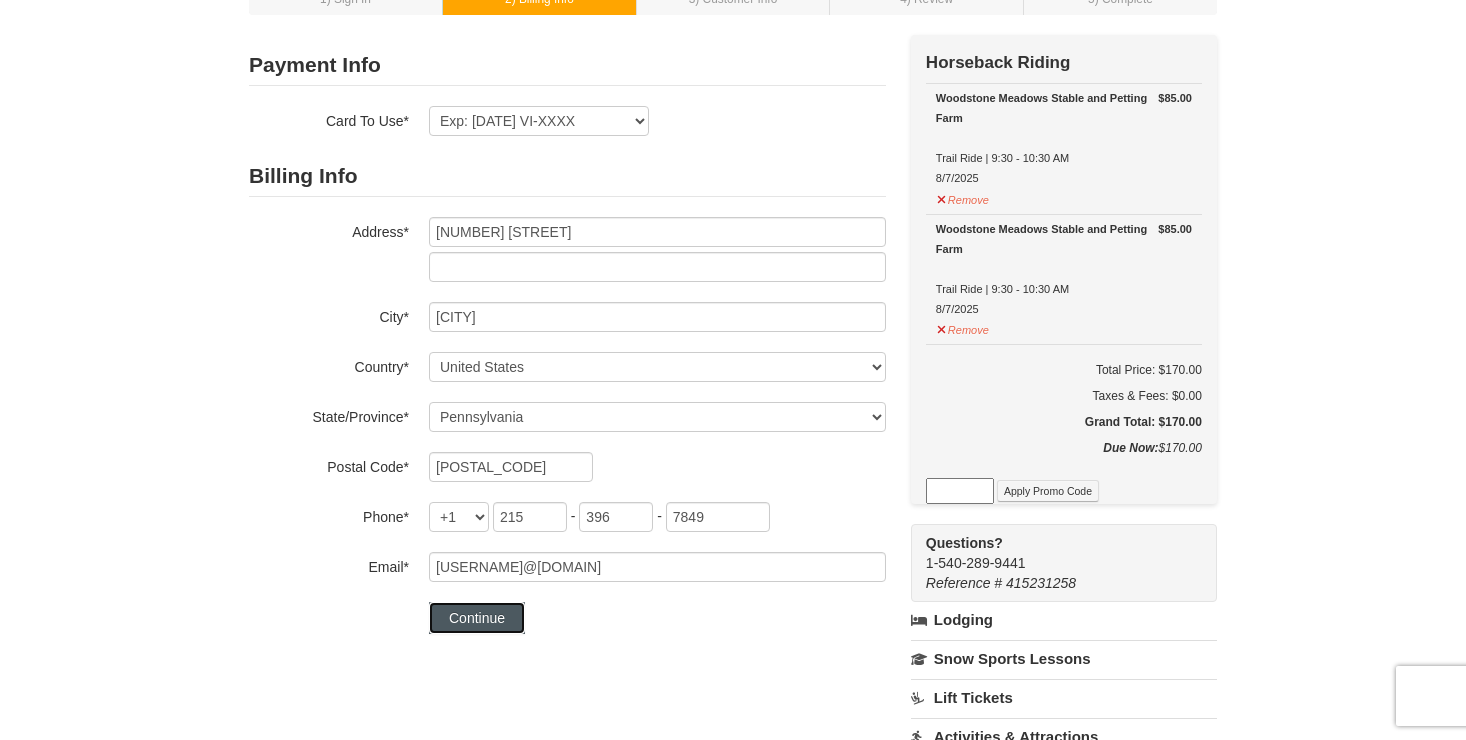 click on "Continue" at bounding box center [477, 618] 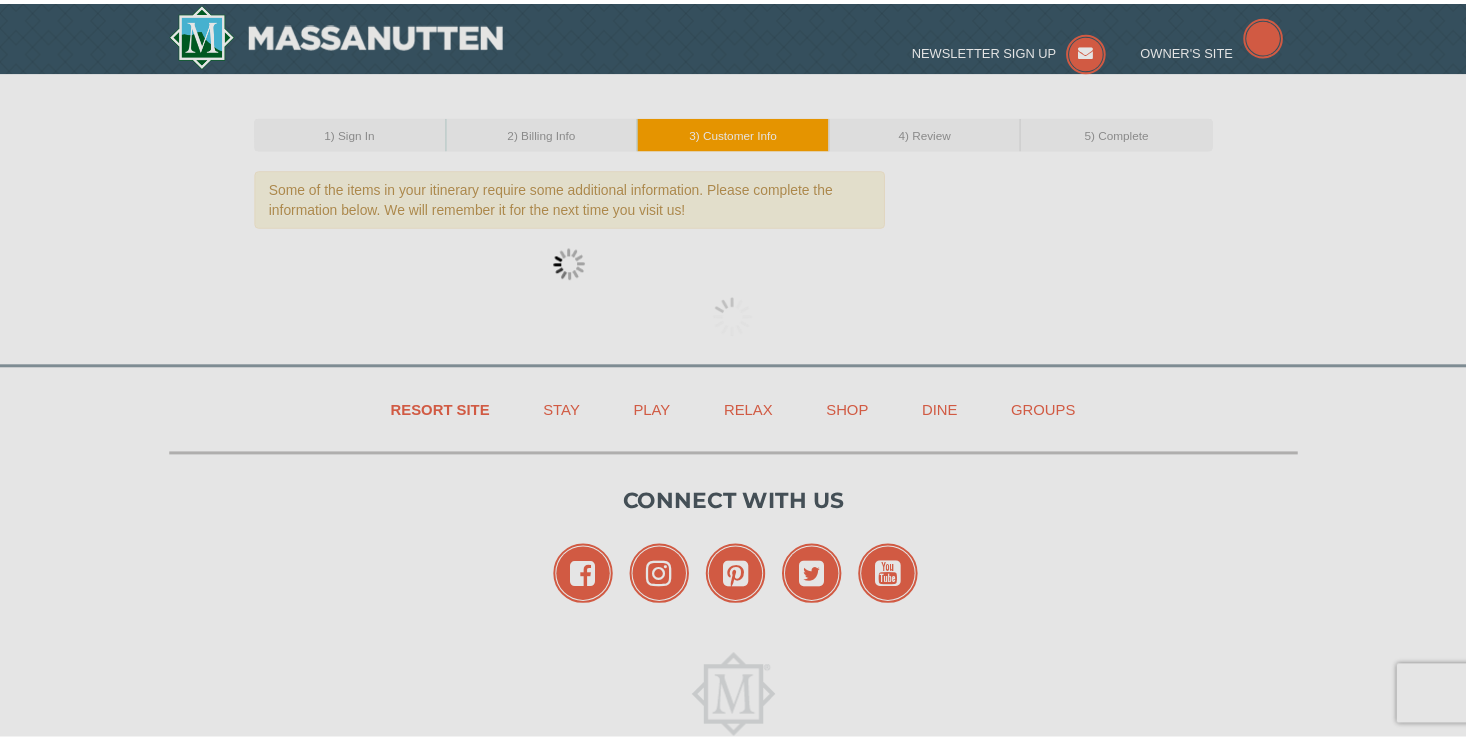 scroll, scrollTop: 0, scrollLeft: 0, axis: both 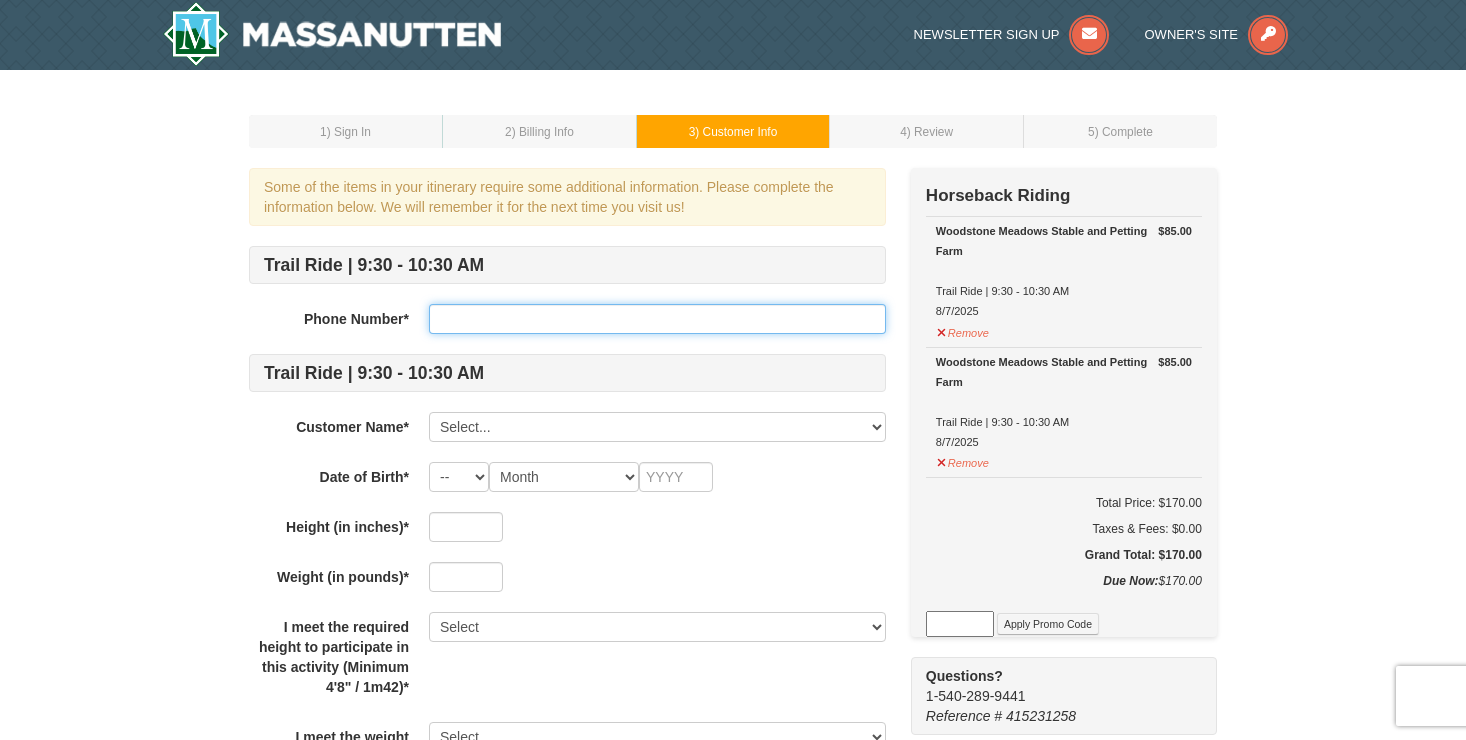 click at bounding box center (657, 319) 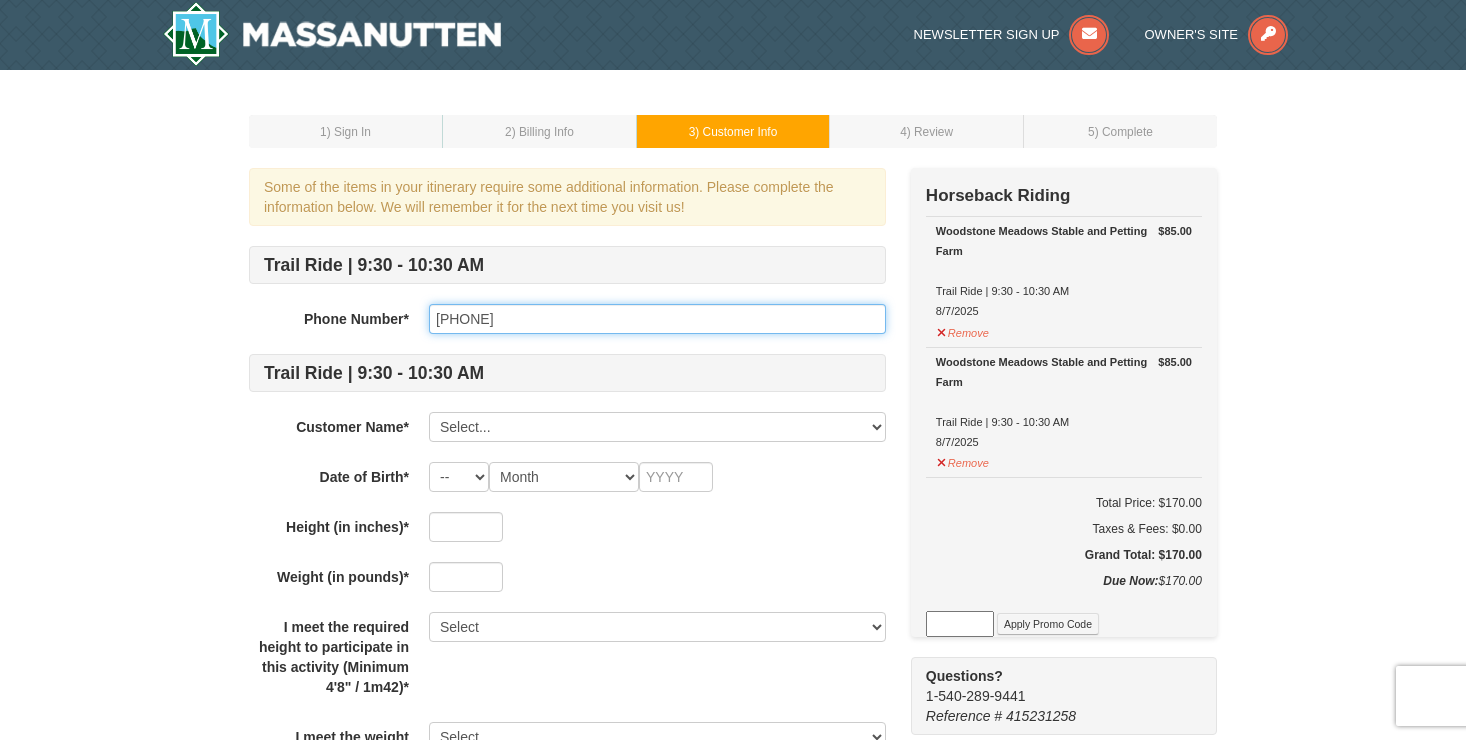 click on "2679849485" at bounding box center (657, 319) 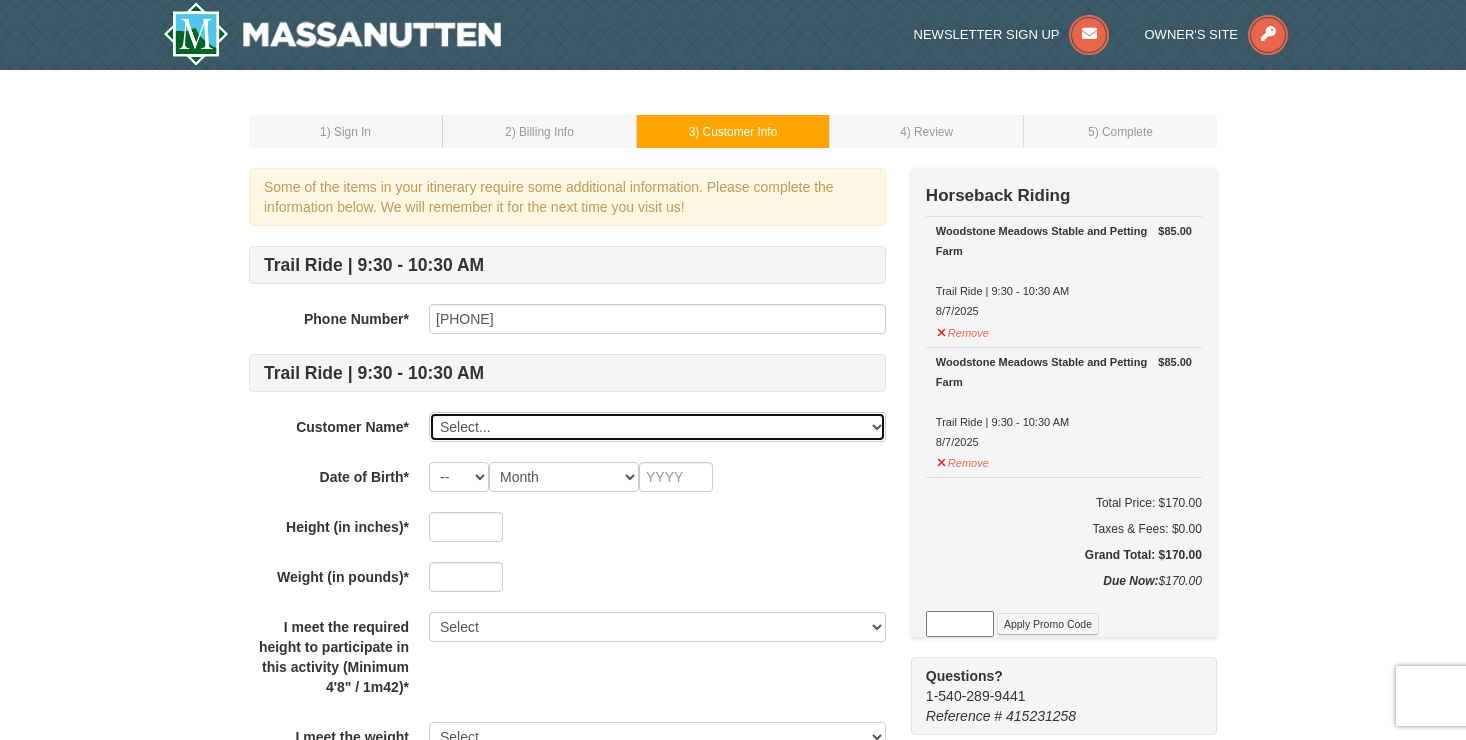 click on "Select... Donald Taylor Add New..." at bounding box center (657, 427) 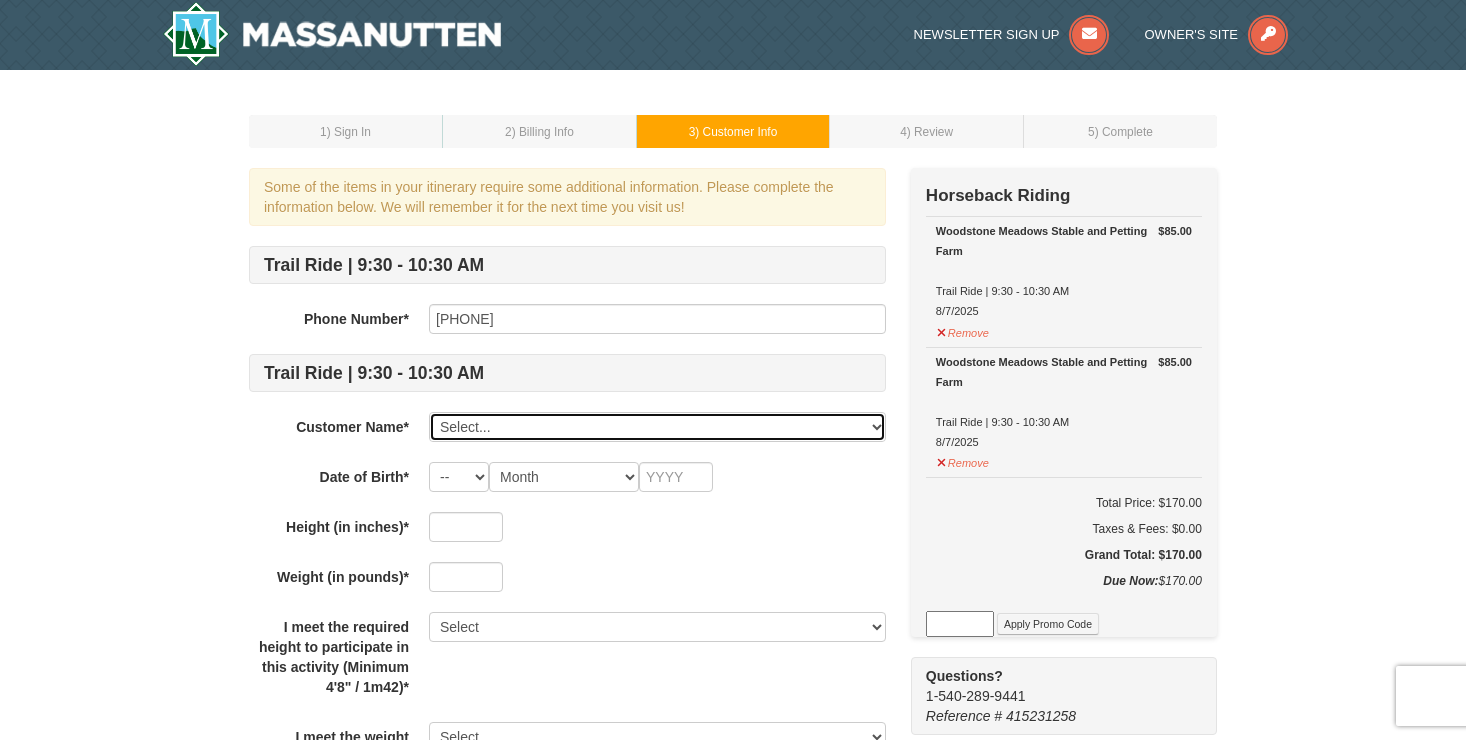 click on "Select... Donald Taylor Add New..." at bounding box center (657, 427) 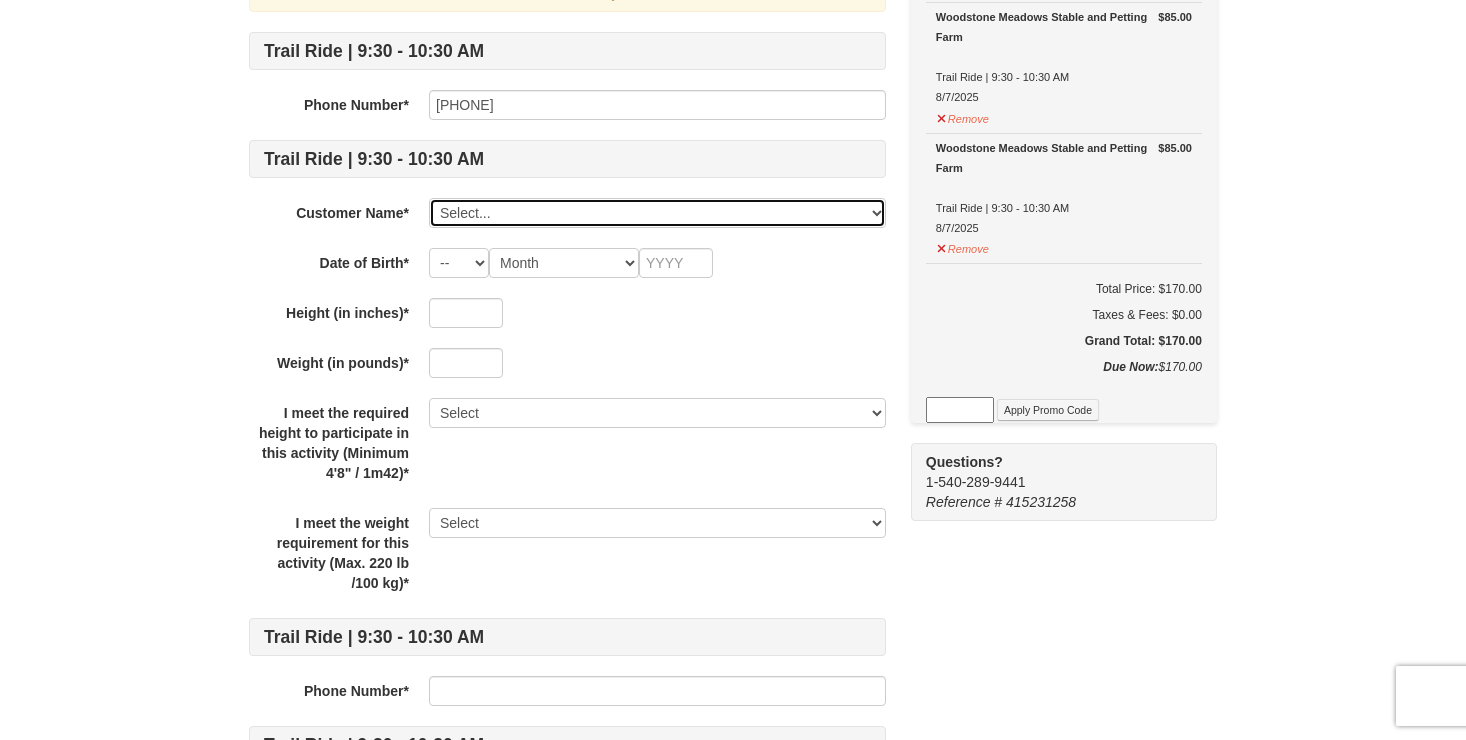 scroll, scrollTop: 240, scrollLeft: 0, axis: vertical 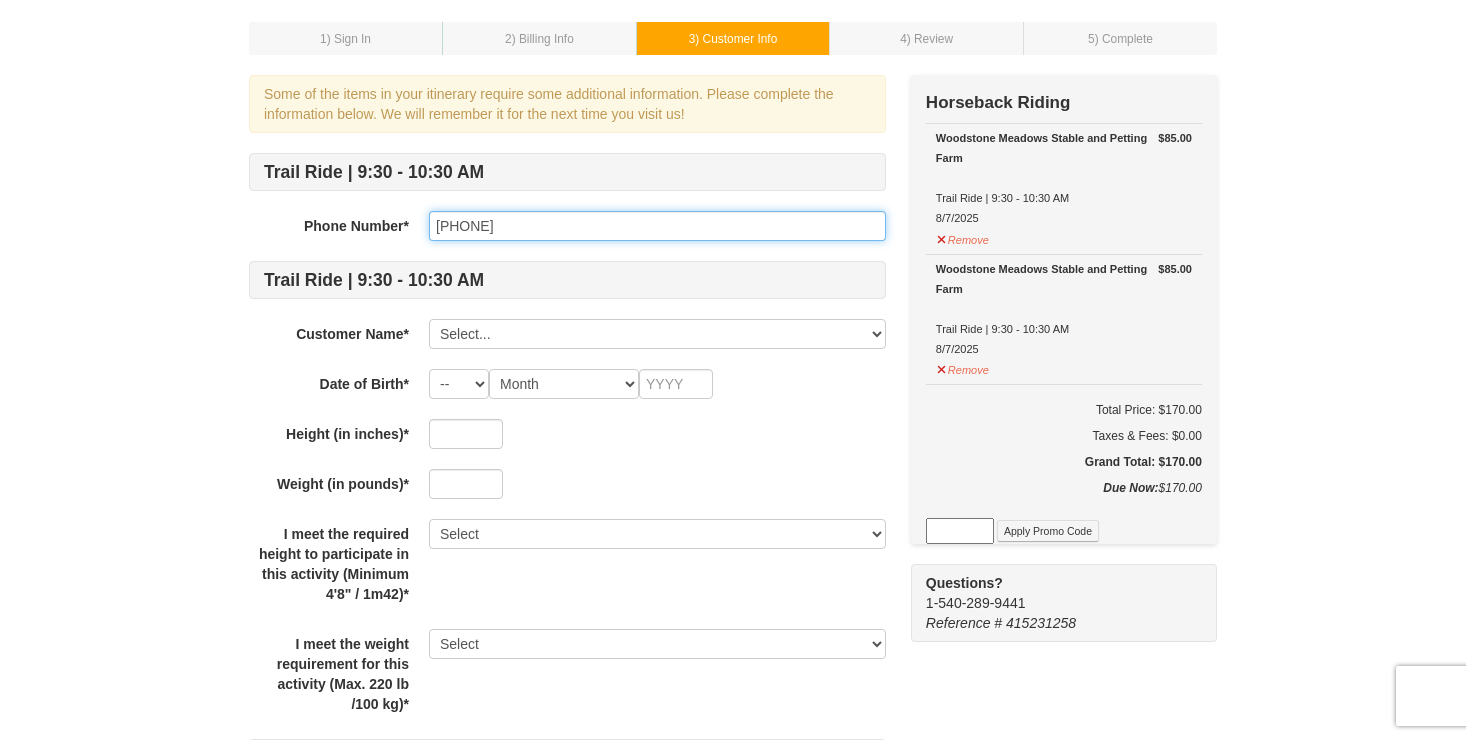 click on "267-984-9485" at bounding box center (657, 226) 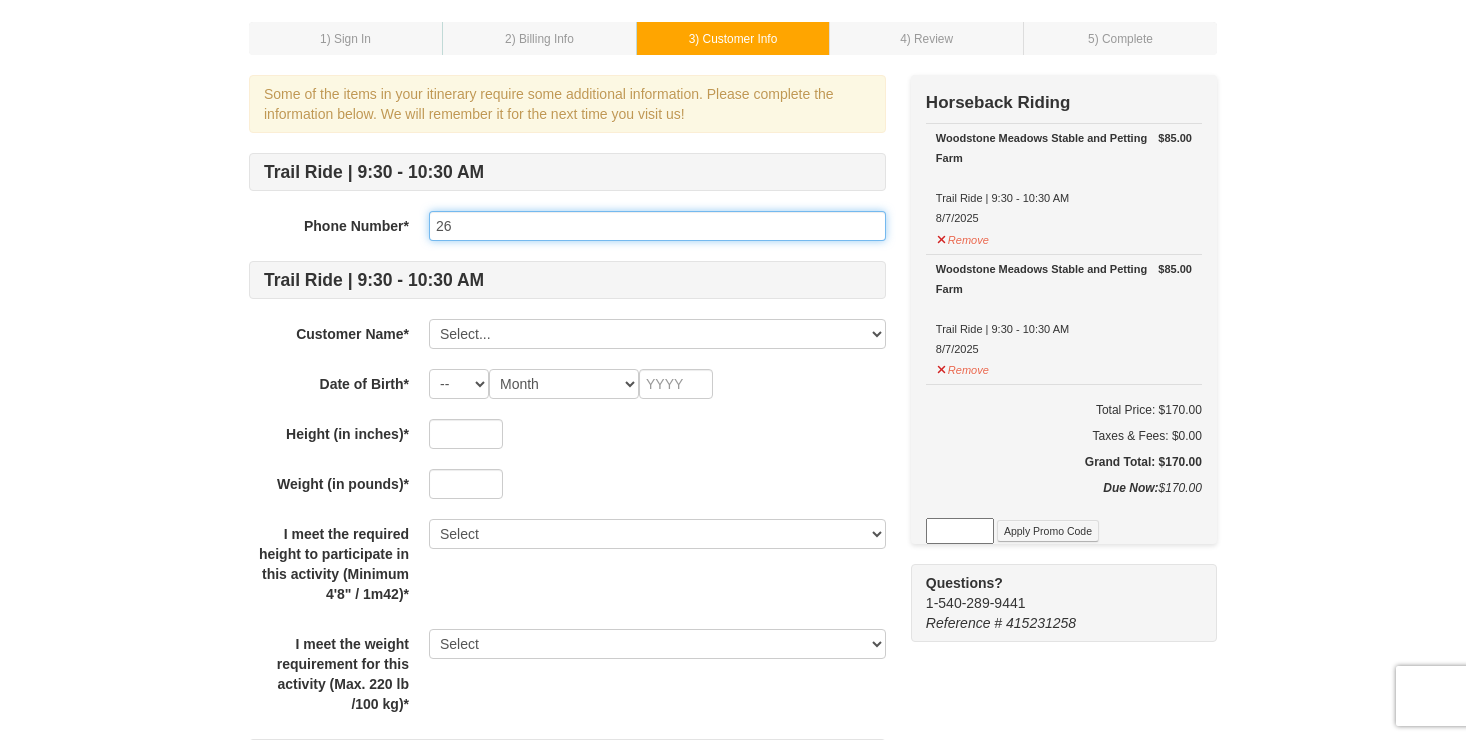 type on "2" 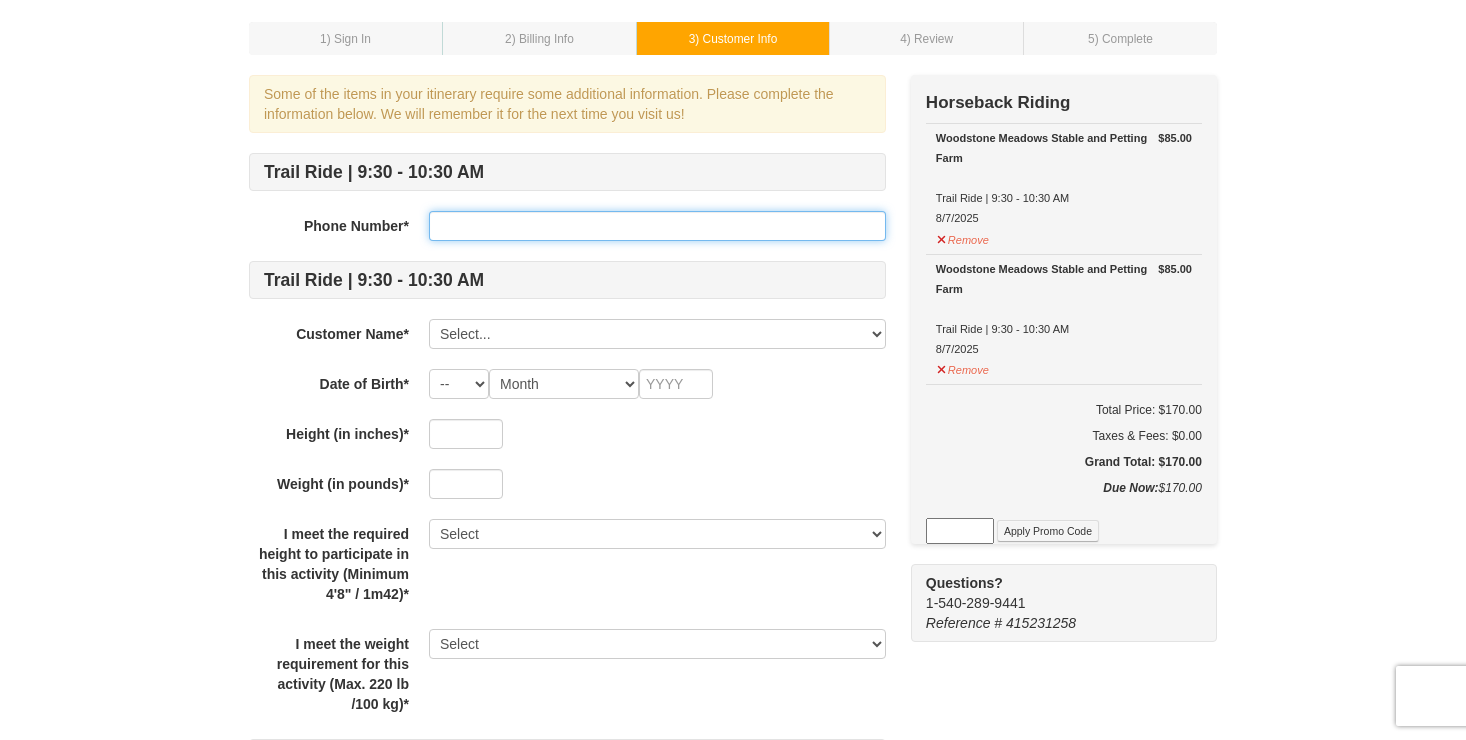 type 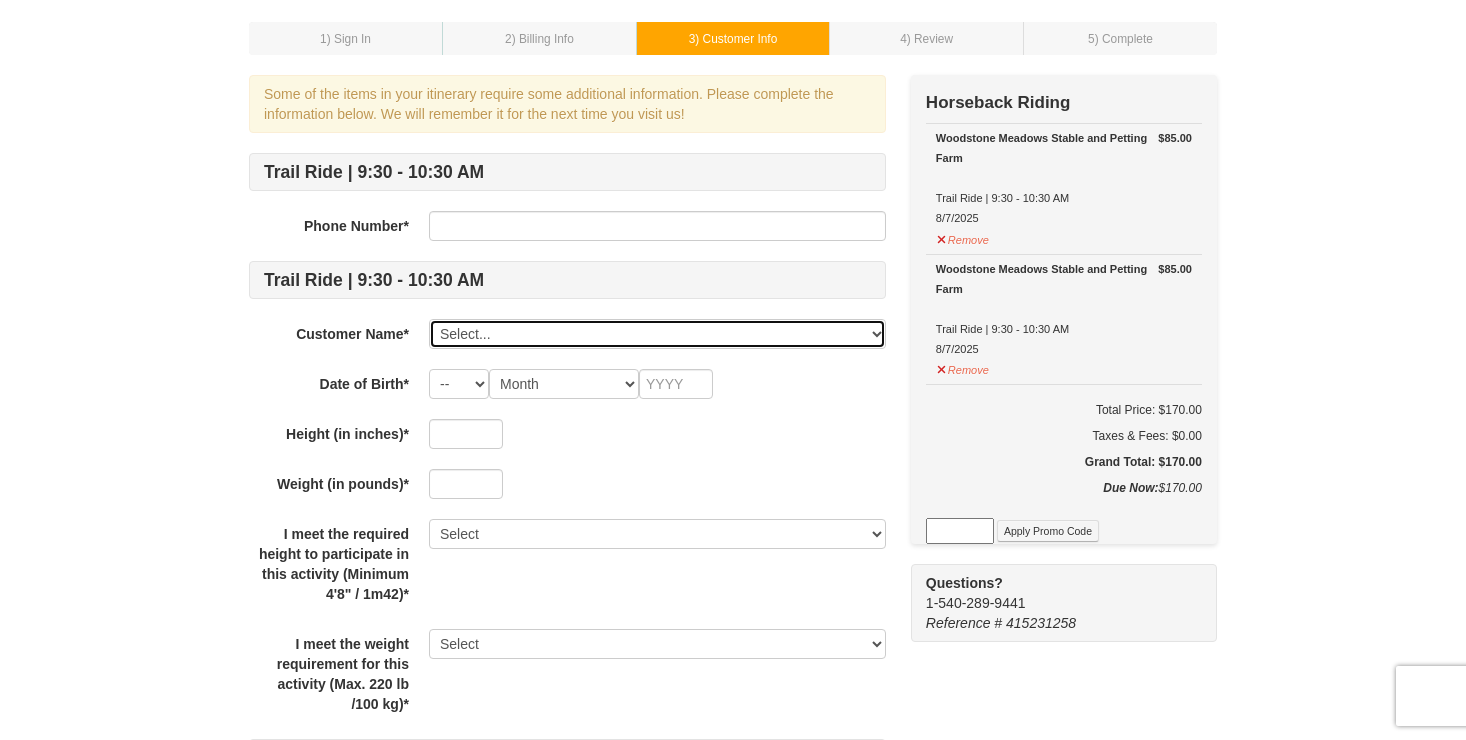 click on "Select... Donald Taylor Add New..." at bounding box center [657, 334] 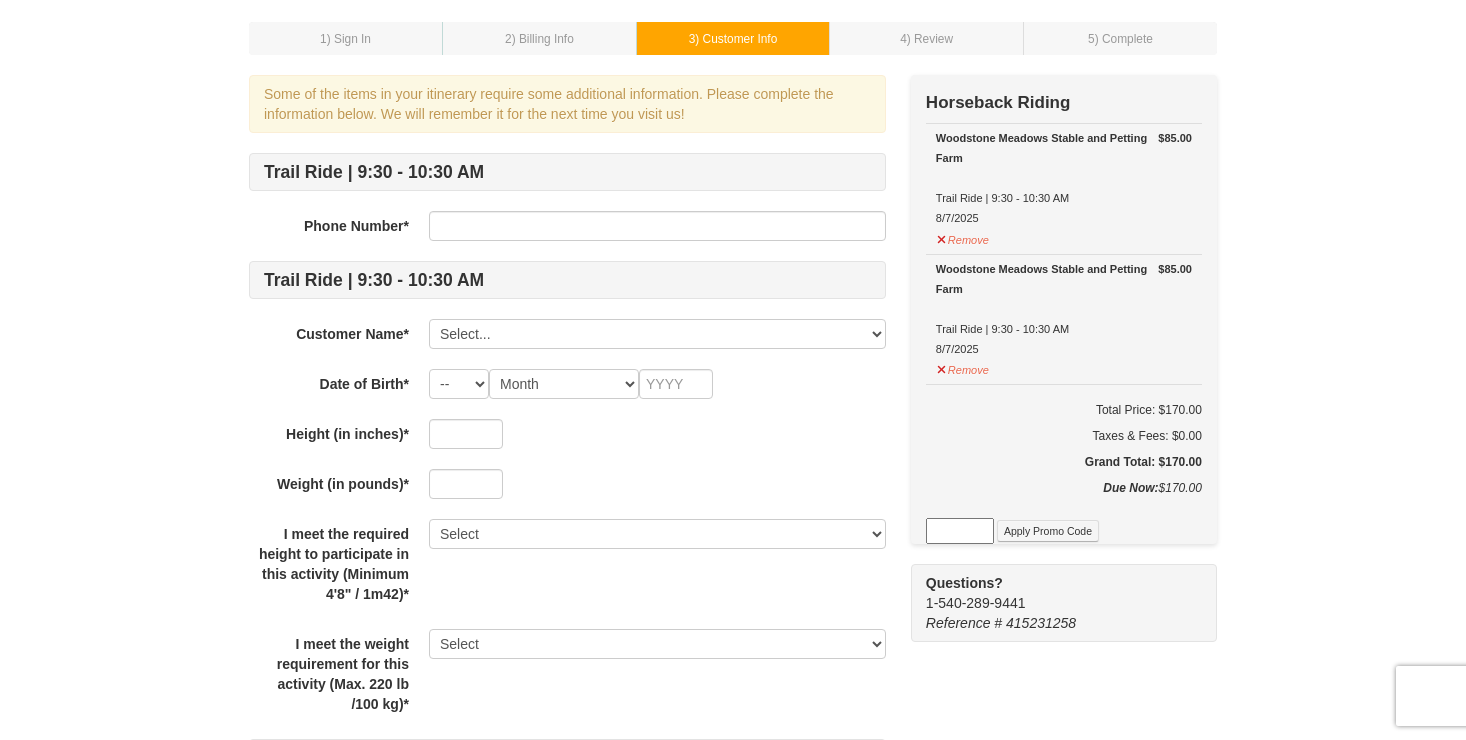 drag, startPoint x: 1465, startPoint y: 728, endPoint x: 1475, endPoint y: 727, distance: 10.049875 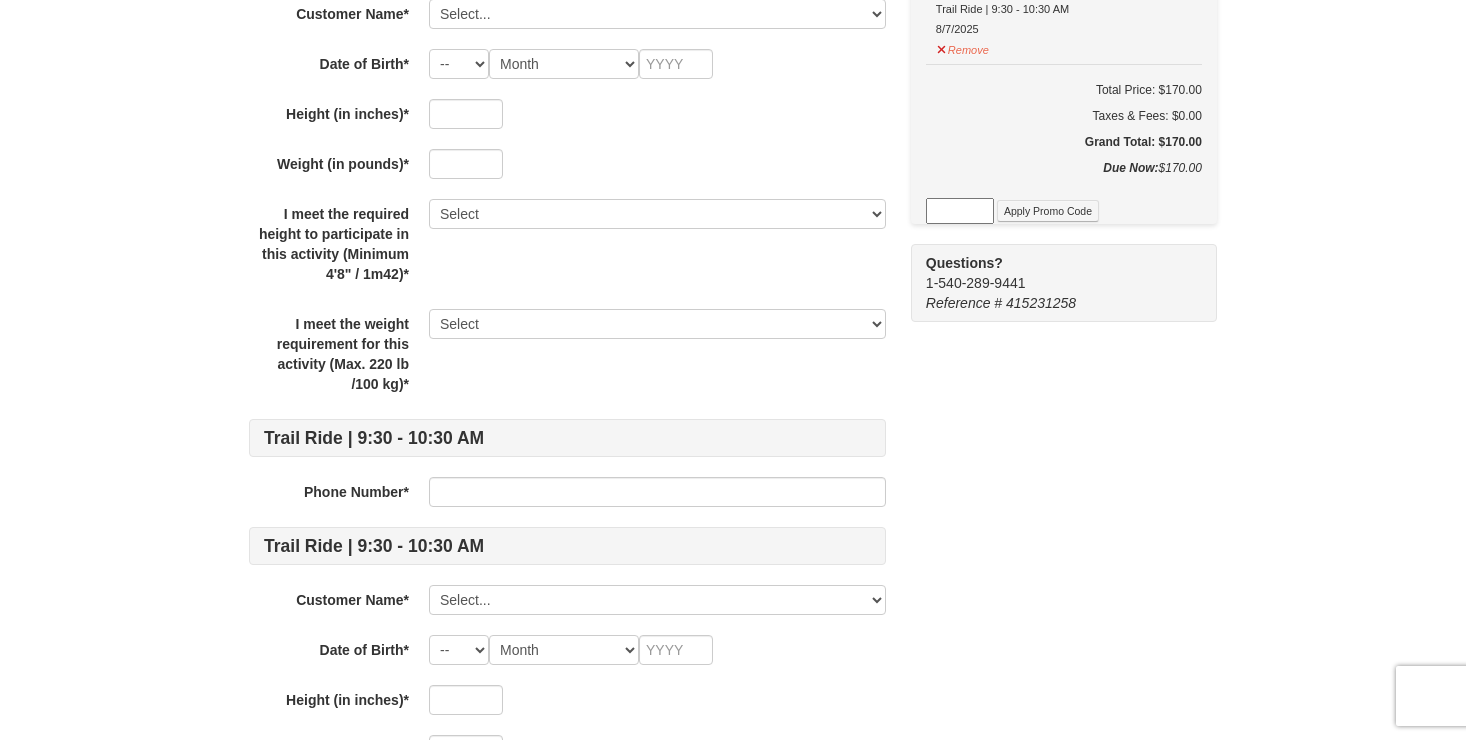 scroll, scrollTop: 506, scrollLeft: 0, axis: vertical 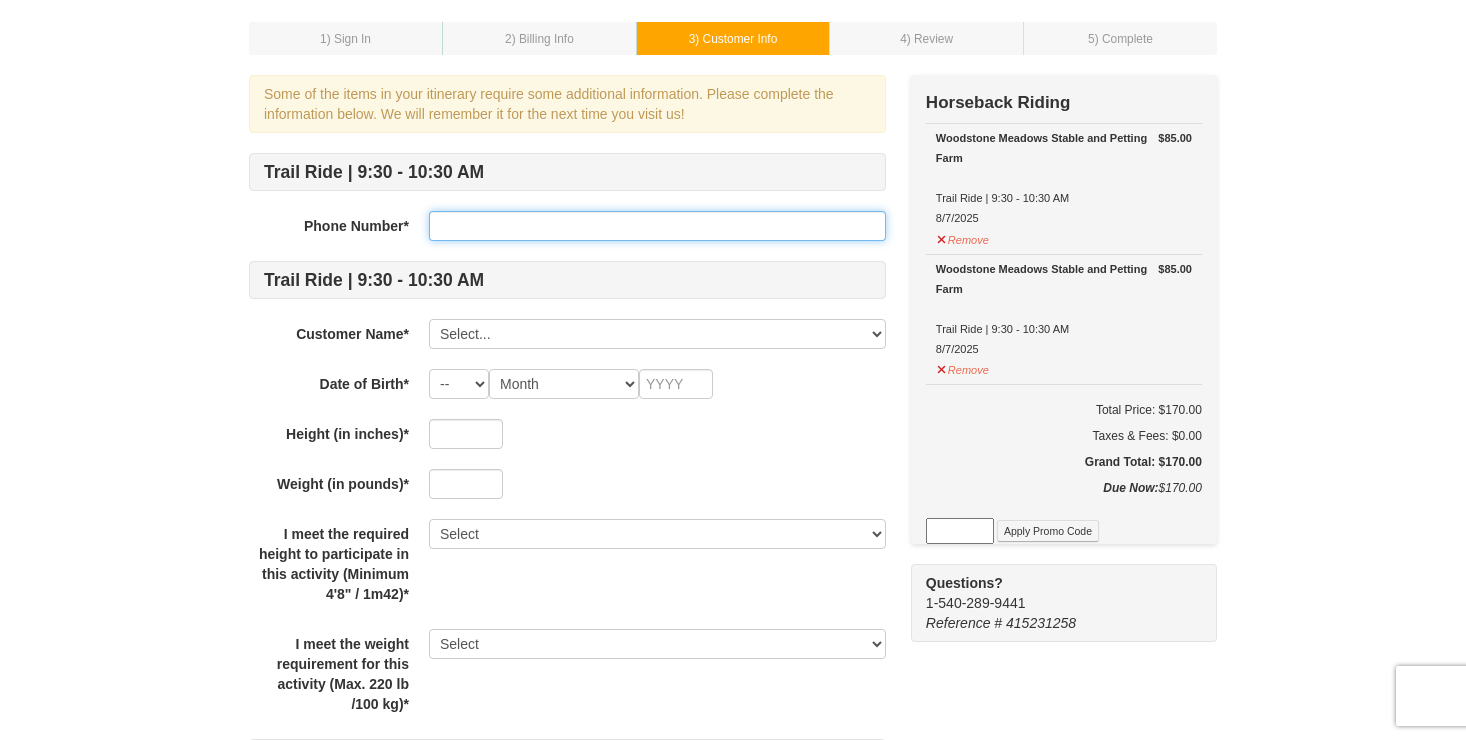 click at bounding box center (657, 226) 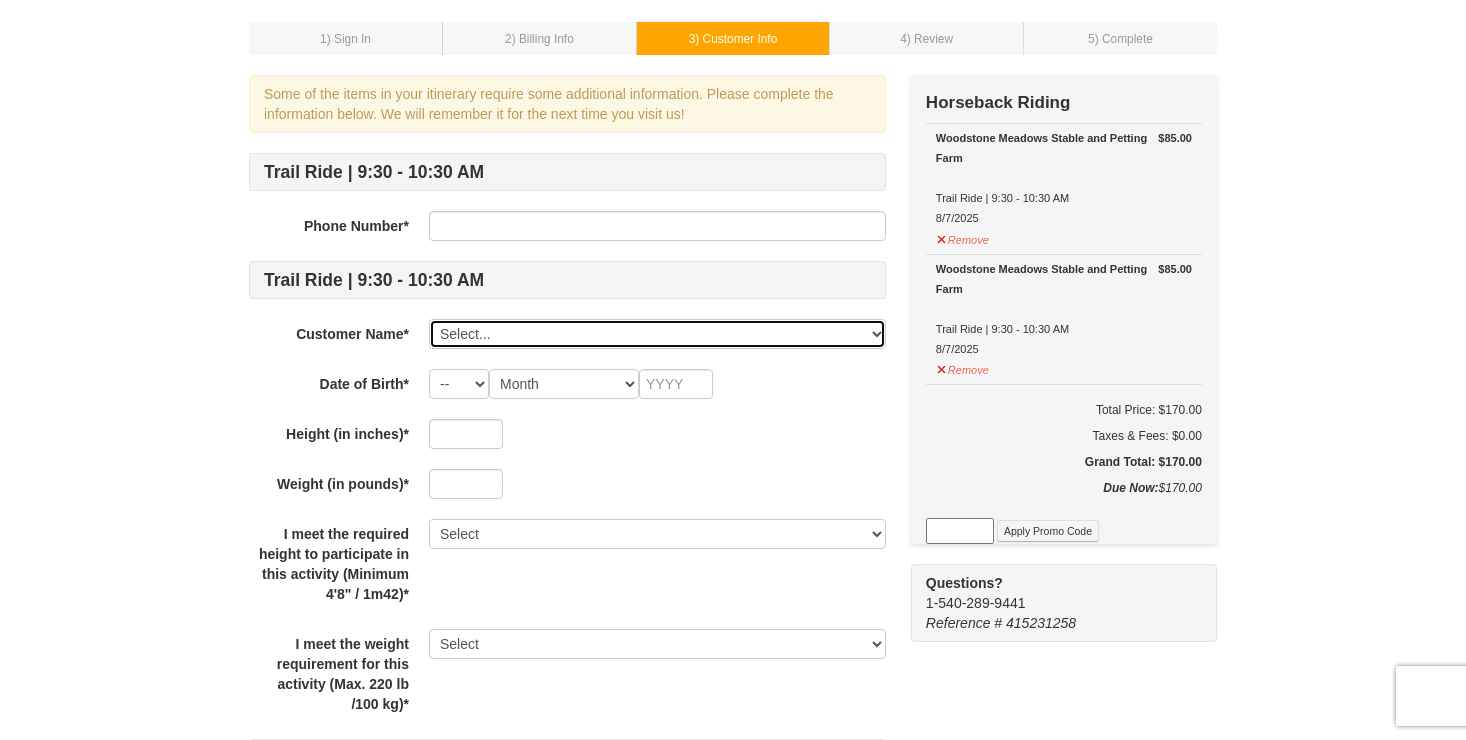click on "Select... Donald Taylor Add New..." at bounding box center [657, 334] 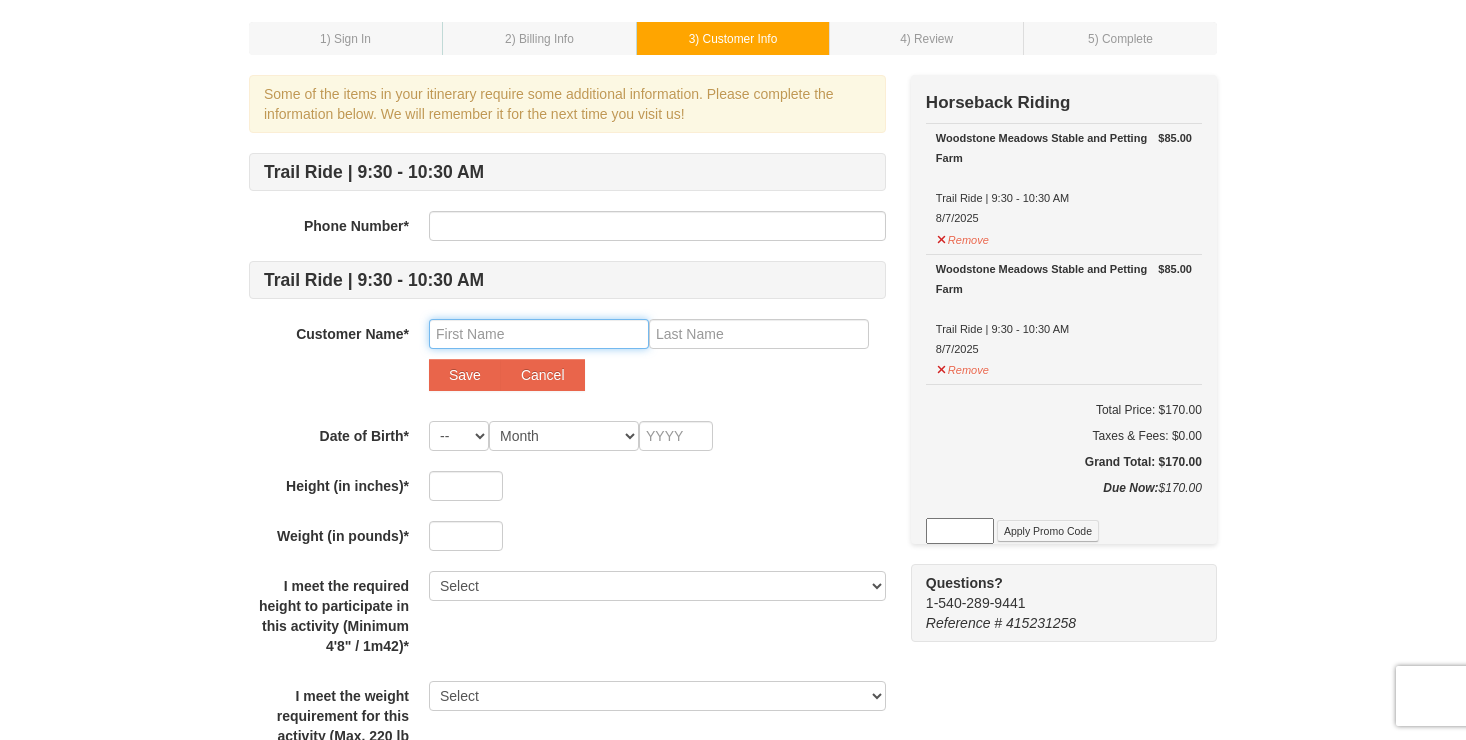 click at bounding box center [539, 334] 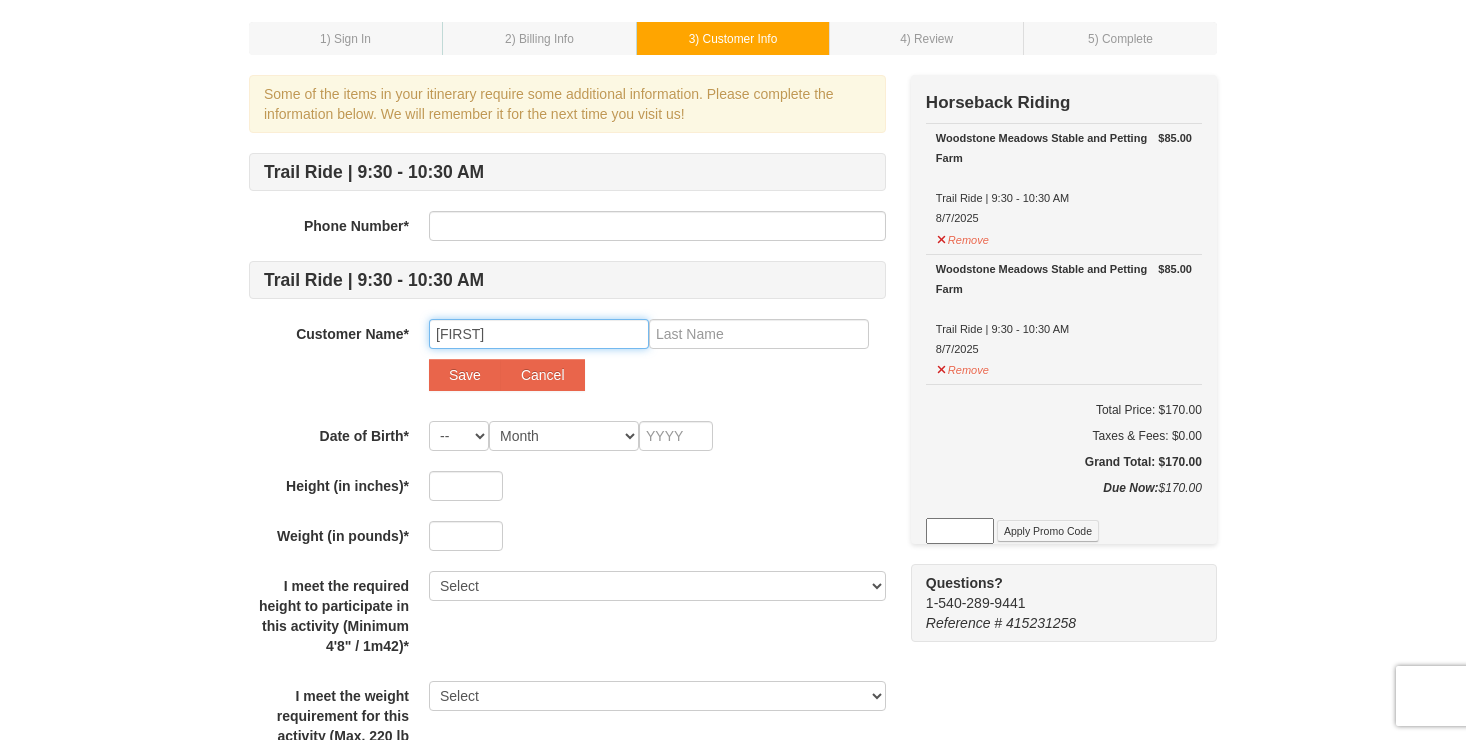 type on "Anthony" 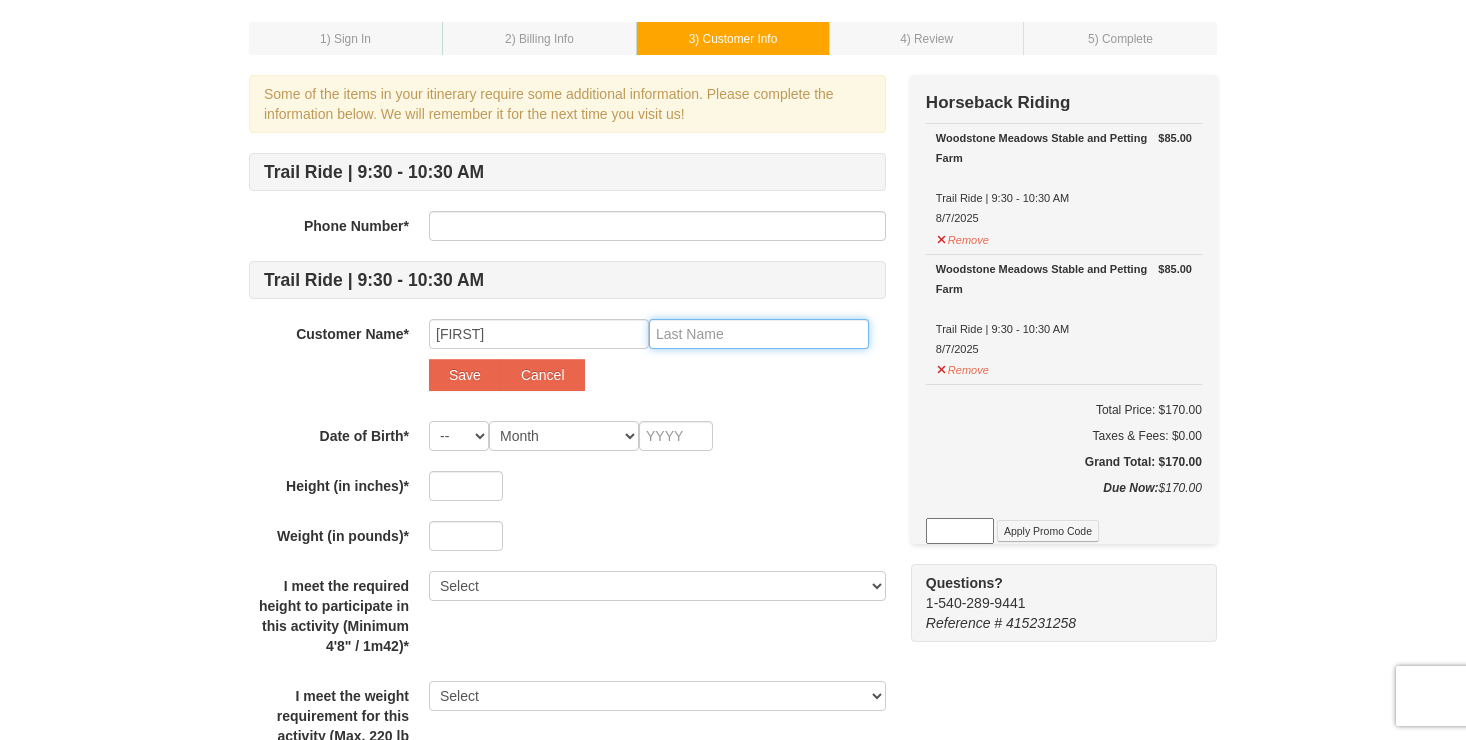 click at bounding box center [759, 334] 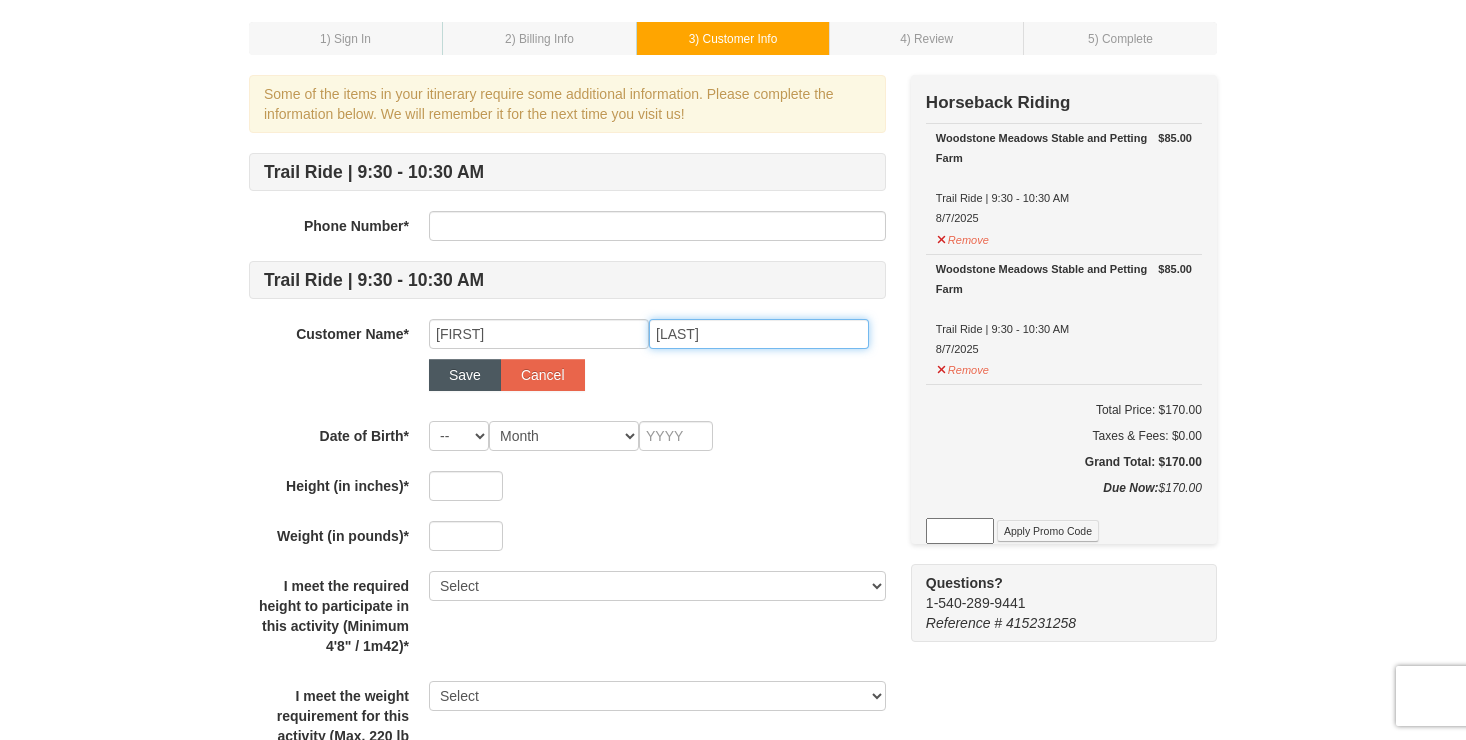 type on "Lopez" 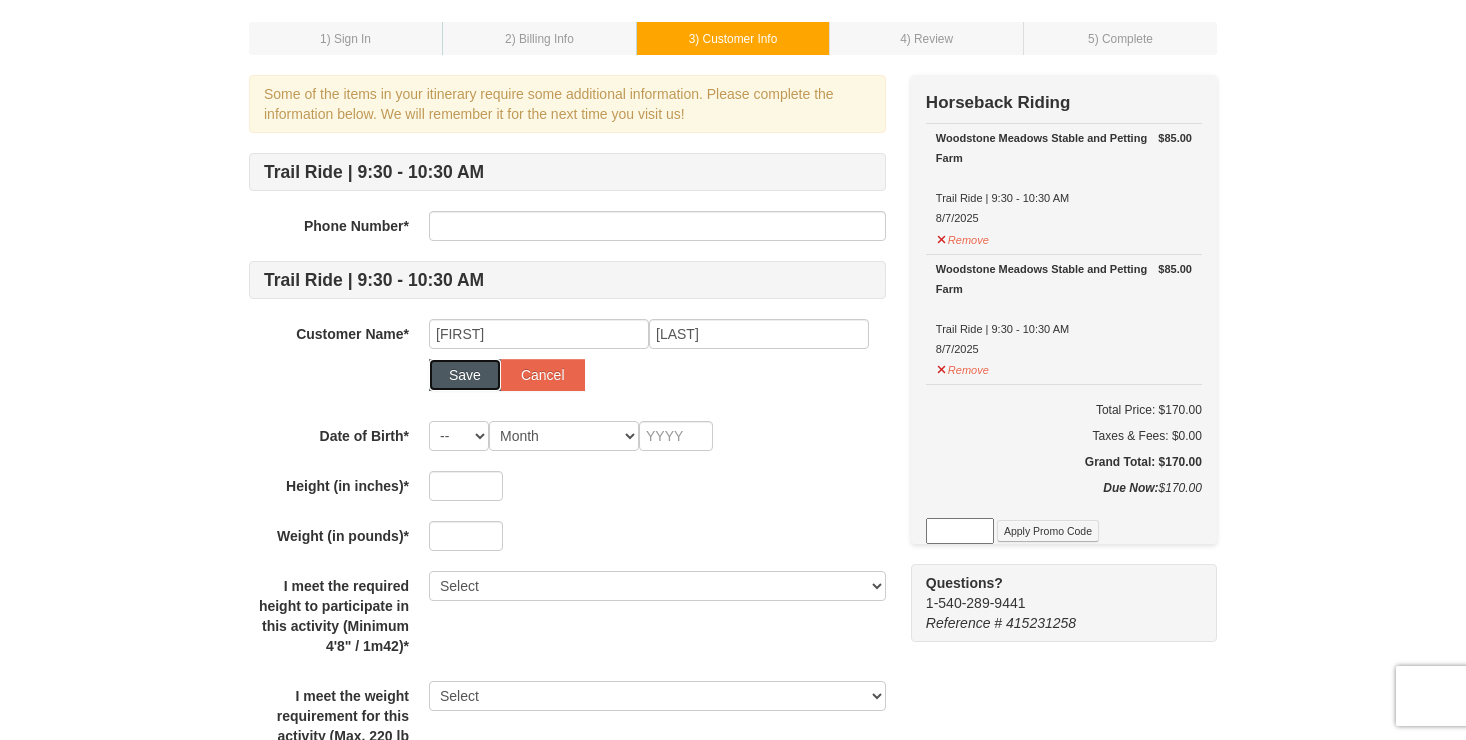 click on "Save" at bounding box center (465, 375) 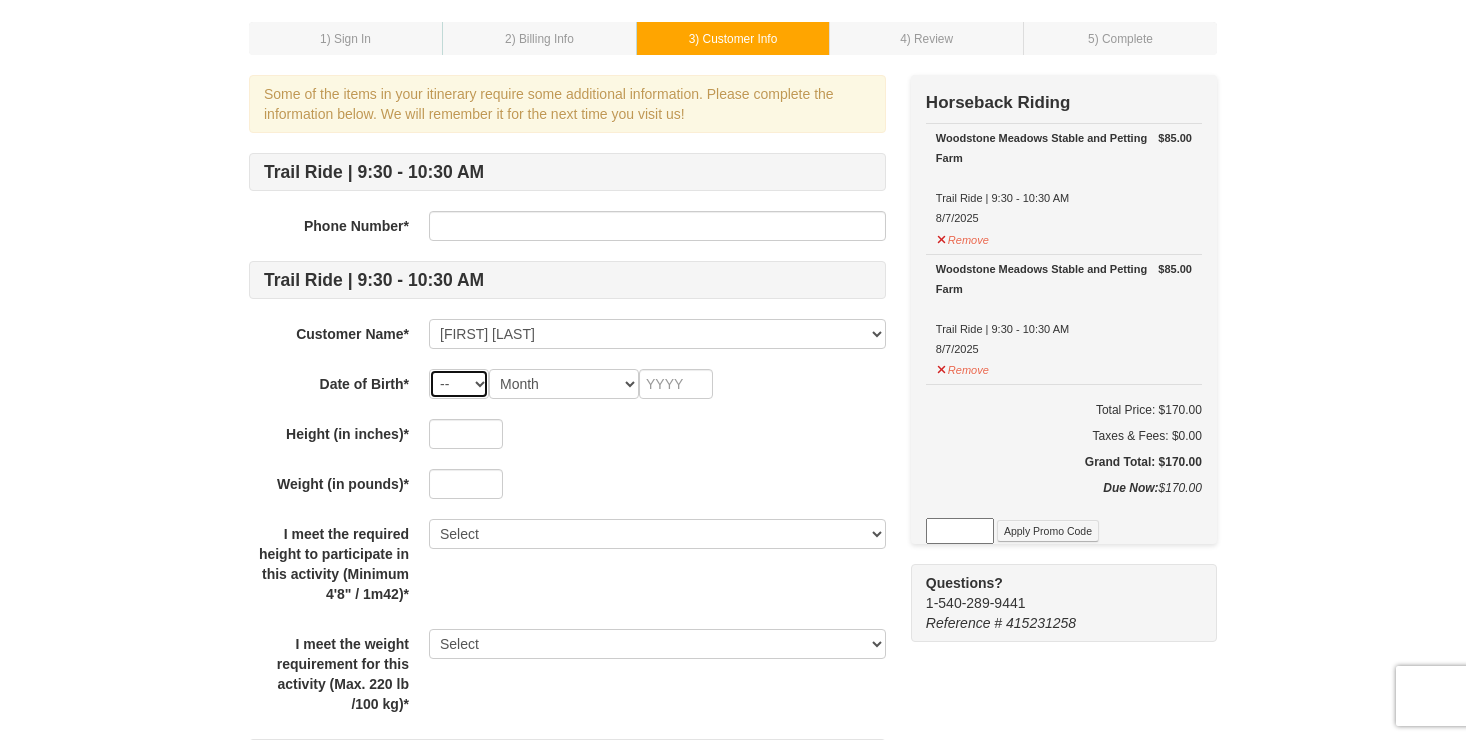 click on "-- 01 02 03 04 05 06 07 08 09 10 11 12 13 14 15 16 17 18 19 20 21 22 23 24 25 26 27 28 29 30 31" at bounding box center (459, 384) 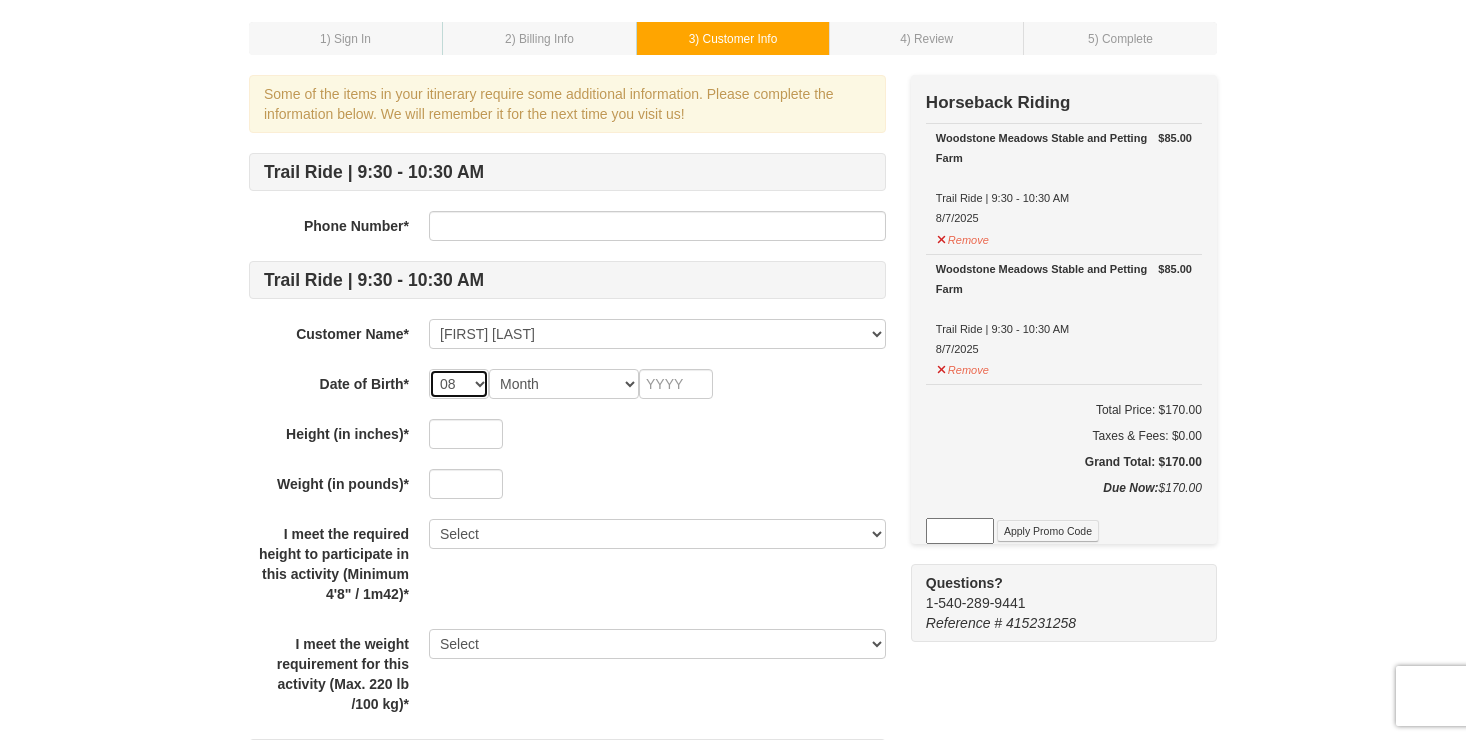 click on "-- 01 02 03 04 05 06 07 08 09 10 11 12 13 14 15 16 17 18 19 20 21 22 23 24 25 26 27 28 29 30 31" at bounding box center (459, 384) 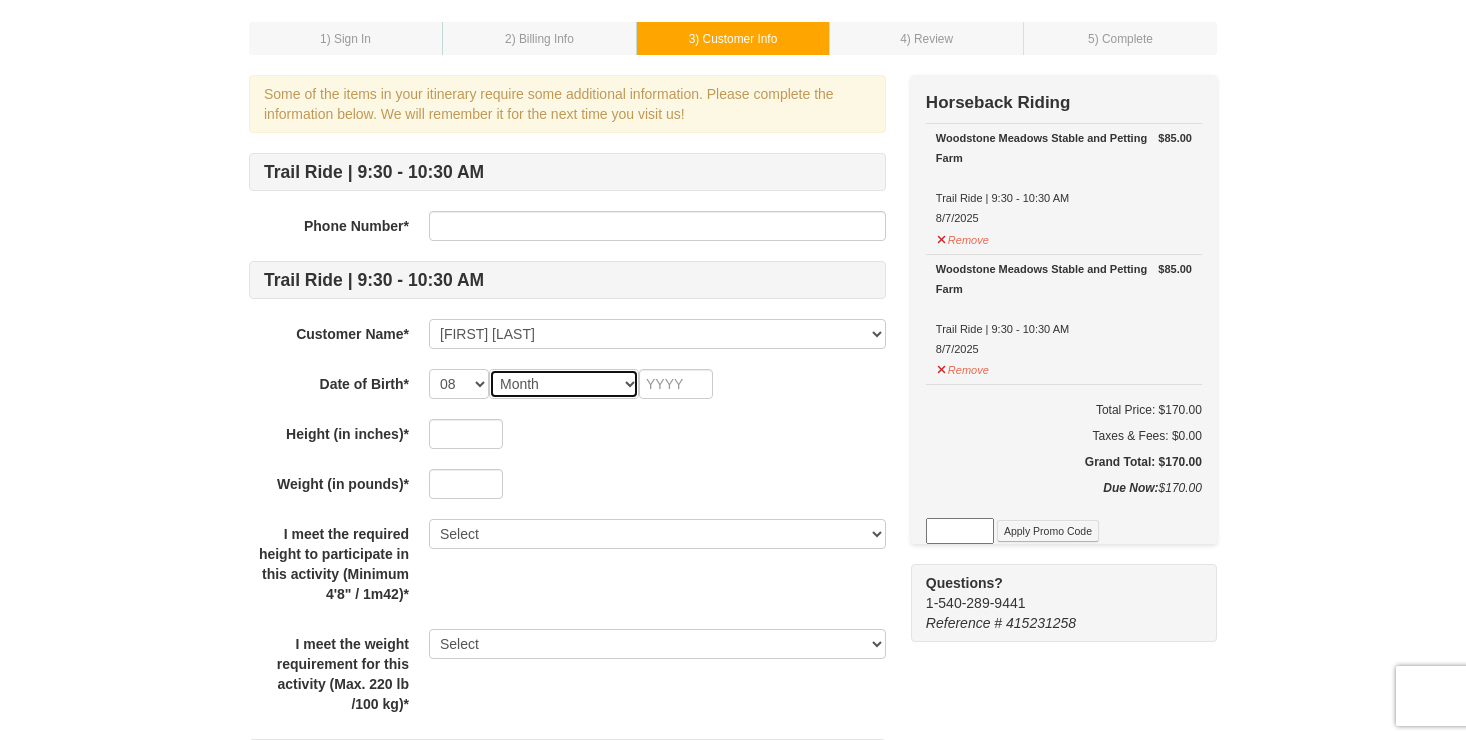 click on "Month January February March April May June July August September October November December" at bounding box center (564, 384) 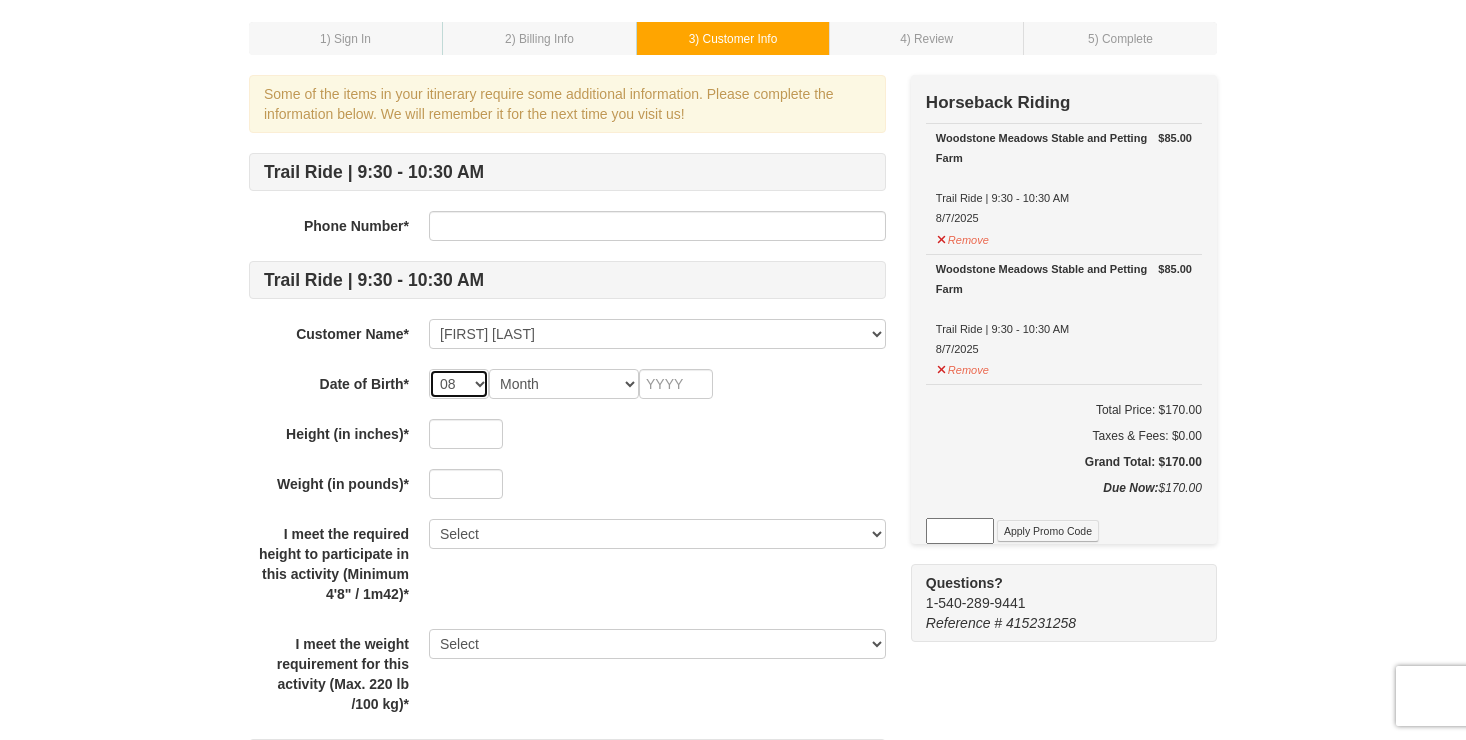 click on "-- 01 02 03 04 05 06 07 08 09 10 11 12 13 14 15 16 17 18 19 20 21 22 23 24 25 26 27 28 29 30 31" at bounding box center (459, 384) 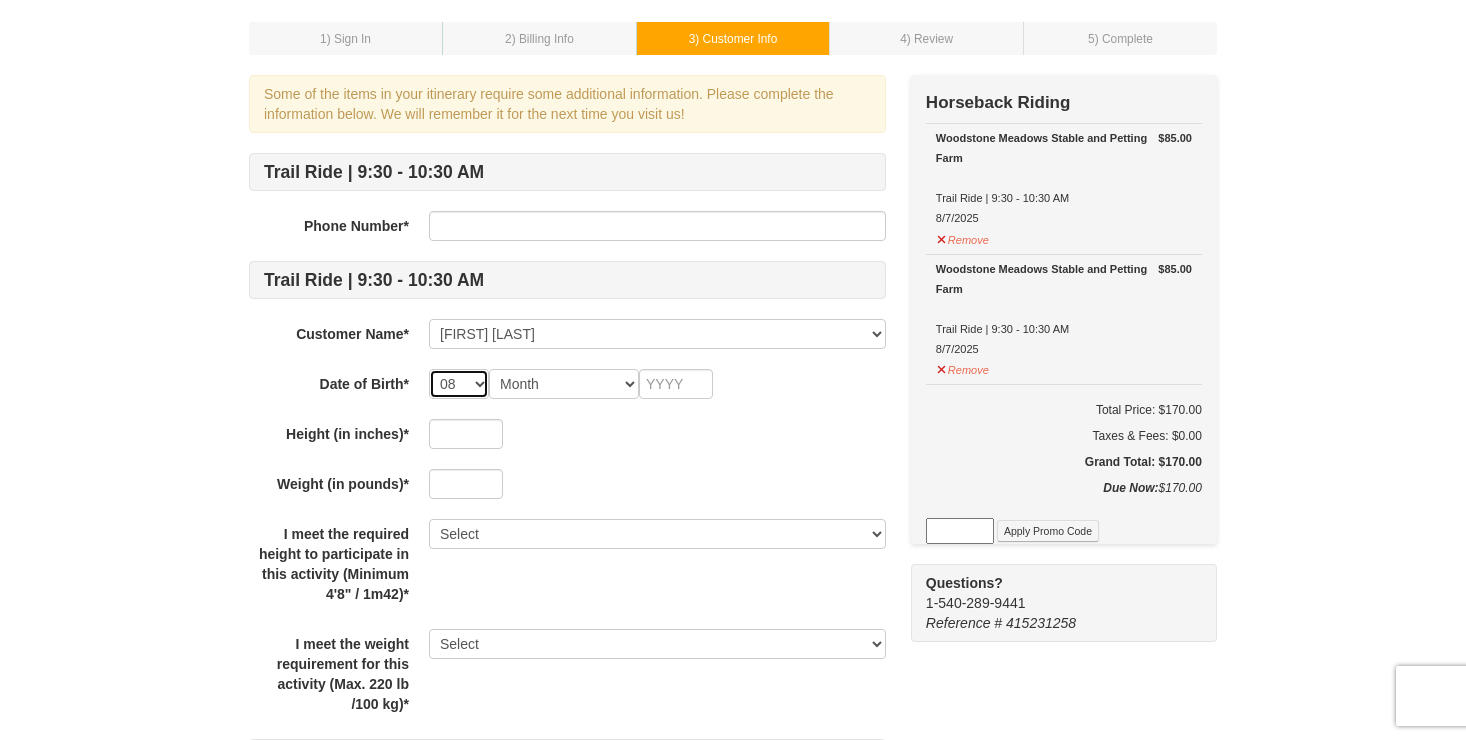 select on "03" 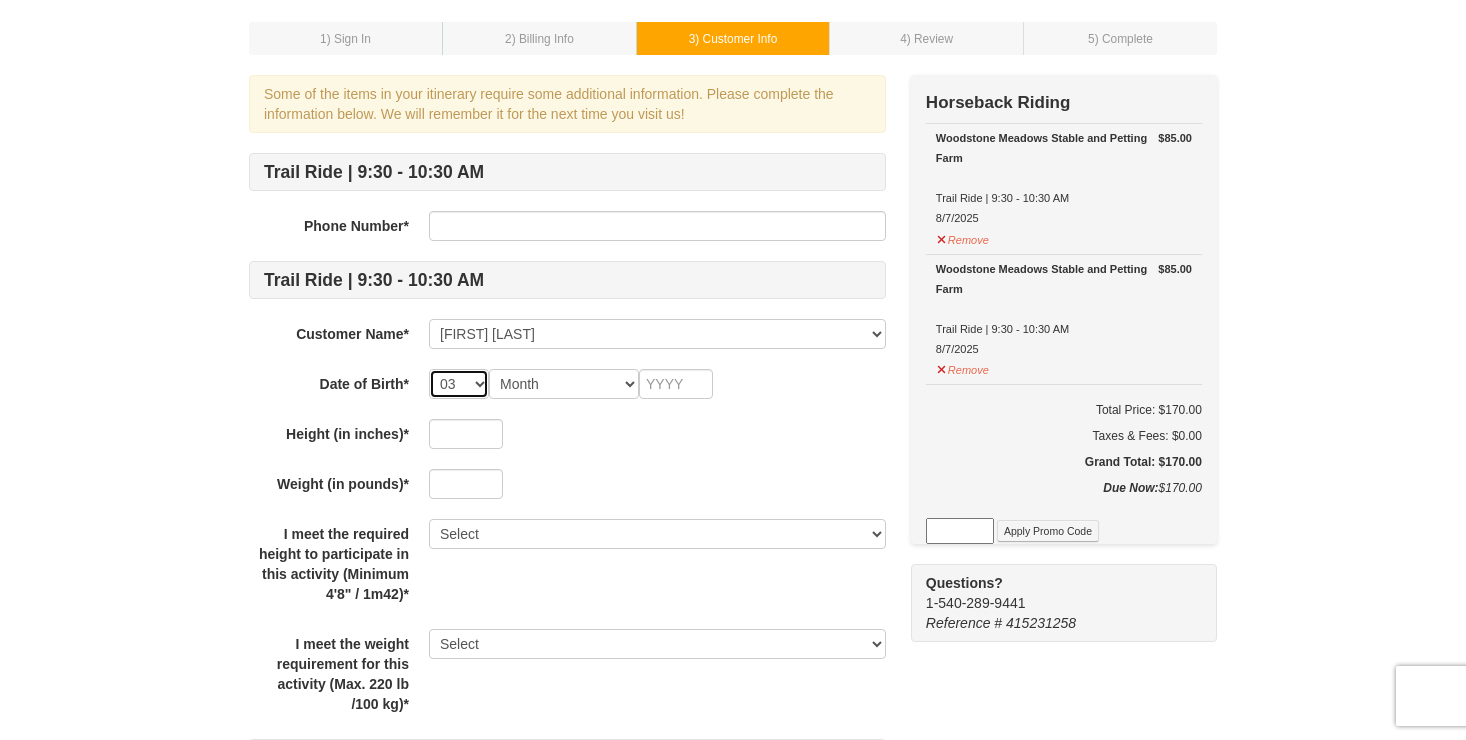 click on "-- 01 02 03 04 05 06 07 08 09 10 11 12 13 14 15 16 17 18 19 20 21 22 23 24 25 26 27 28 29 30 31" at bounding box center (459, 384) 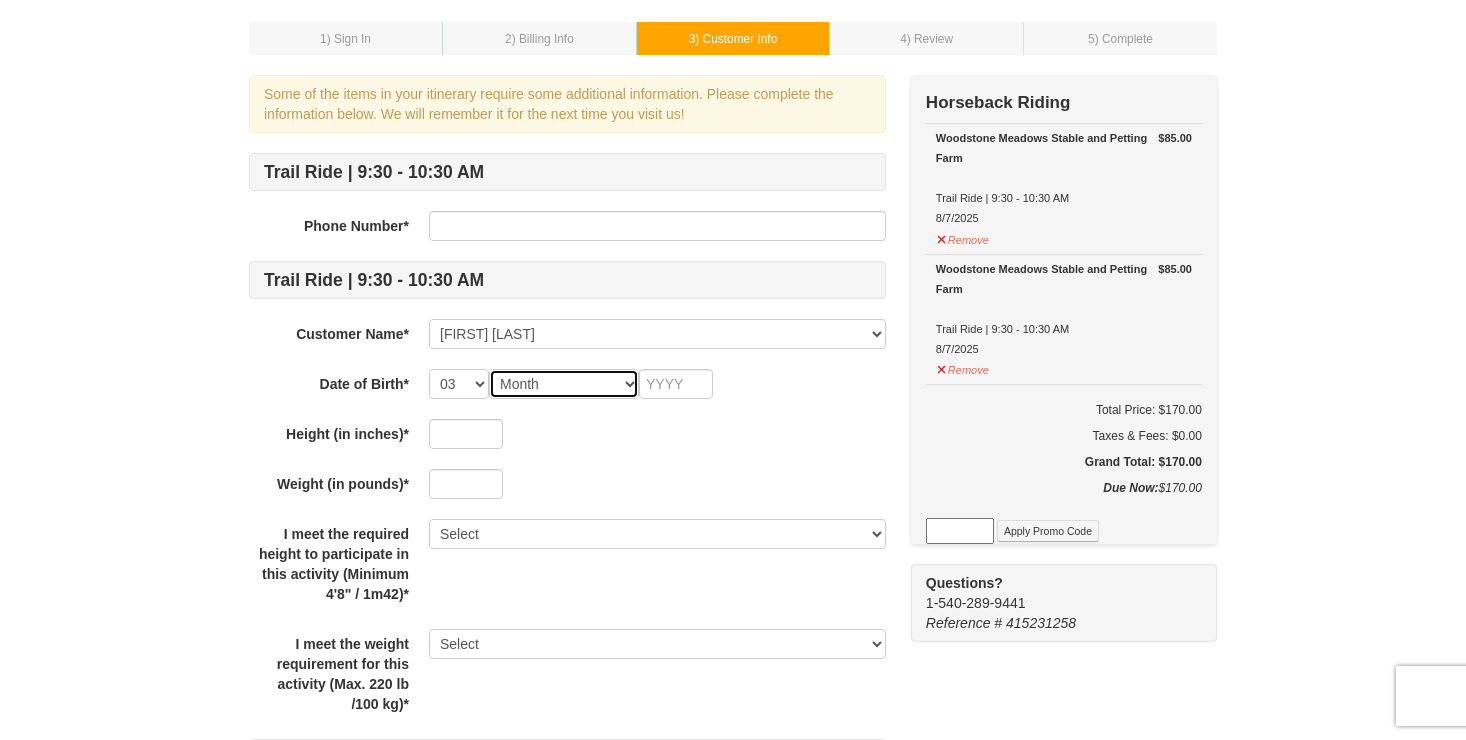 click on "Month January February March April May June July August September October November December" at bounding box center [564, 384] 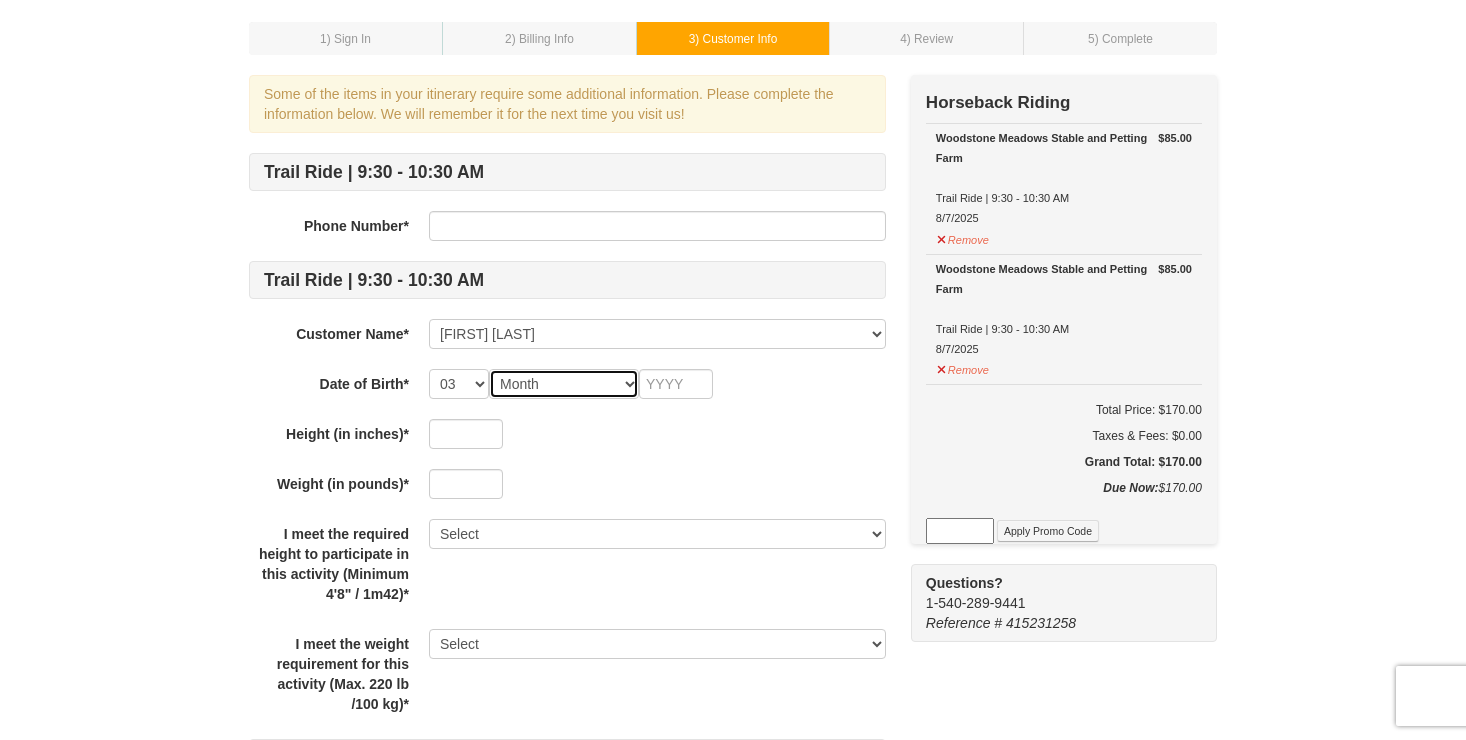 select on "08" 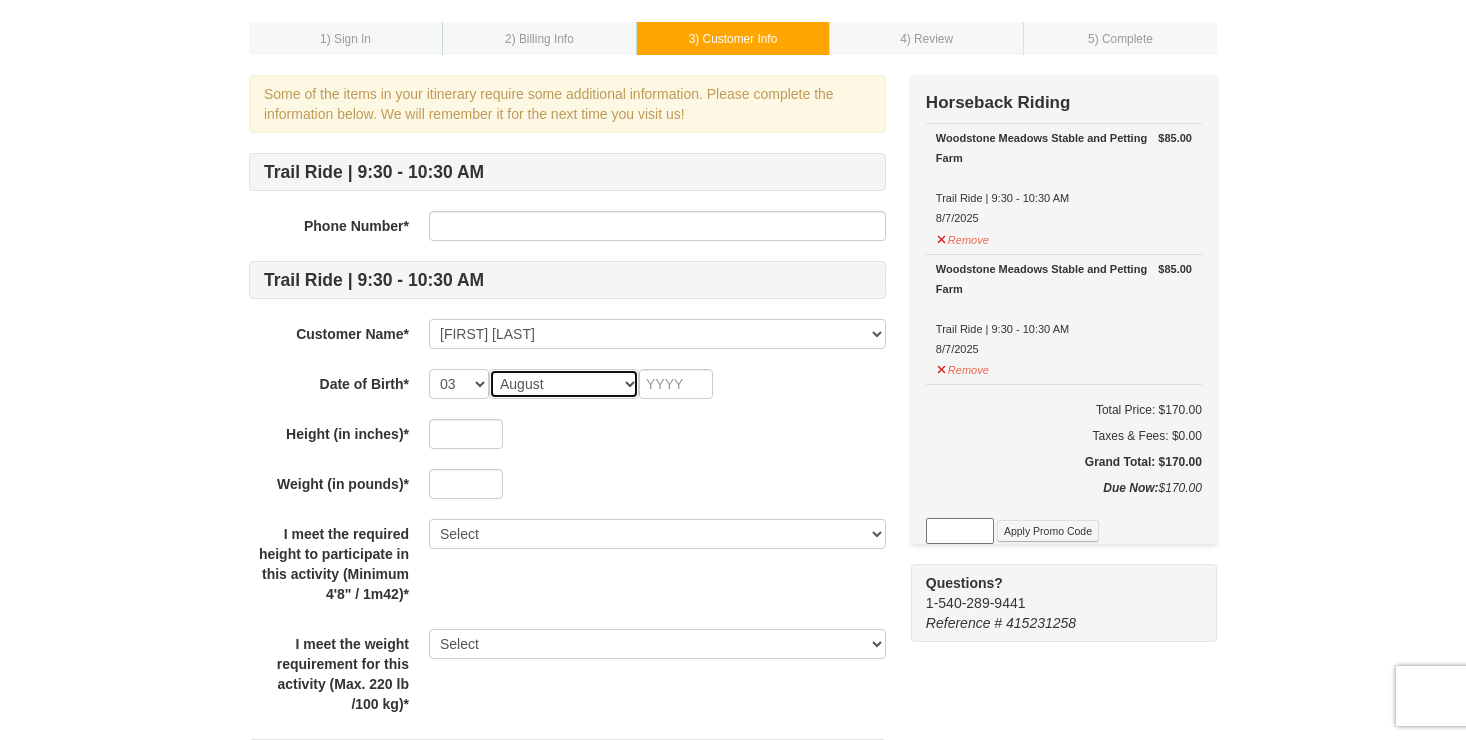 click on "Month January February March April May June July August September October November December" at bounding box center (564, 384) 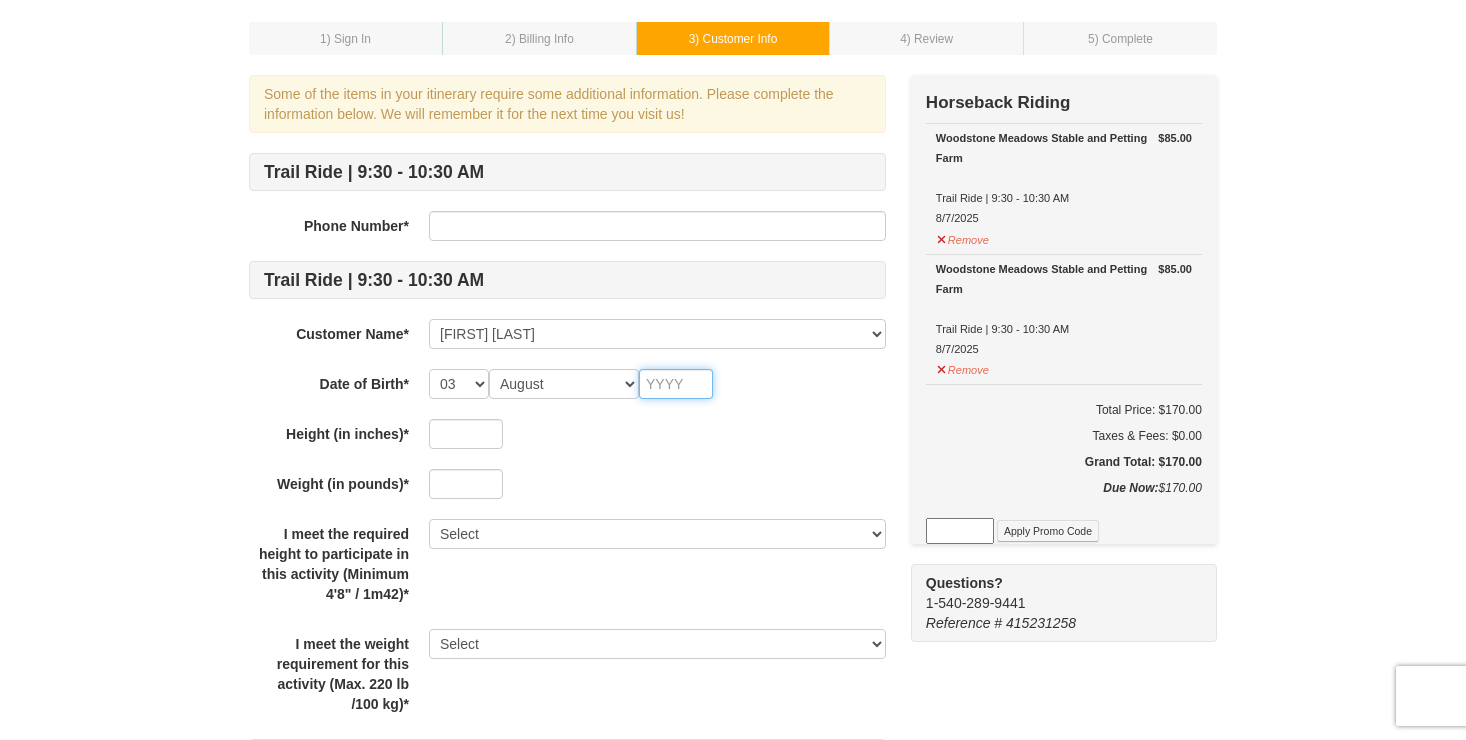 click at bounding box center [676, 384] 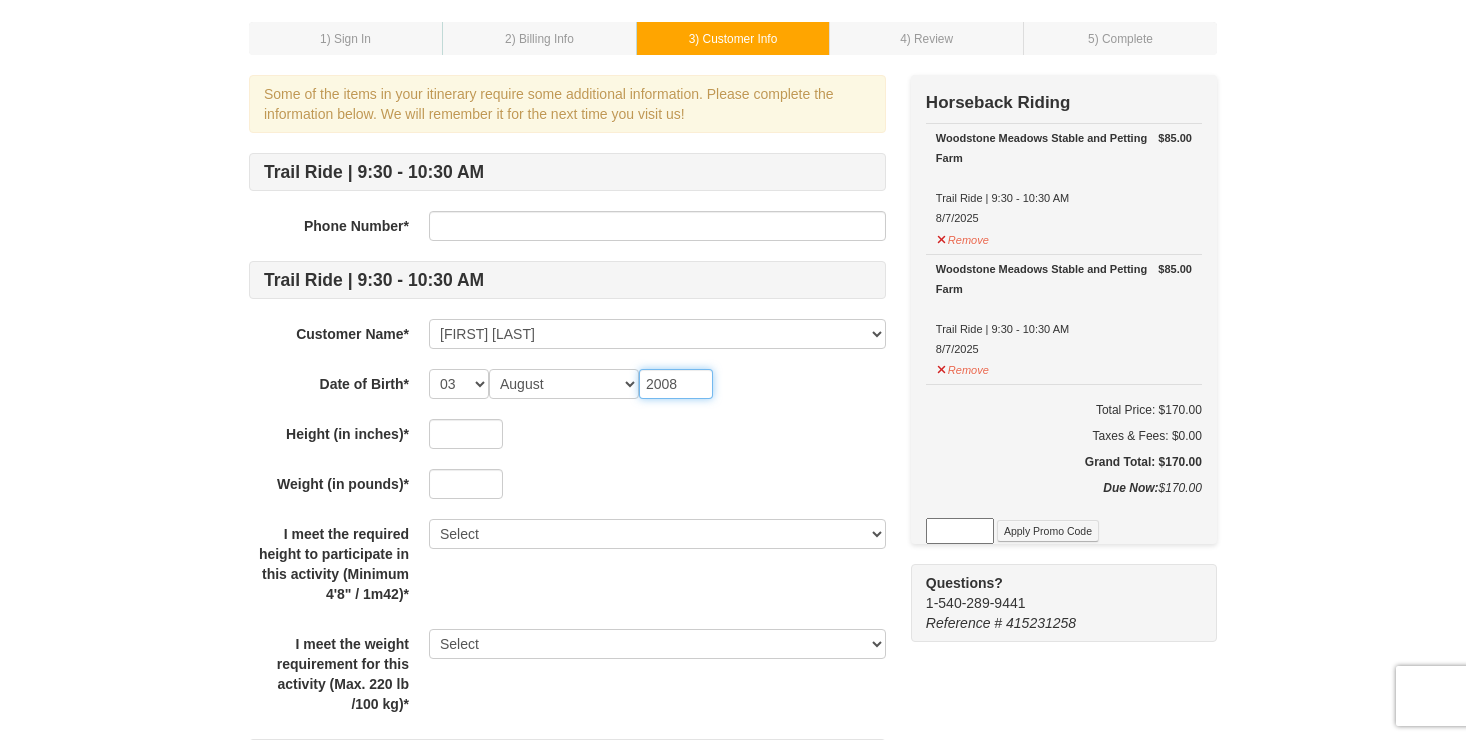 type on "2008" 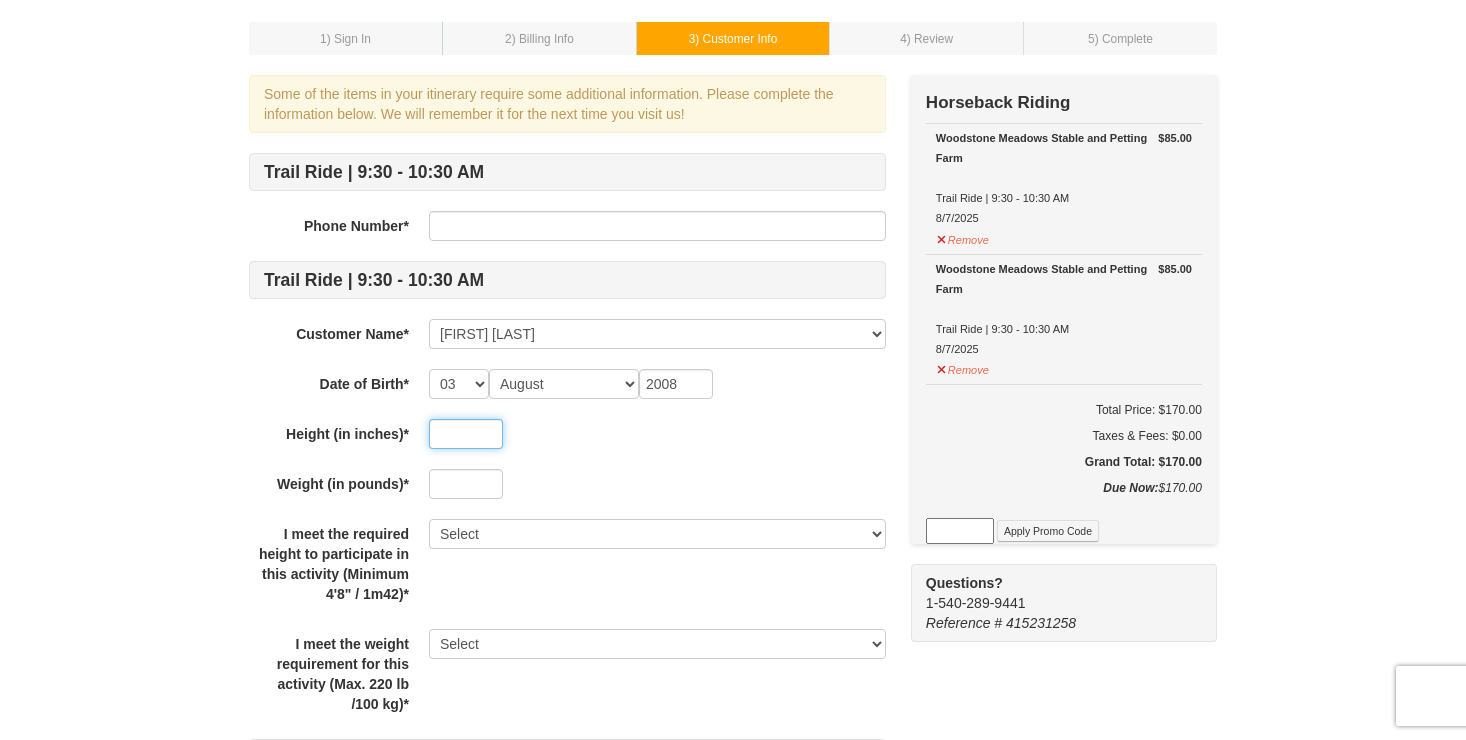 click at bounding box center (466, 434) 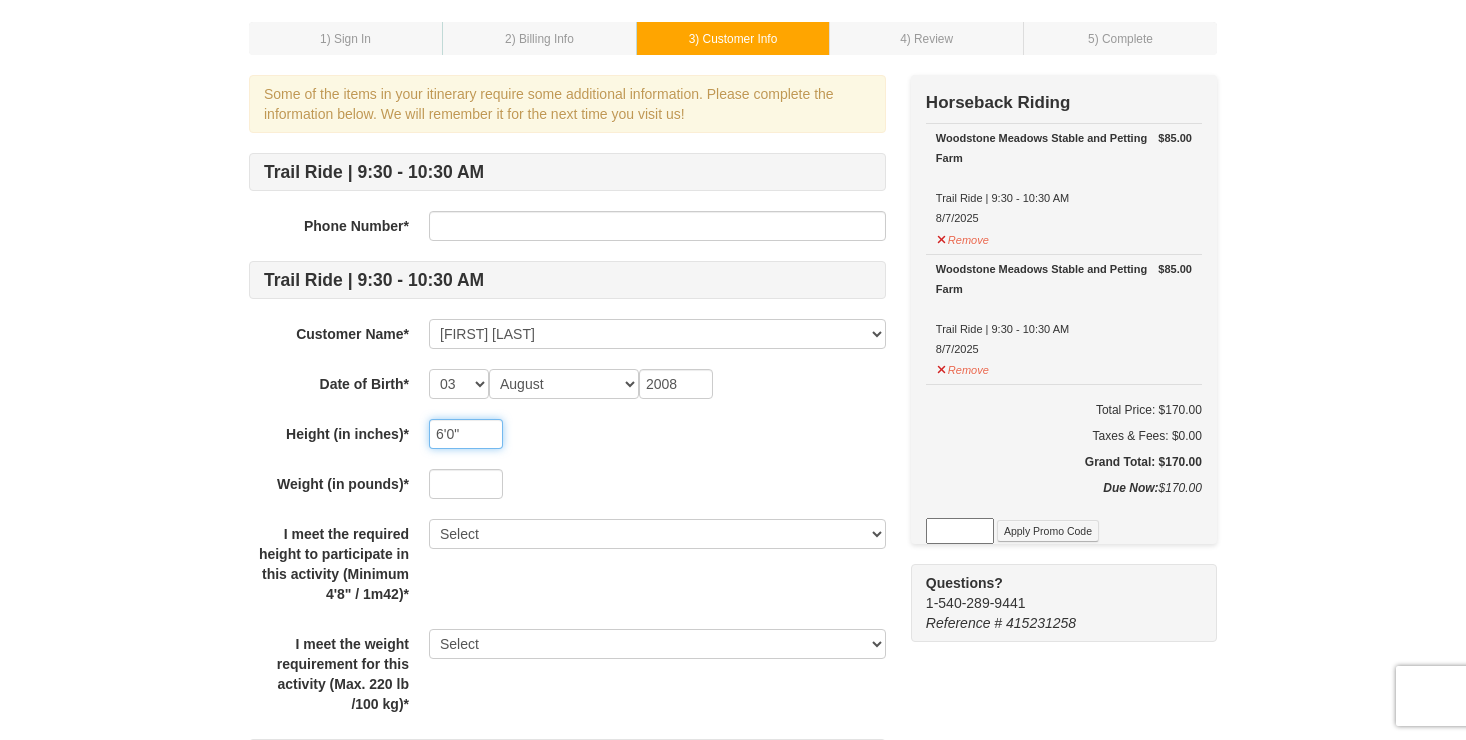 type on "6'0"" 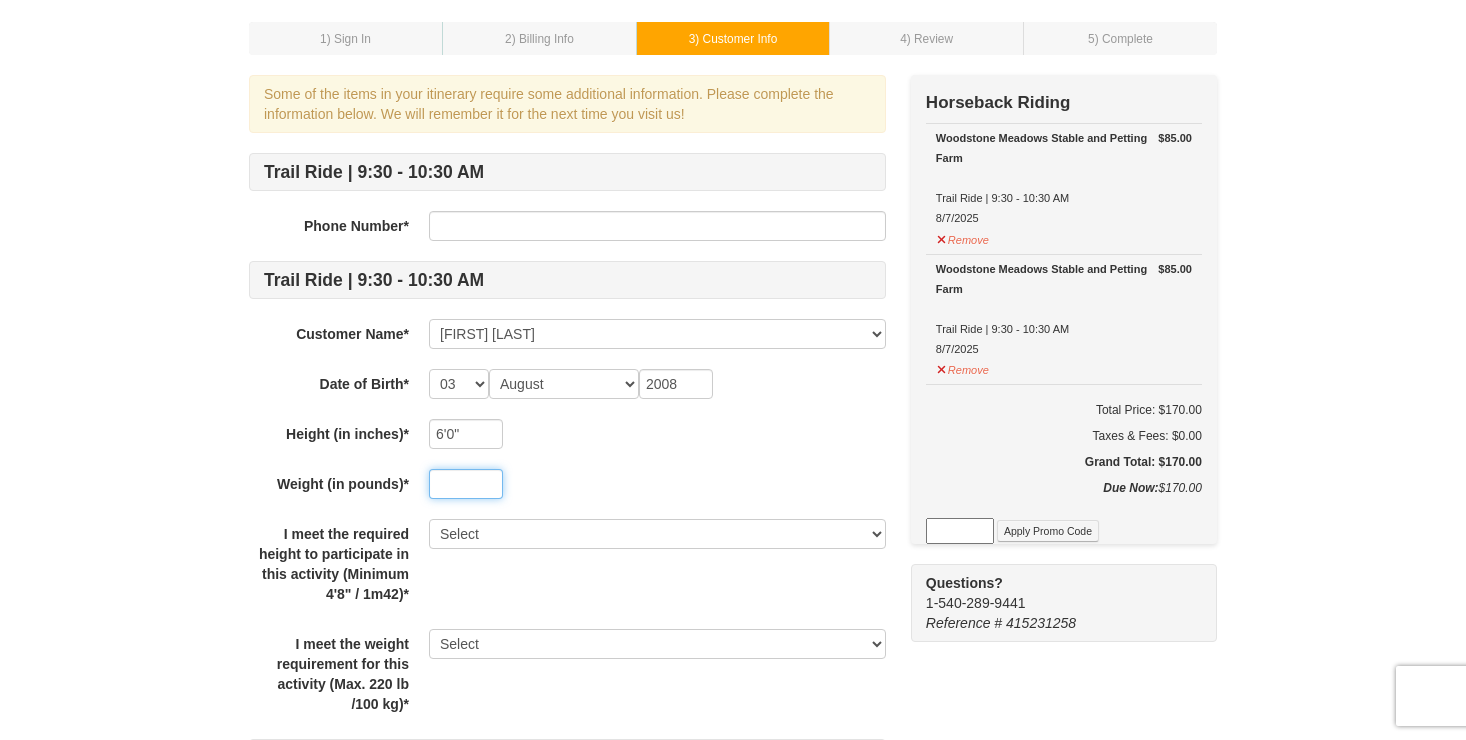 click at bounding box center (466, 484) 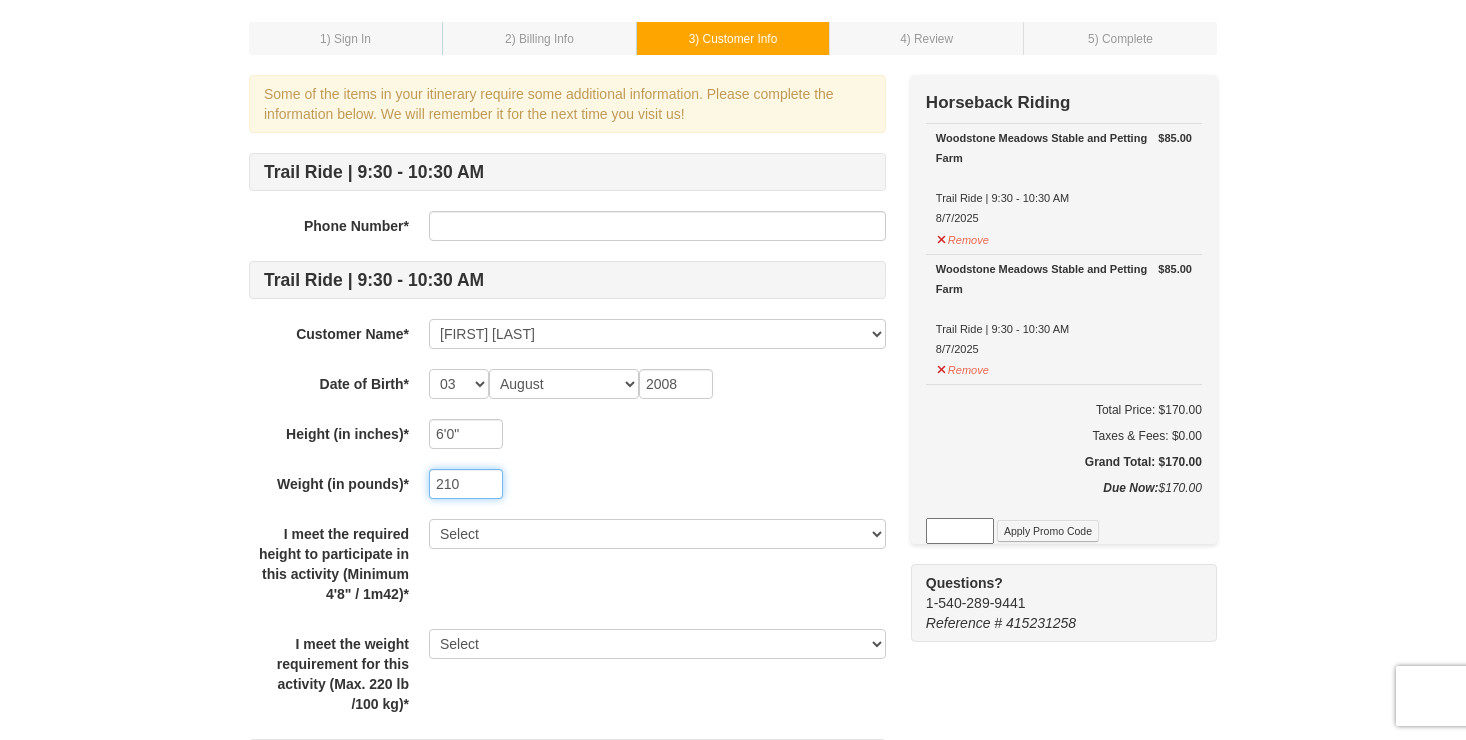 type on "210" 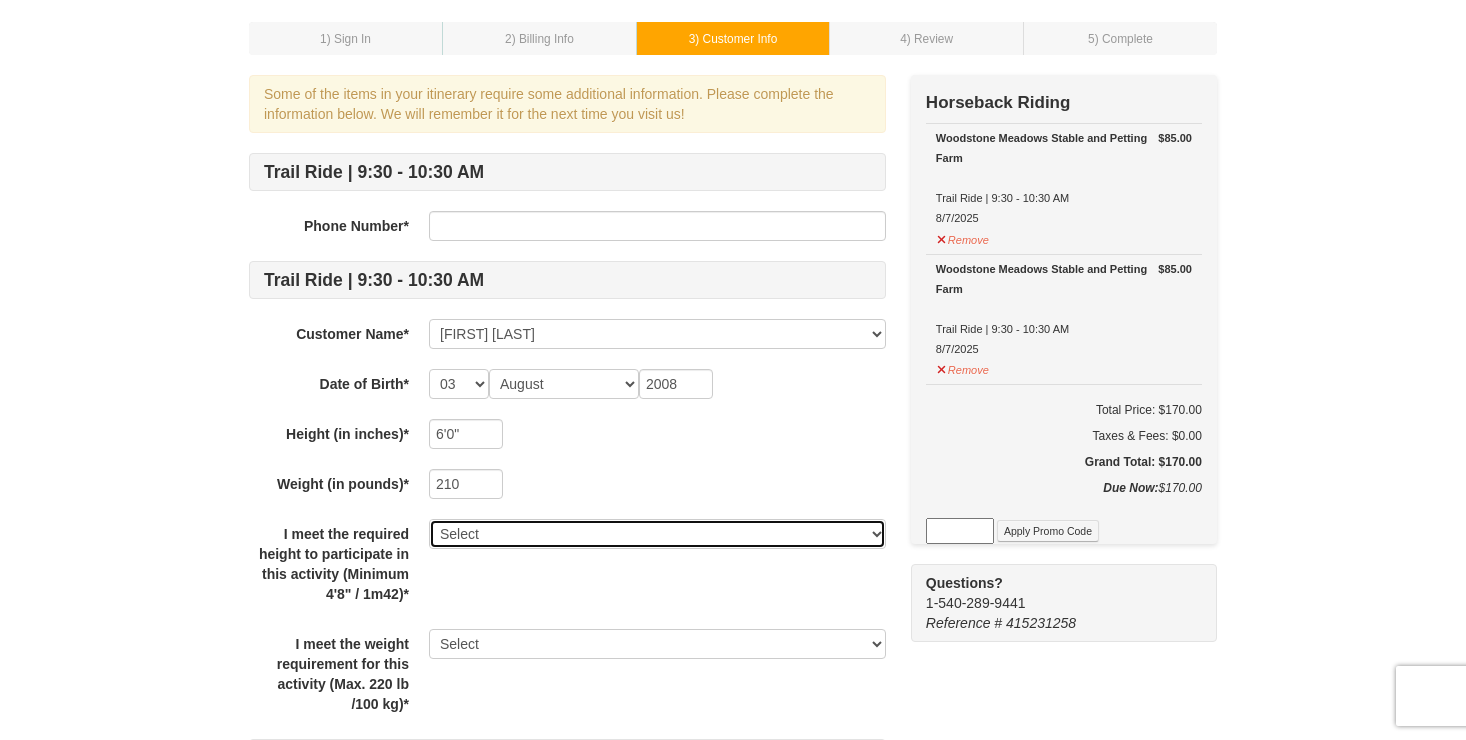 click on "Select Yes" at bounding box center [657, 534] 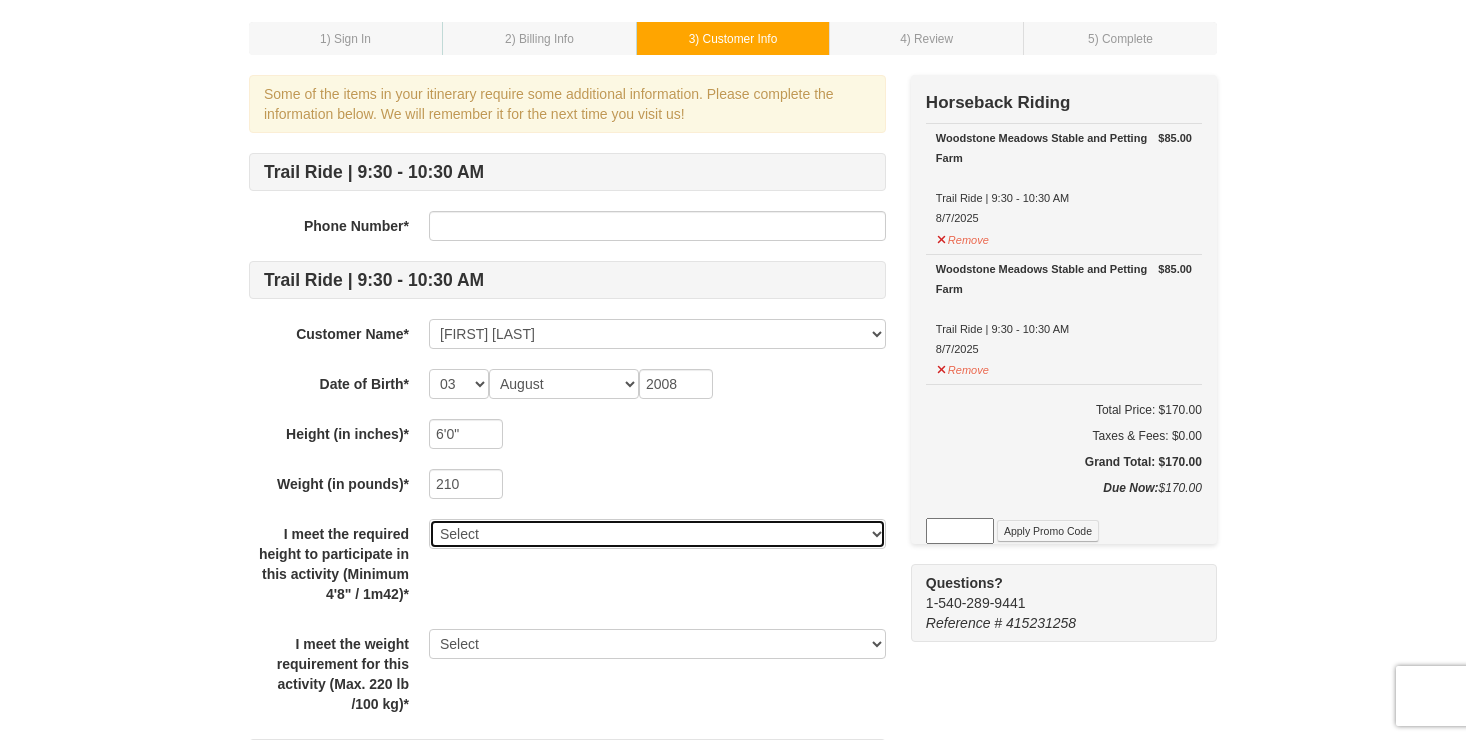 select on "Yes" 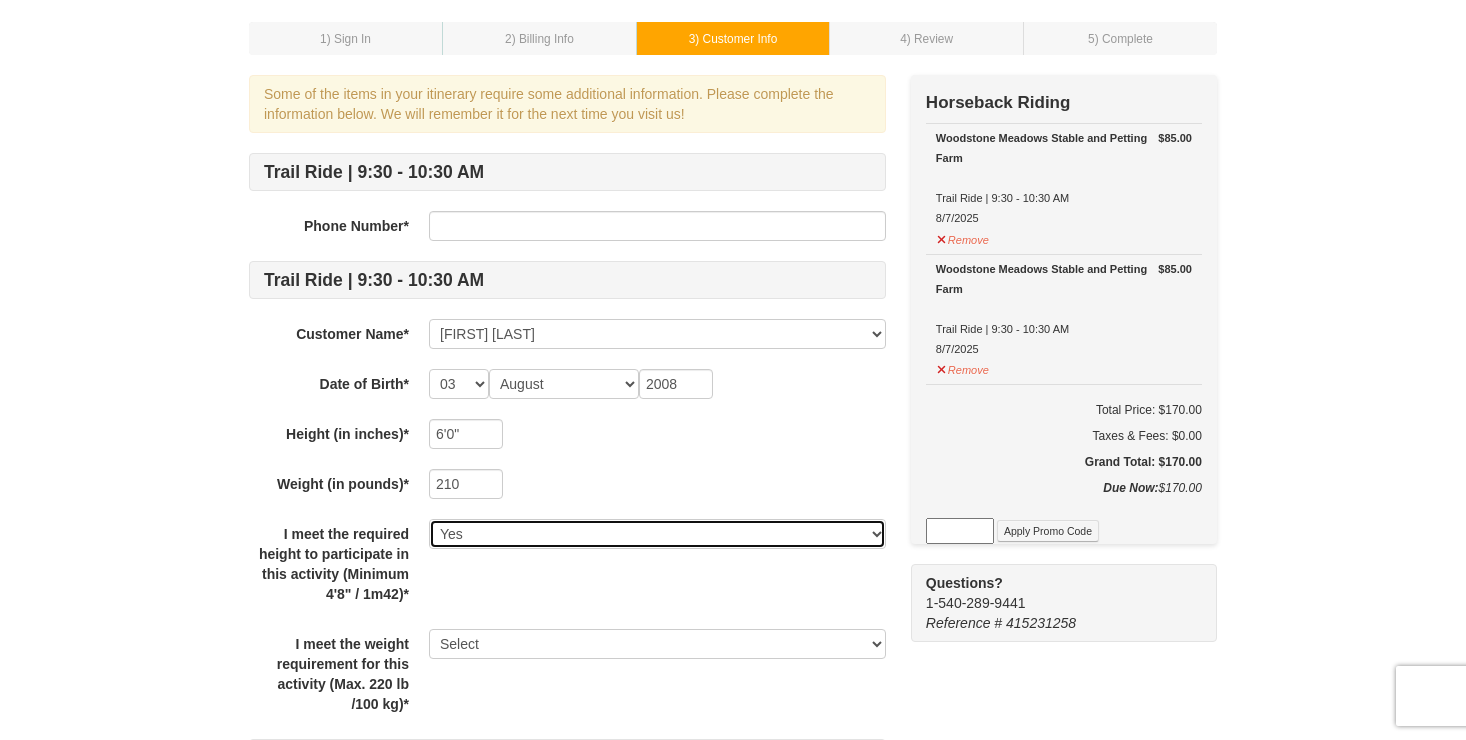 click on "Select Yes" at bounding box center (657, 534) 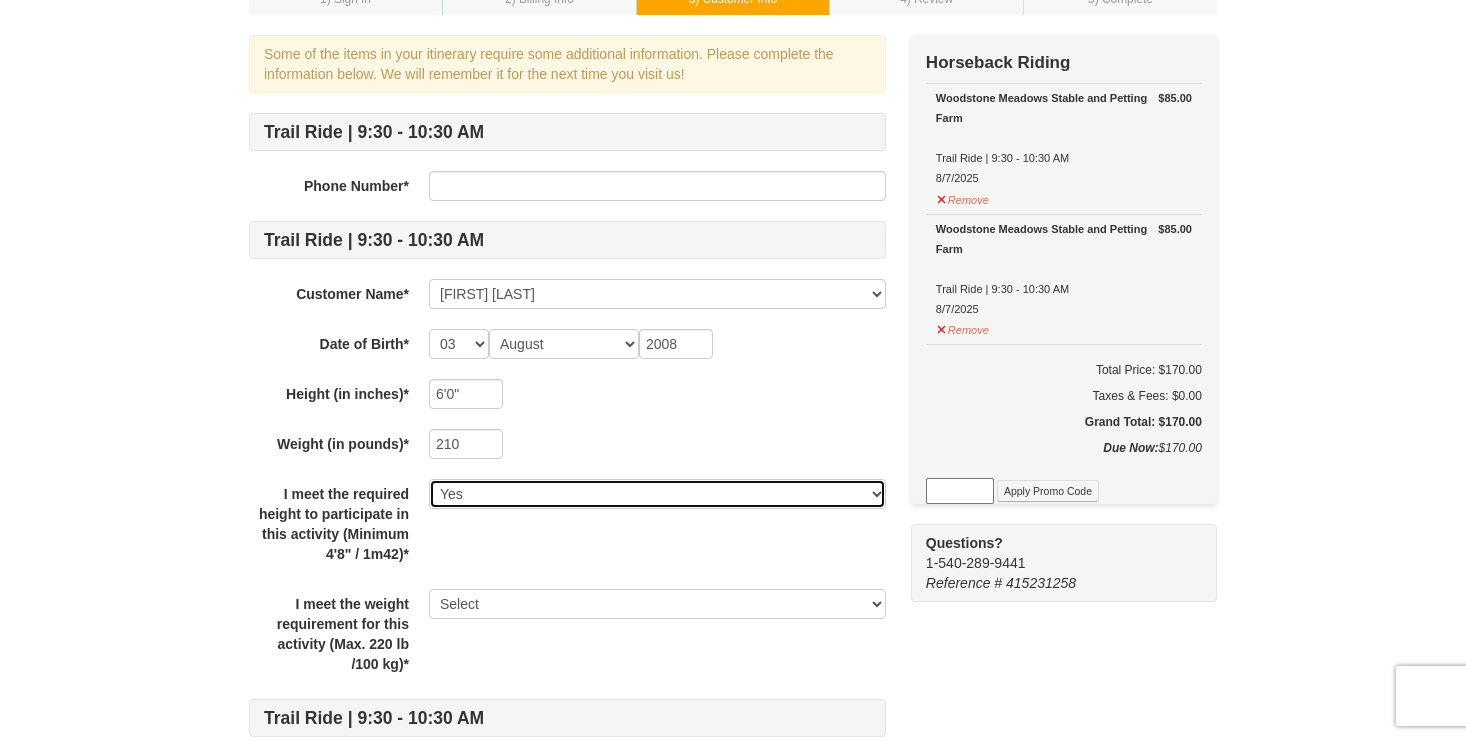 scroll, scrollTop: 173, scrollLeft: 0, axis: vertical 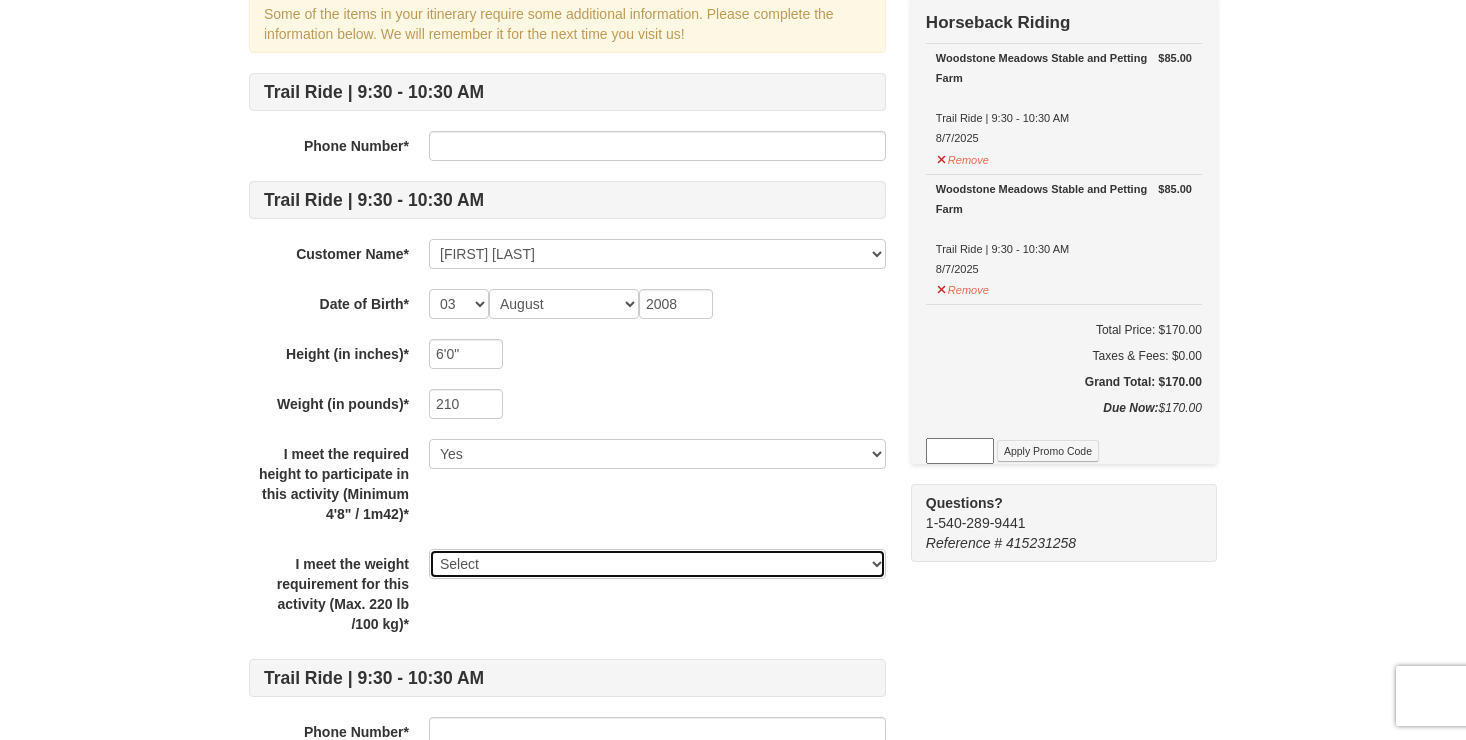 drag, startPoint x: 1473, startPoint y: 728, endPoint x: 879, endPoint y: 566, distance: 615.6947 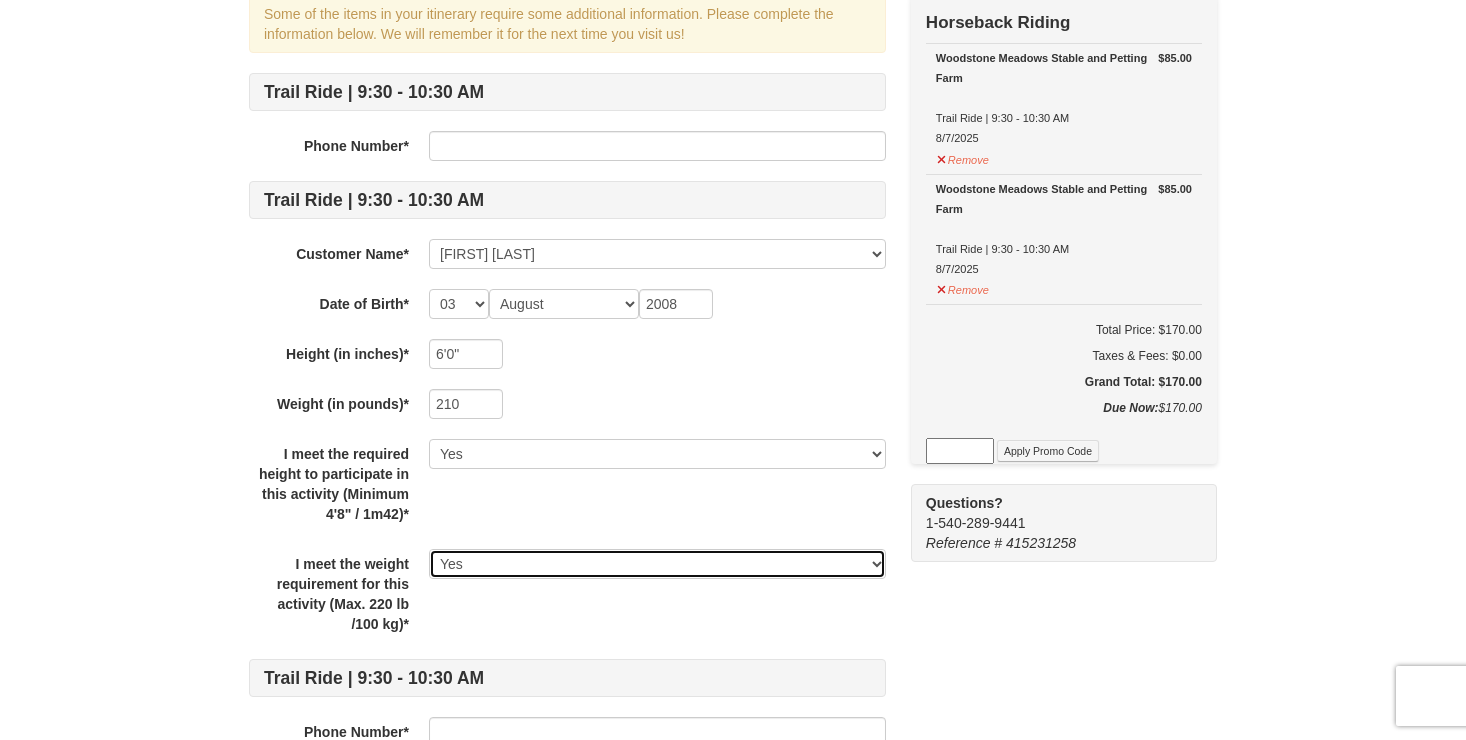 click on "Select Yes" at bounding box center (657, 564) 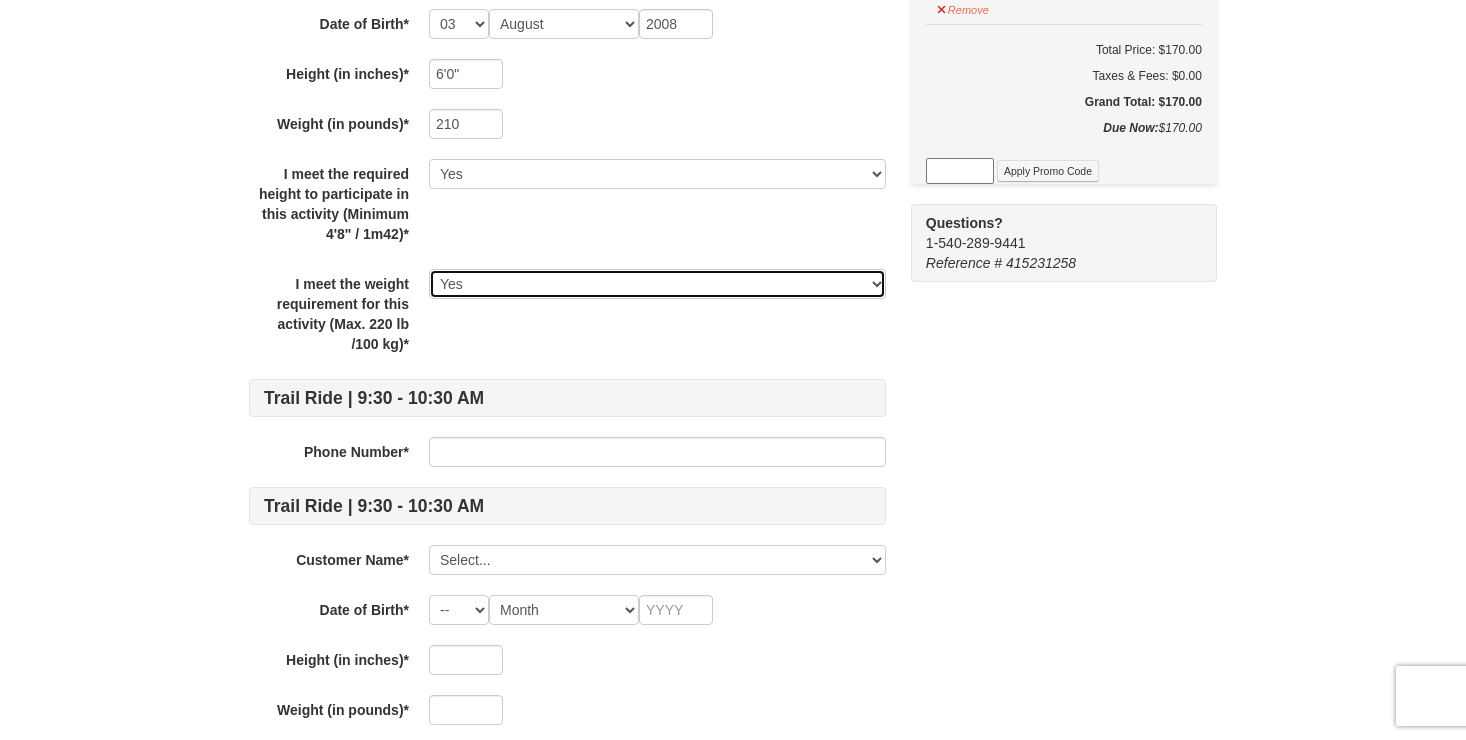 scroll, scrollTop: 493, scrollLeft: 0, axis: vertical 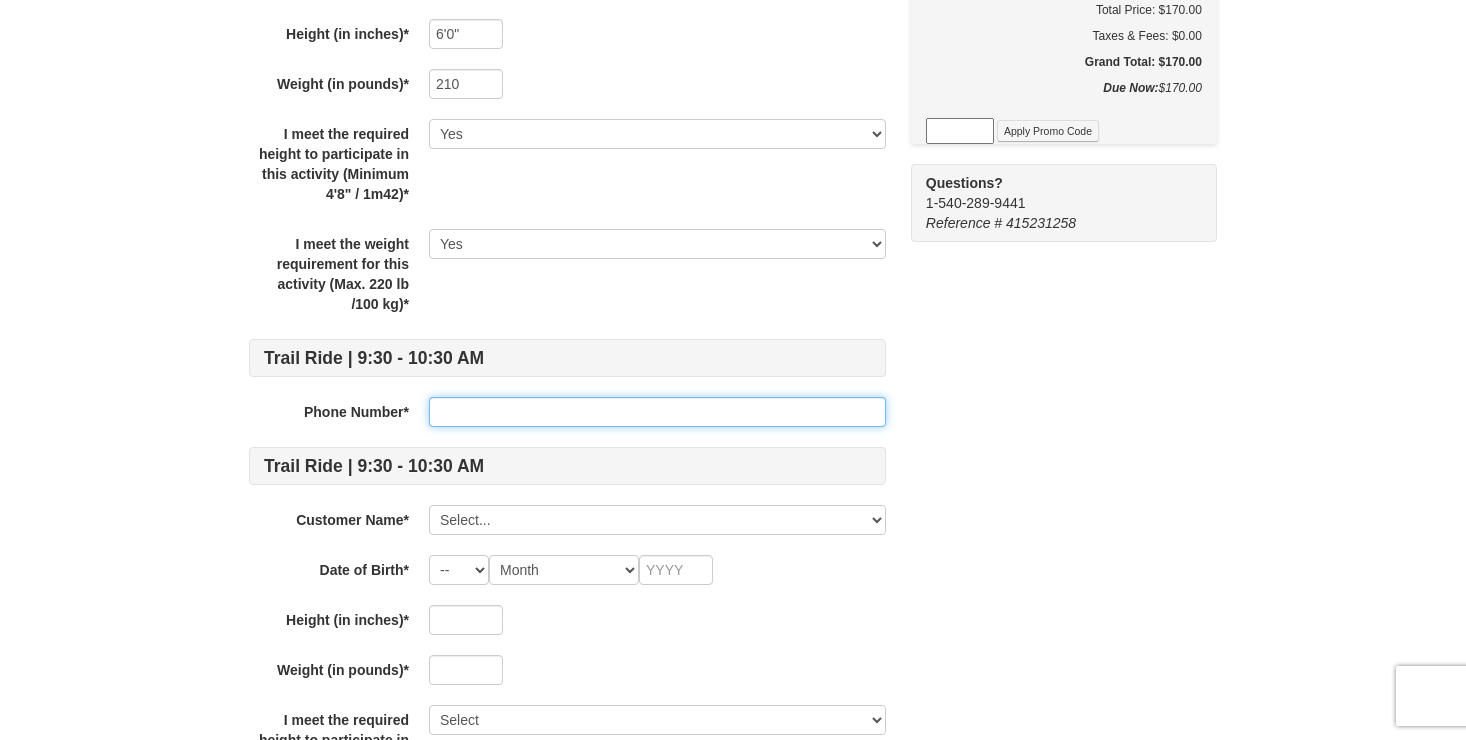 click at bounding box center [657, 412] 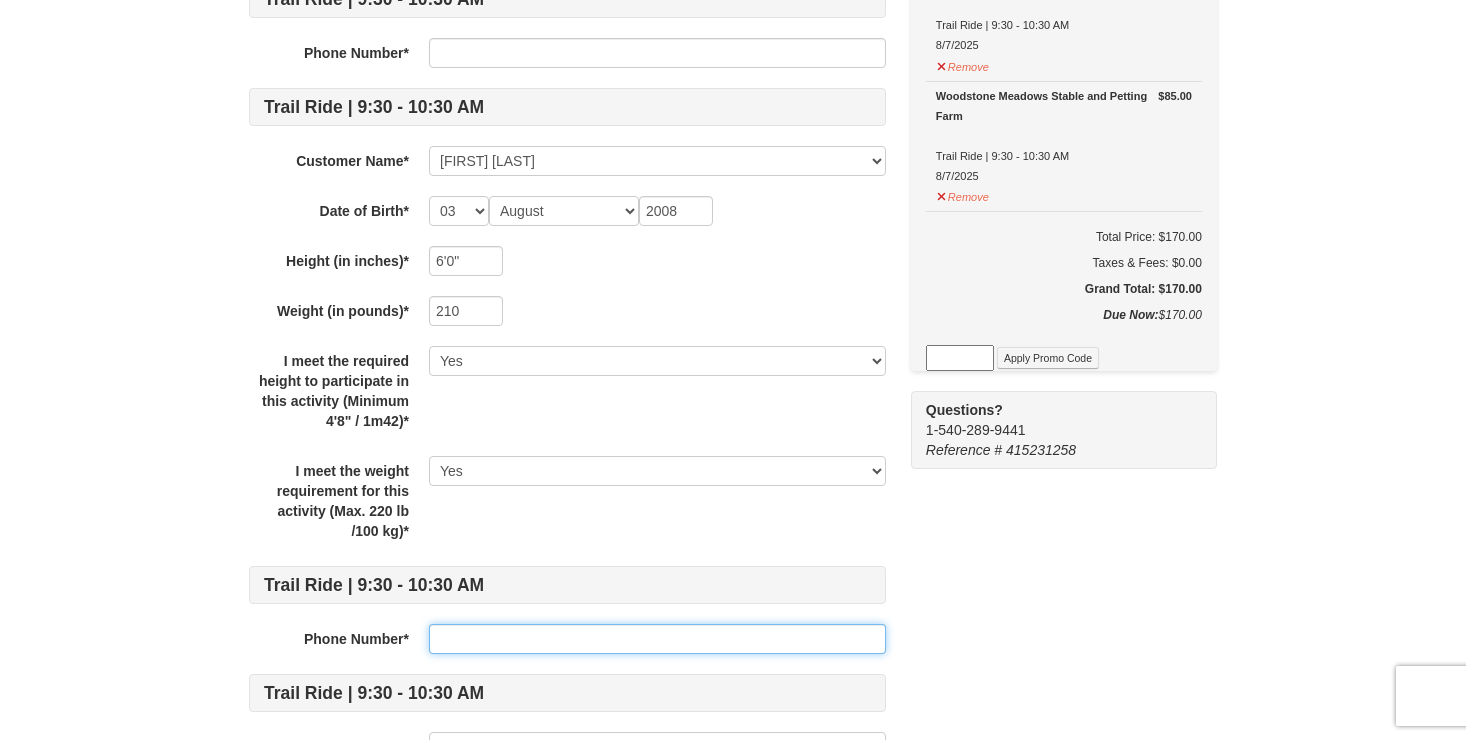 scroll, scrollTop: 93, scrollLeft: 0, axis: vertical 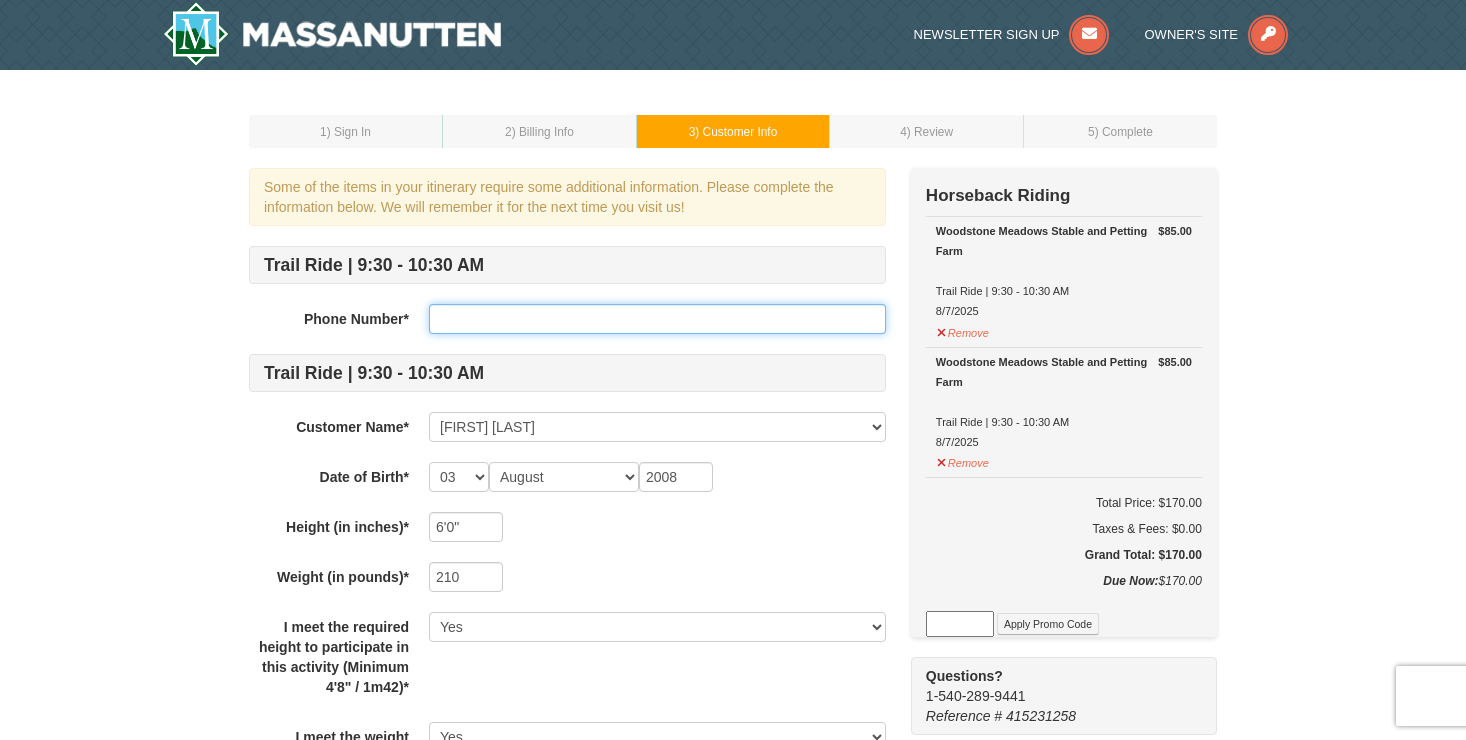click at bounding box center [657, 319] 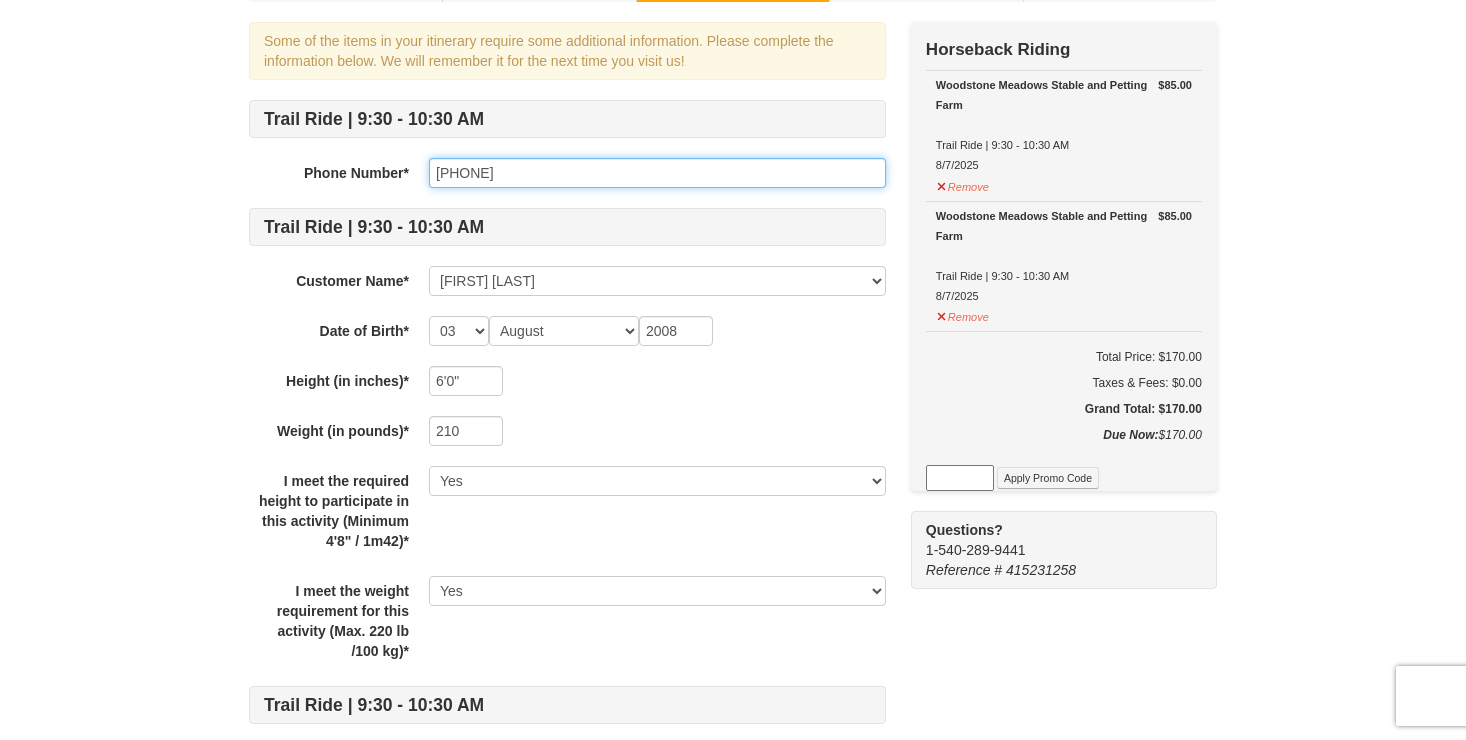 scroll, scrollTop: 186, scrollLeft: 0, axis: vertical 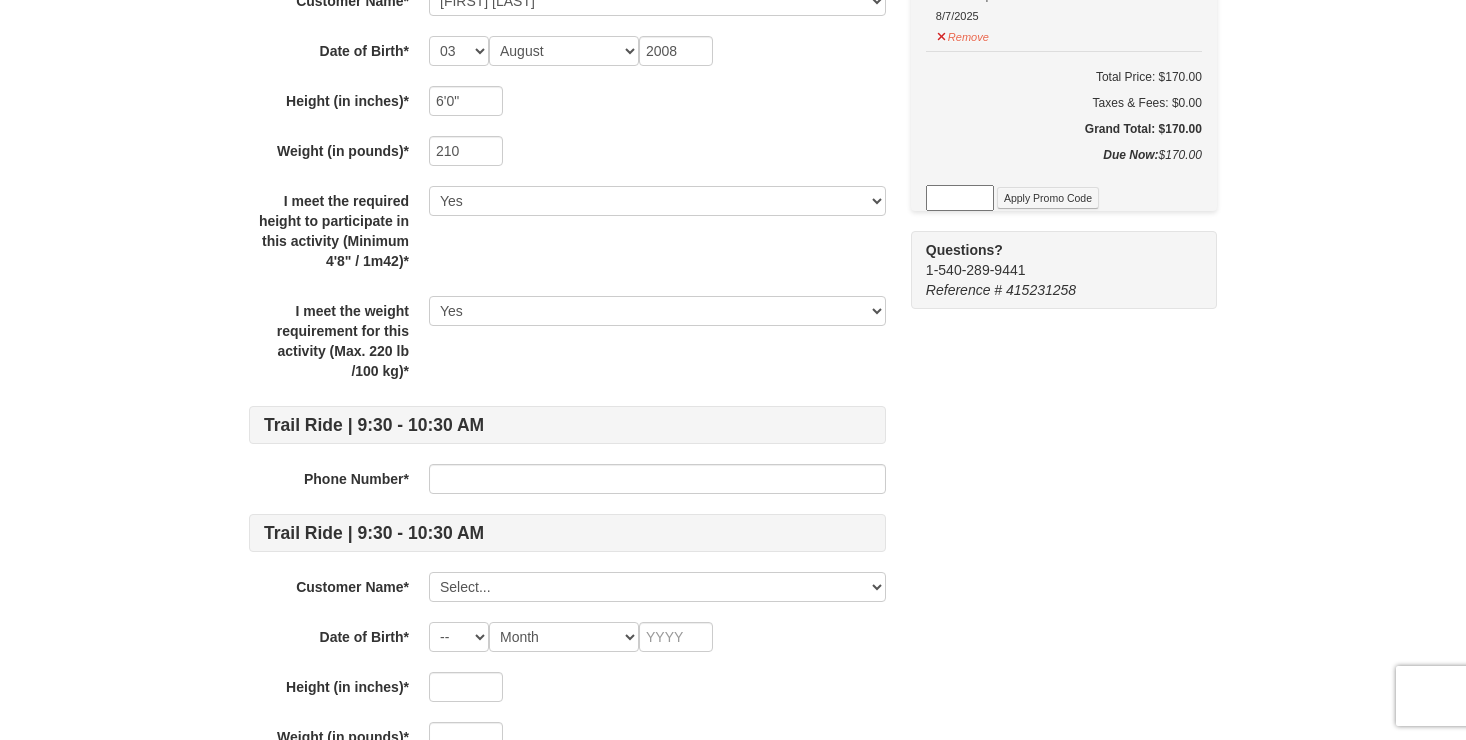 type on "267-471-8763" 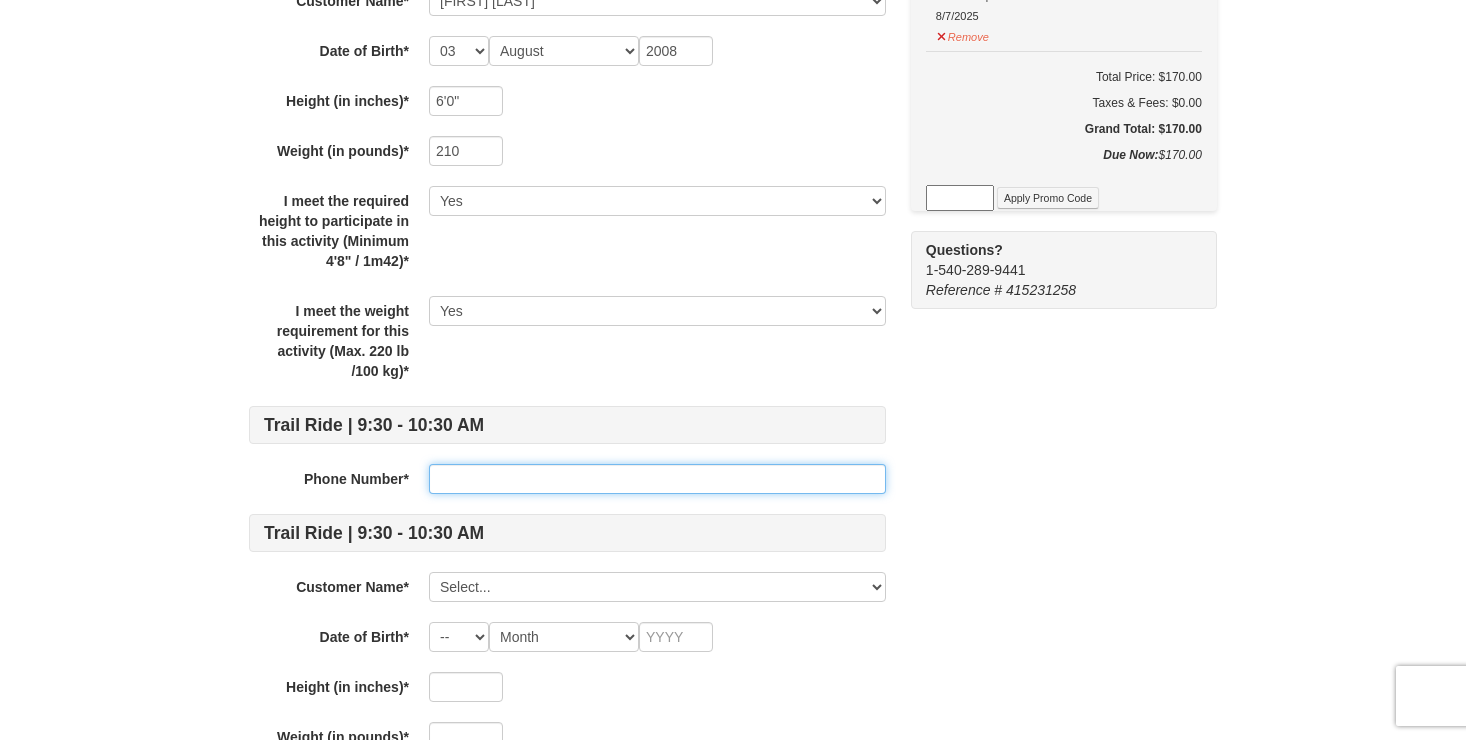 click at bounding box center [657, 479] 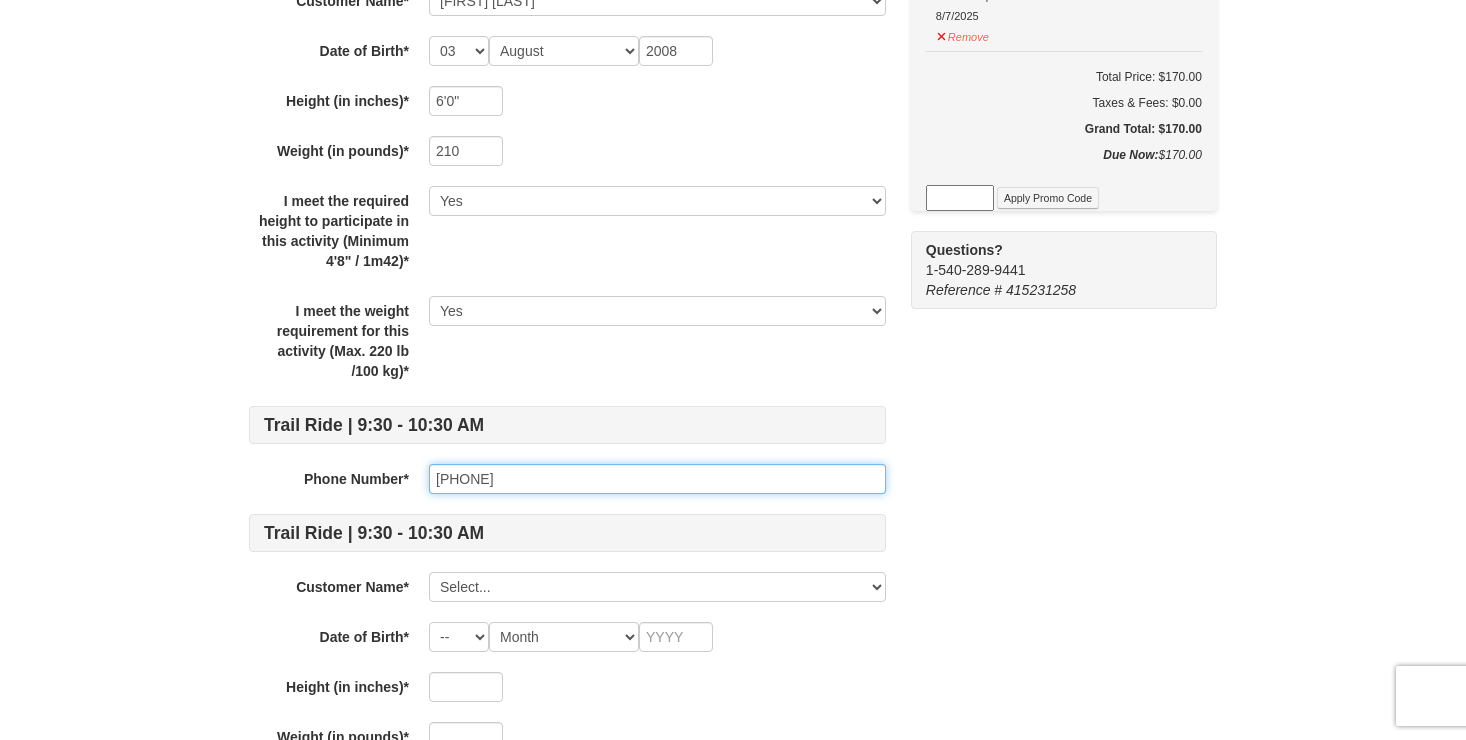 type on "267-471-8763" 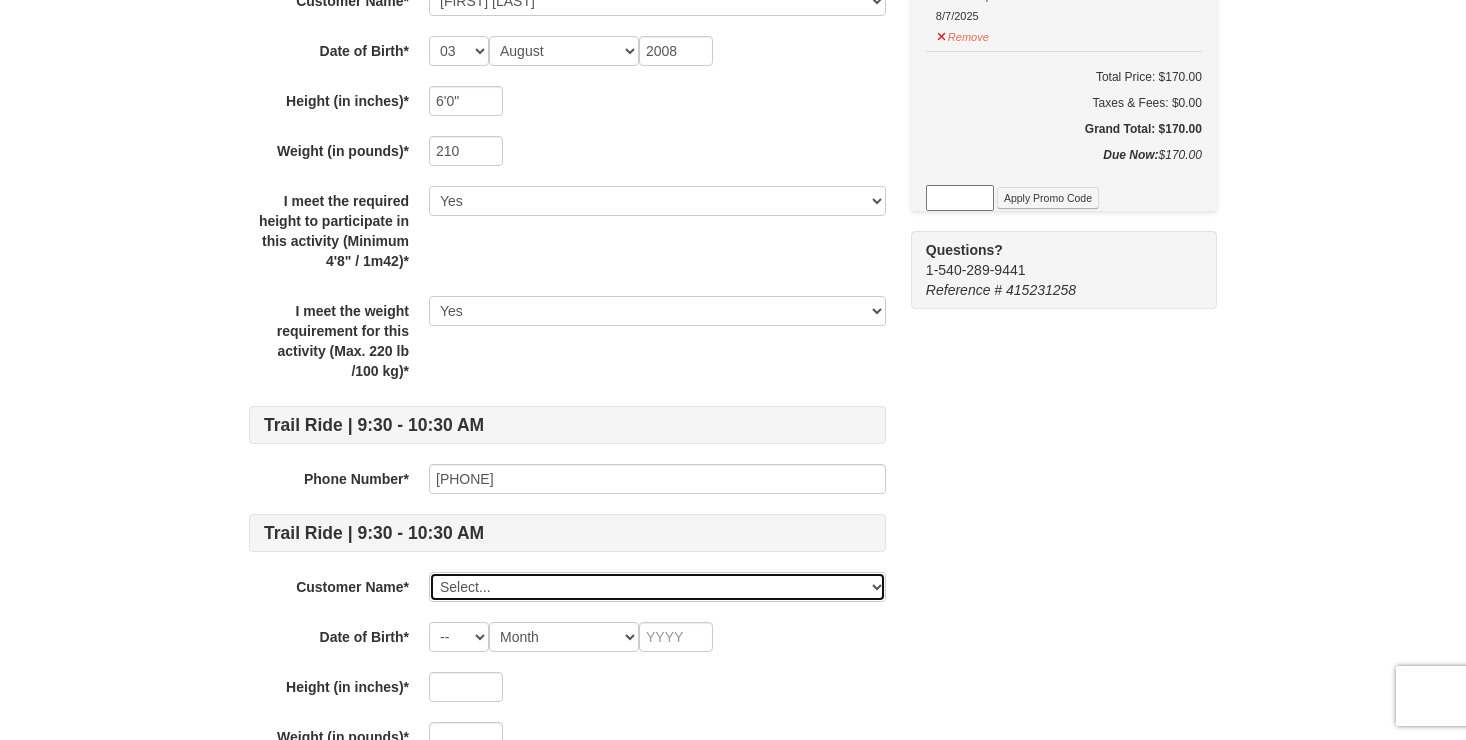 click on "Select... Donald Taylor Anthony Lopez Add New..." at bounding box center (657, 587) 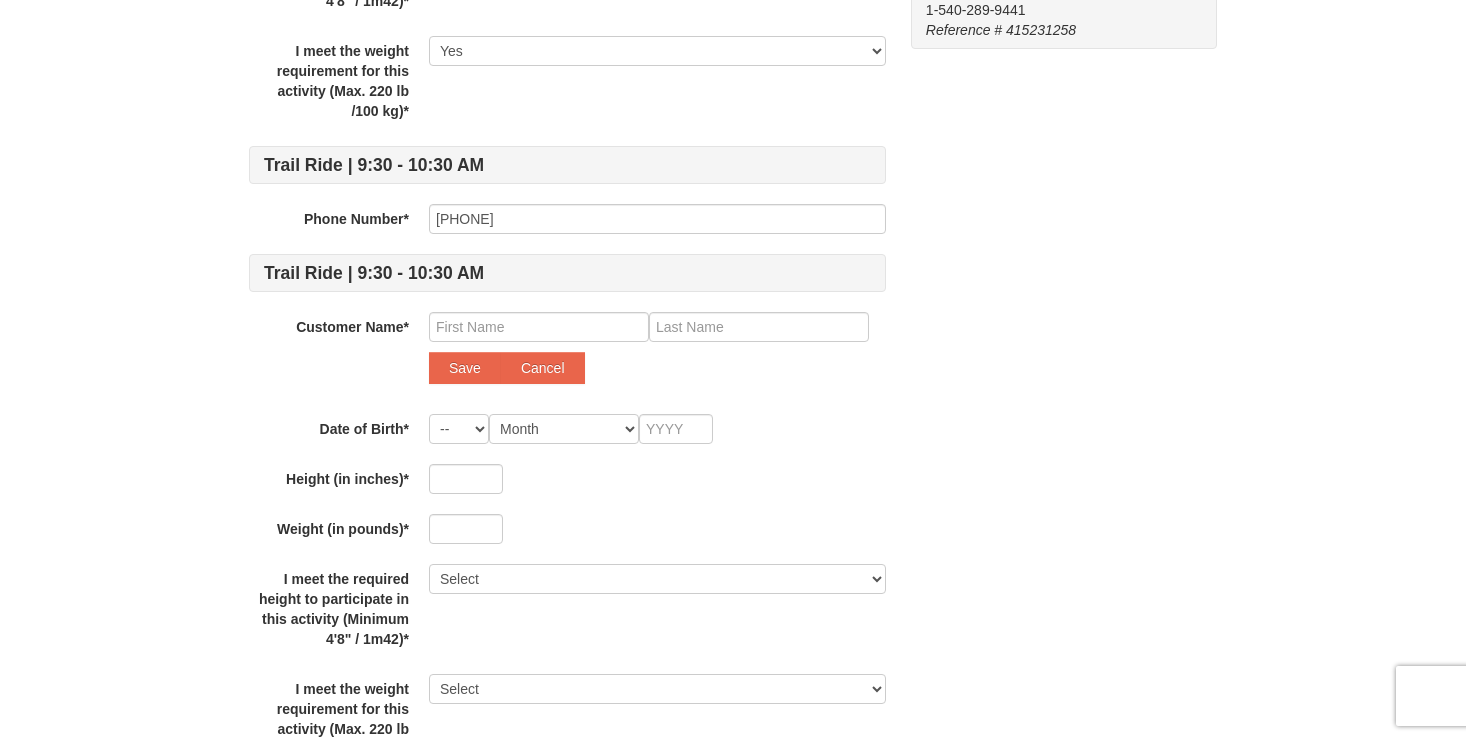 scroll, scrollTop: 706, scrollLeft: 0, axis: vertical 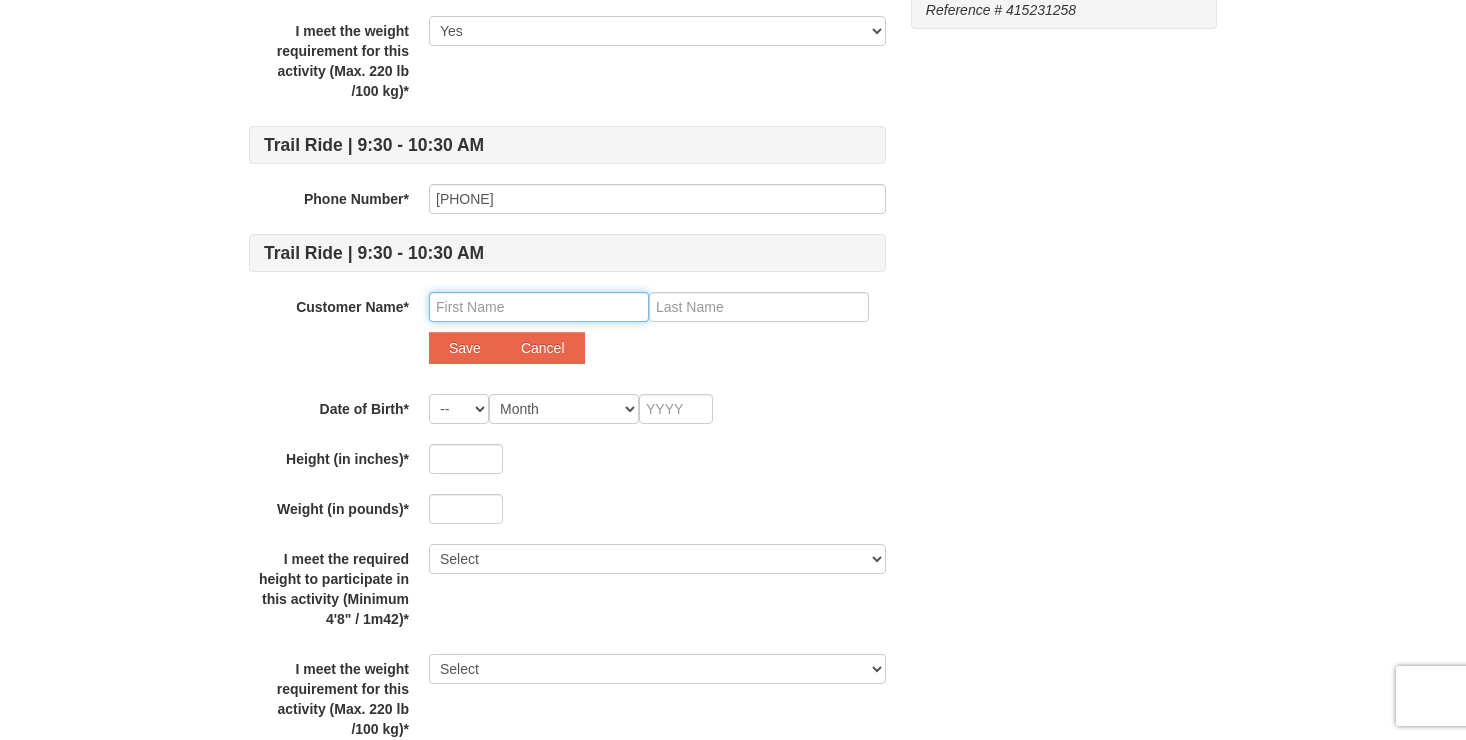 click at bounding box center (539, 307) 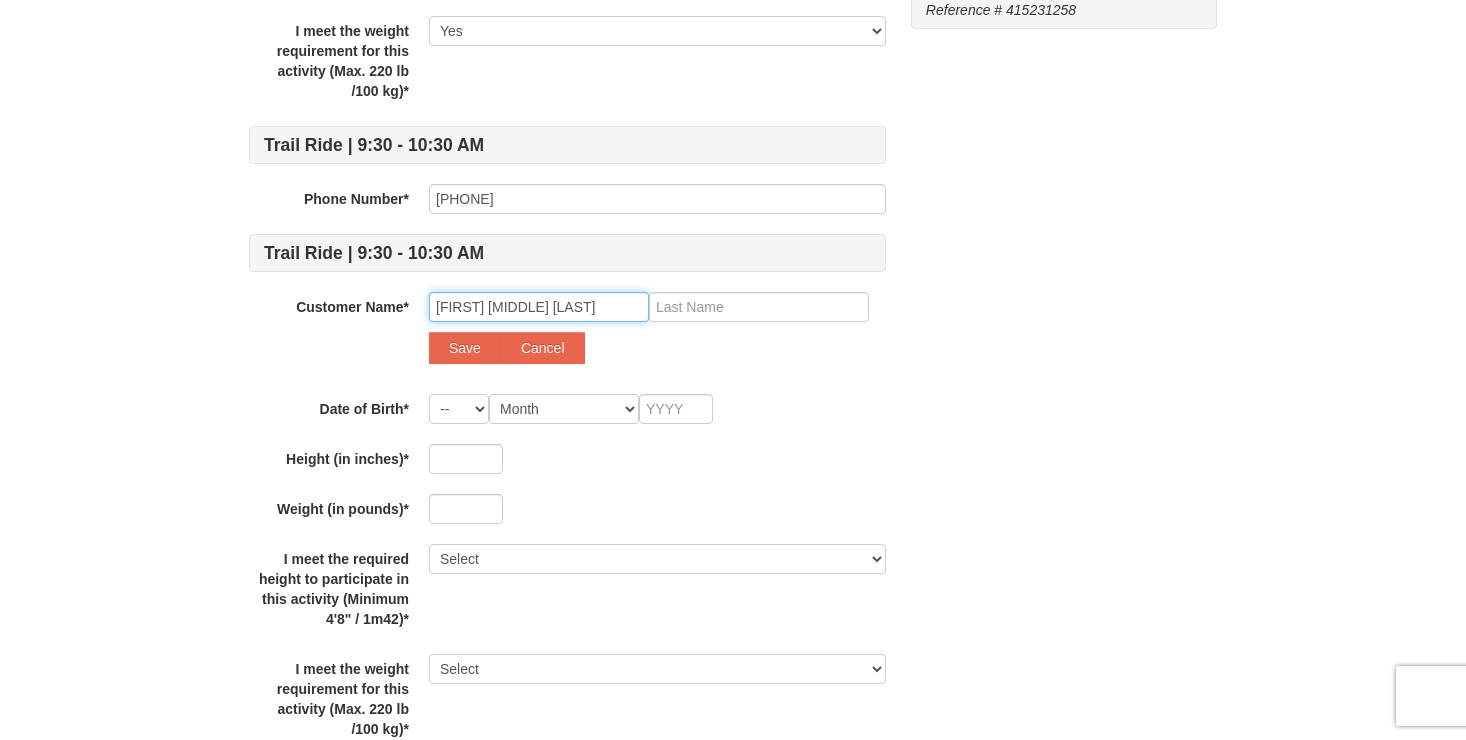 type on "Kira Lyn" 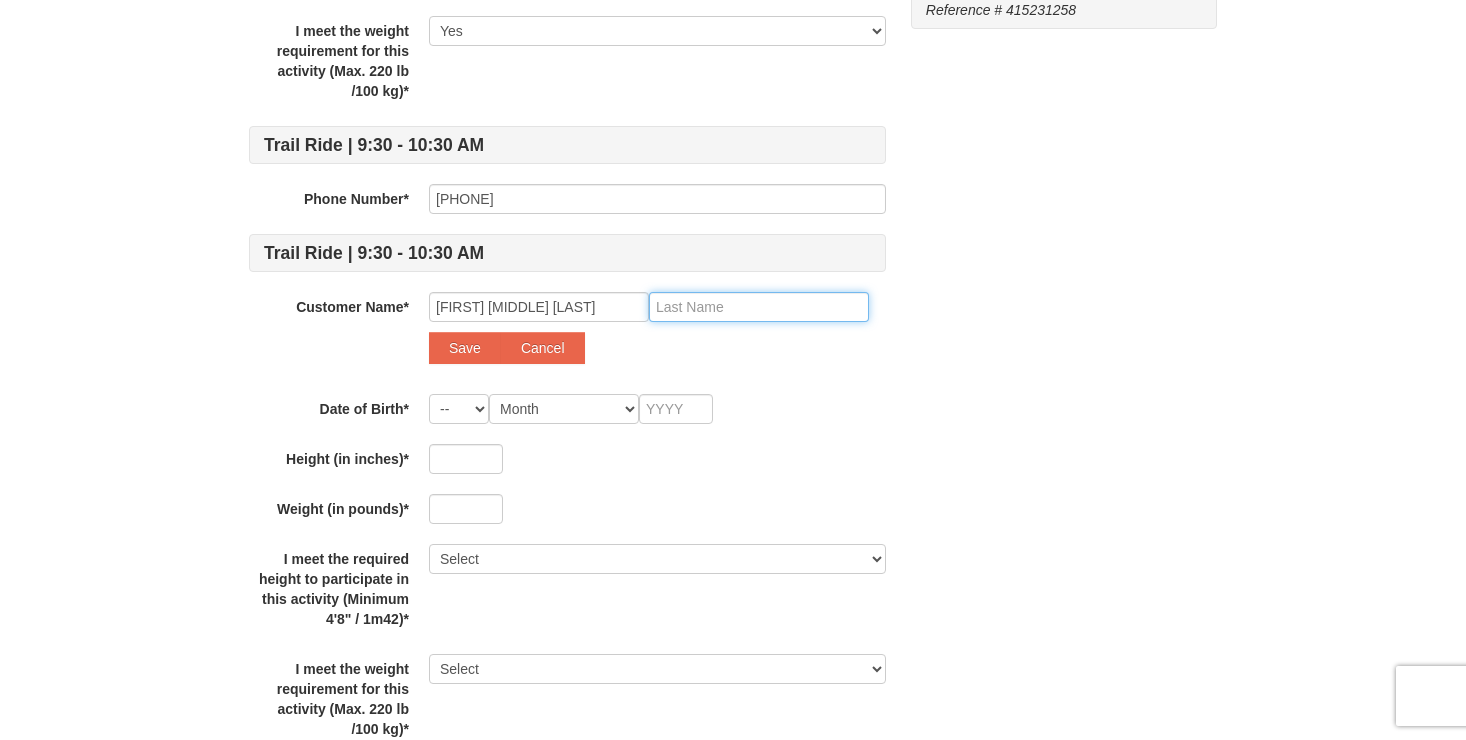 click at bounding box center (759, 307) 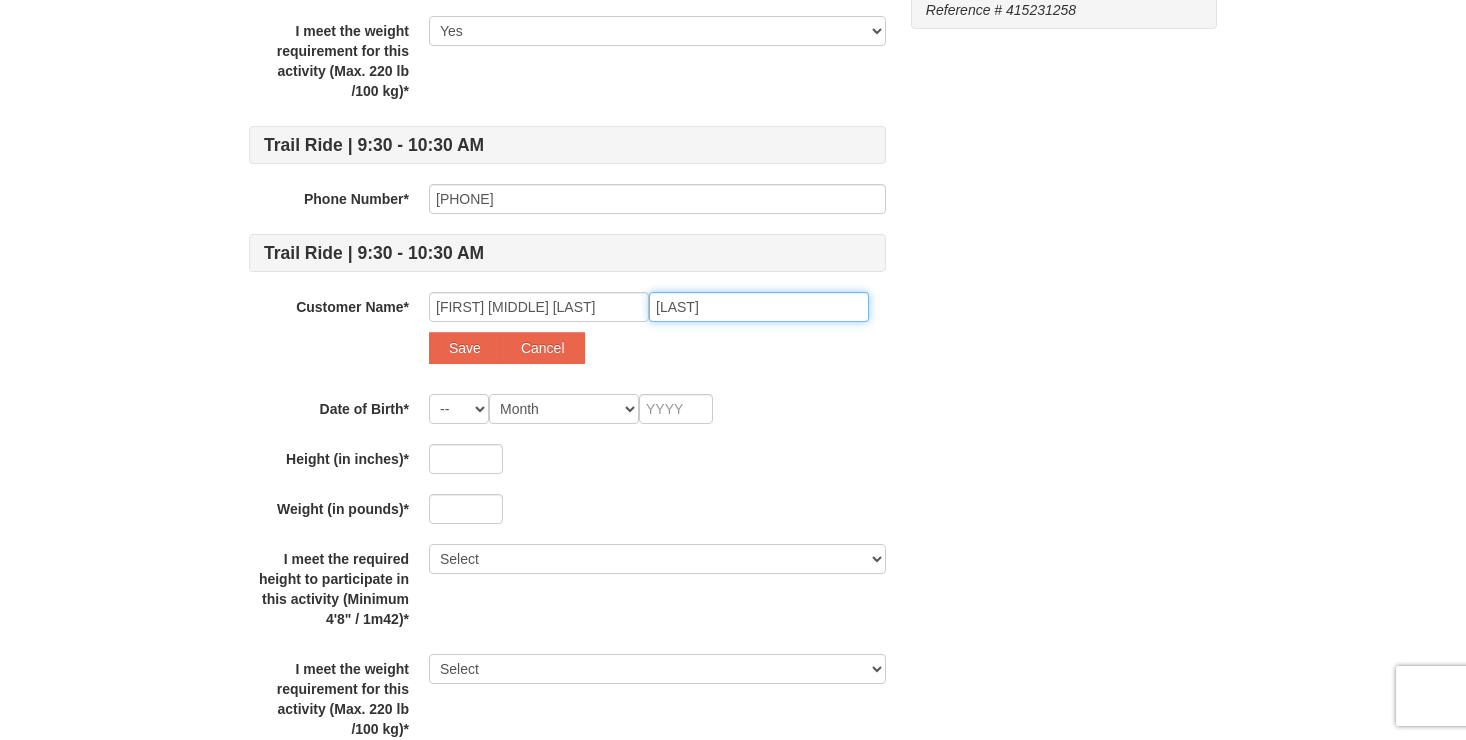 type on "Wachtman" 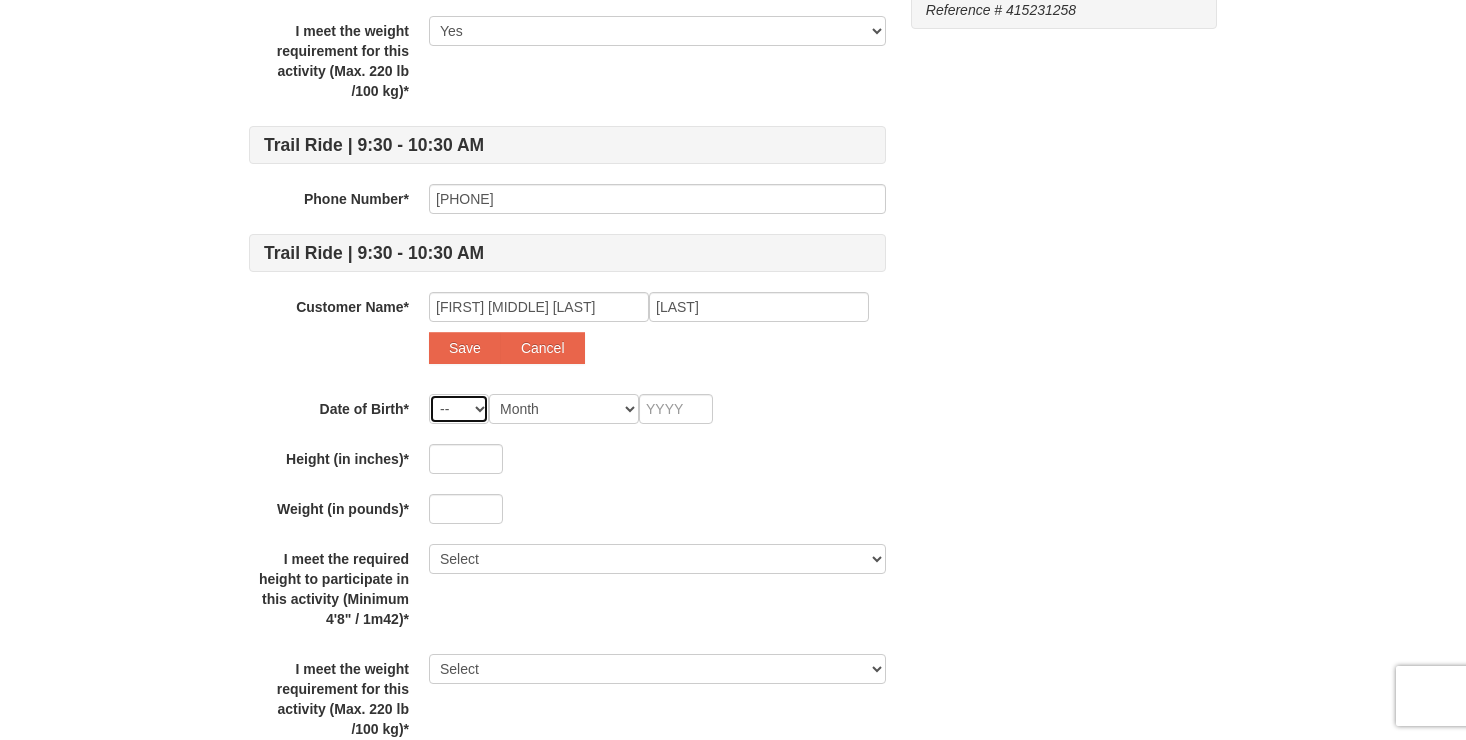 click on "-- 01 02 03 04 05 06 07 08 09 10 11 12 13 14 15 16 17 18 19 20 21 22 23 24 25 26 27 28 29 30 31" at bounding box center (459, 409) 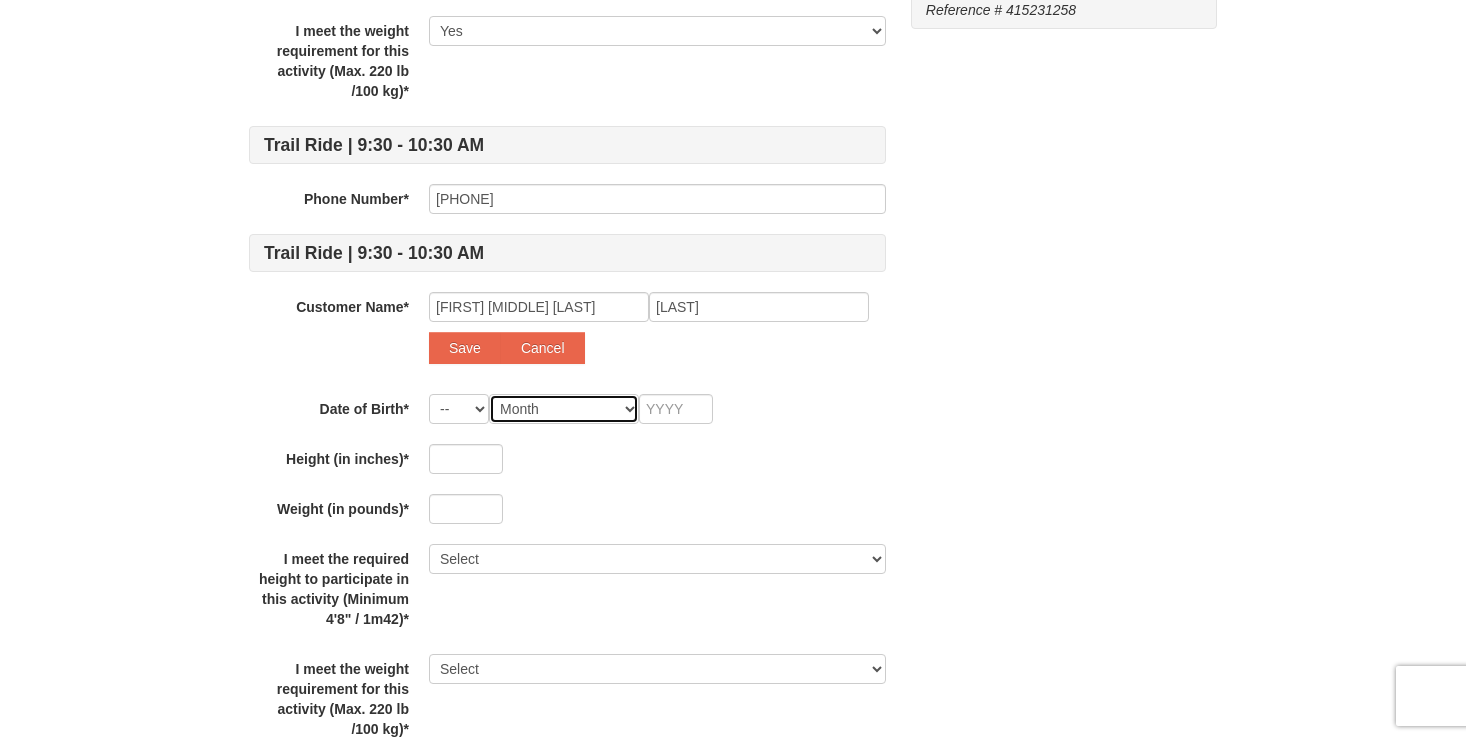 click on "Month January February March April May June July August September October November December" at bounding box center [564, 409] 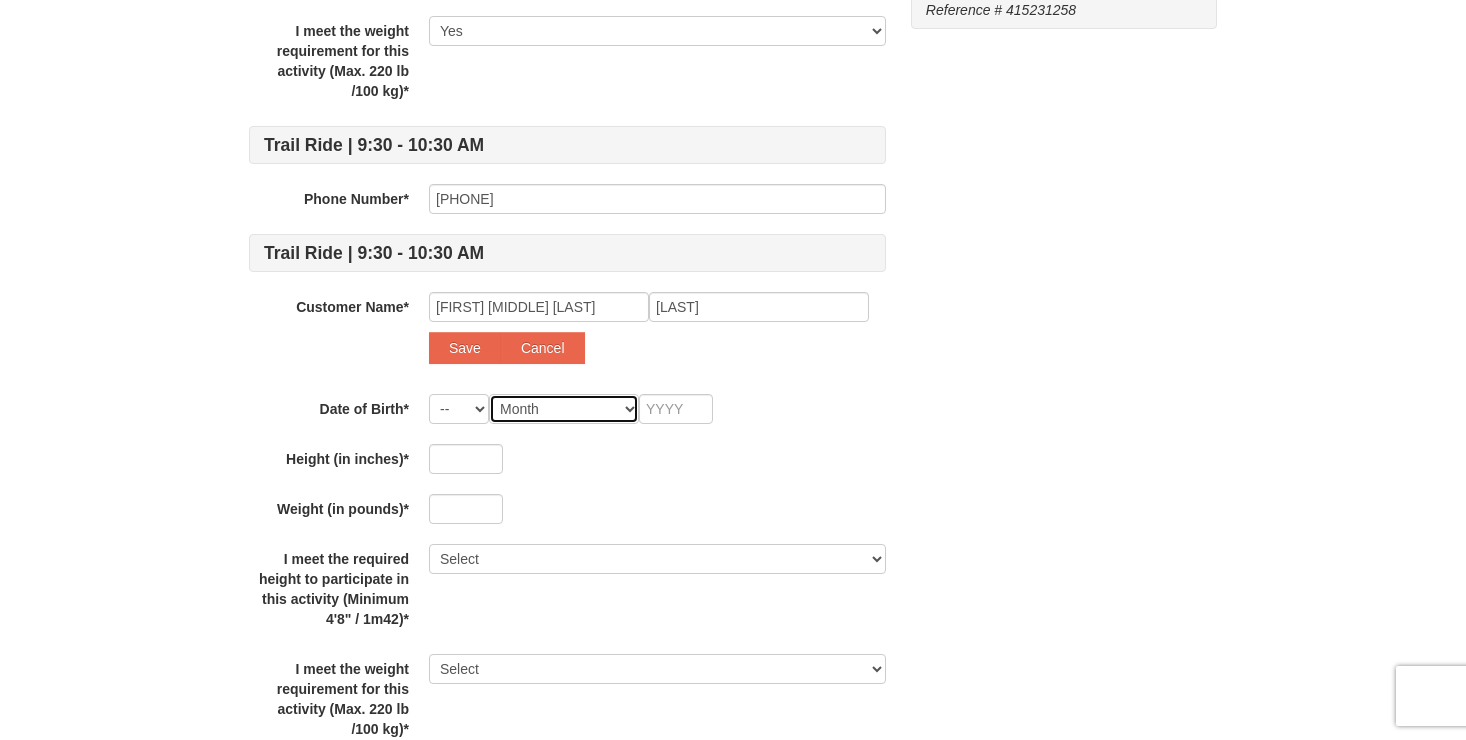 select on "09" 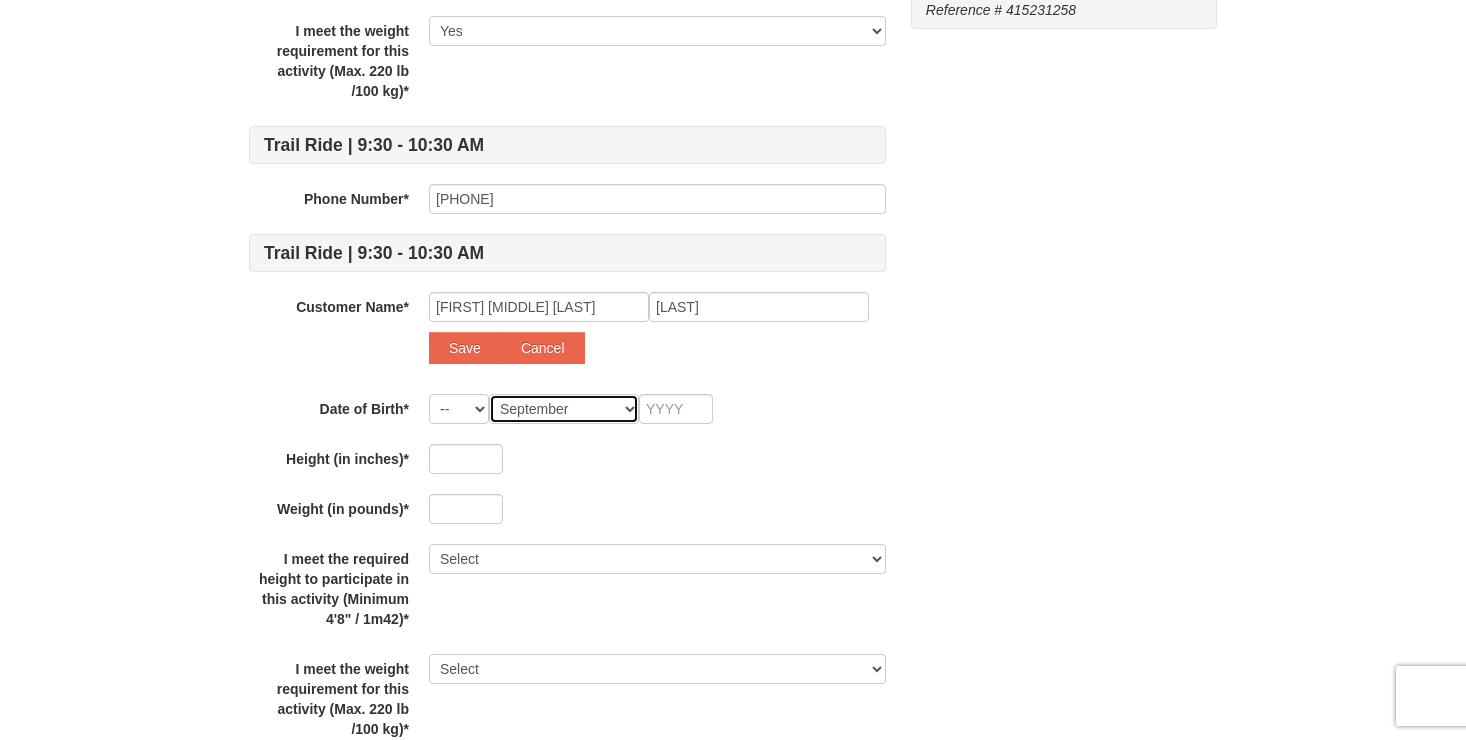 click on "Month January February March April May June July August September October November December" at bounding box center (564, 409) 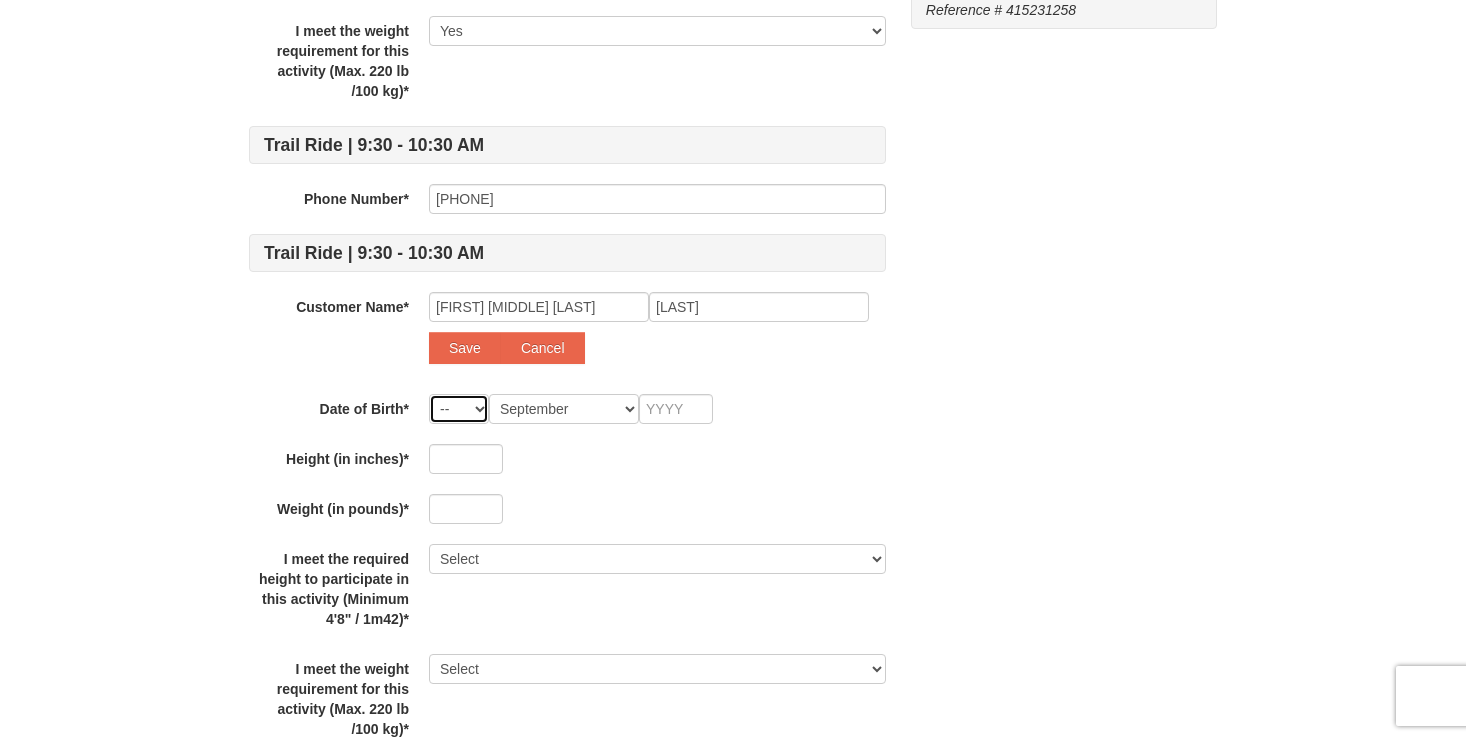 click on "-- 01 02 03 04 05 06 07 08 09 10 11 12 13 14 15 16 17 18 19 20 21 22 23 24 25 26 27 28 29 30 31" at bounding box center [459, 409] 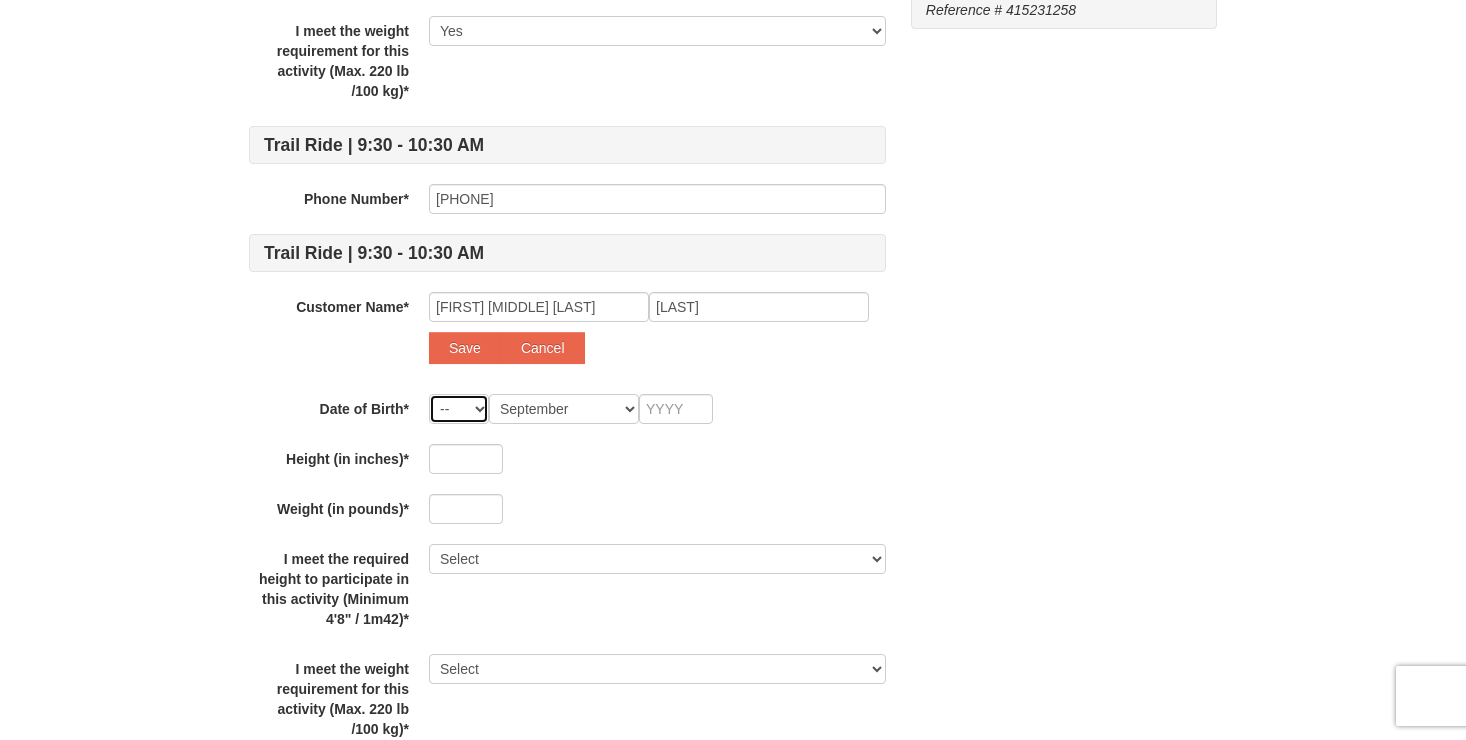 select on "21" 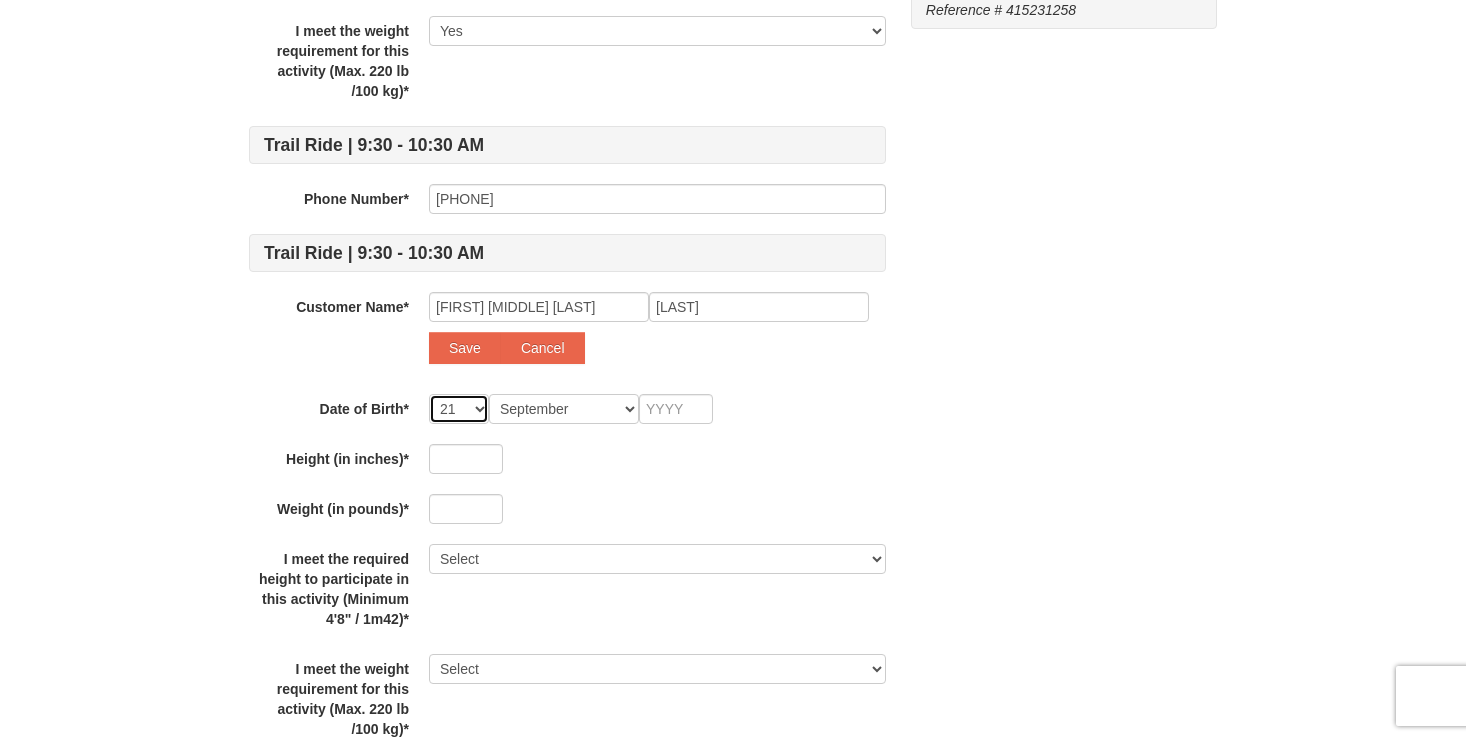 click on "-- 01 02 03 04 05 06 07 08 09 10 11 12 13 14 15 16 17 18 19 20 21 22 23 24 25 26 27 28 29 30 31" at bounding box center (459, 409) 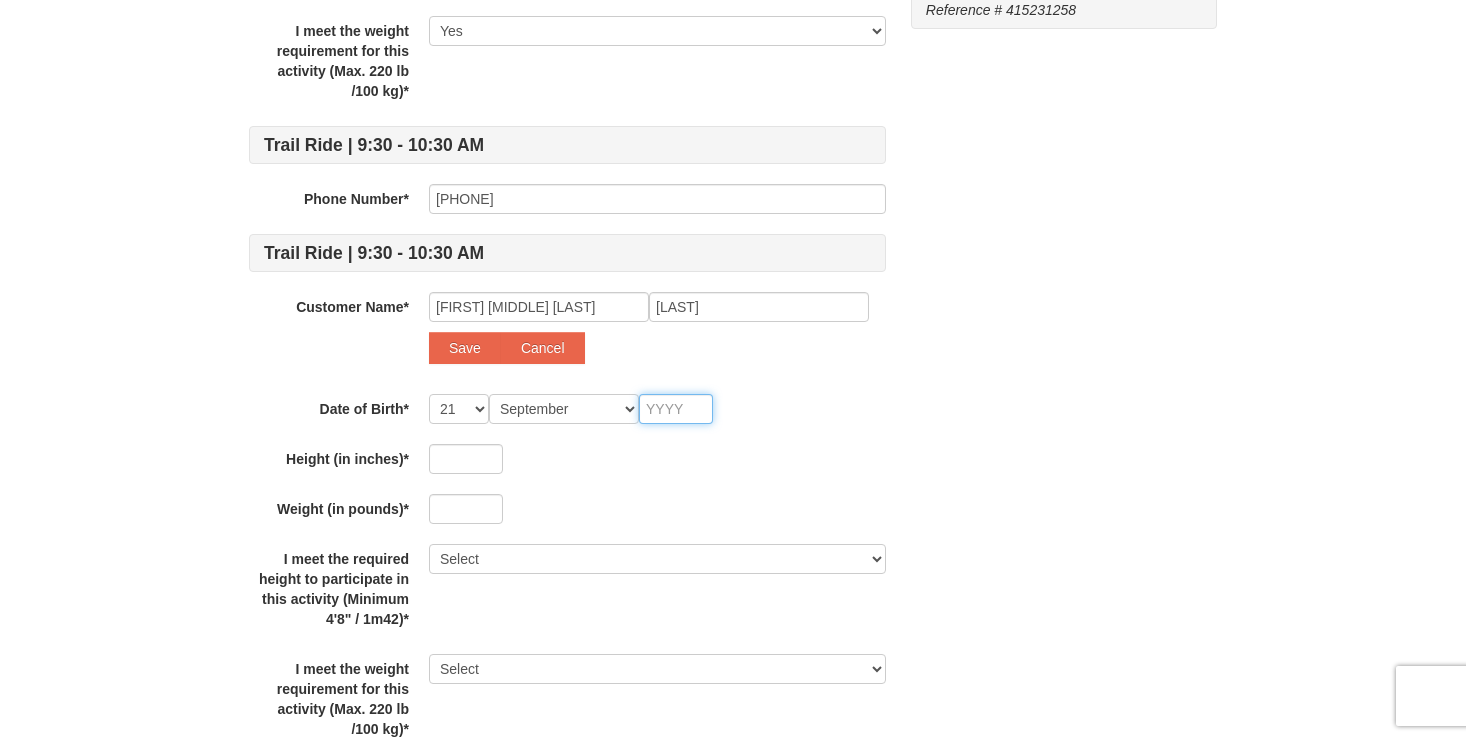 click at bounding box center [676, 409] 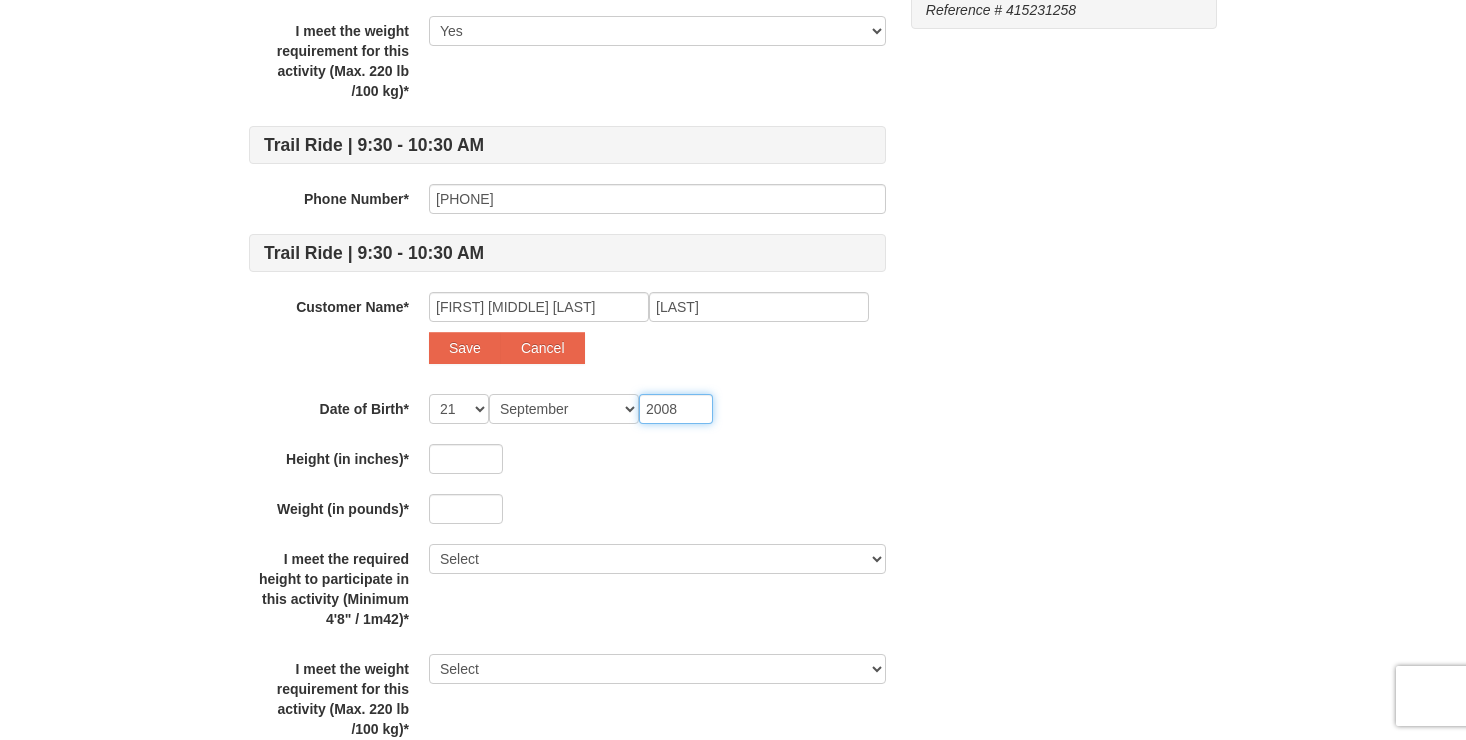 type on "2008" 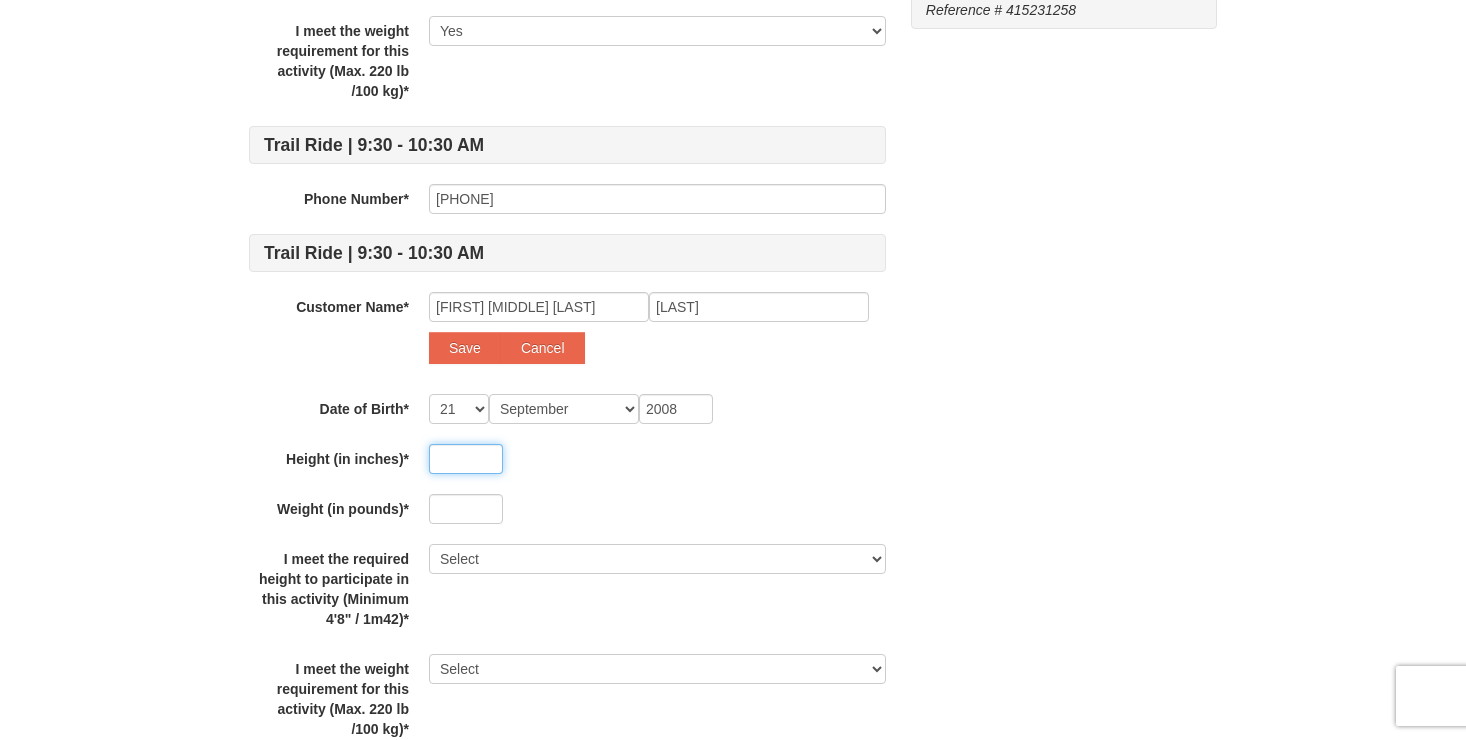 click at bounding box center (466, 459) 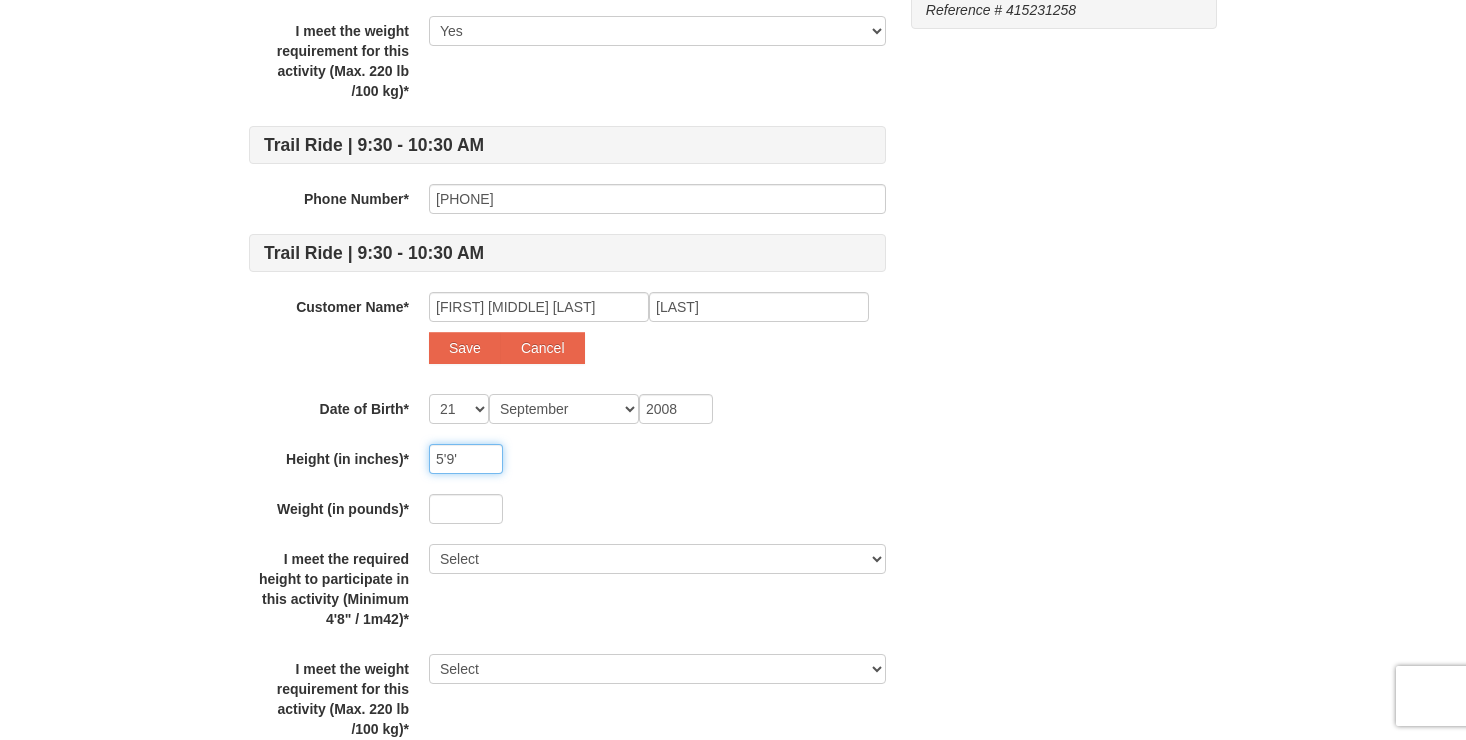 type on "5'9'" 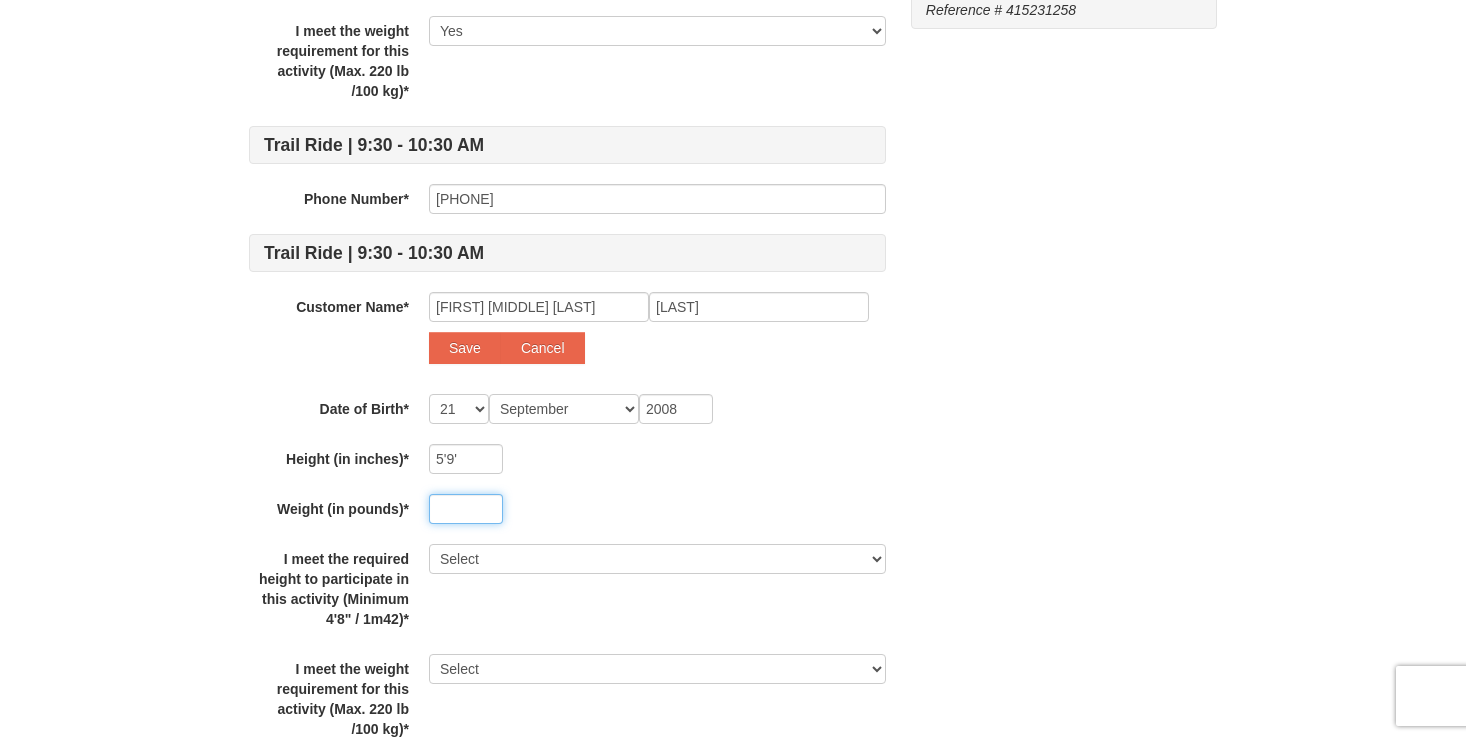 click at bounding box center (466, 509) 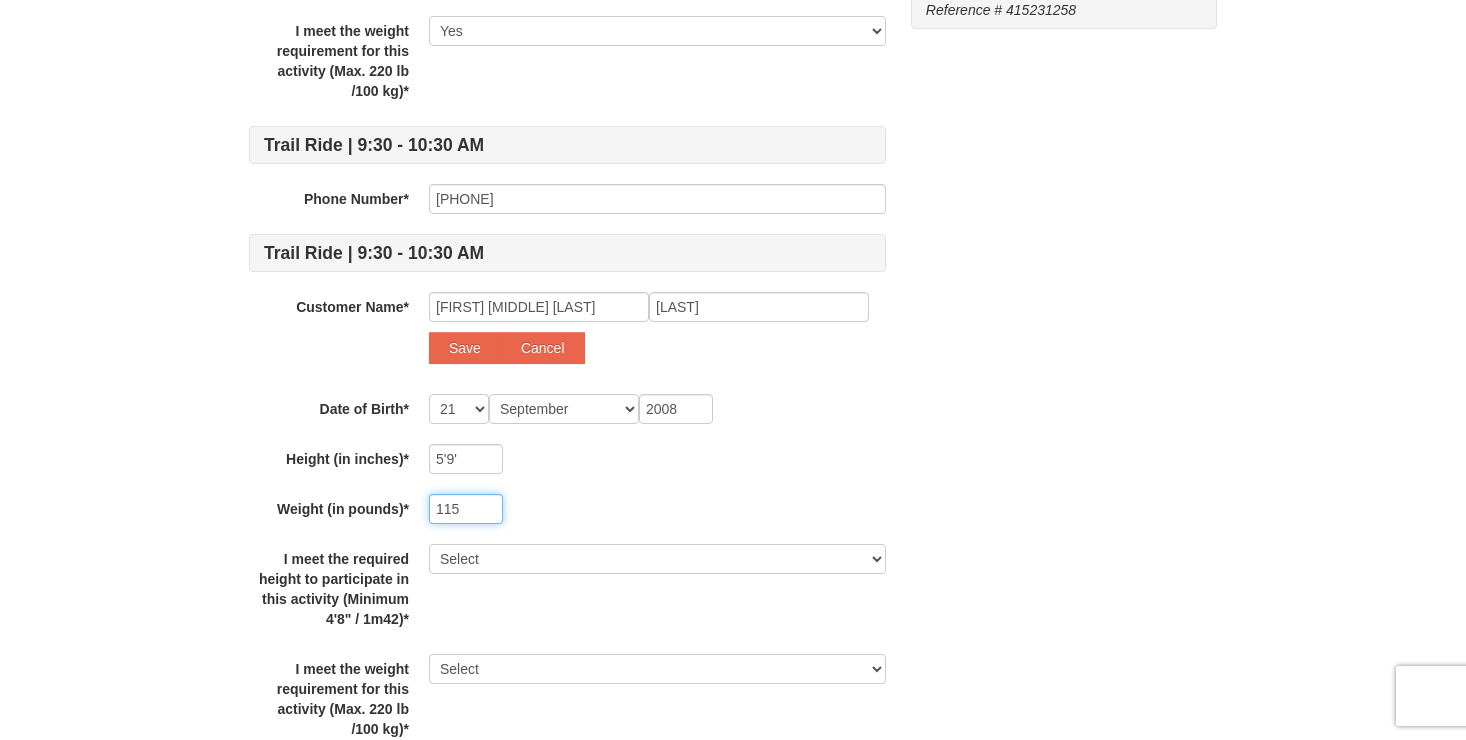 type on "115" 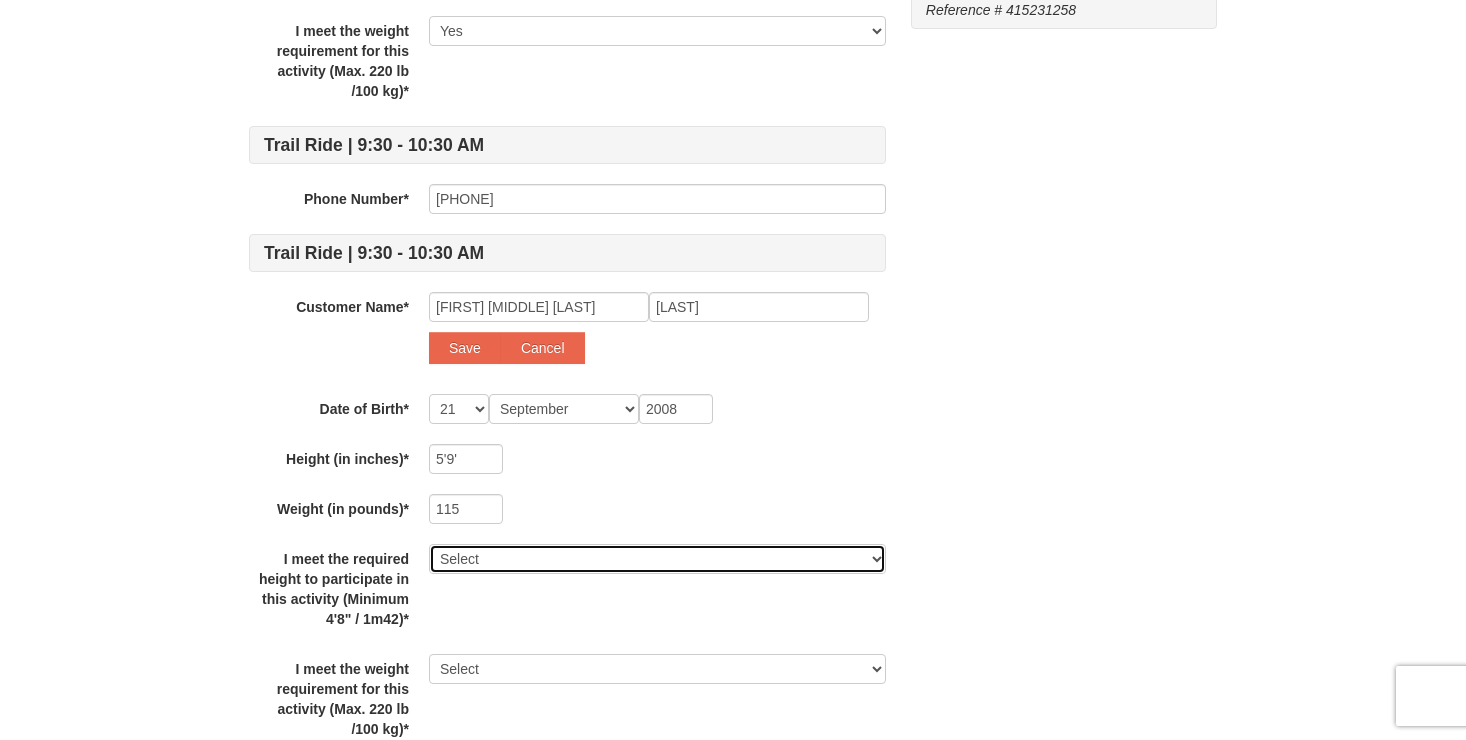 click on "Select Yes" at bounding box center (657, 559) 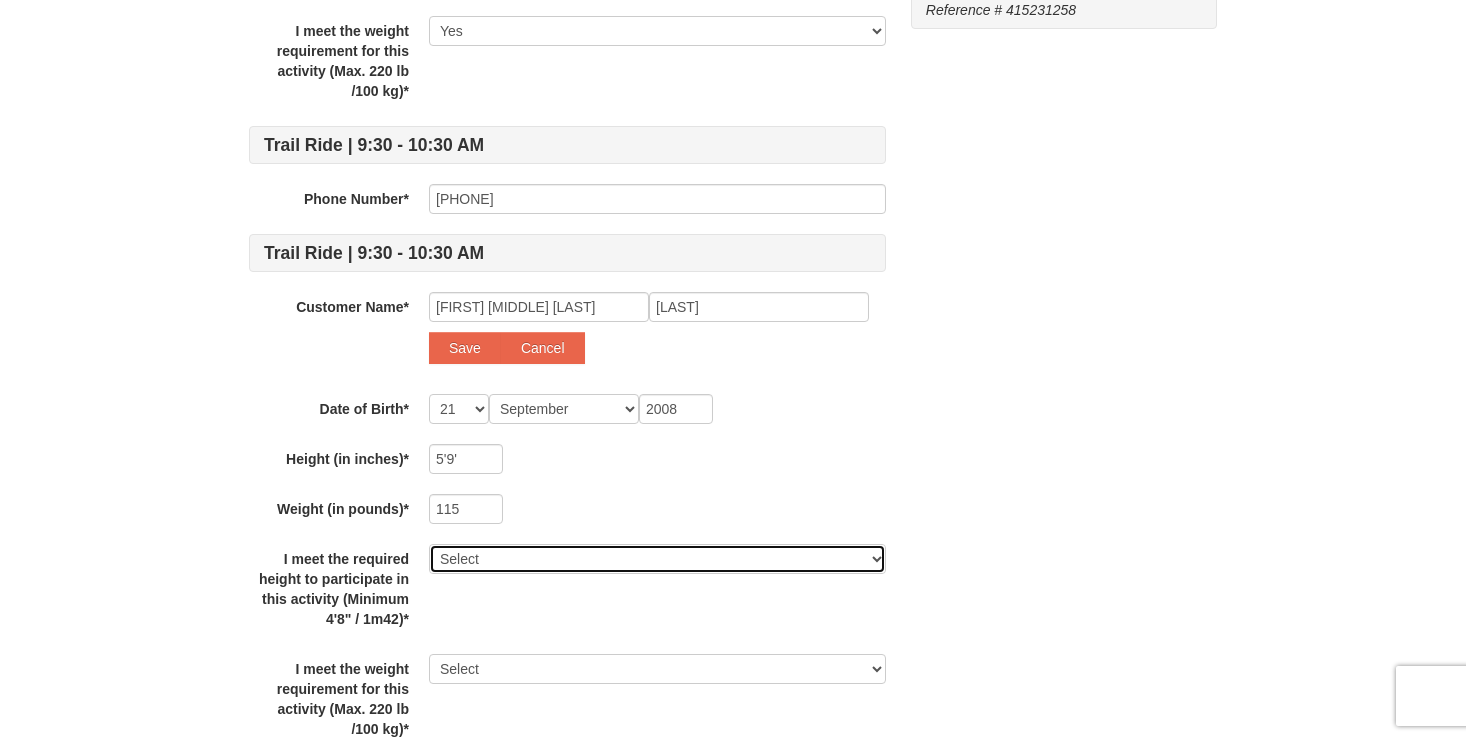 select on "Yes" 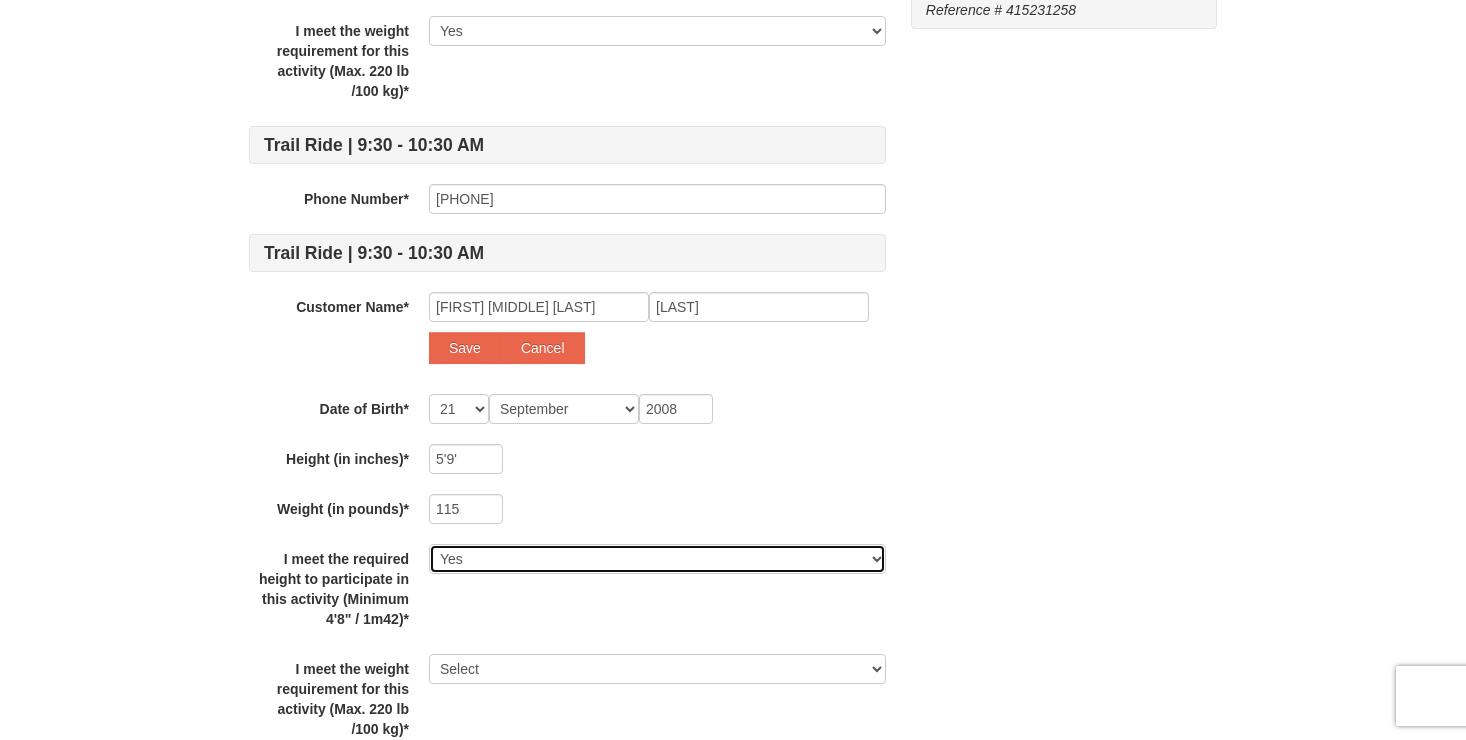click on "Select Yes" at bounding box center [657, 559] 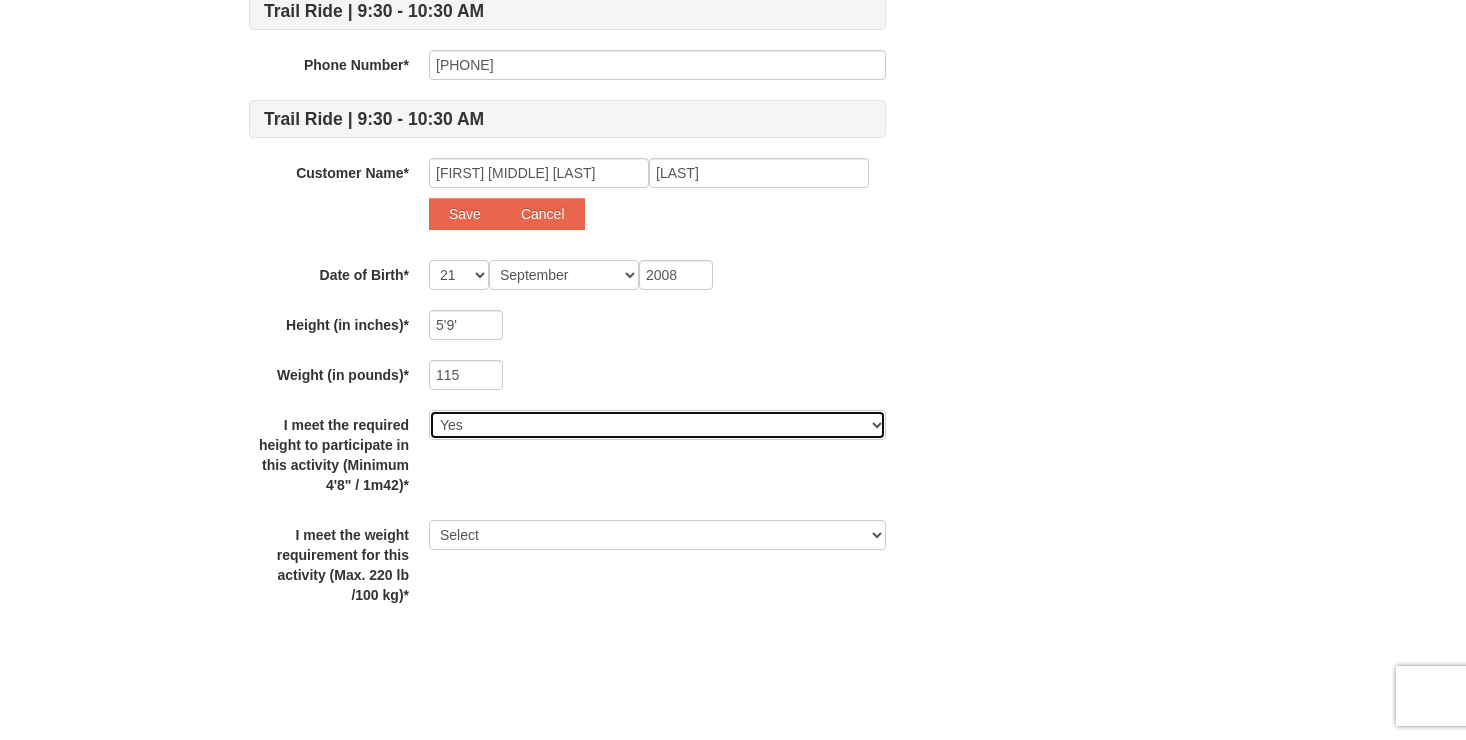 scroll, scrollTop: 853, scrollLeft: 0, axis: vertical 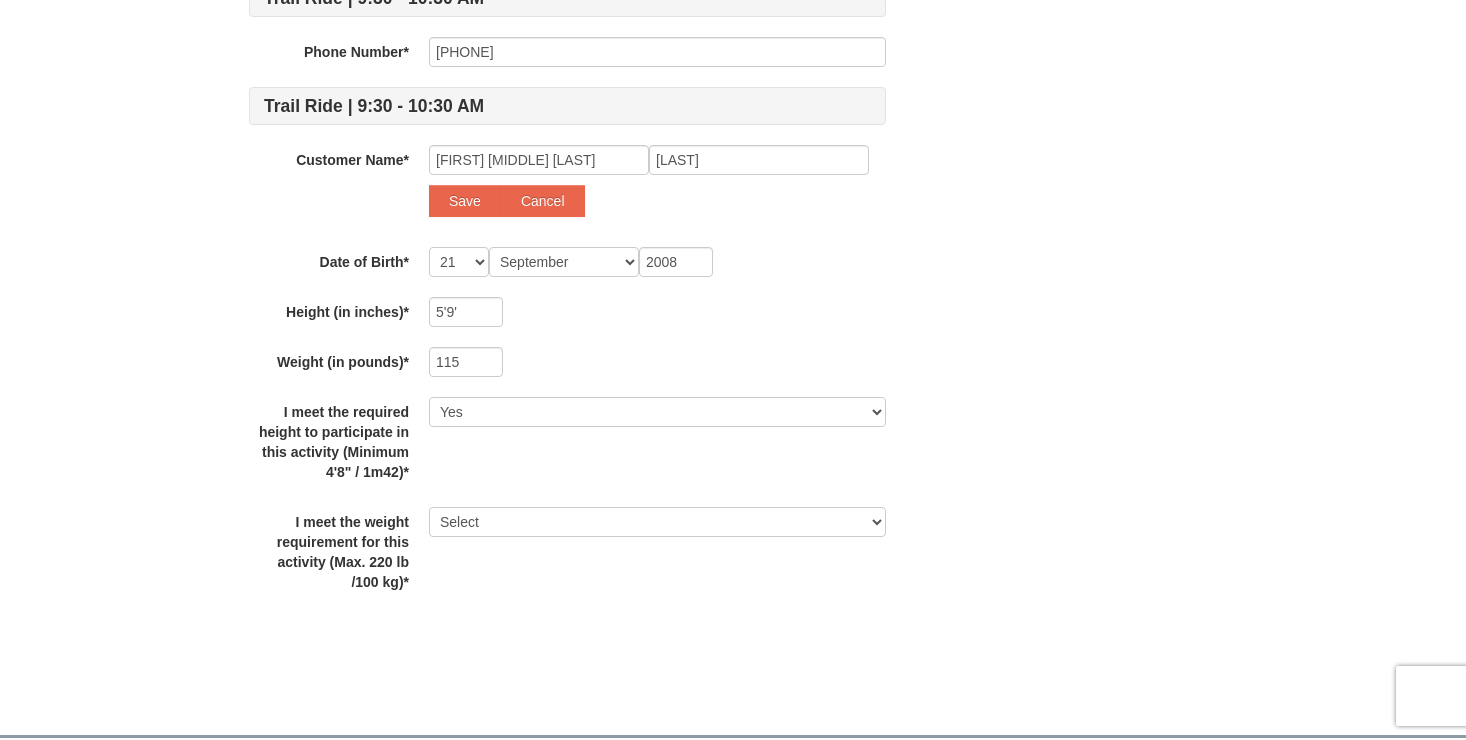 click on "Some of the items in your itinerary require some additional information. Please complete the information below. We will remember it for the next time you visit us!
Trail Ride | 9:30 - 10:30 AM Phone Number* 267-471-8763 Trail Ride | 9:30 - 10:30 AM Customer Name* Select... Donald Taylor Anthony Lopez Add New... Anthony Lopez Save Cancel Date of Birth* -- 01 02 03 04 05 06 07 08 09 10 11 12 13 14 15 16 17 18 19 20 21 22 23 24 25 26 27 28 29 30 31 Month January February March April May June July August September October November December 2008 Height (in inches)* 6'0" Weight (in pounds)* 210 I meet the required height to participate in this activity (Minimum 4'8" / 1m42)* Select Yes I meet the weight requirement for this activity (Max. 220 lb /100 kg)* Select Yes Trail Ride | 9:30 - 10:30 AM Phone Number* 267-471-8763 Trail Ride | 9:30 - 10:30 AM Customer Name* Select... Donald Taylor Anthony Lopez Add New... Kira Lyn Wachtman Save --" at bounding box center (733, -8) 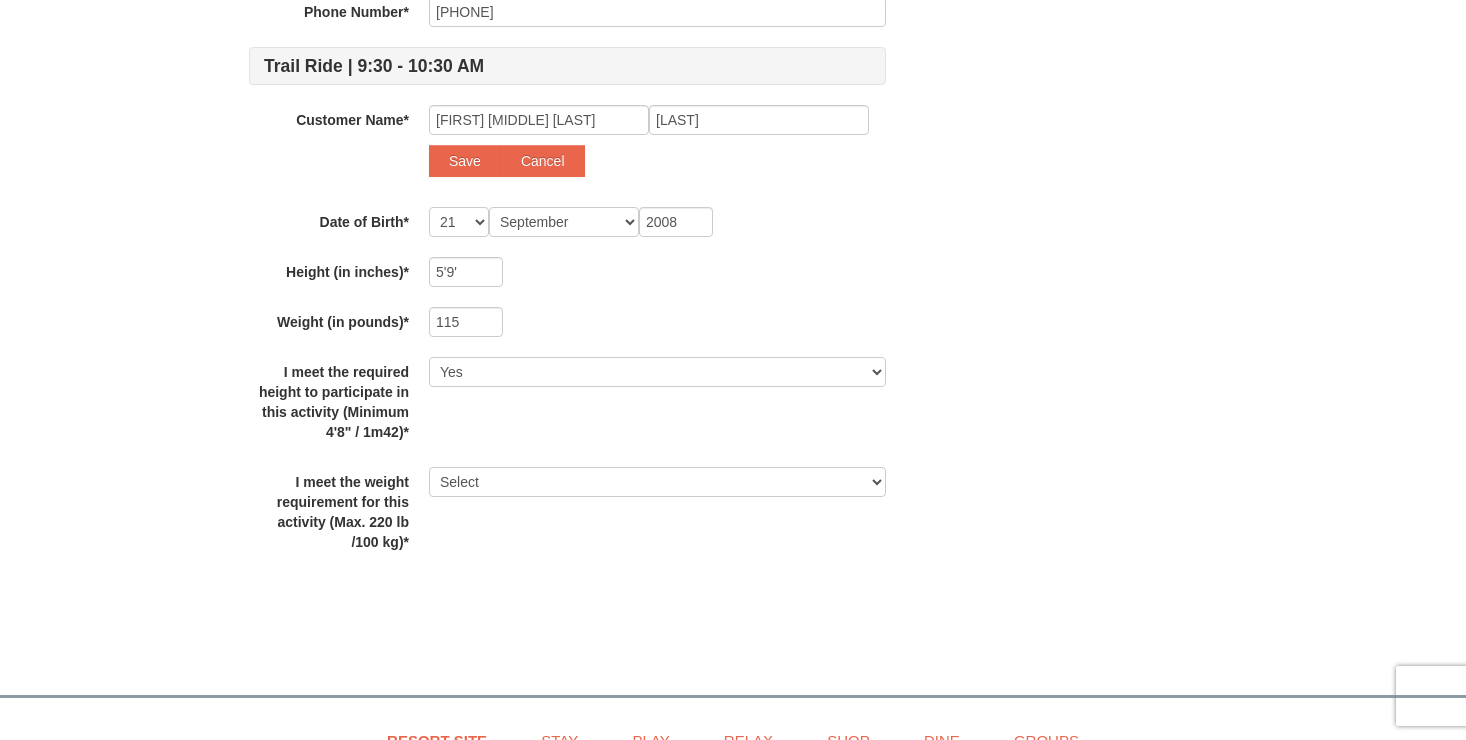 scroll, scrollTop: 1067, scrollLeft: 0, axis: vertical 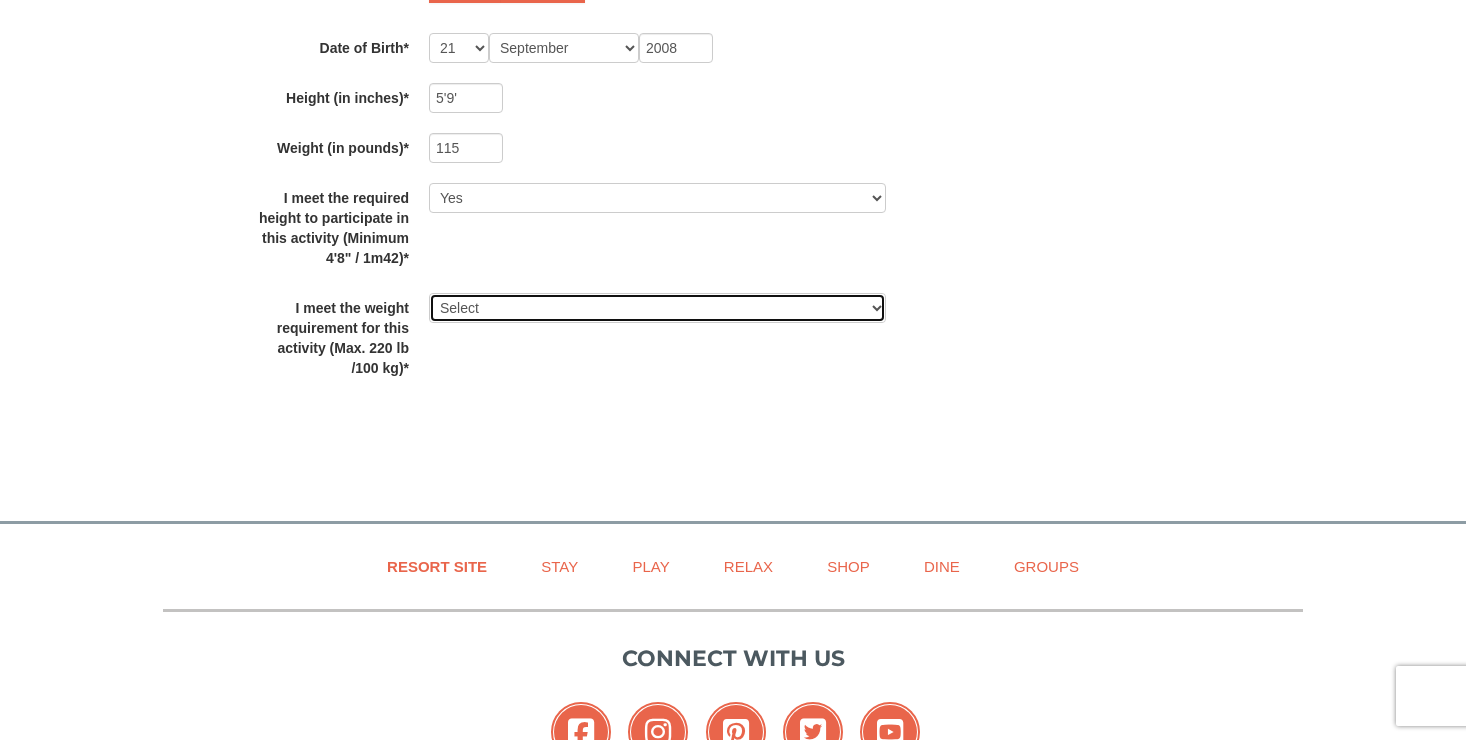 click on "Select Yes" at bounding box center [657, 308] 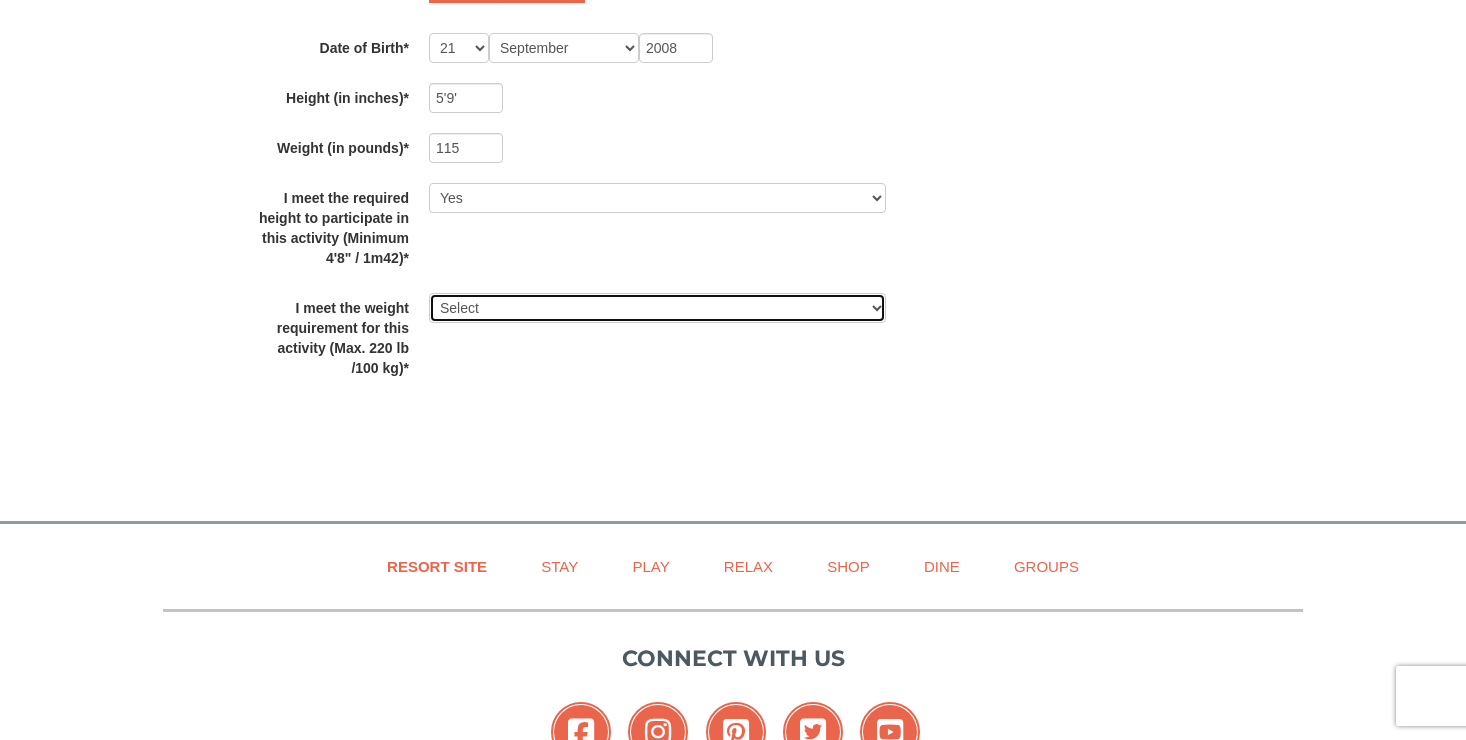 select on "Yes" 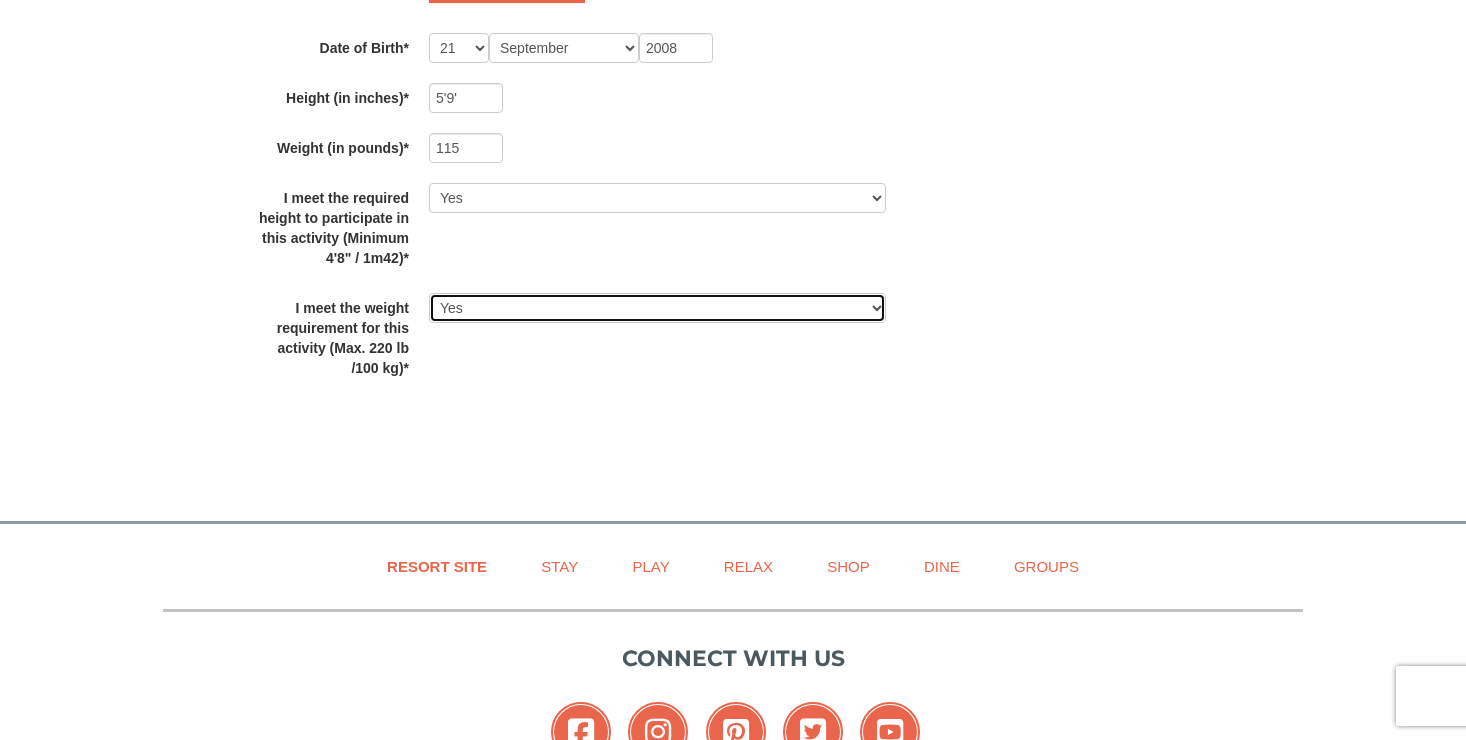 click on "Select Yes" at bounding box center [657, 308] 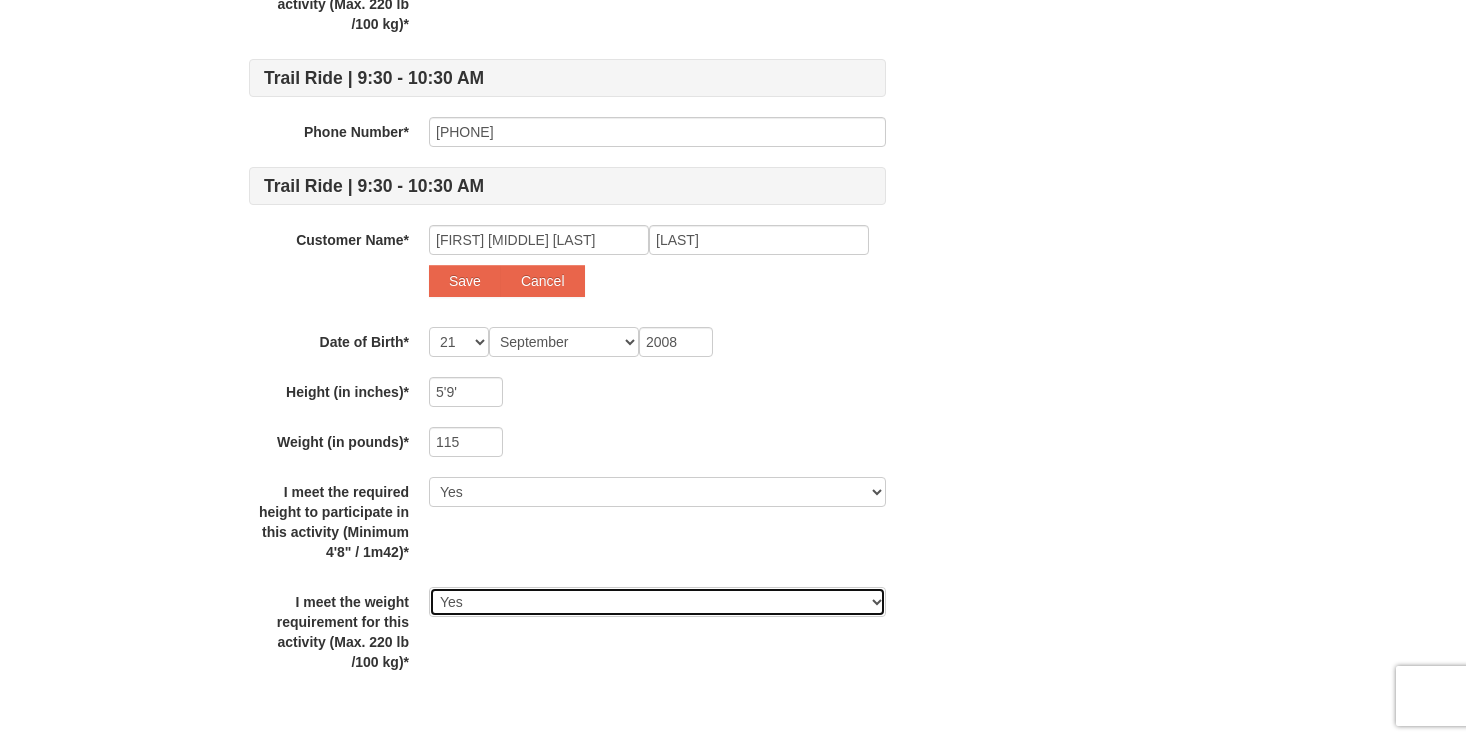 scroll, scrollTop: 746, scrollLeft: 0, axis: vertical 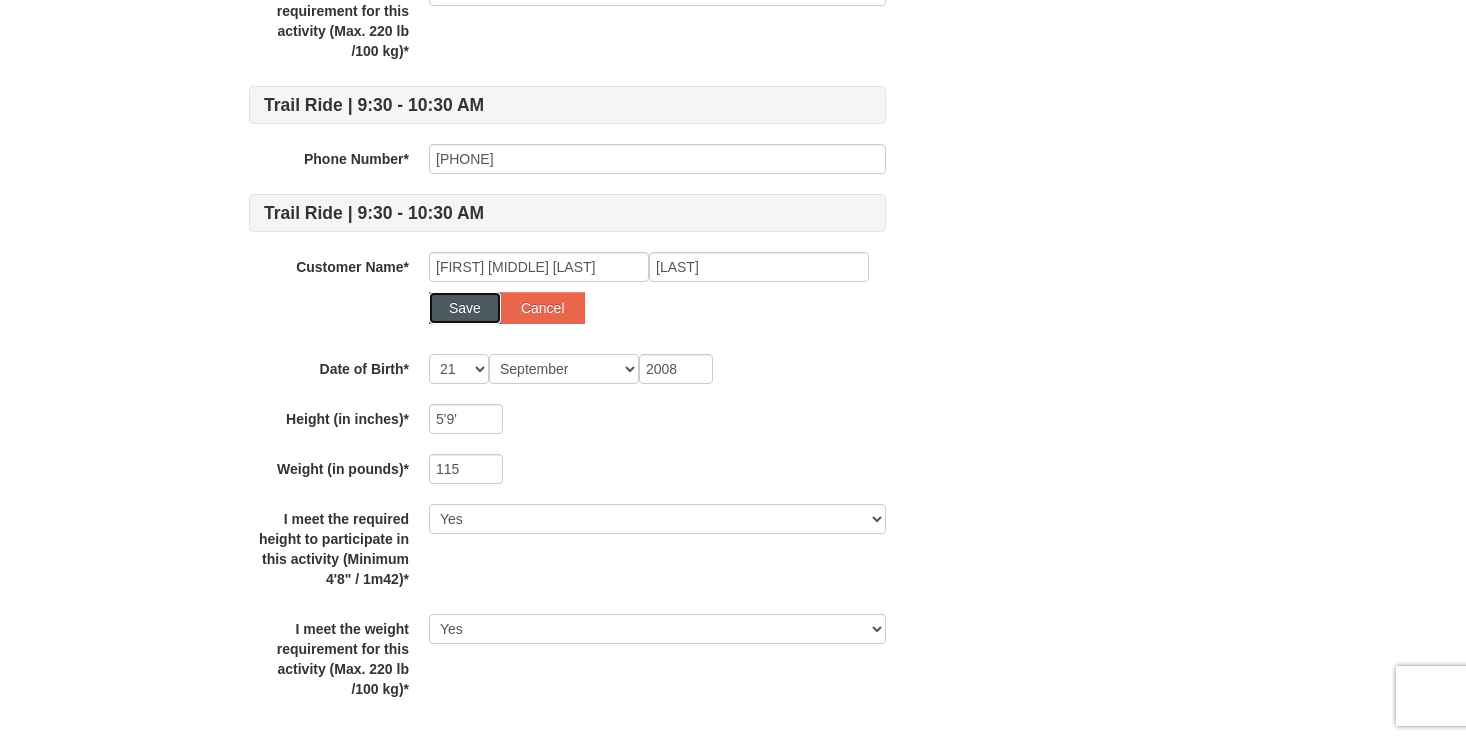 click on "Save" at bounding box center [465, 308] 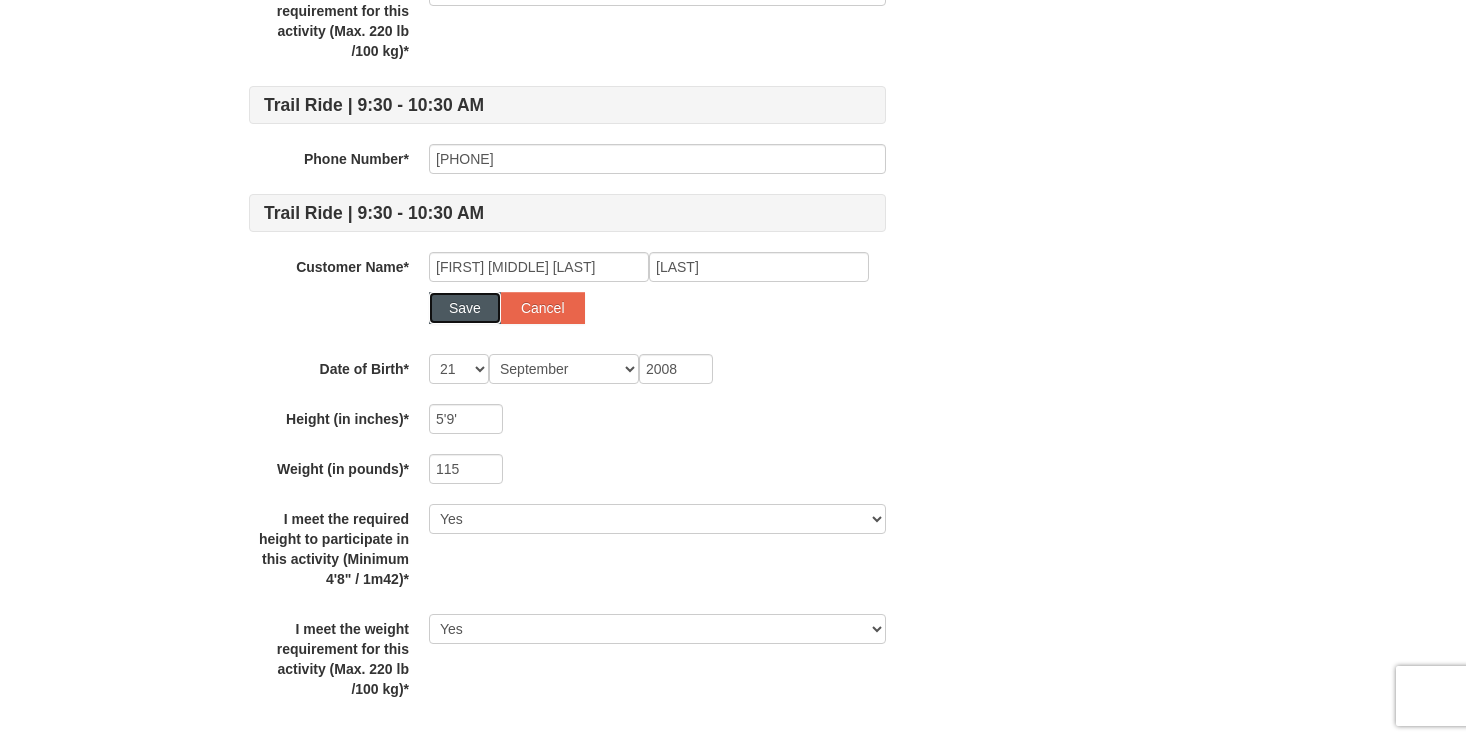select 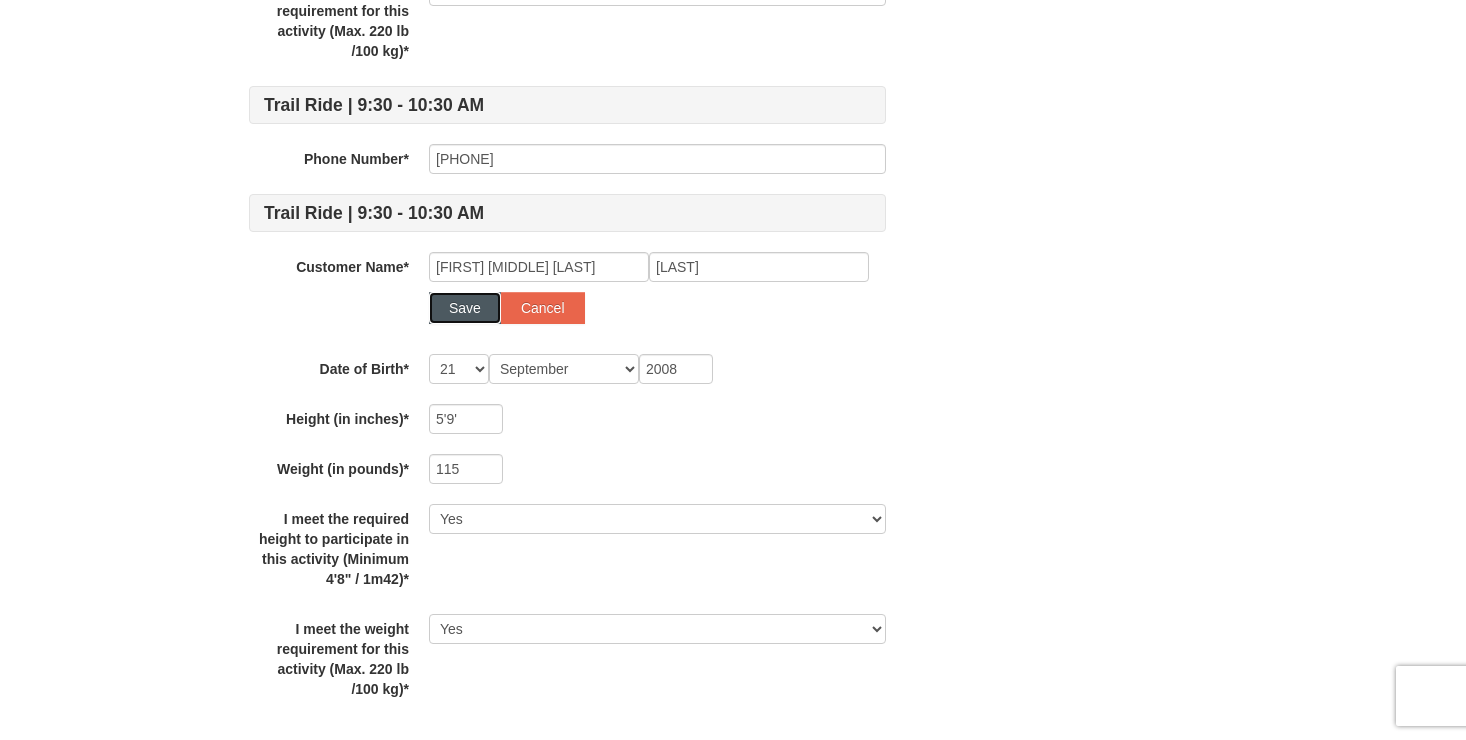 select 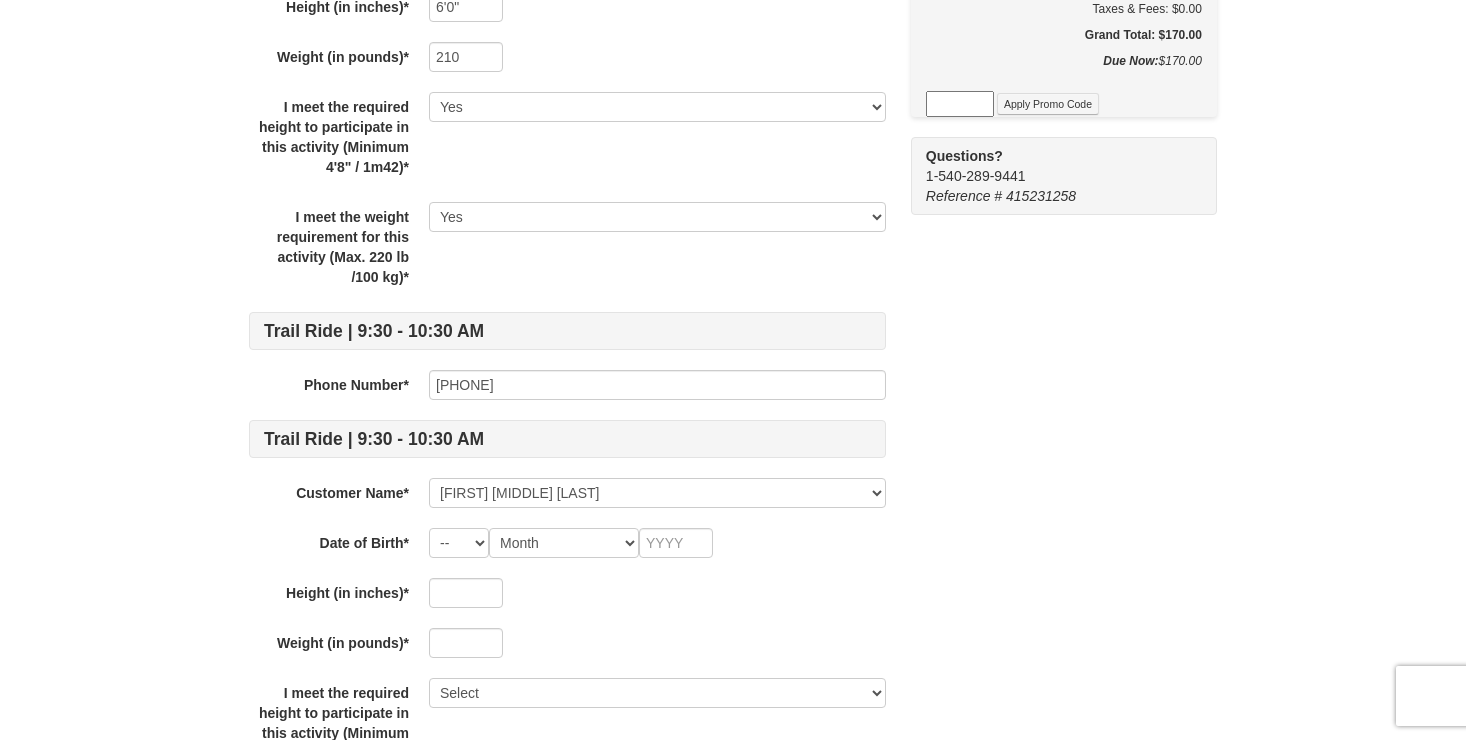 scroll, scrollTop: 467, scrollLeft: 0, axis: vertical 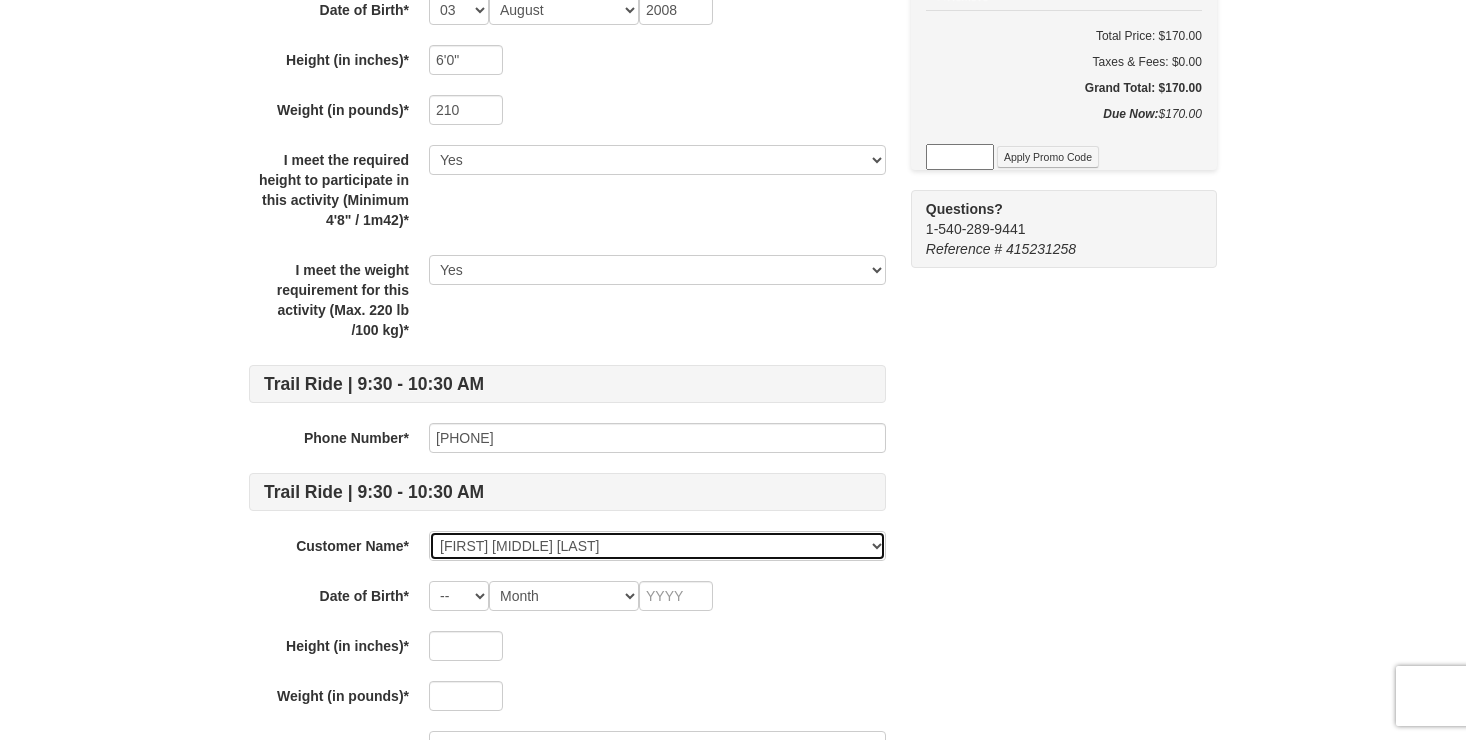 click on "Select... Donald Taylor Anthony Lopez Kira Lyn Wachtman Add New..." at bounding box center [657, 546] 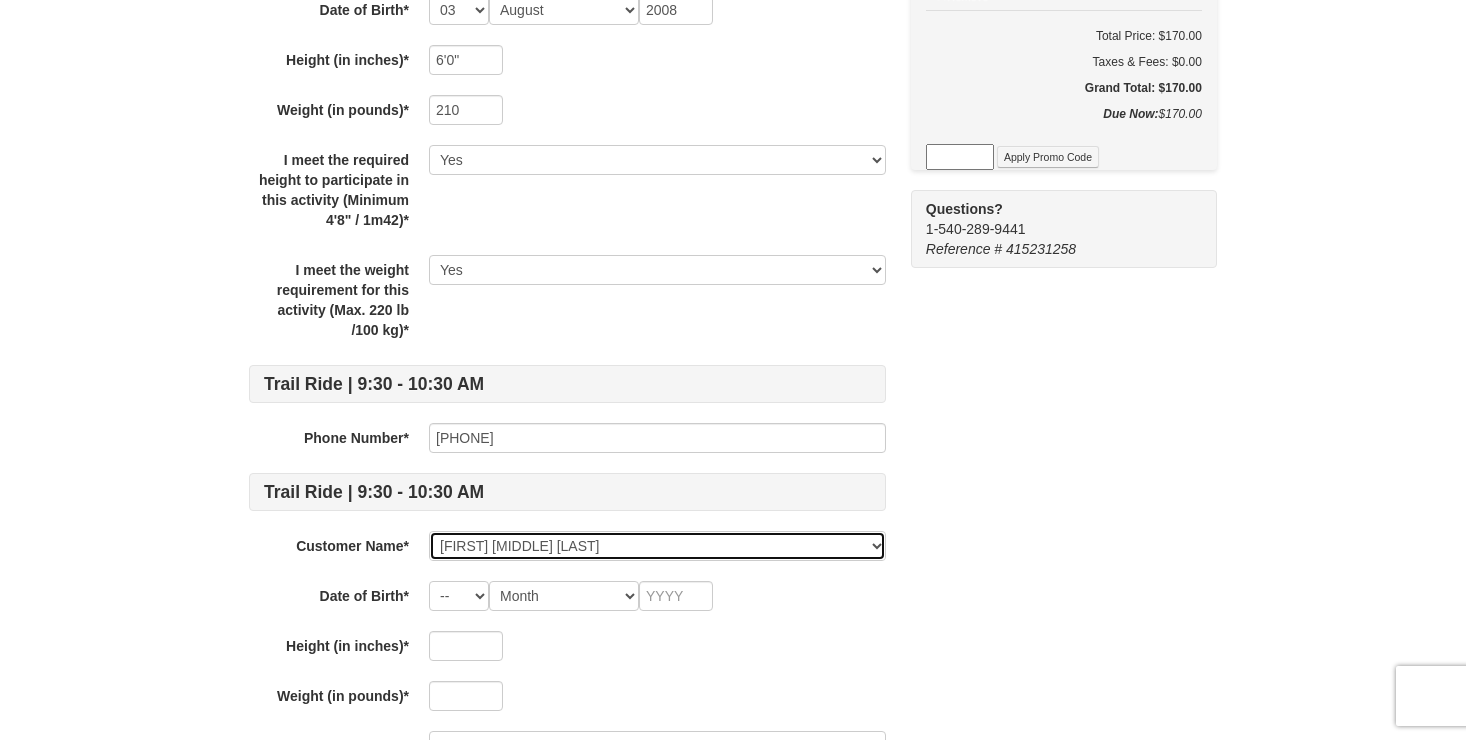 click on "Select... Donald Taylor Anthony Lopez Kira Lyn Wachtman Add New..." at bounding box center [657, 546] 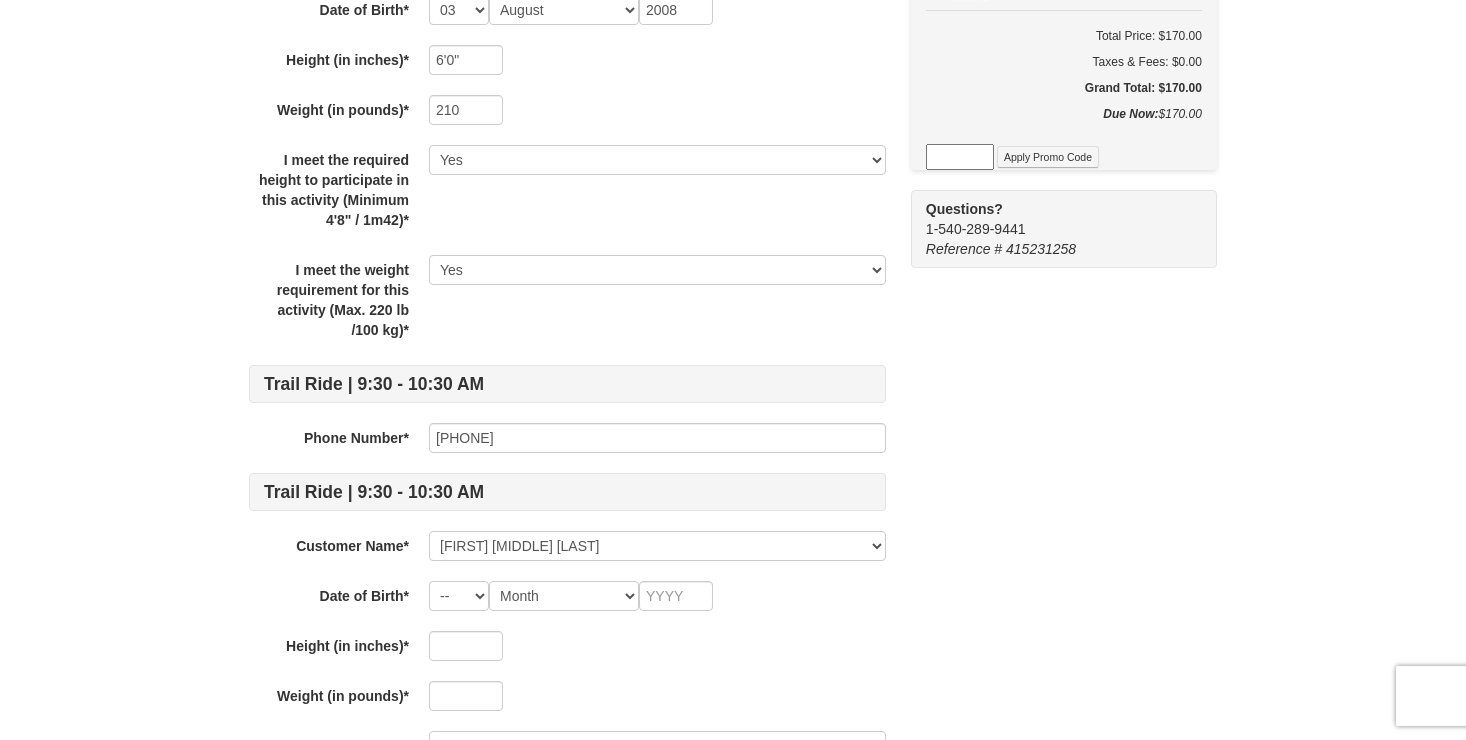 click on "Some of the items in your itinerary require some additional information. Please complete the information below. We will remember it for the next time you visit us!
Trail Ride | 9:30 - 10:30 AM Phone Number* 267-471-8763 Trail Ride | 9:30 - 10:30 AM Customer Name* Select... Donald Taylor Anthony Lopez Kira Lyn Wachtman Add New... Anthony Lopez Save Cancel Date of Birth* -- 01 02 03 04 05 06 07 08 09 10 11 12 13 14 15 16 17 18 19 20 21 22 23 24 25 26 27 28 29 30 31 Month January February March April May June July August September October November December 2008 Height (in inches)* 6'0" Weight (in pounds)* 210 I meet the required height to participate in this activity (Minimum 4'8" / 1m42)* Select Yes I meet the weight requirement for this activity (Max. 220 lb /100 kg)* Select Yes Trail Ride | 9:30 - 10:30 AM Phone Number* 267-471-8763 Trail Ride | 9:30 - 10:30 AM Customer Name* Select... Donald Taylor Anthony Lopez Kira Lyn Wachtman --" at bounding box center [733, 352] 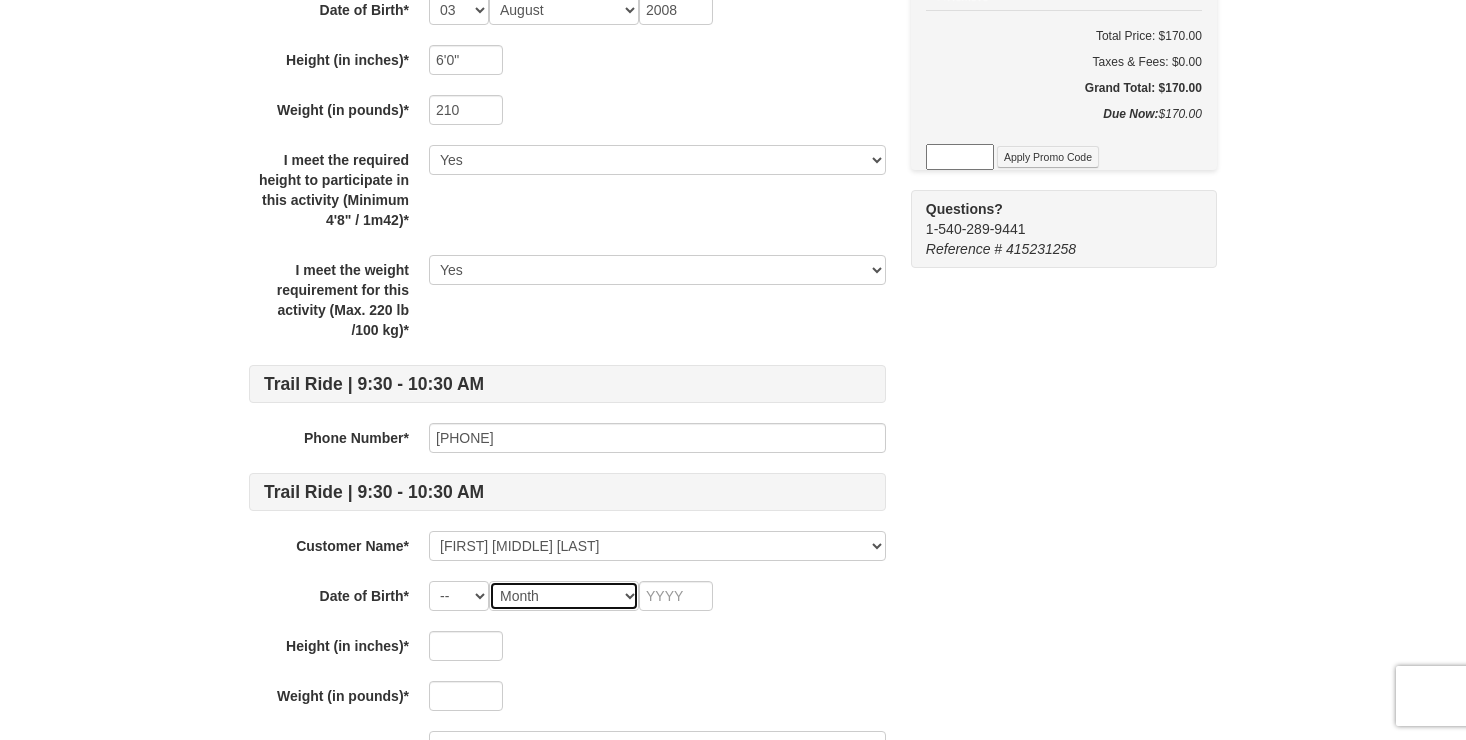 click on "Month January February March April May June July August September October November December" at bounding box center [564, 596] 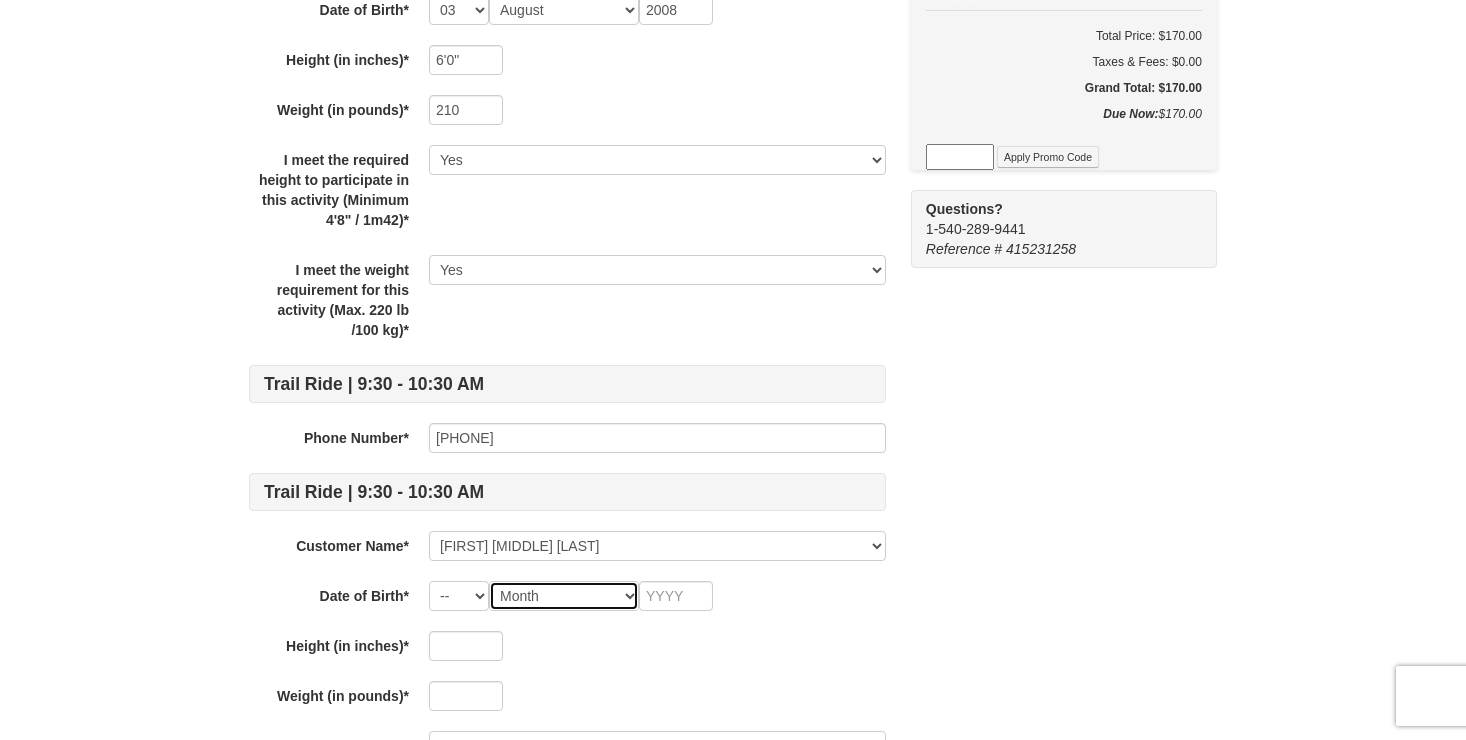 select on "09" 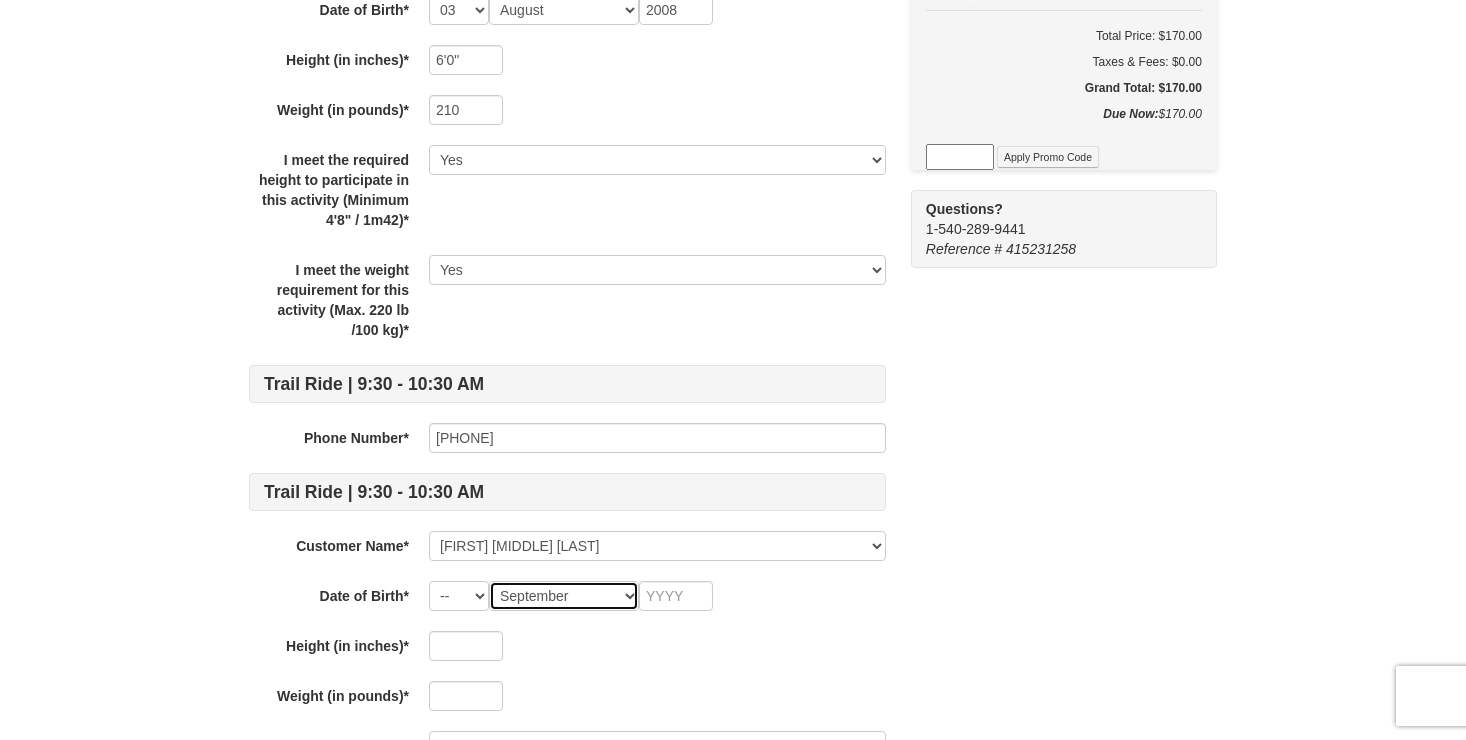 click on "Month January February March April May June July August September October November December" at bounding box center [564, 596] 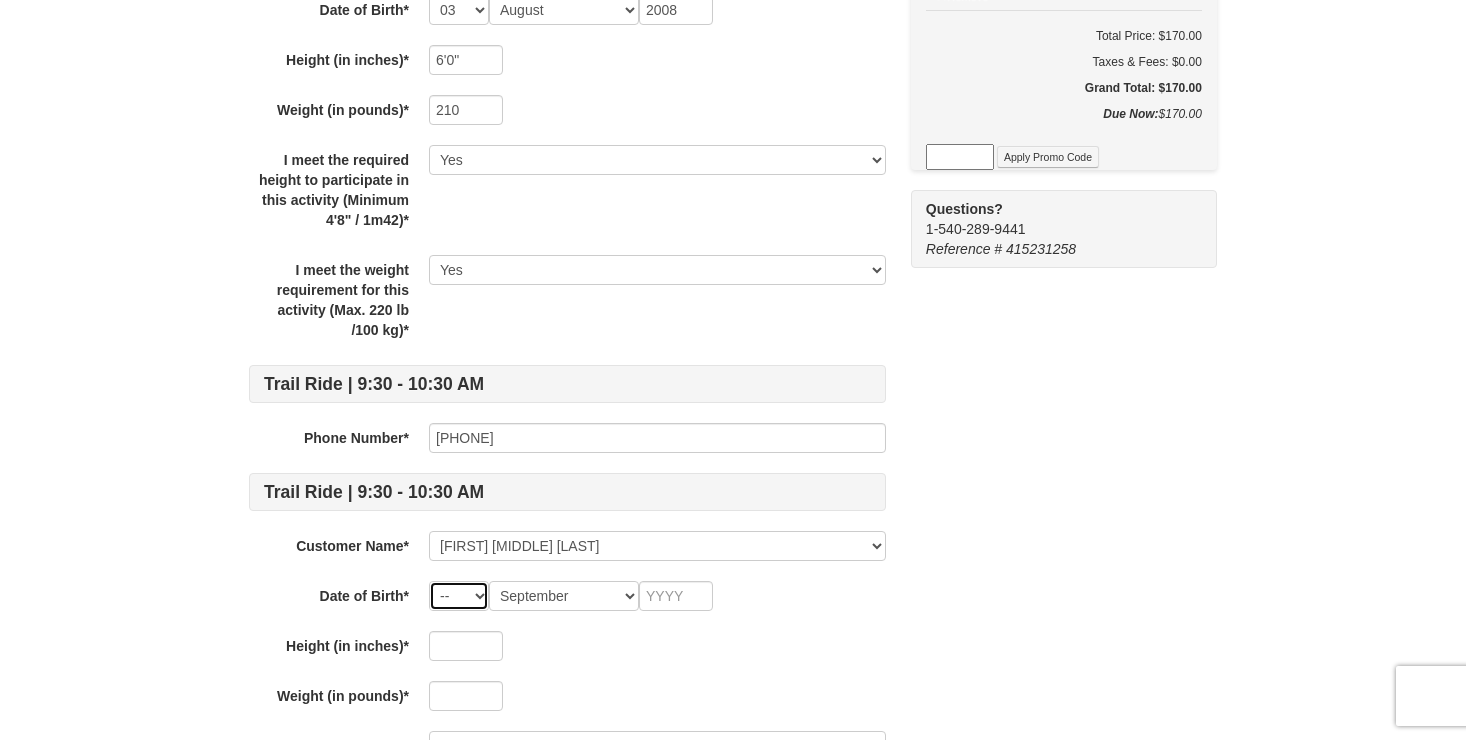 click on "-- 01 02 03 04 05 06 07 08 09 10 11 12 13 14 15 16 17 18 19 20 21 22 23 24 25 26 27 28 29 30 31" at bounding box center (459, 596) 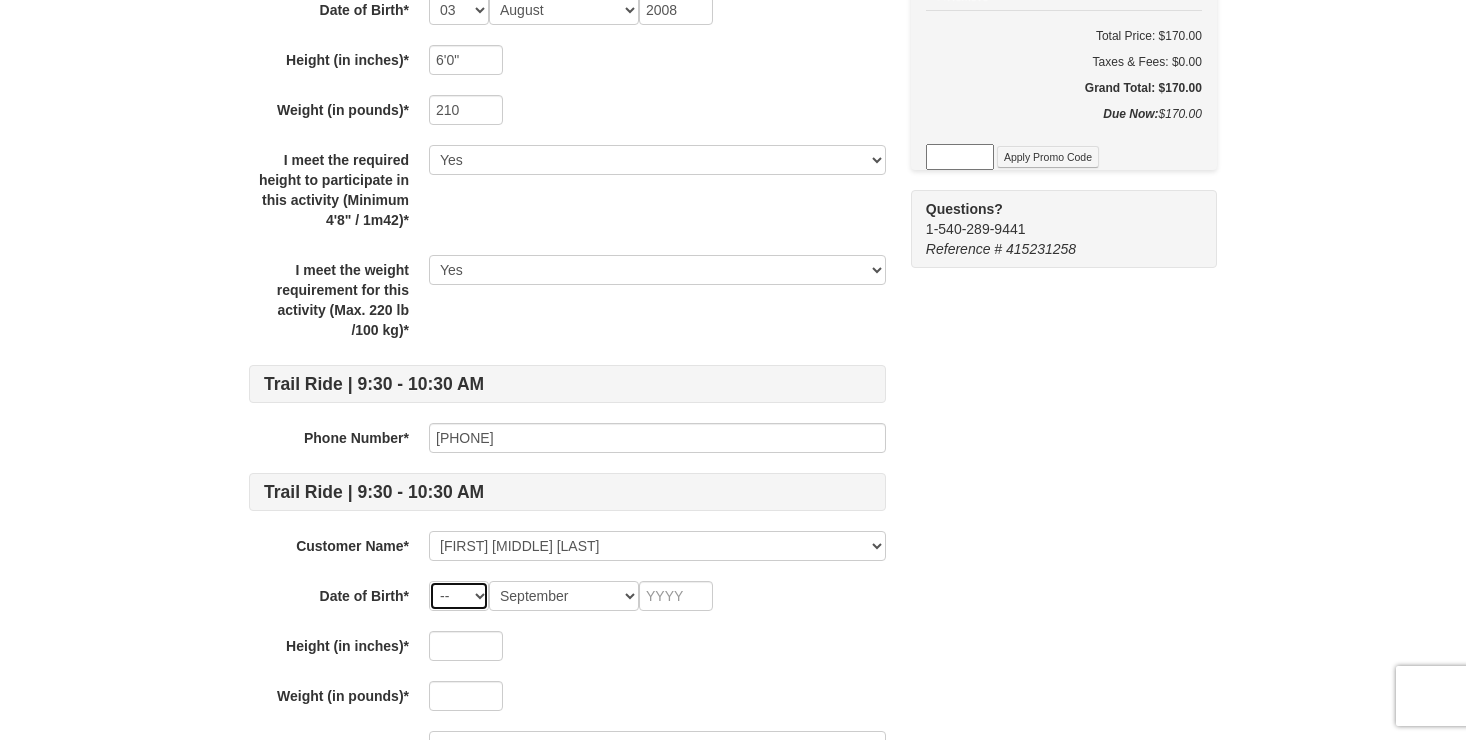 select on "21" 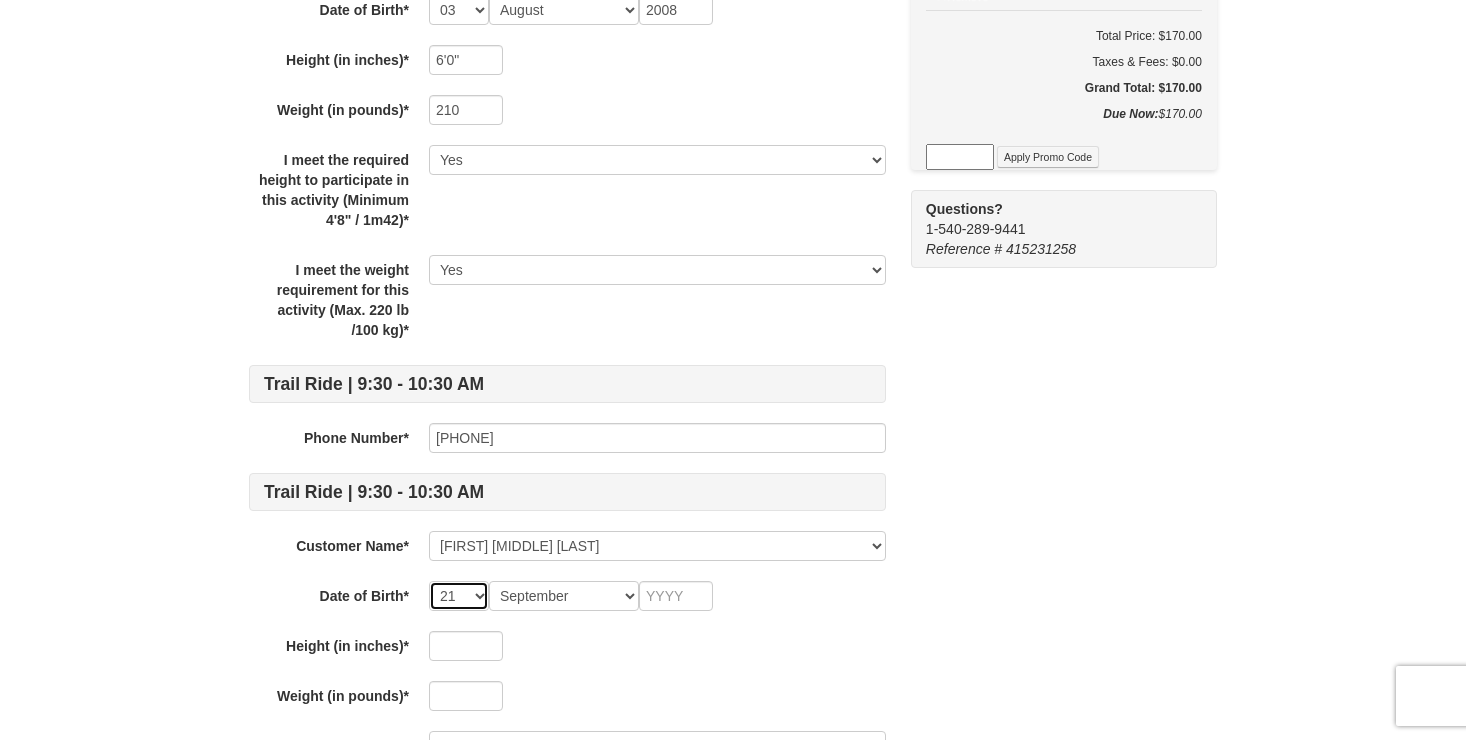 click on "-- 01 02 03 04 05 06 07 08 09 10 11 12 13 14 15 16 17 18 19 20 21 22 23 24 25 26 27 28 29 30 31" at bounding box center (459, 596) 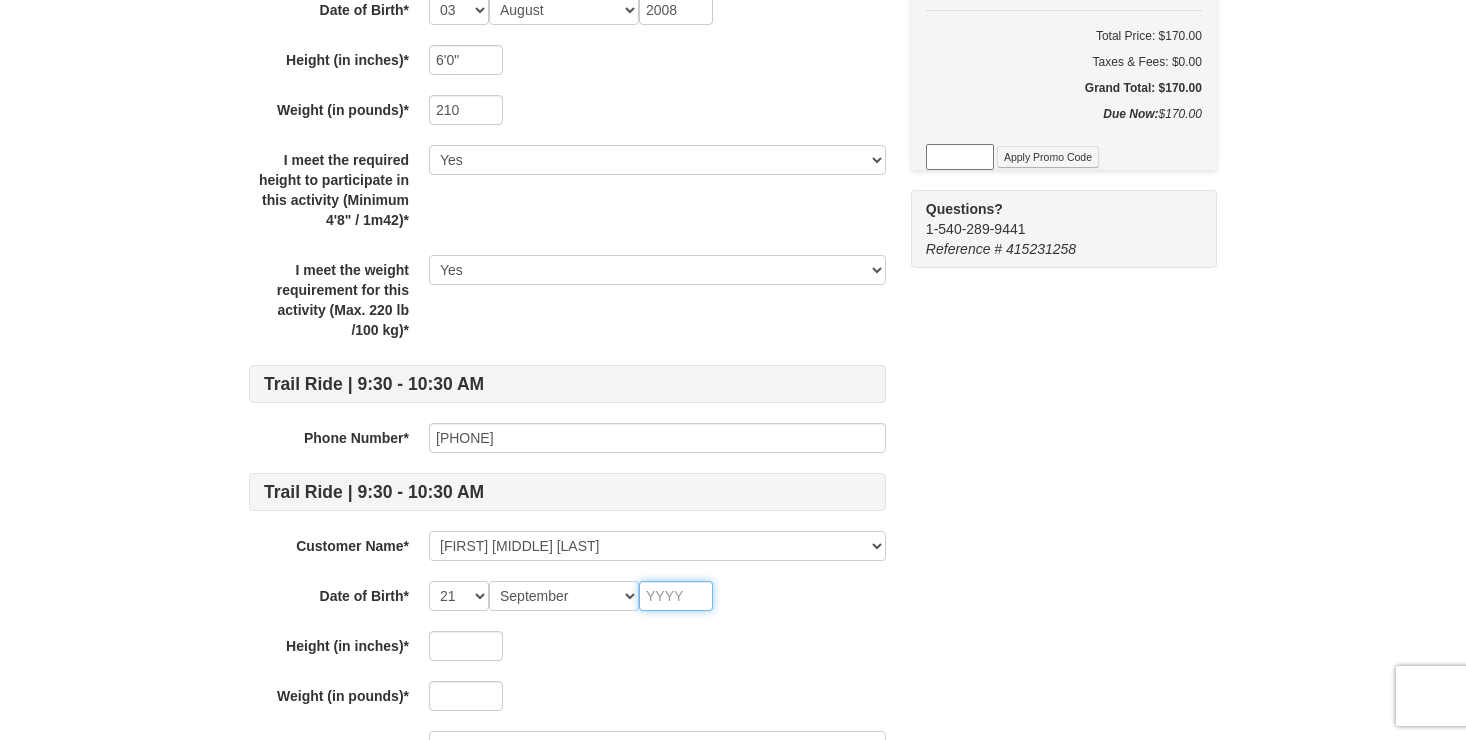 click at bounding box center (676, 596) 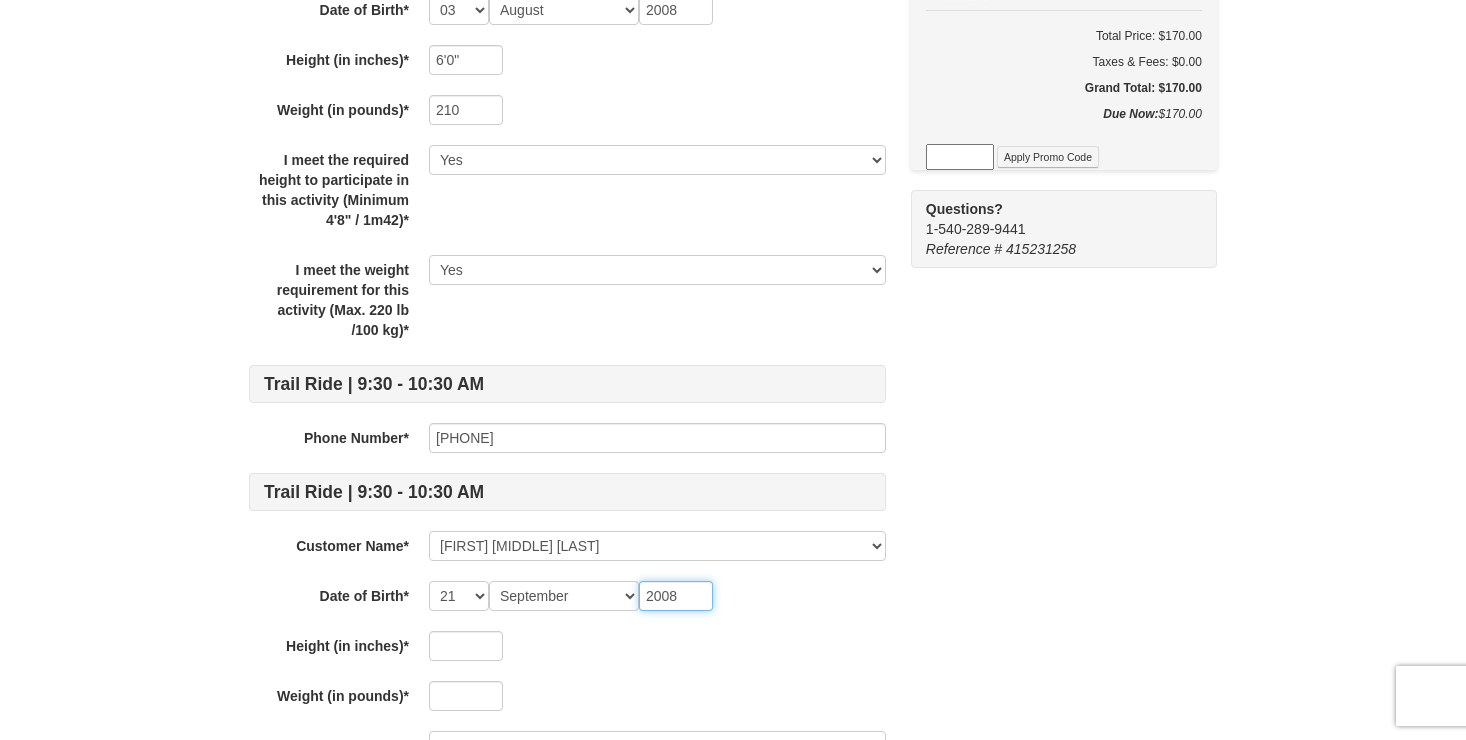 type on "2008" 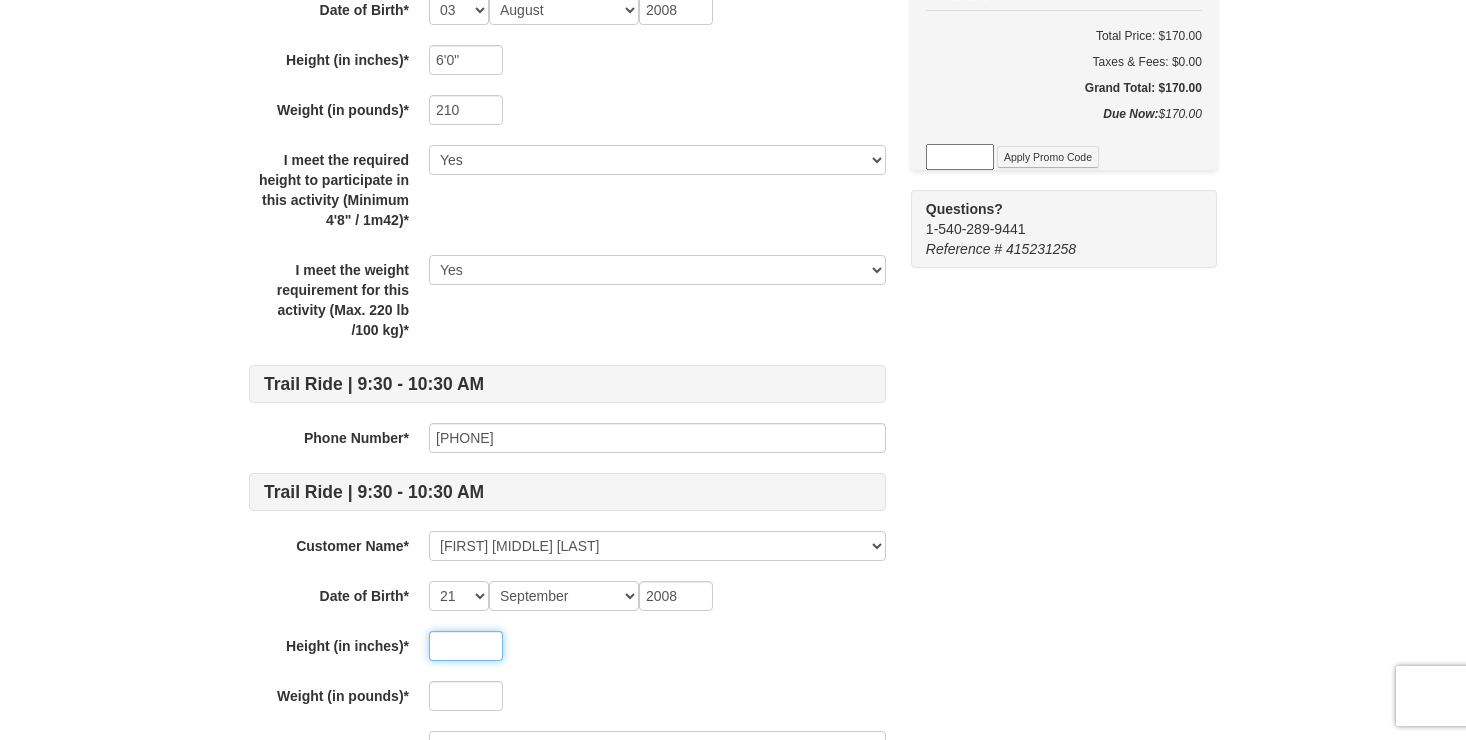 click at bounding box center [466, 646] 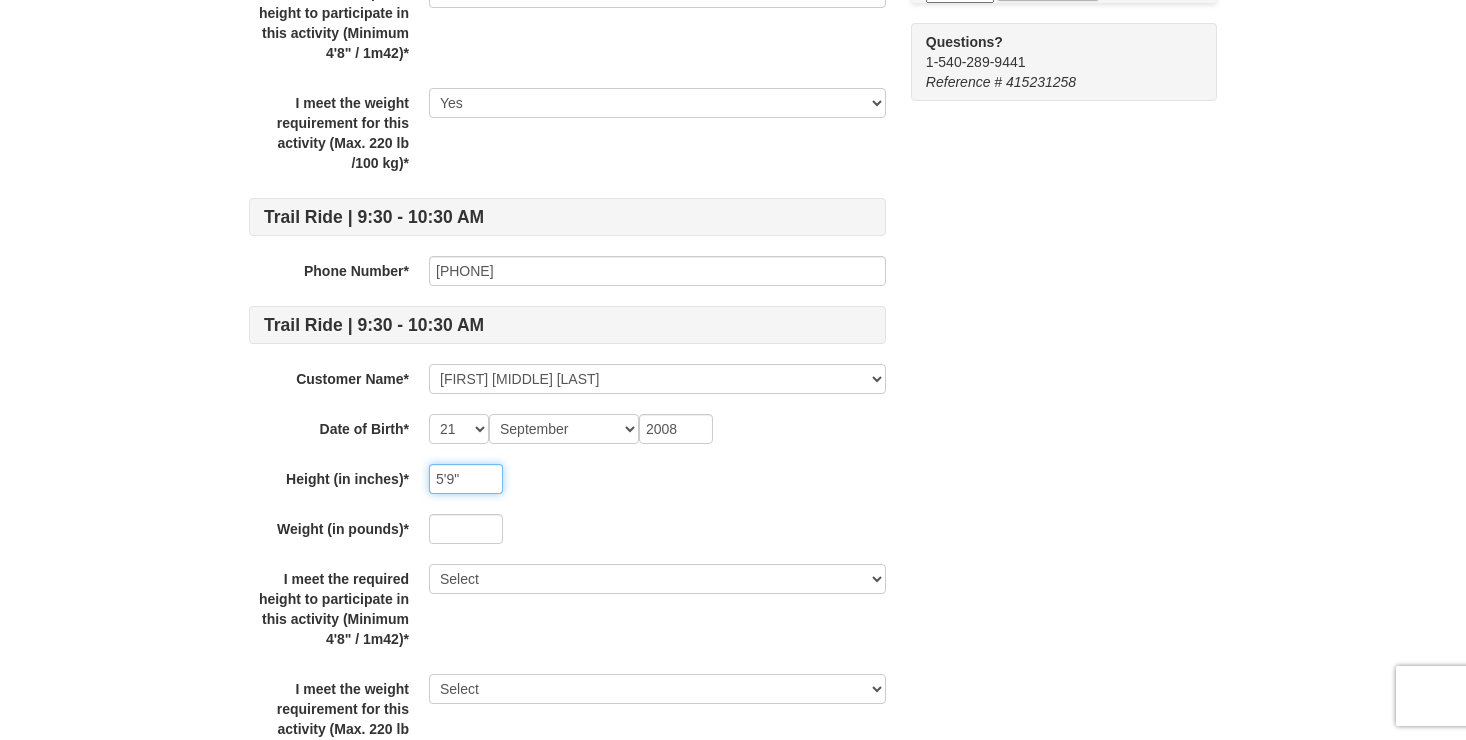 scroll, scrollTop: 654, scrollLeft: 0, axis: vertical 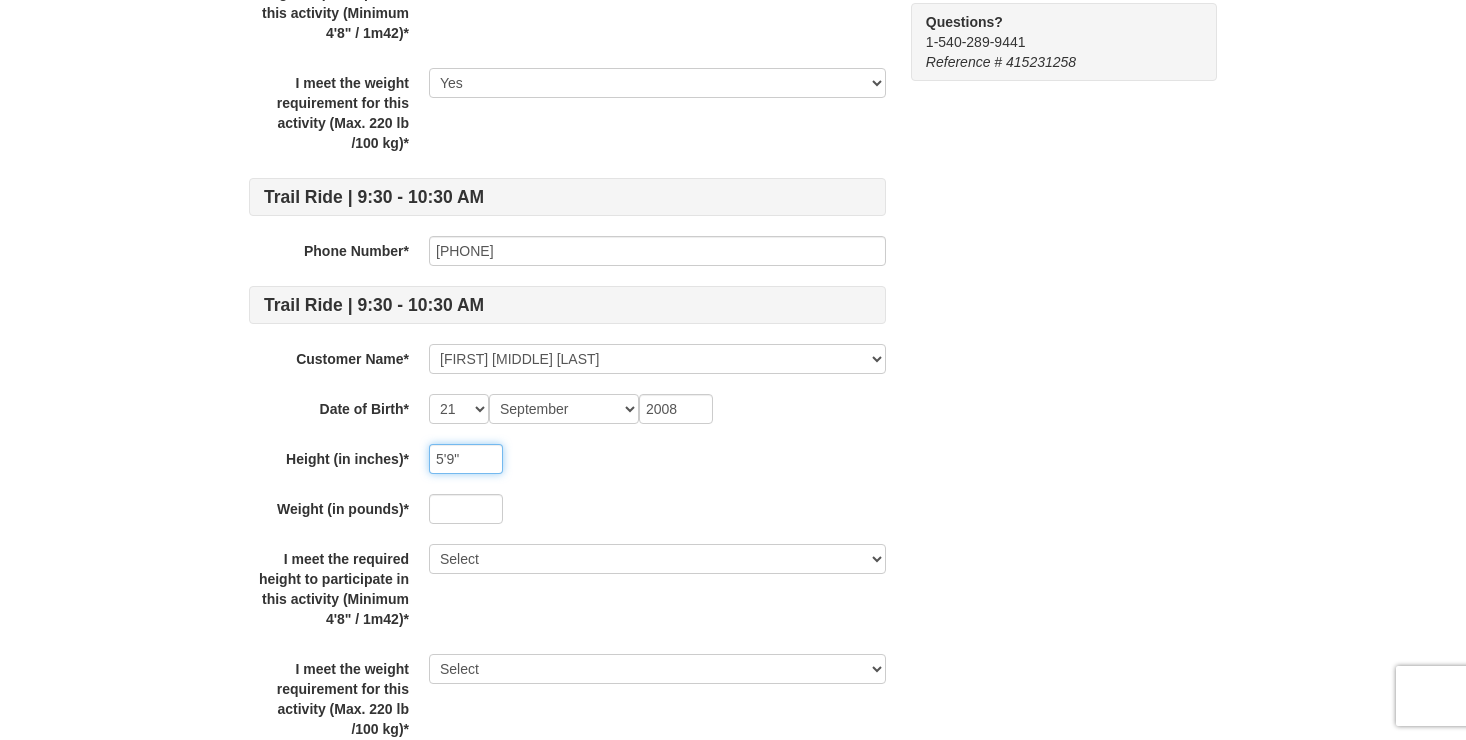 type on "5'9"" 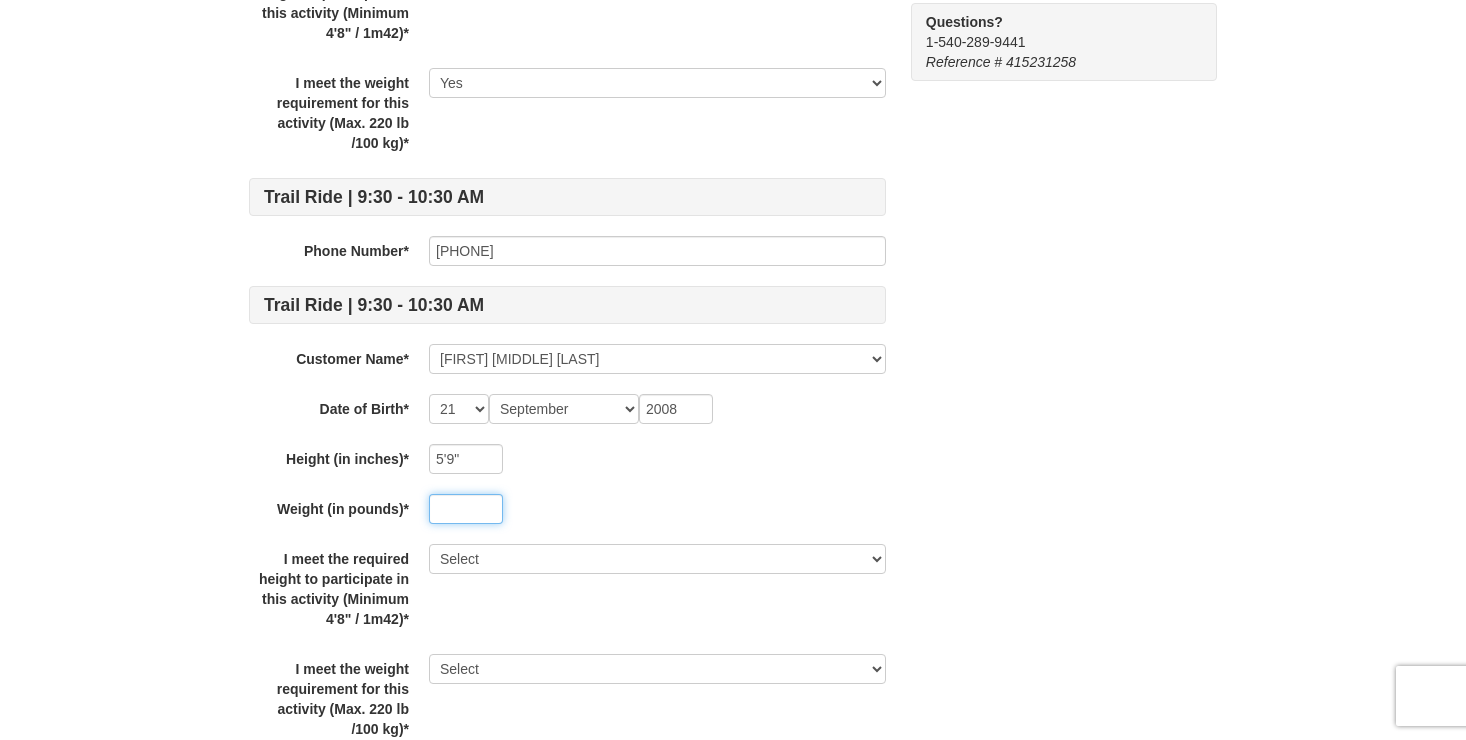 click at bounding box center (466, 509) 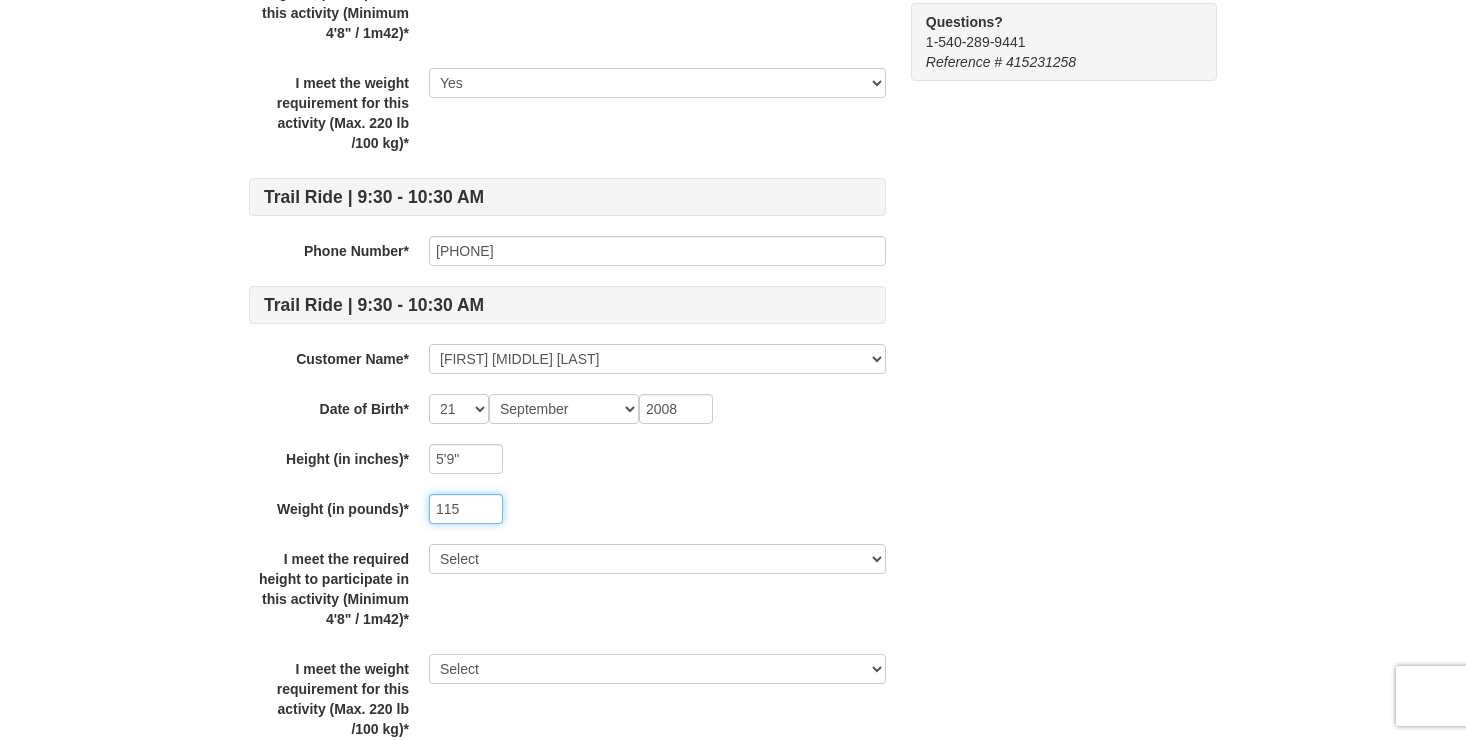 type on "115" 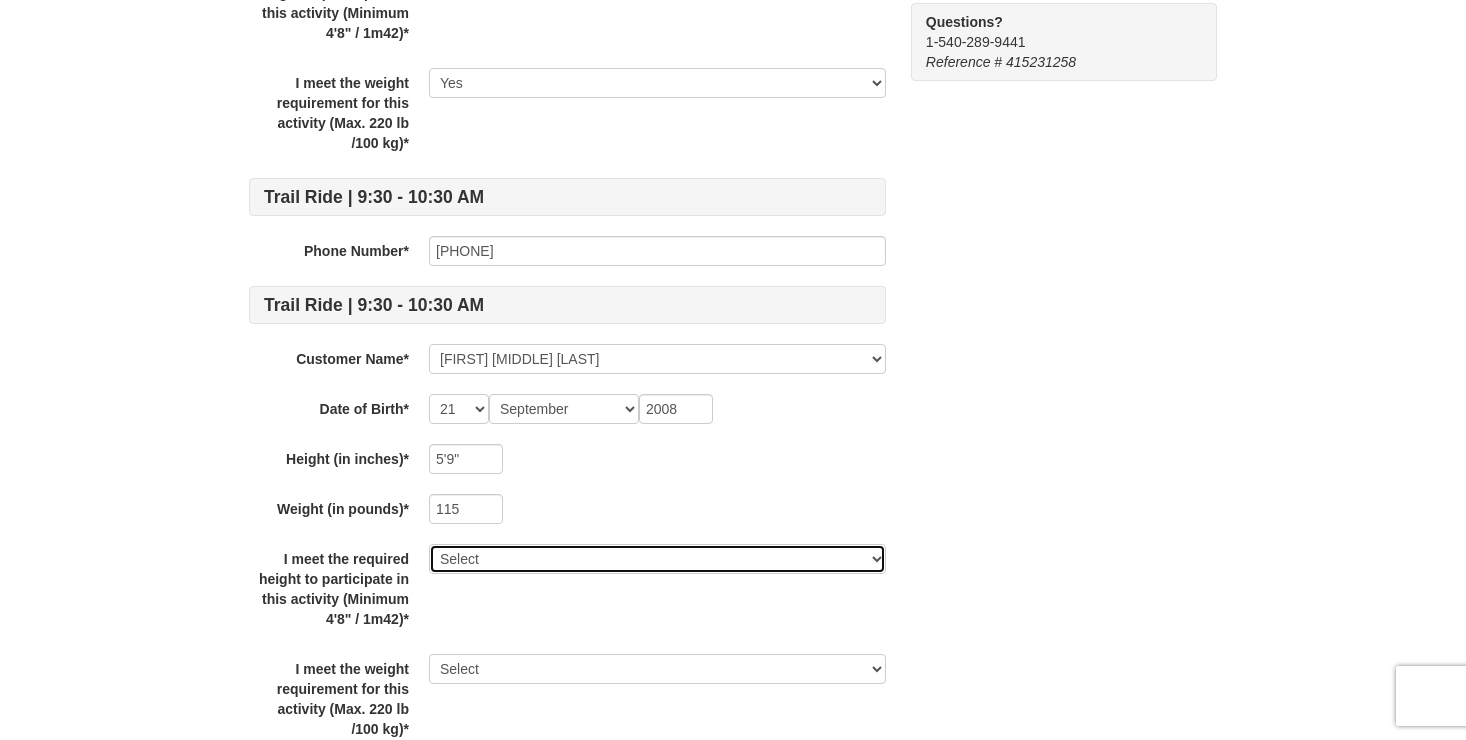 click on "Select Yes" at bounding box center [657, 559] 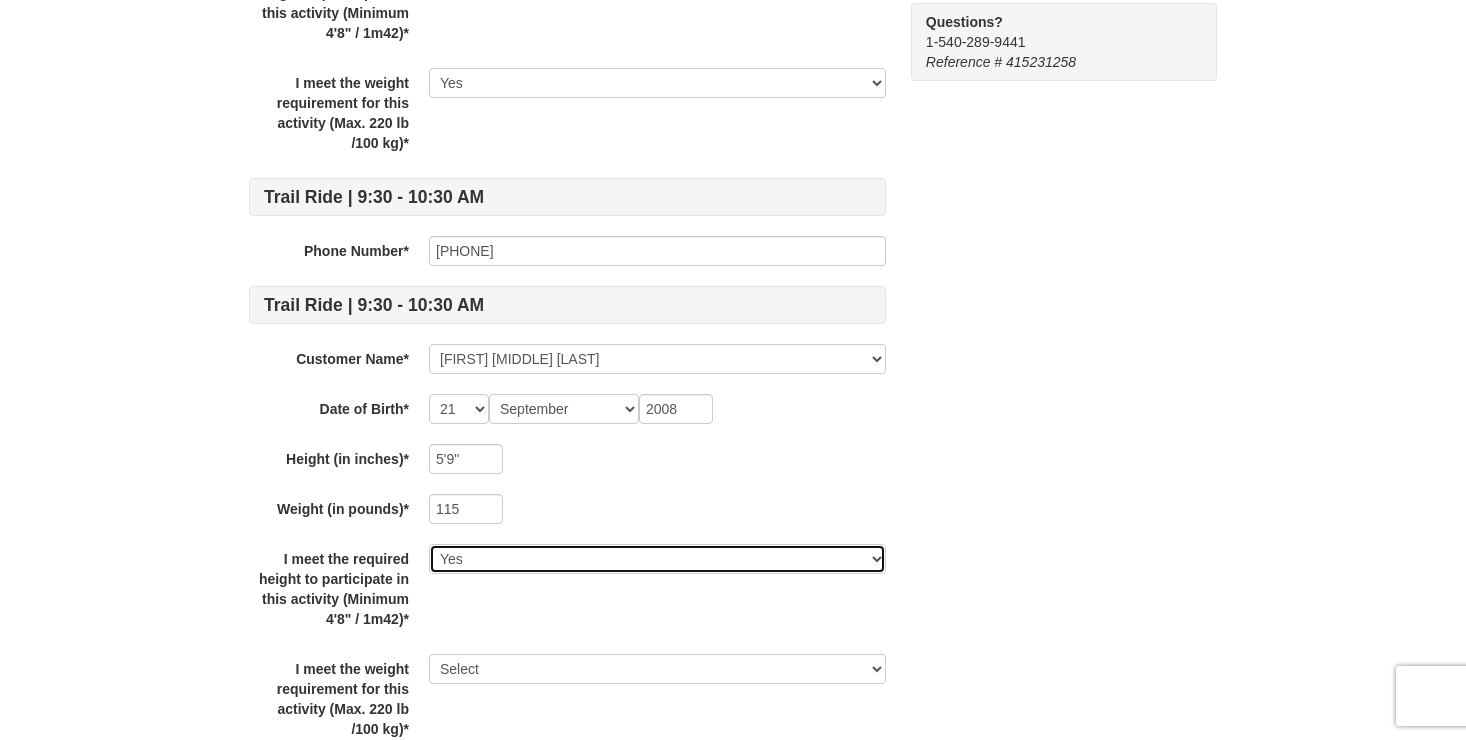 click on "Select Yes" at bounding box center [657, 559] 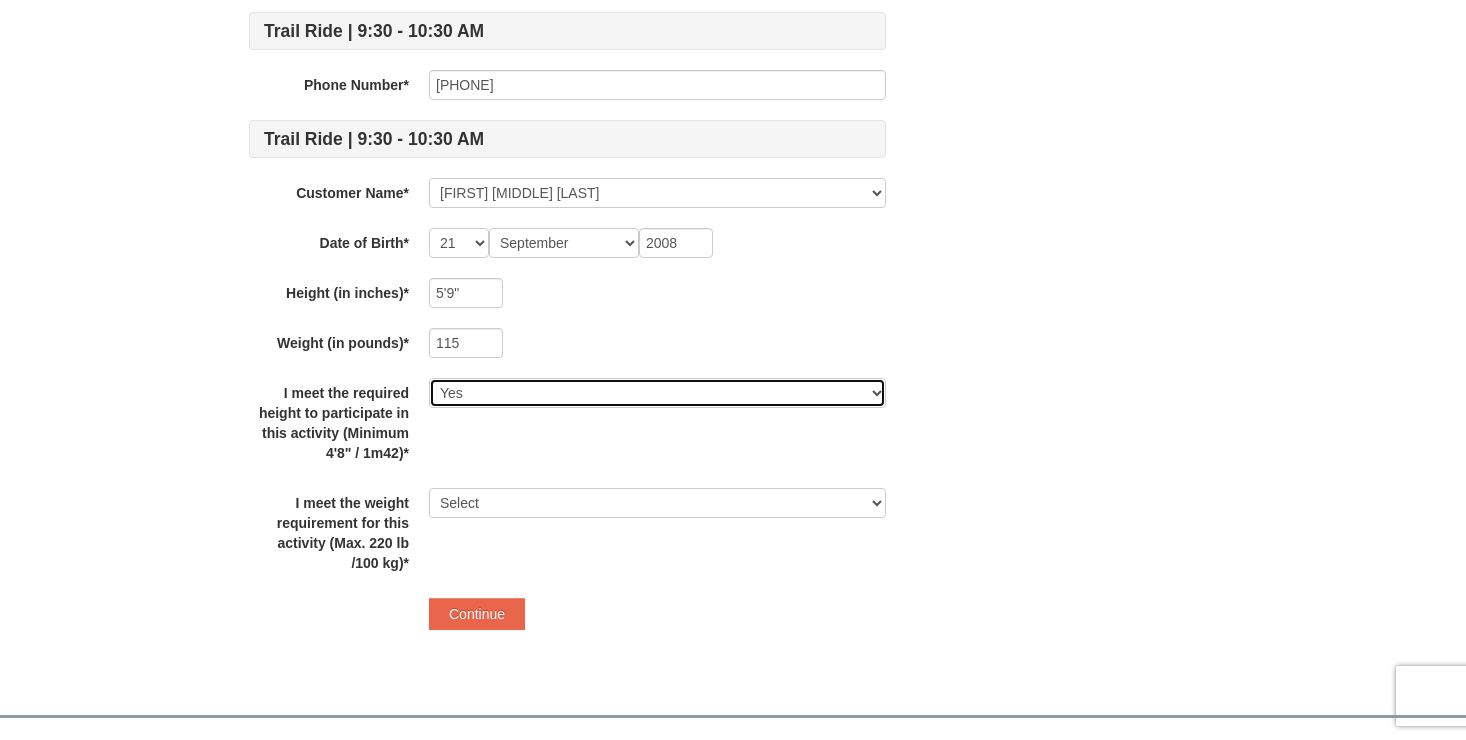 scroll, scrollTop: 854, scrollLeft: 0, axis: vertical 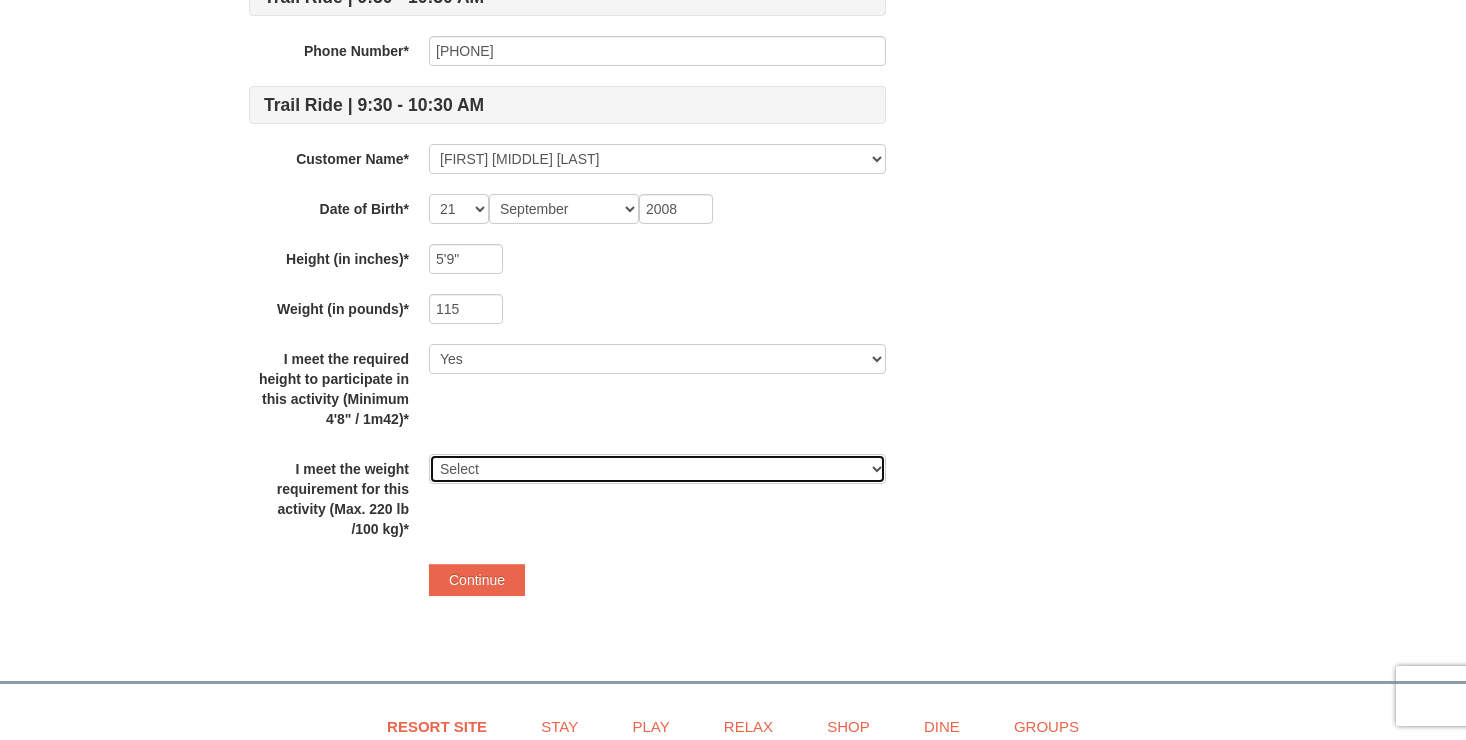 click on "Select Yes" at bounding box center [657, 469] 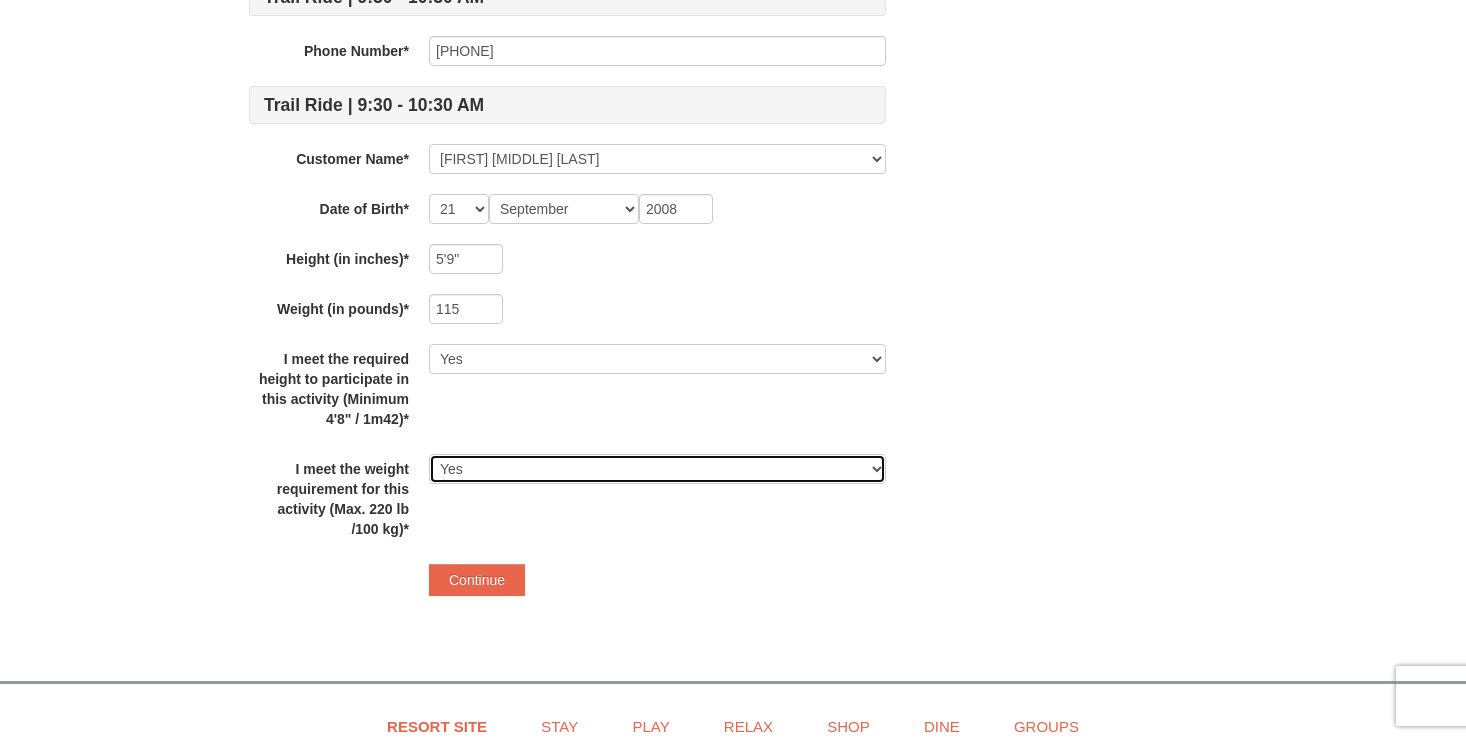 click on "Select Yes" at bounding box center [657, 469] 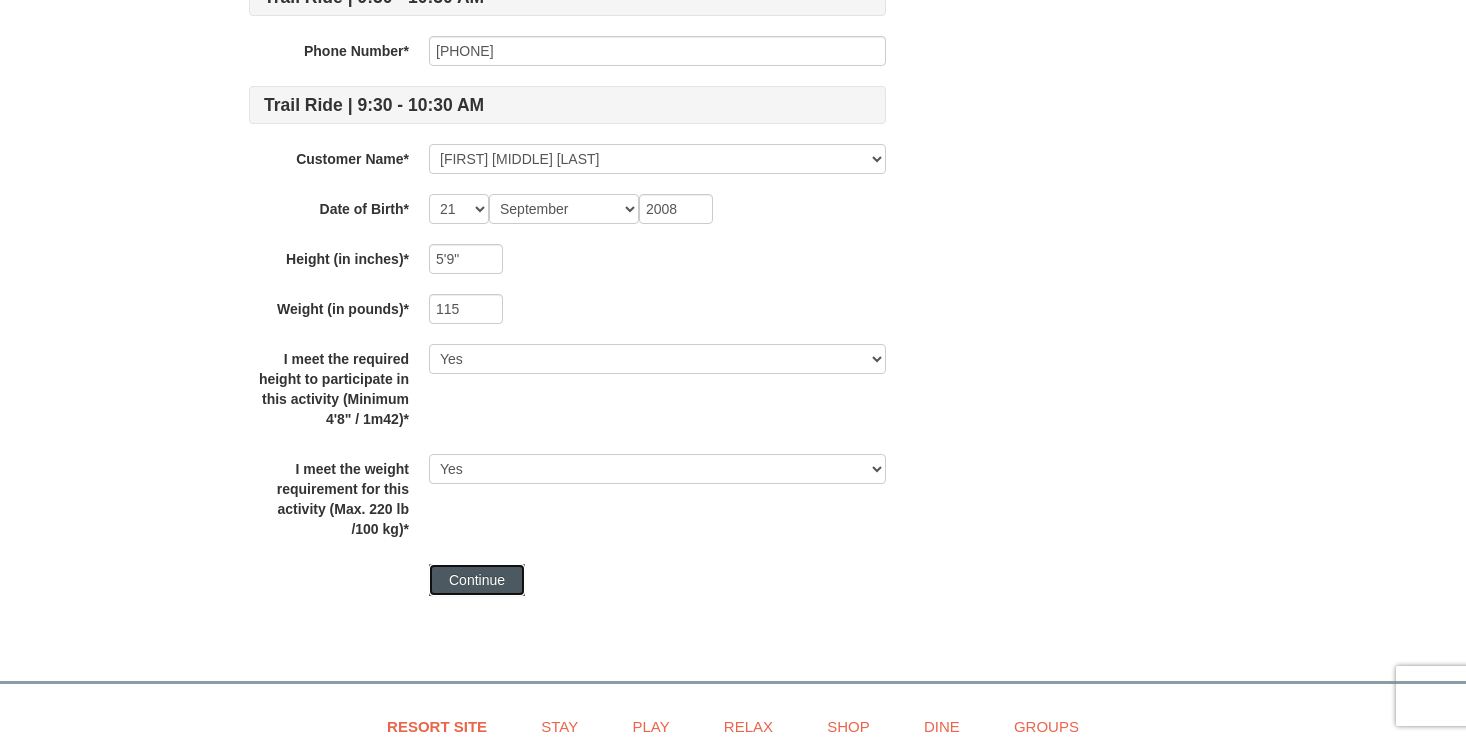 click on "Continue" at bounding box center [477, 580] 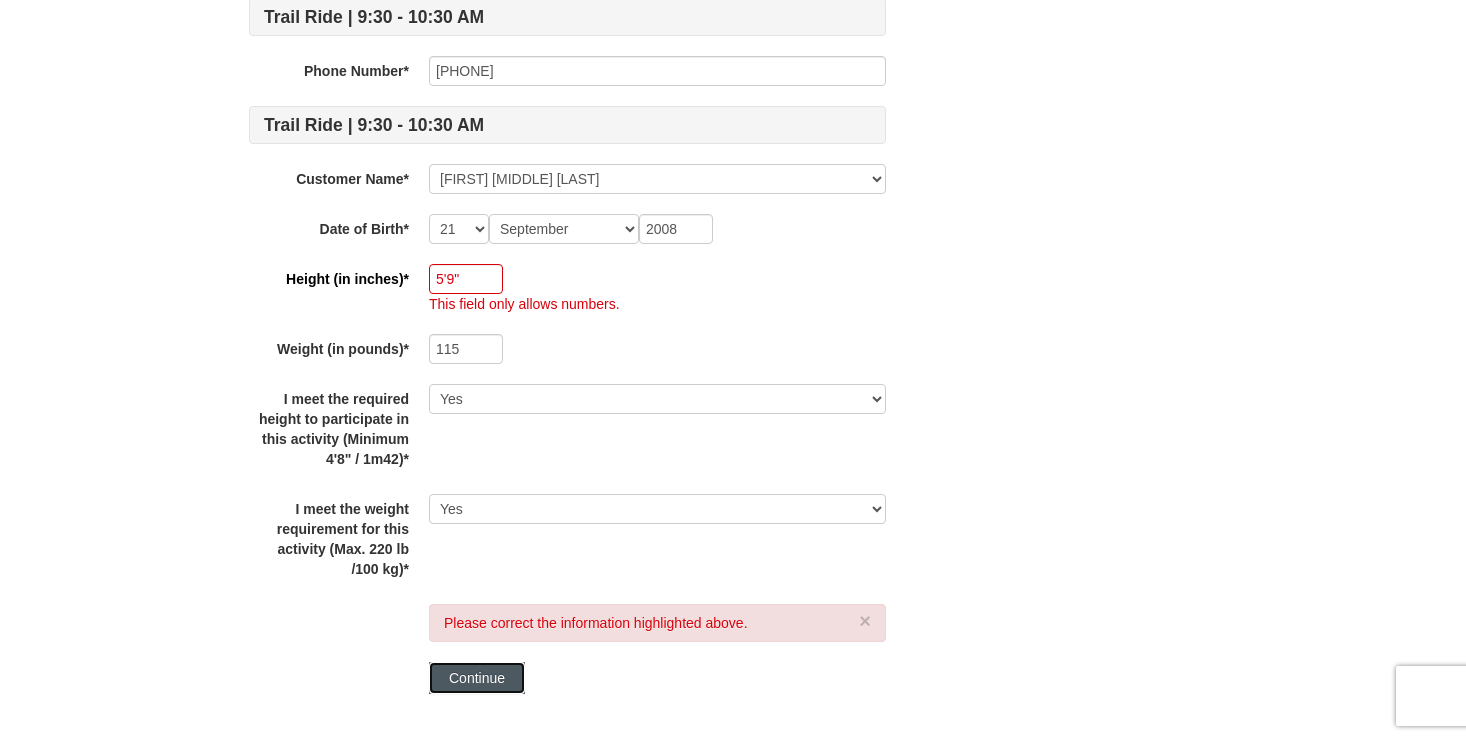 scroll, scrollTop: 873, scrollLeft: 0, axis: vertical 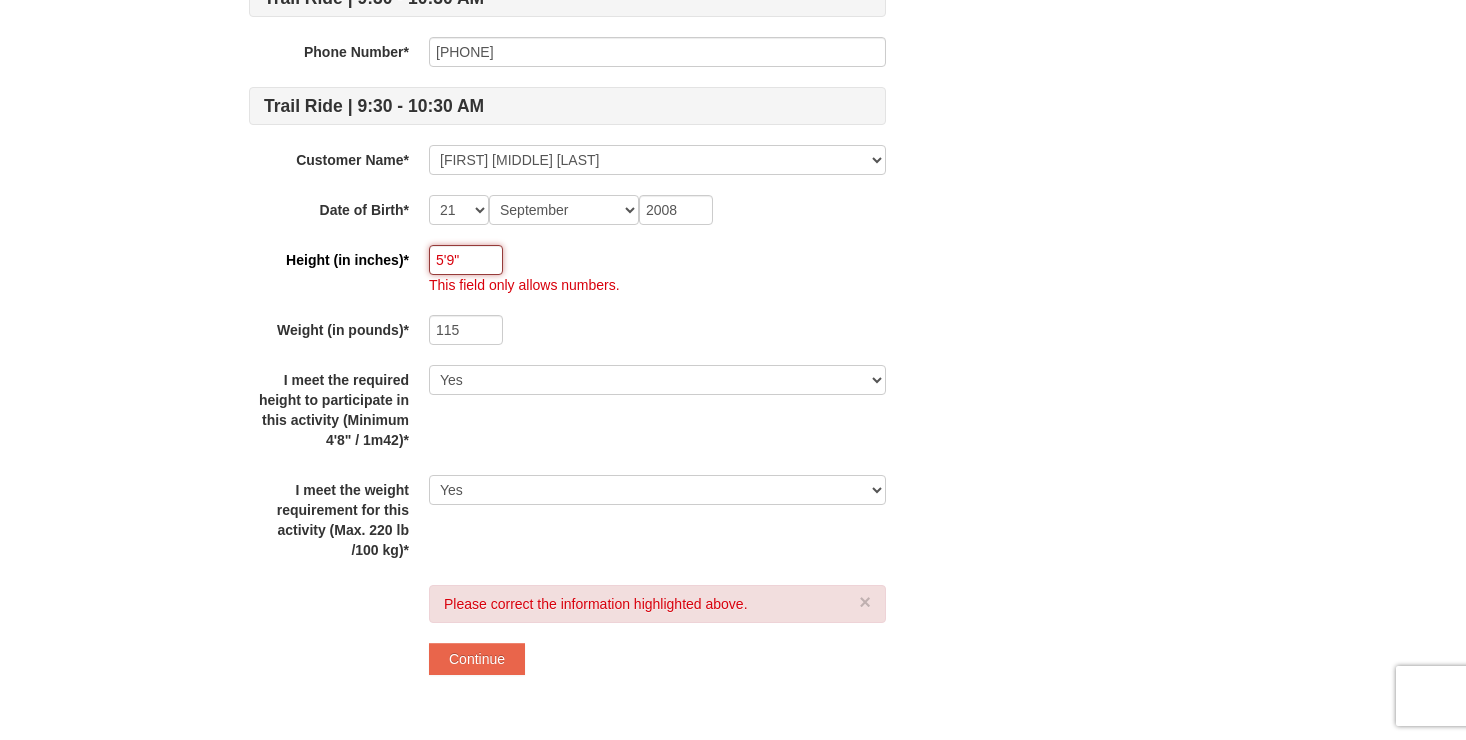 click on "5'9"" at bounding box center [466, 260] 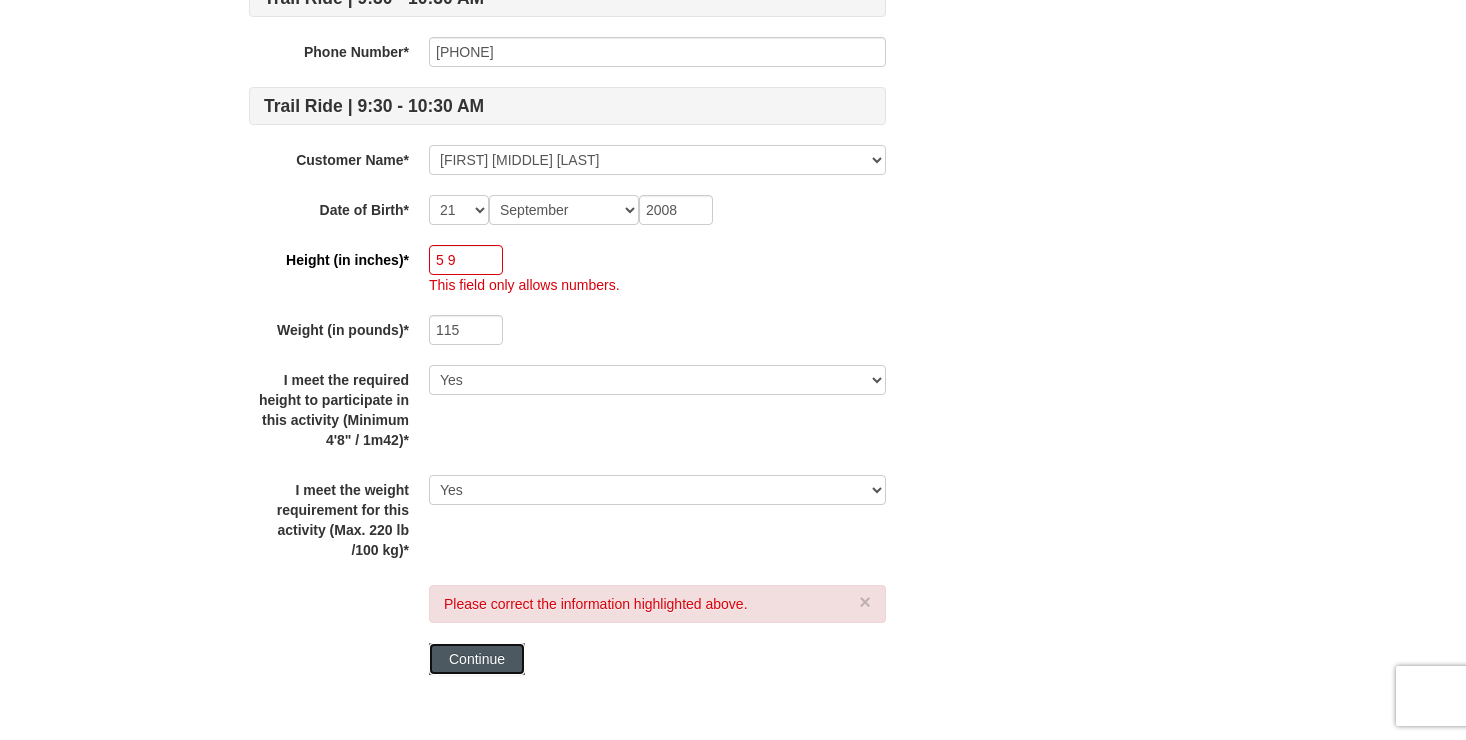 click on "Continue" at bounding box center [477, 659] 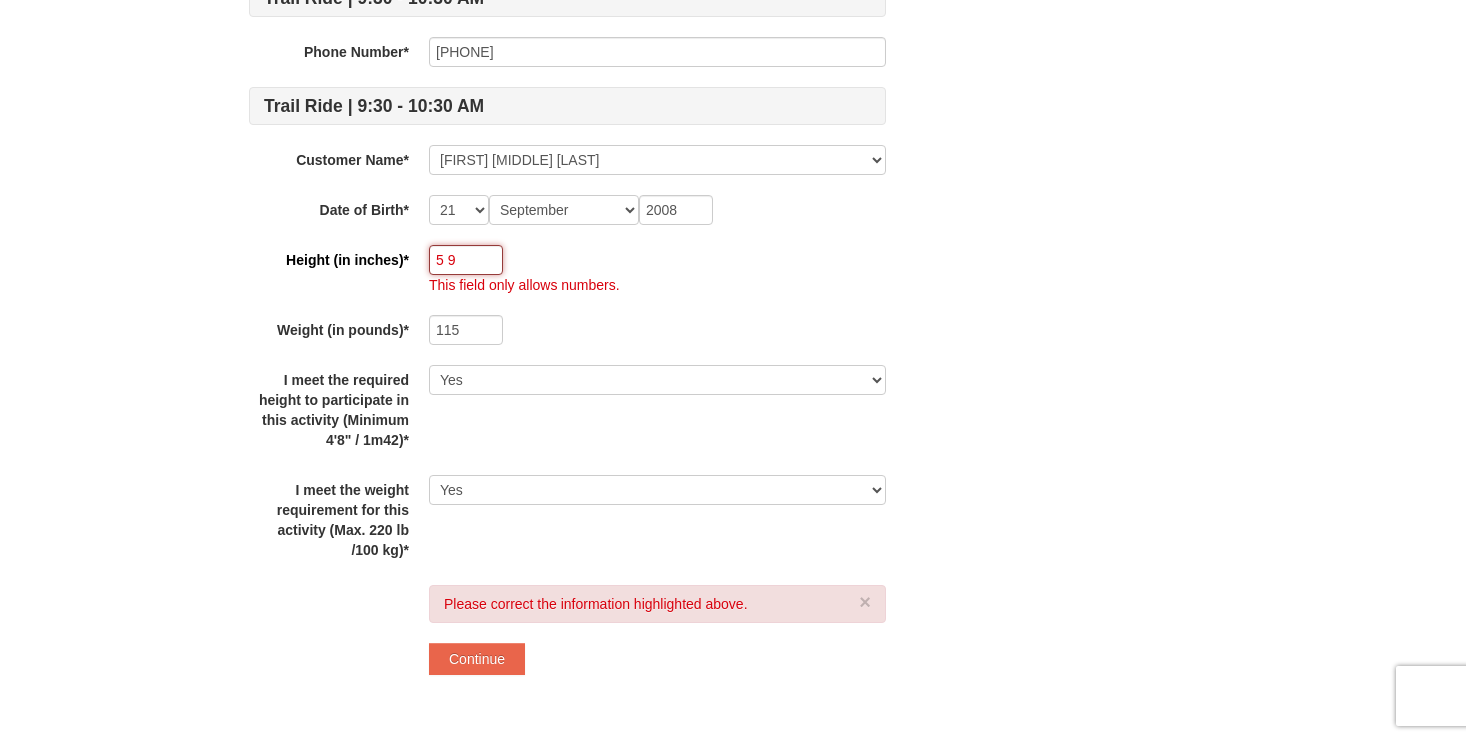 click on "5 9" at bounding box center (466, 260) 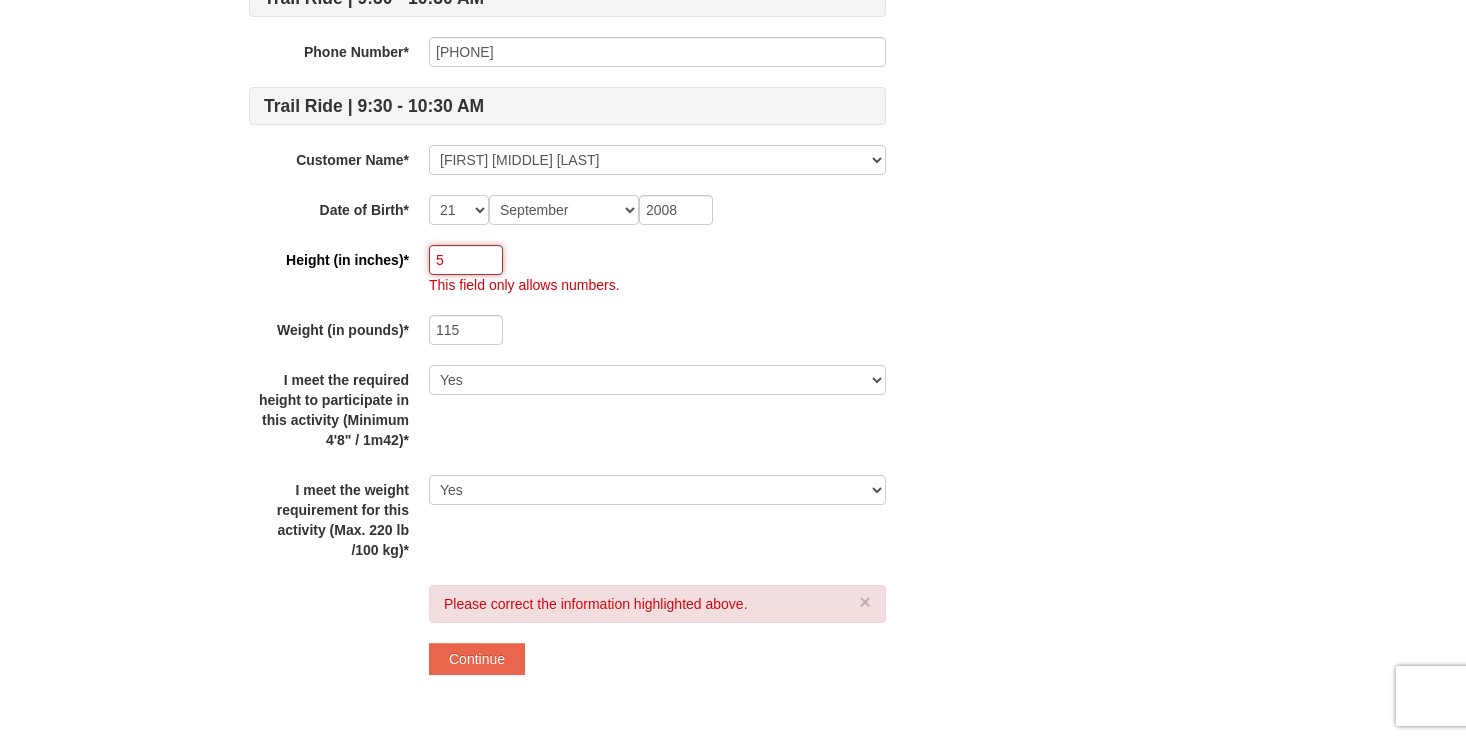 type on "5" 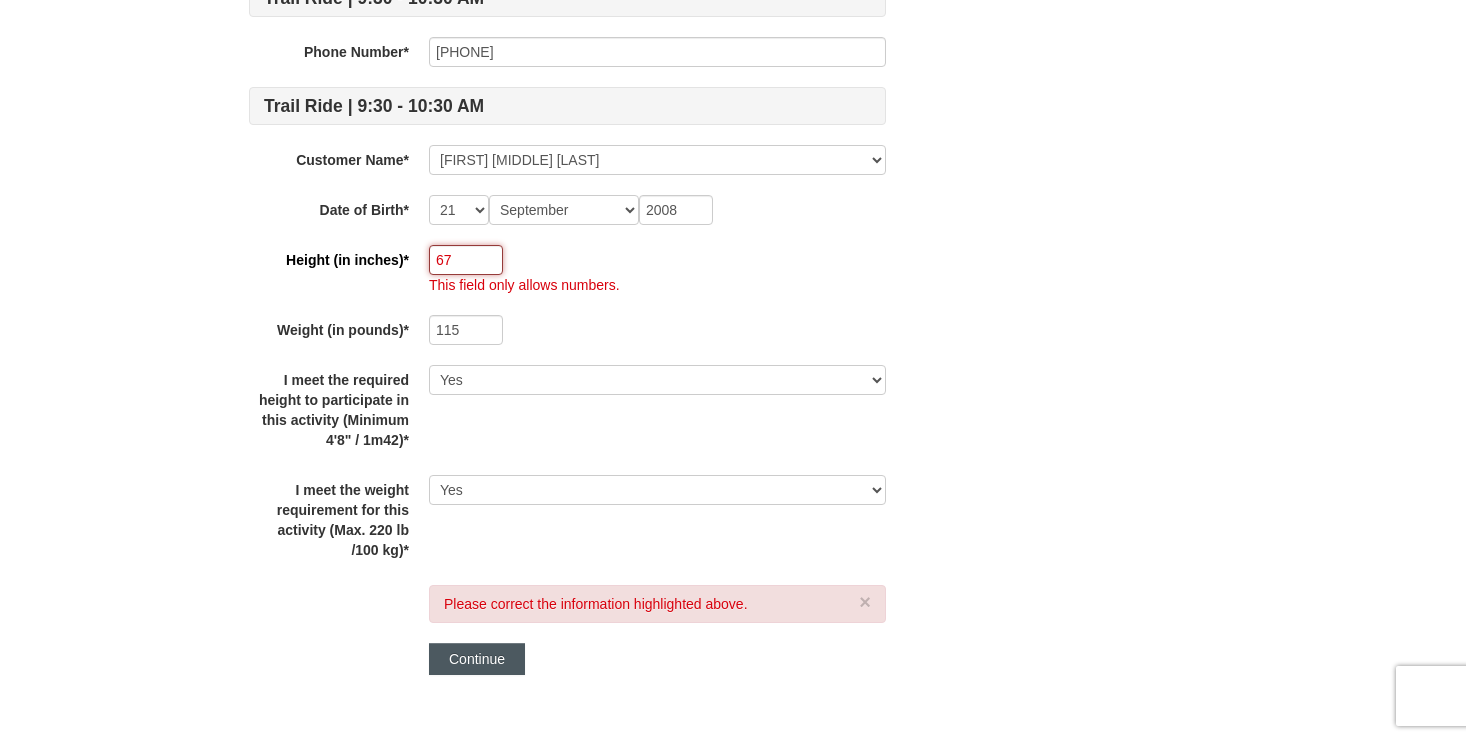 type on "67" 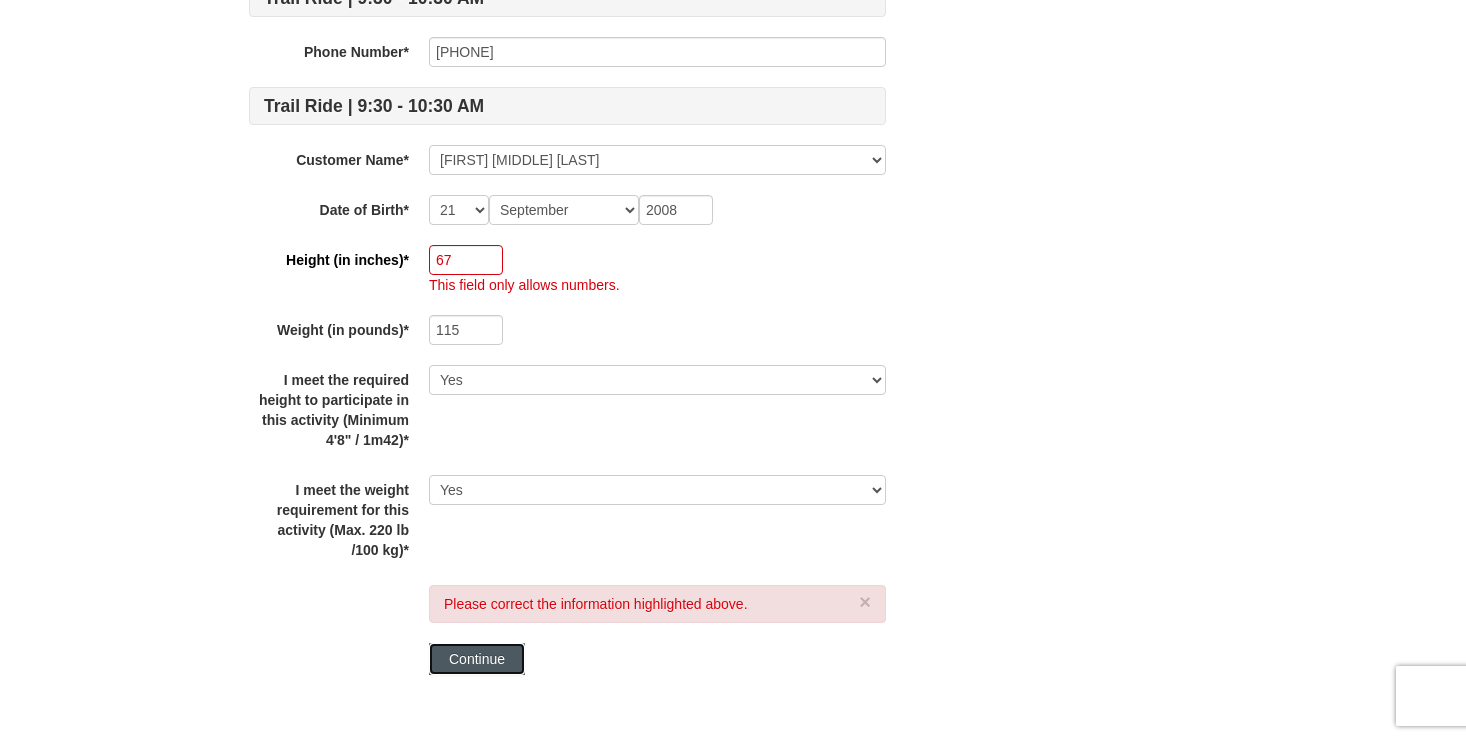 click on "Continue" at bounding box center [477, 659] 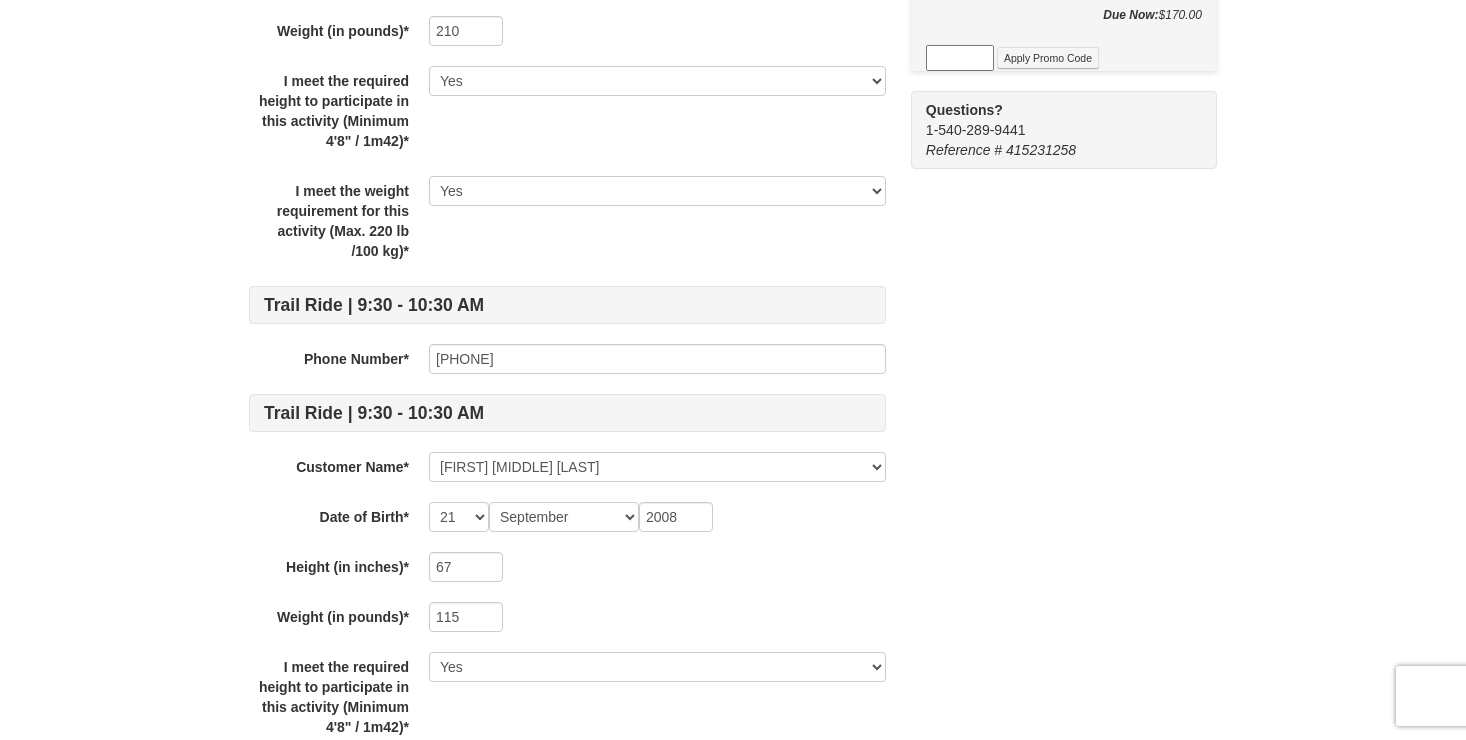 scroll, scrollTop: 406, scrollLeft: 0, axis: vertical 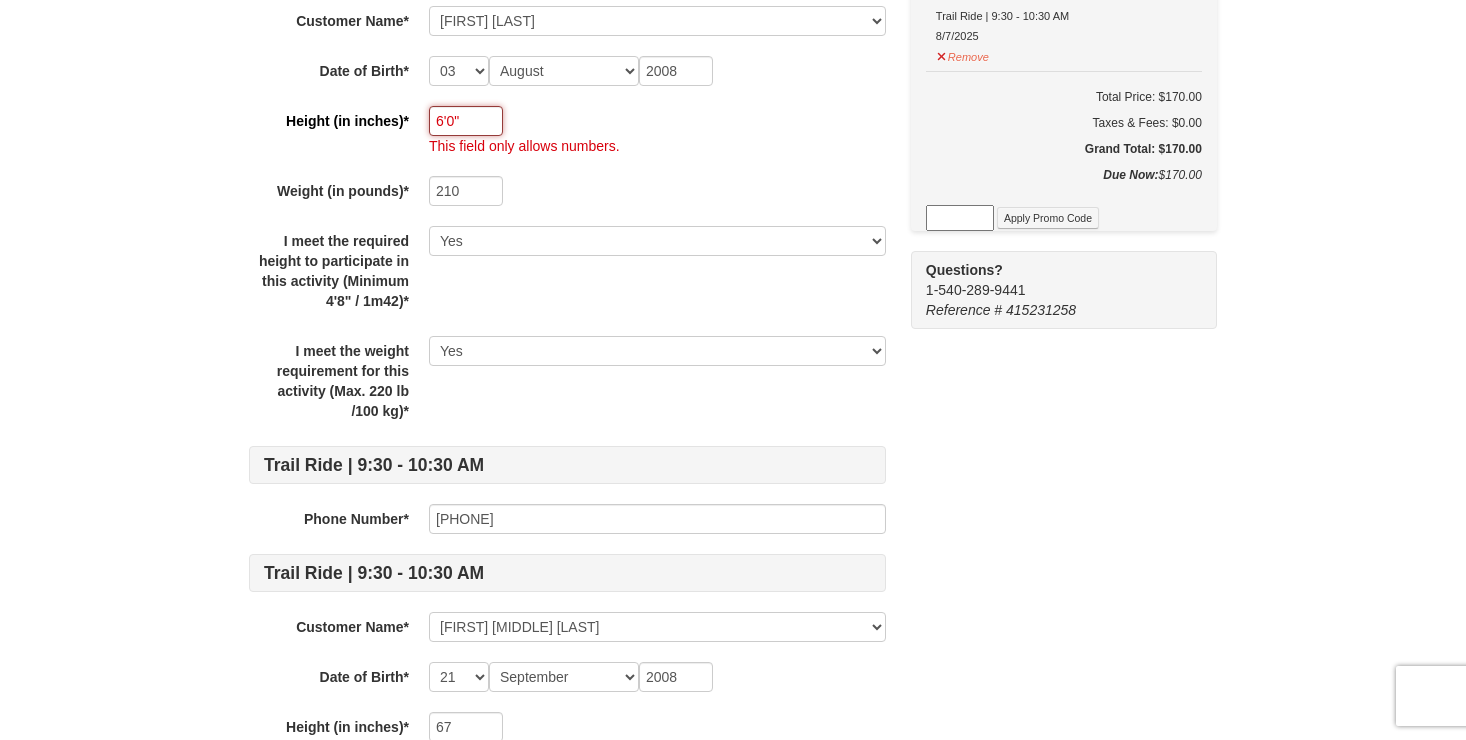 click on "6'0"" at bounding box center (466, 121) 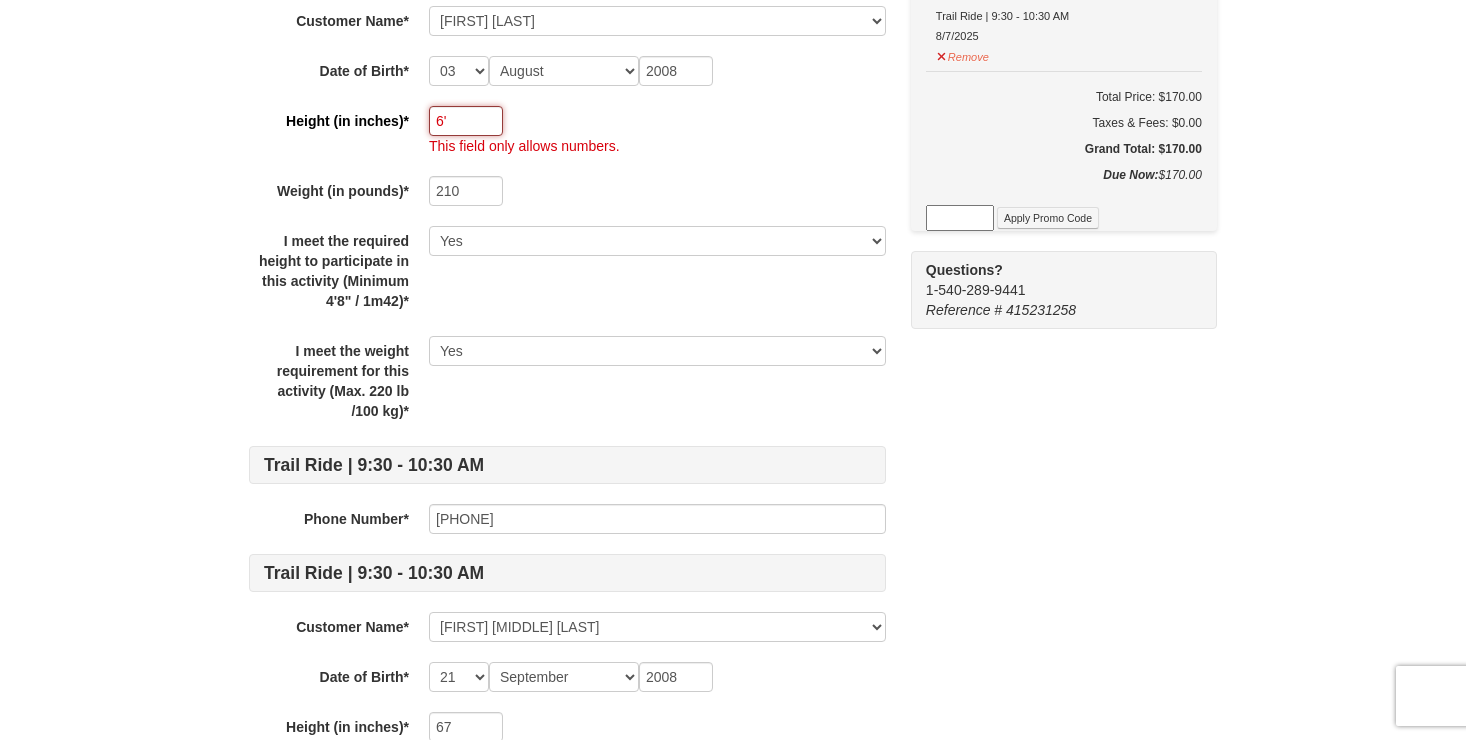 type on "6" 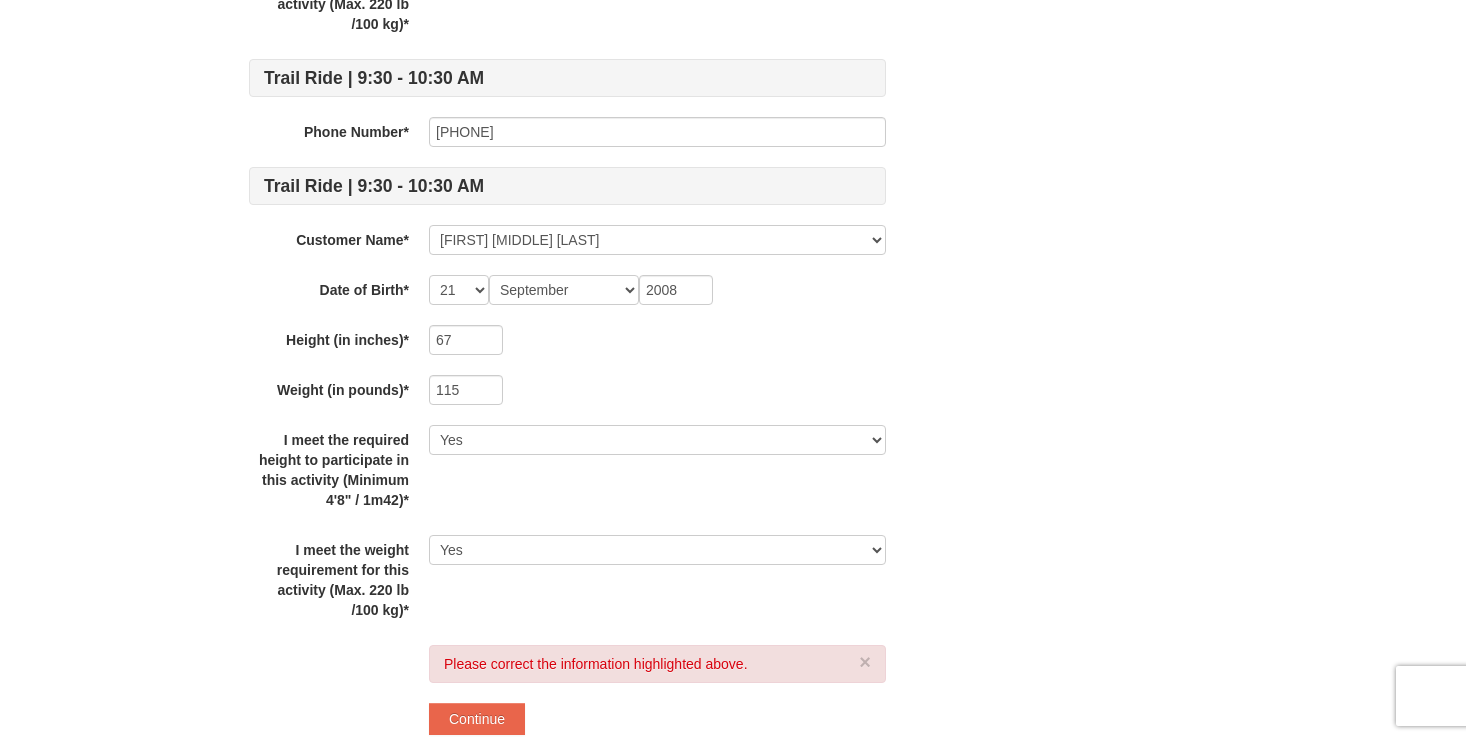 scroll, scrollTop: 900, scrollLeft: 0, axis: vertical 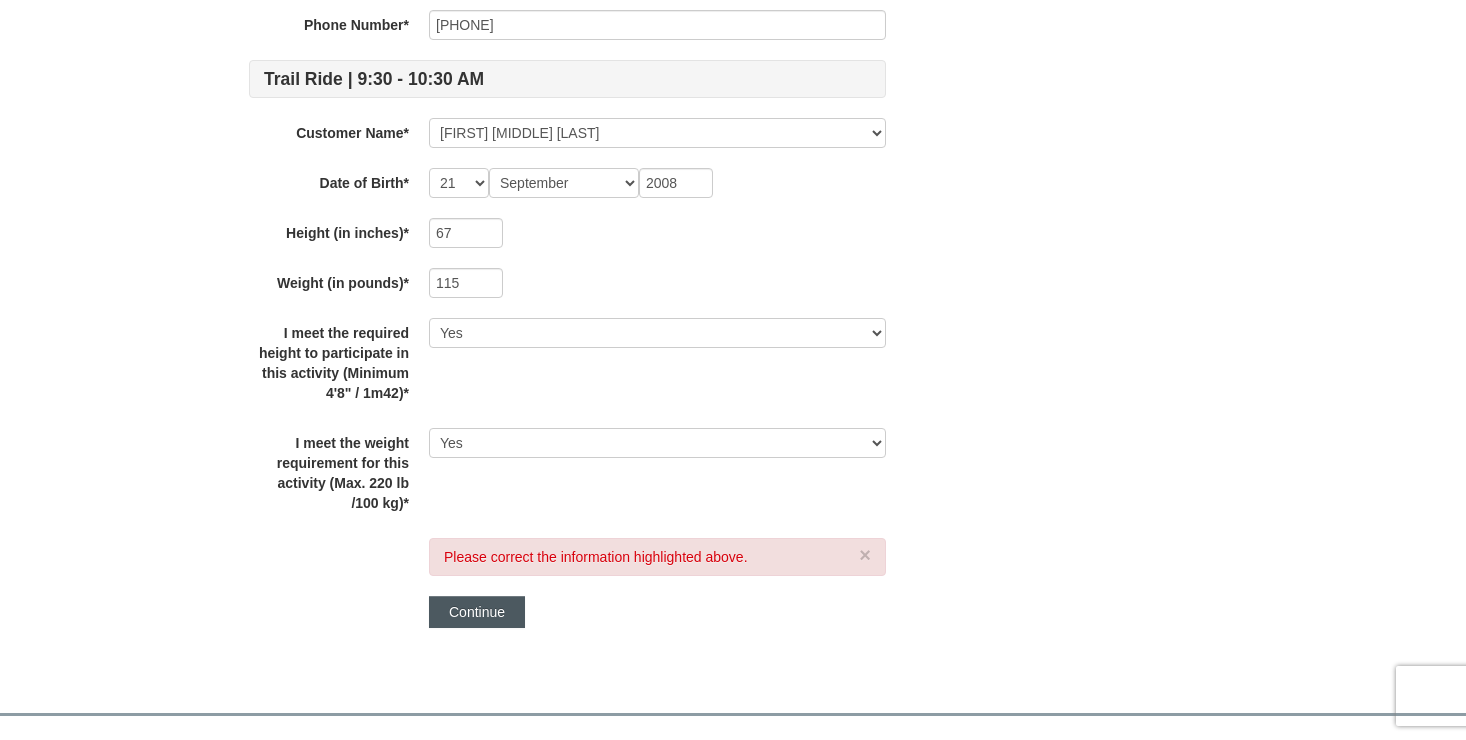 type on "72" 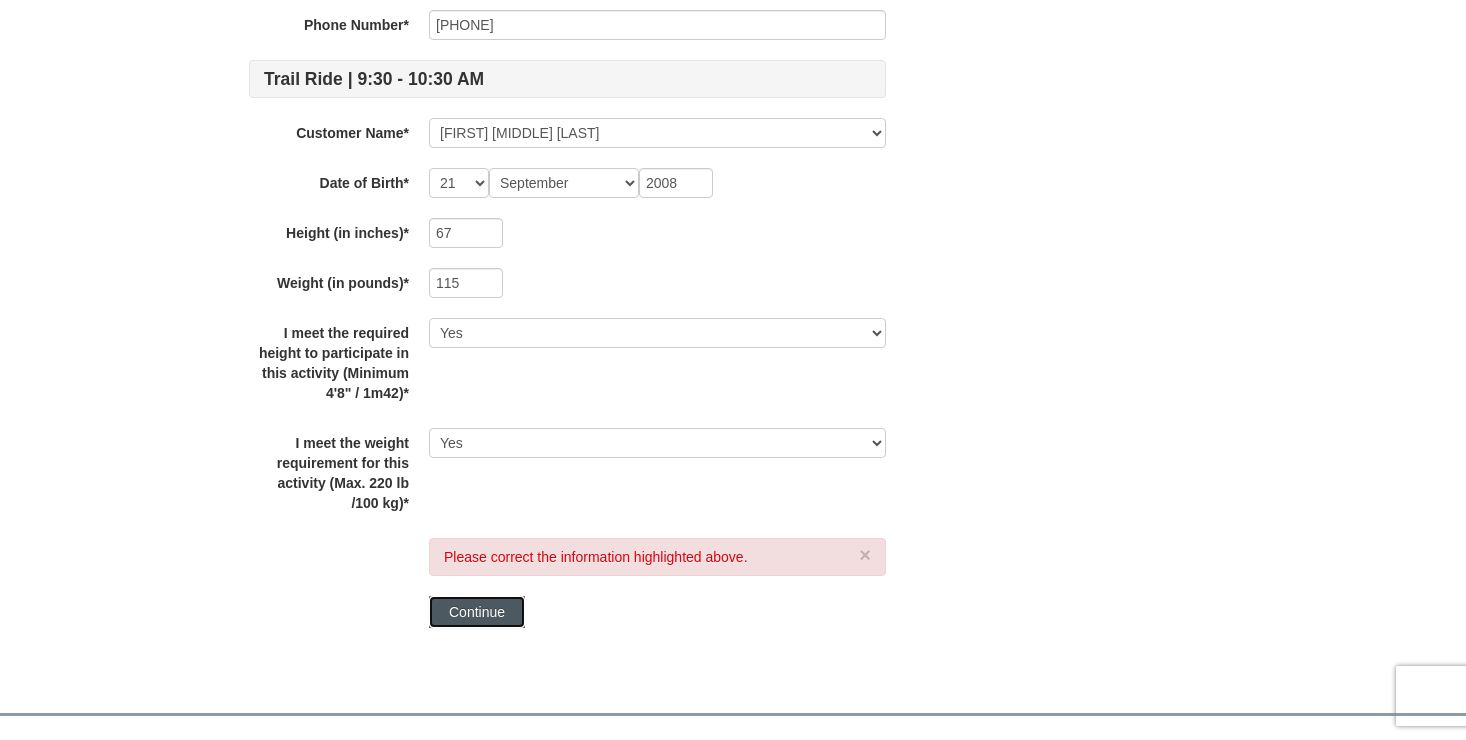 click on "Continue" at bounding box center [477, 612] 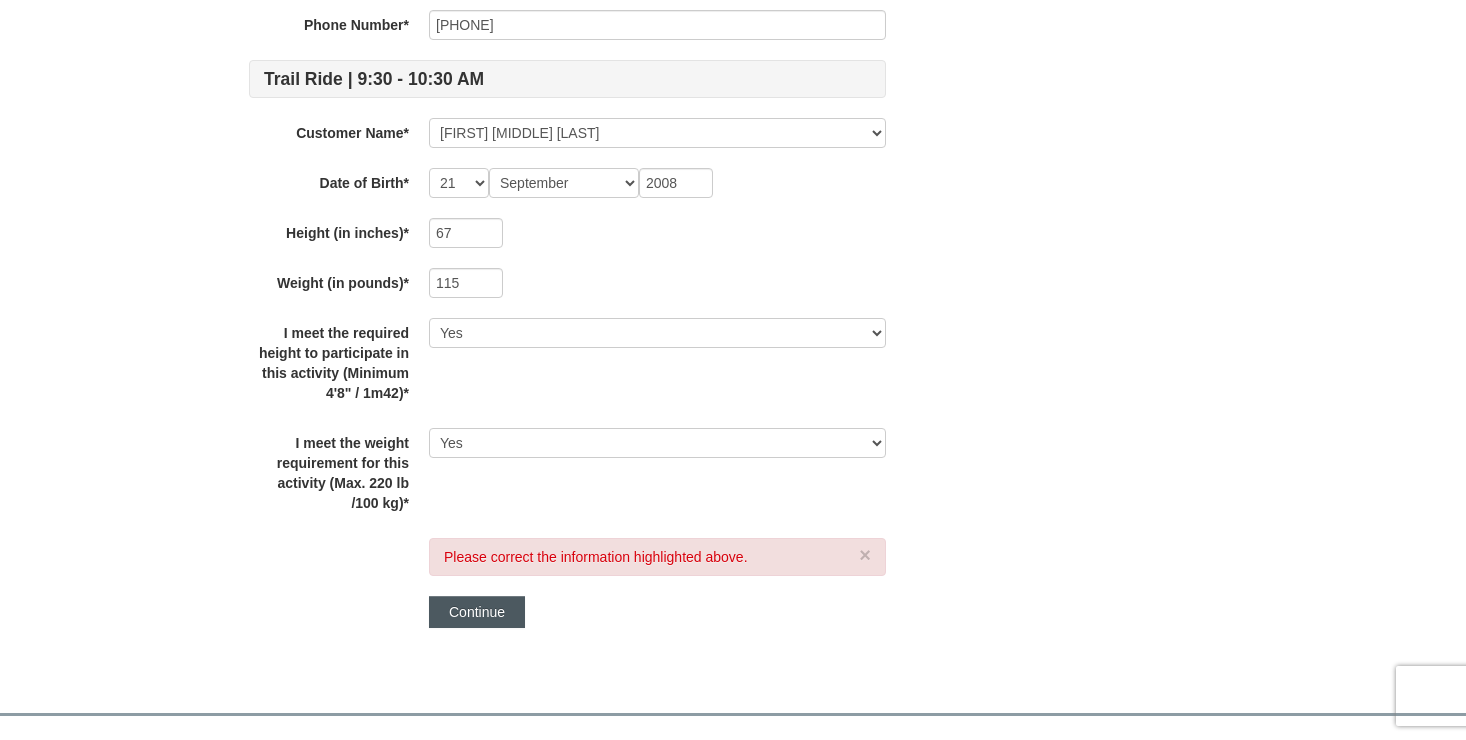 scroll, scrollTop: 880, scrollLeft: 0, axis: vertical 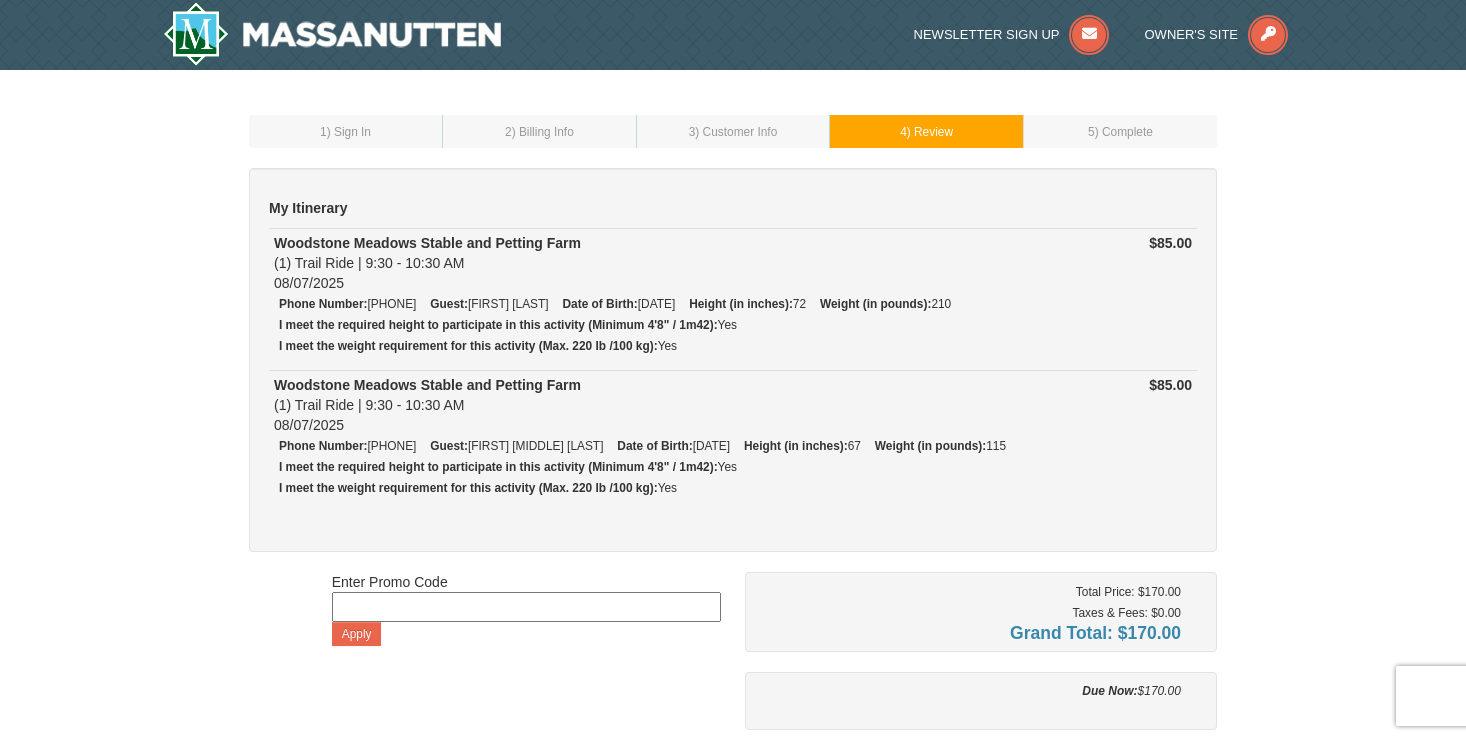 drag, startPoint x: 746, startPoint y: 121, endPoint x: 748, endPoint y: 134, distance: 13.152946 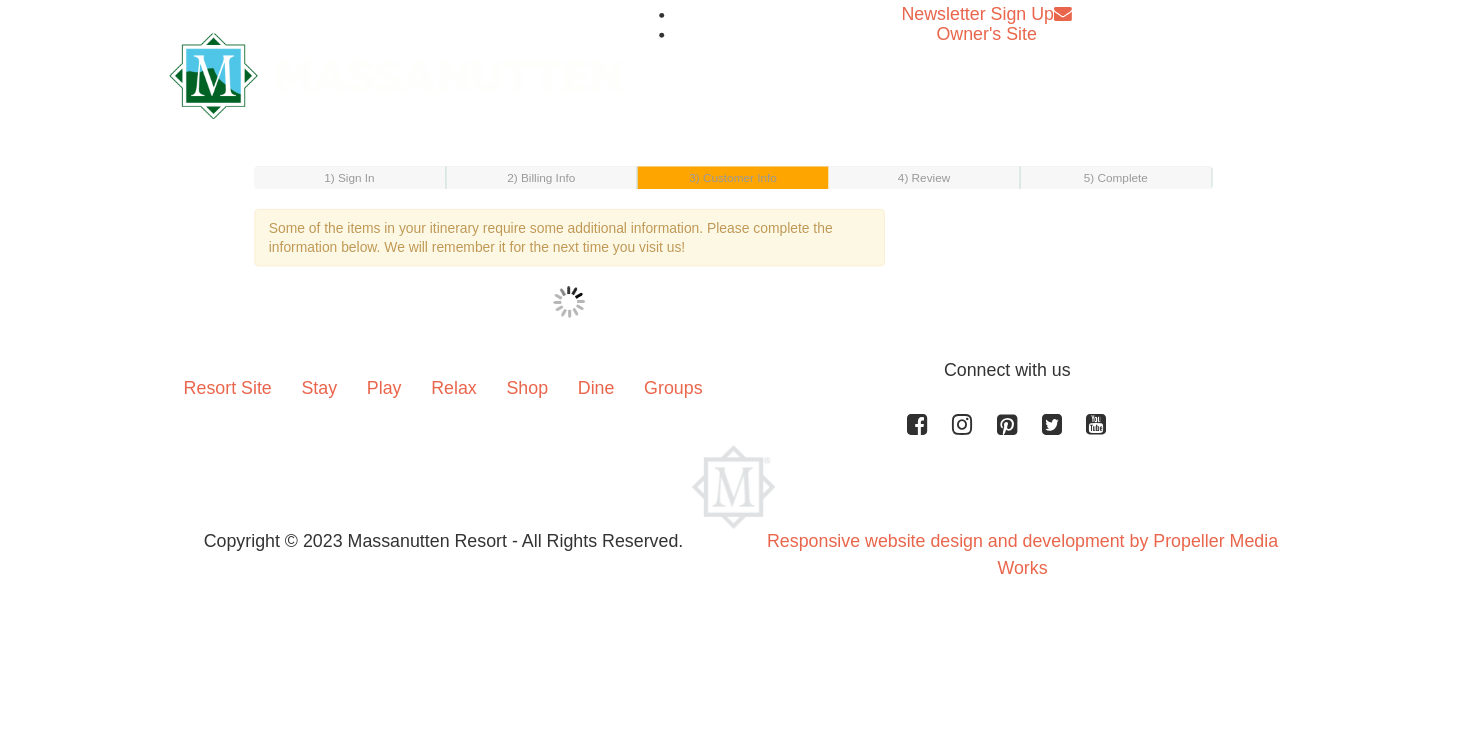 scroll, scrollTop: 0, scrollLeft: 0, axis: both 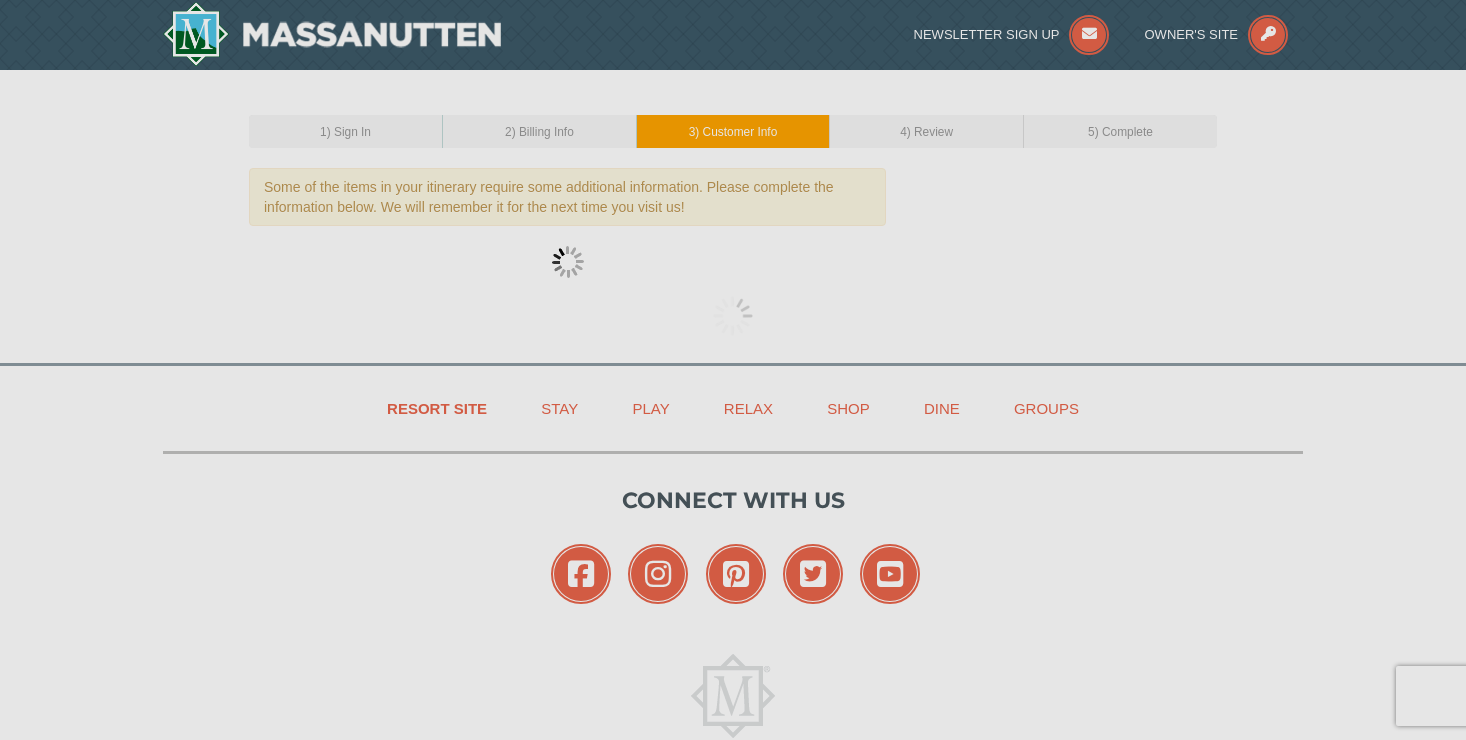 select on "03" 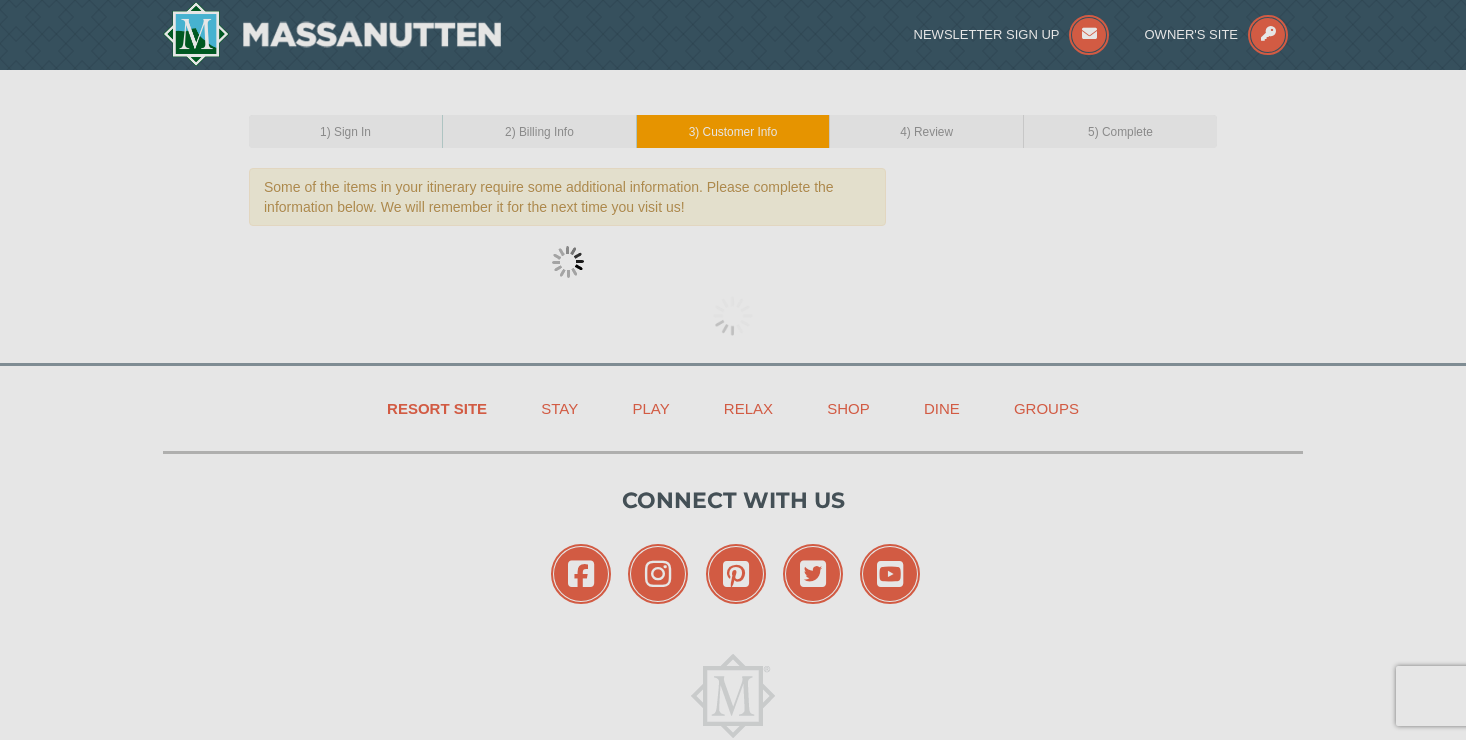 select on "08" 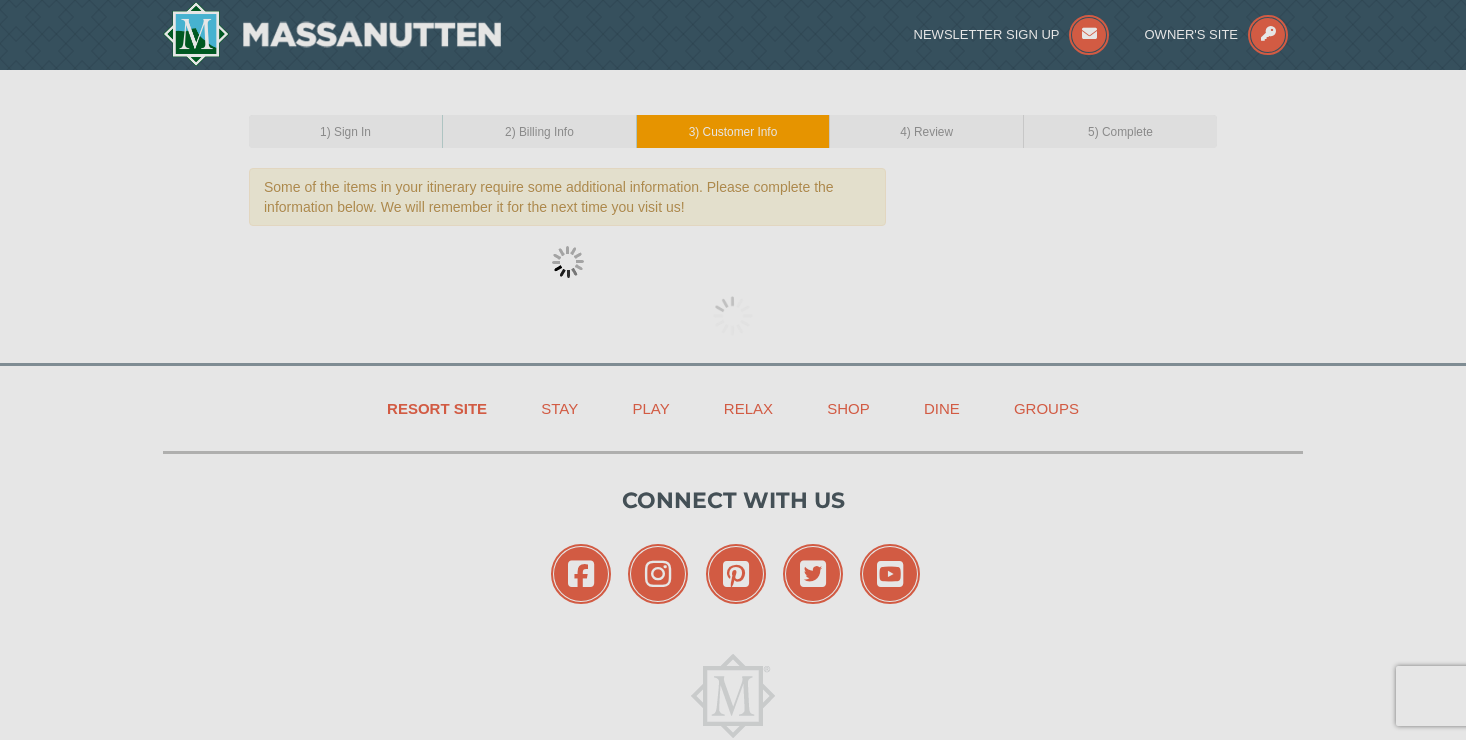 select on "21" 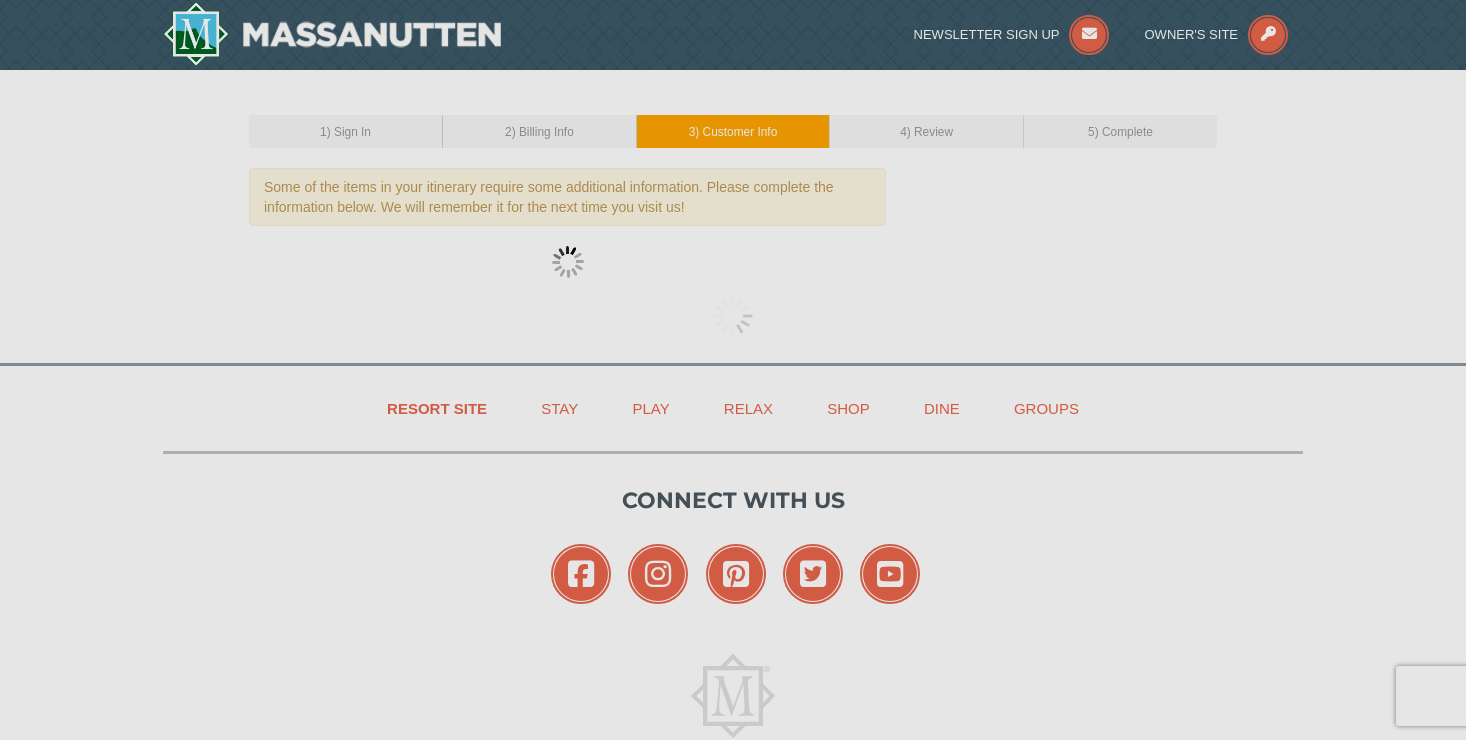 select on "09" 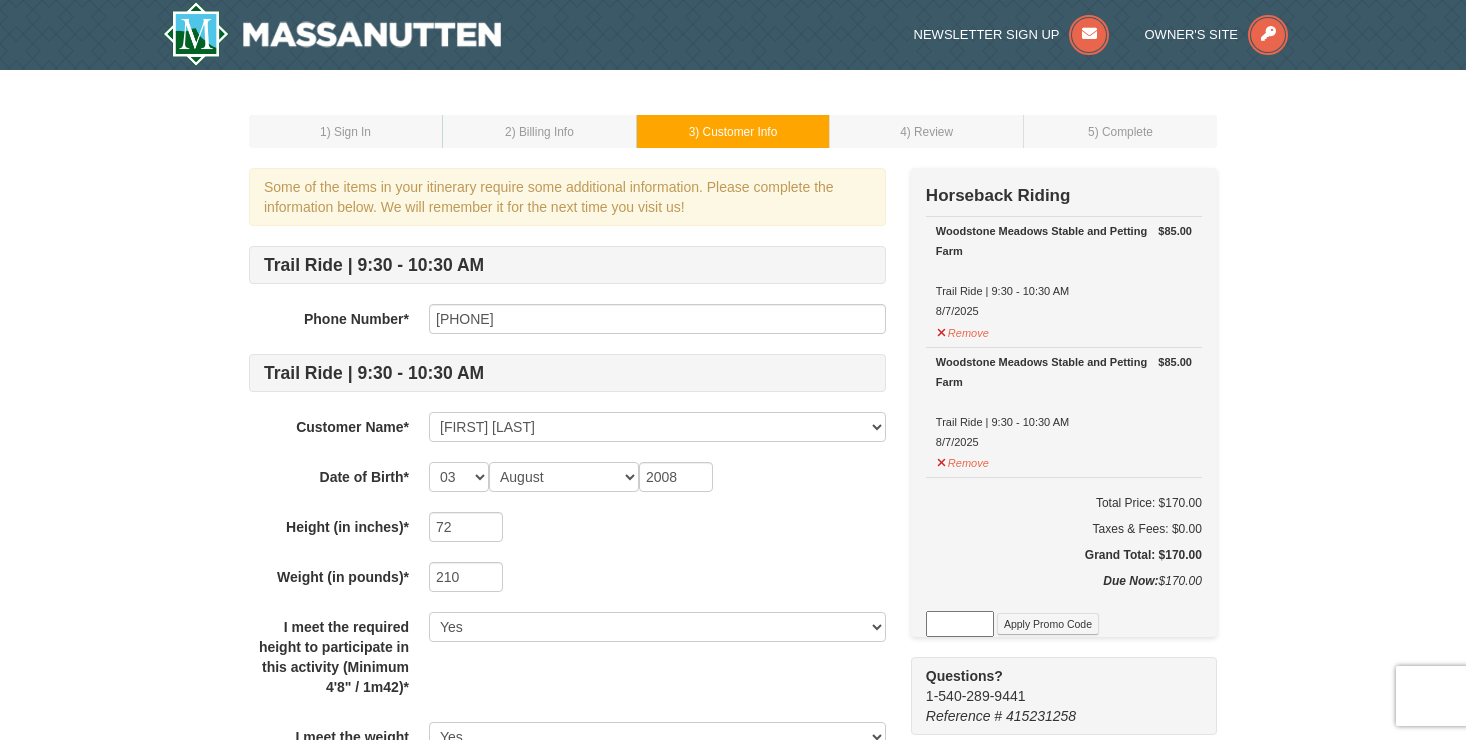 scroll, scrollTop: 880, scrollLeft: 0, axis: vertical 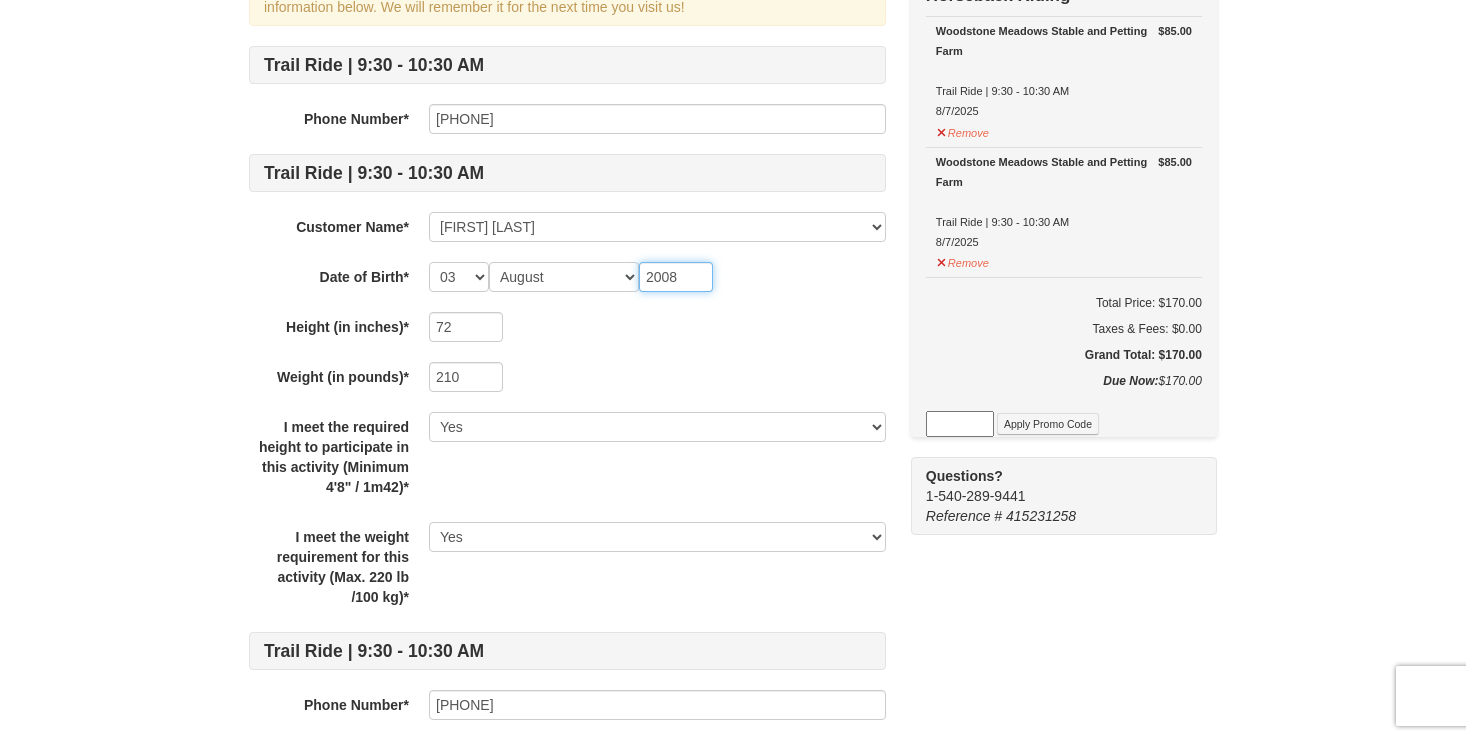 click on "2008" at bounding box center [676, 277] 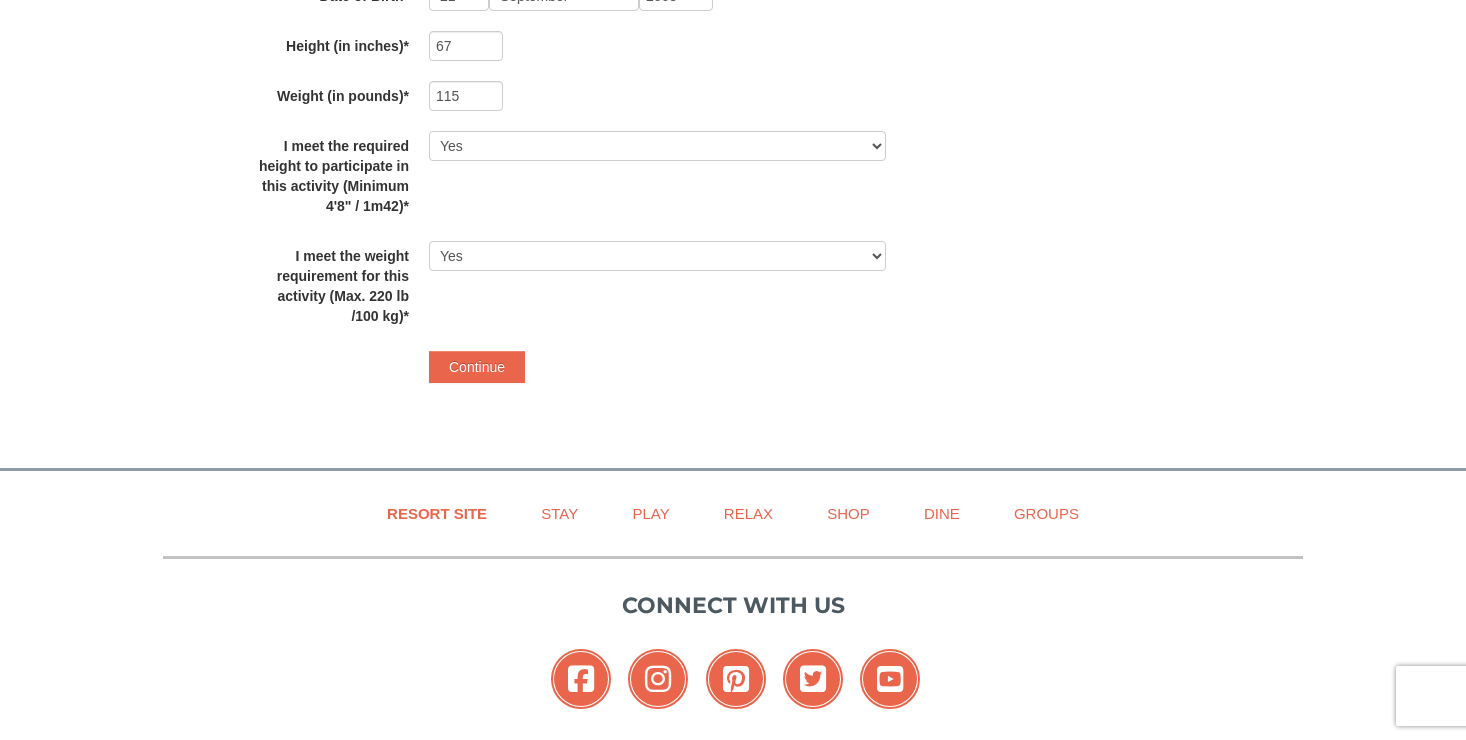 scroll, scrollTop: 1187, scrollLeft: 0, axis: vertical 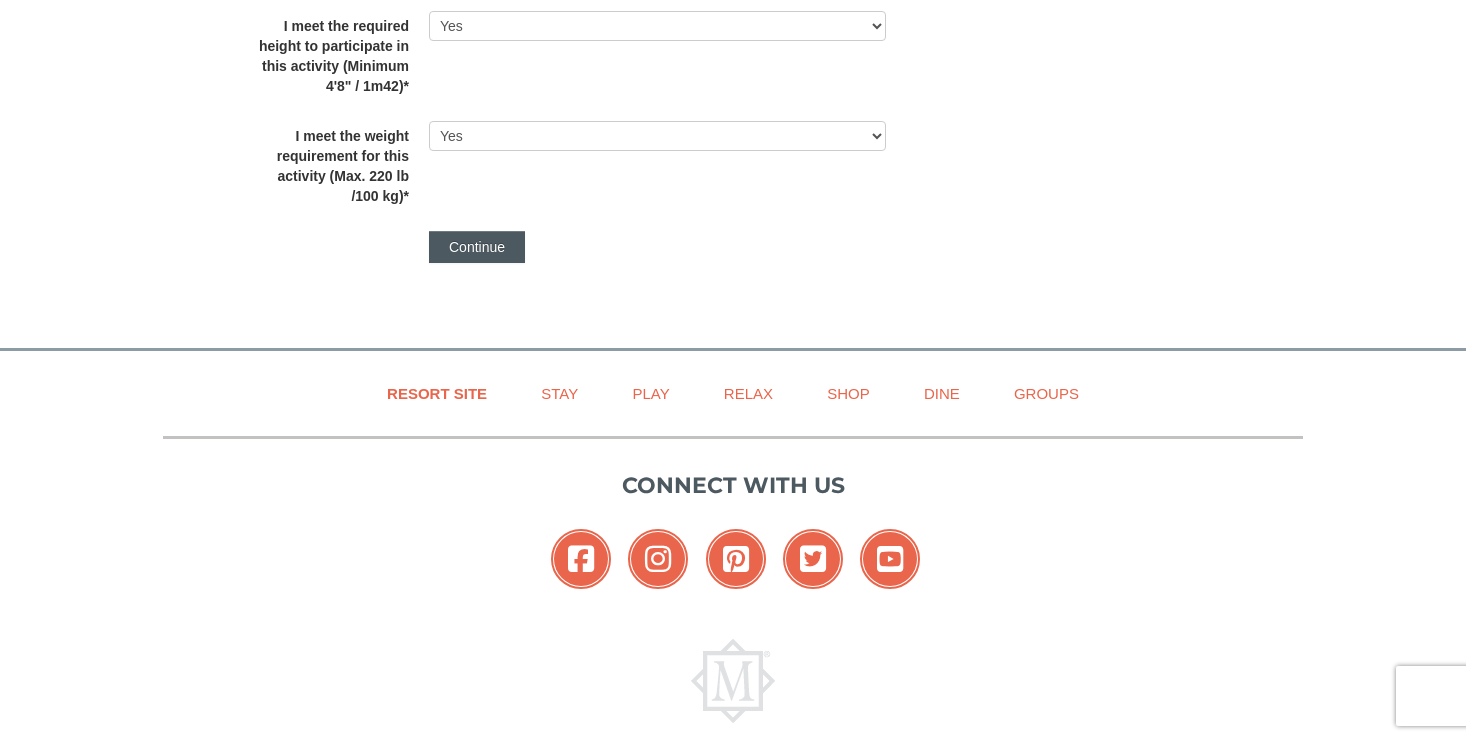 type on "2005" 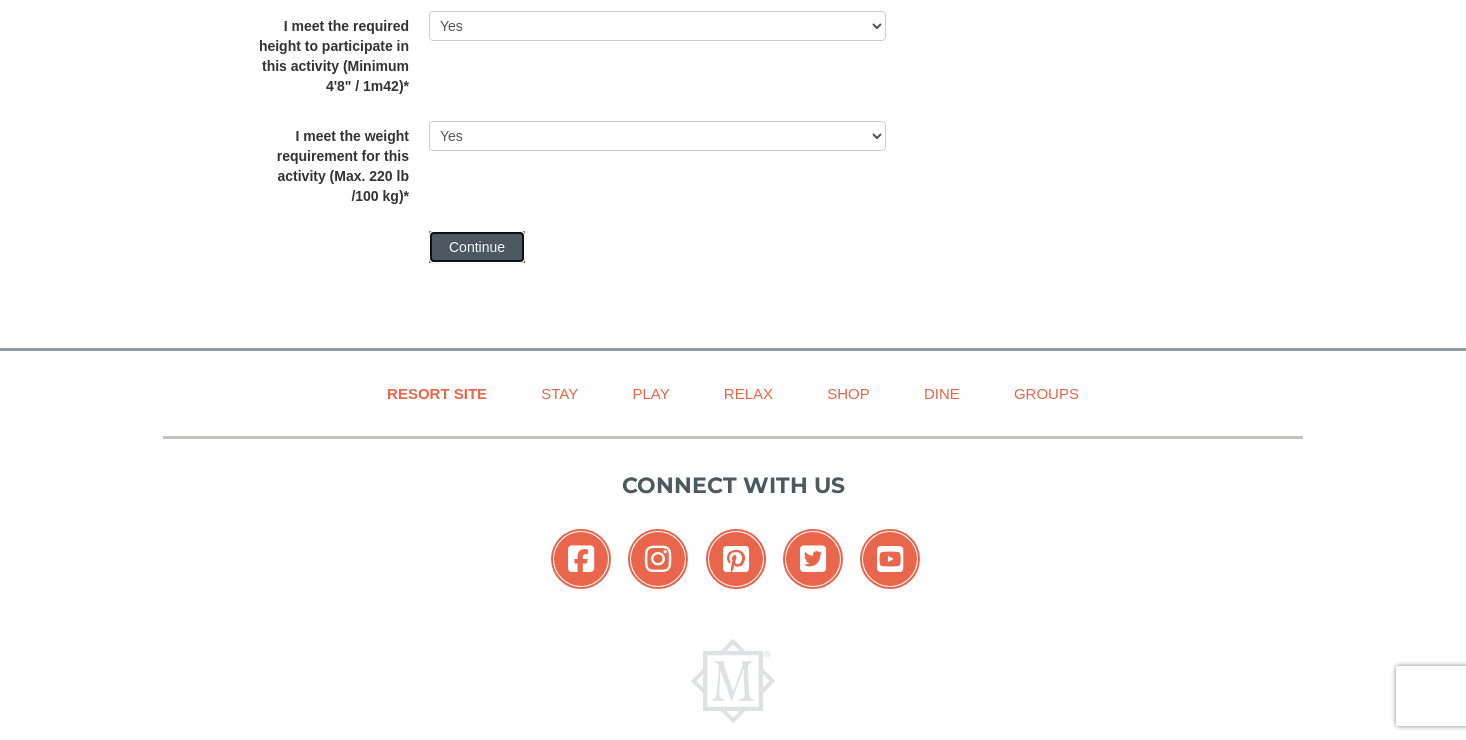 click on "Continue" at bounding box center (477, 247) 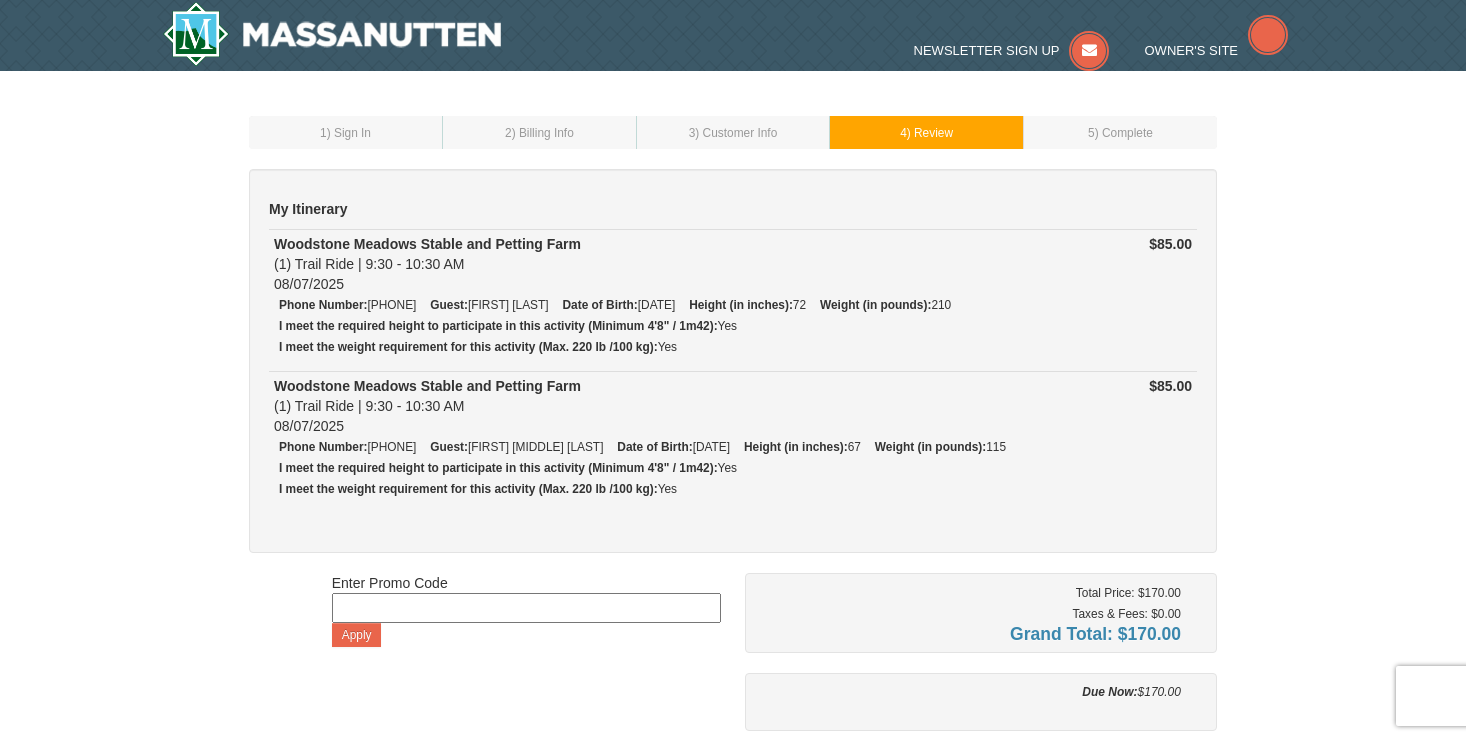 scroll, scrollTop: 0, scrollLeft: 0, axis: both 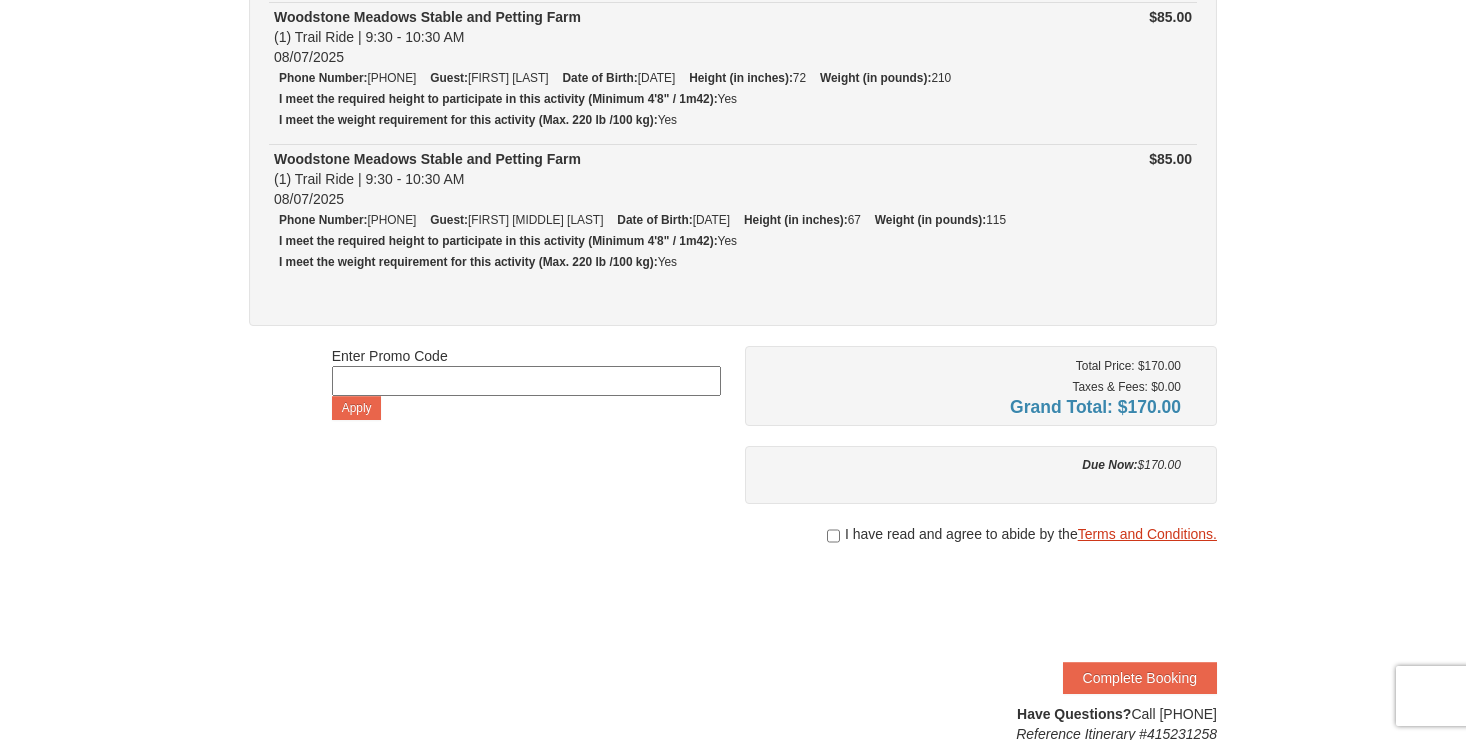 click on "Terms and Conditions." at bounding box center [1147, 534] 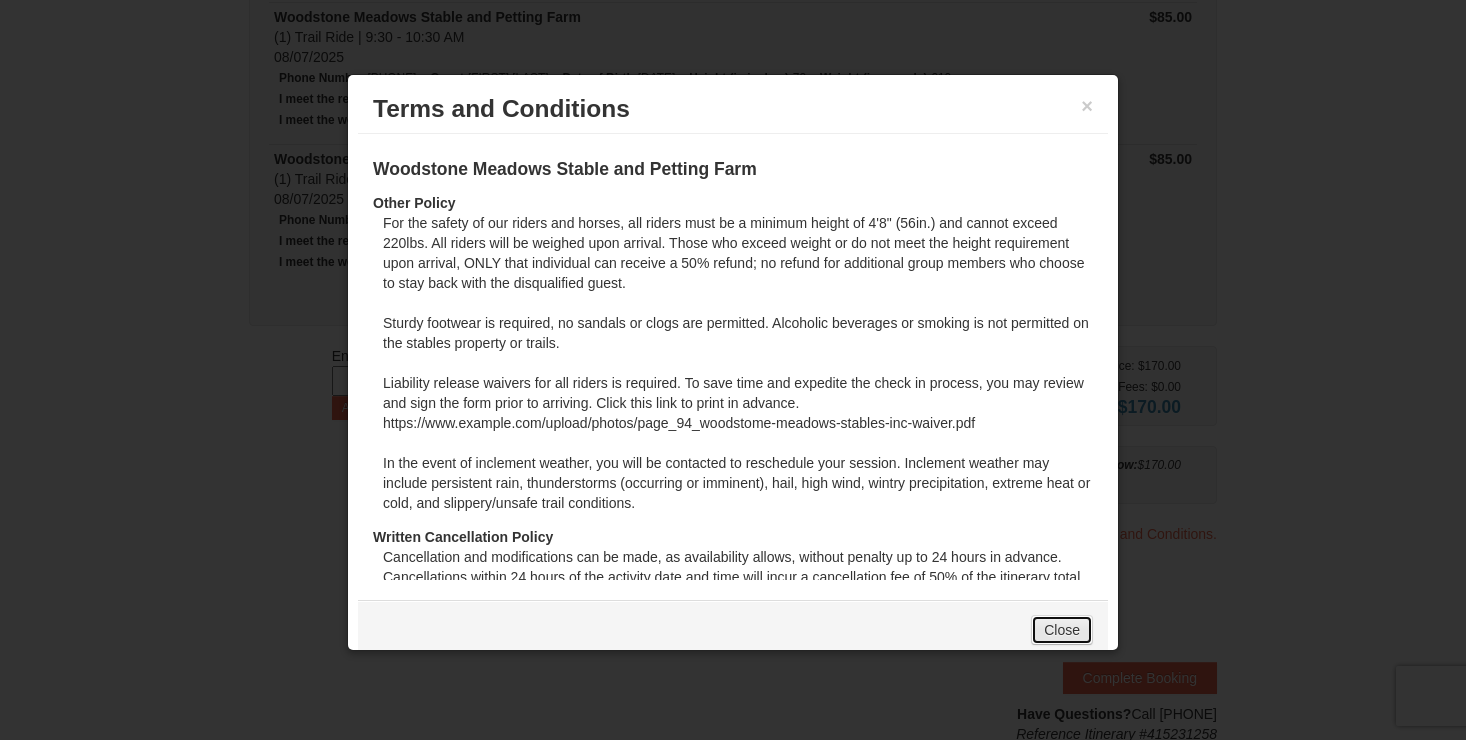 click on "Close" at bounding box center (1062, 630) 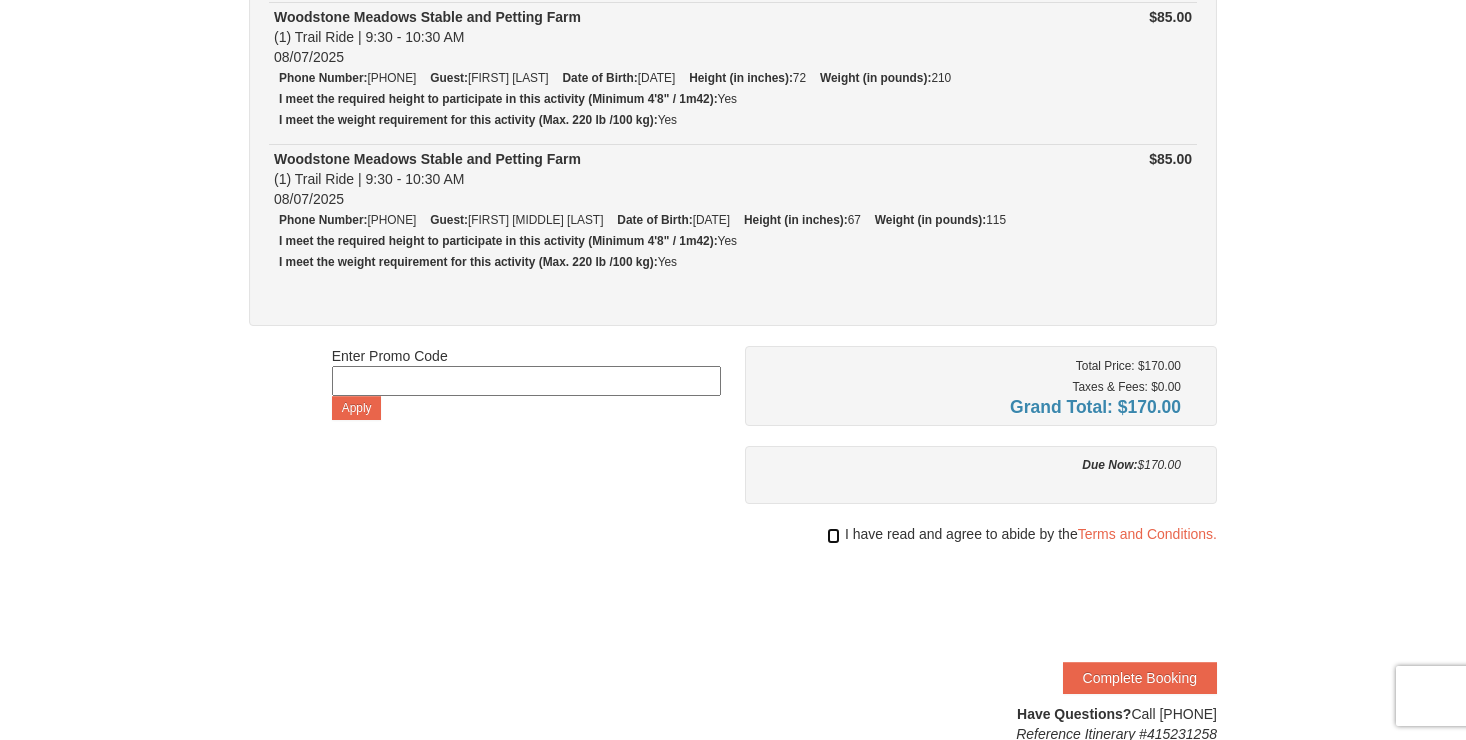 click at bounding box center [833, 536] 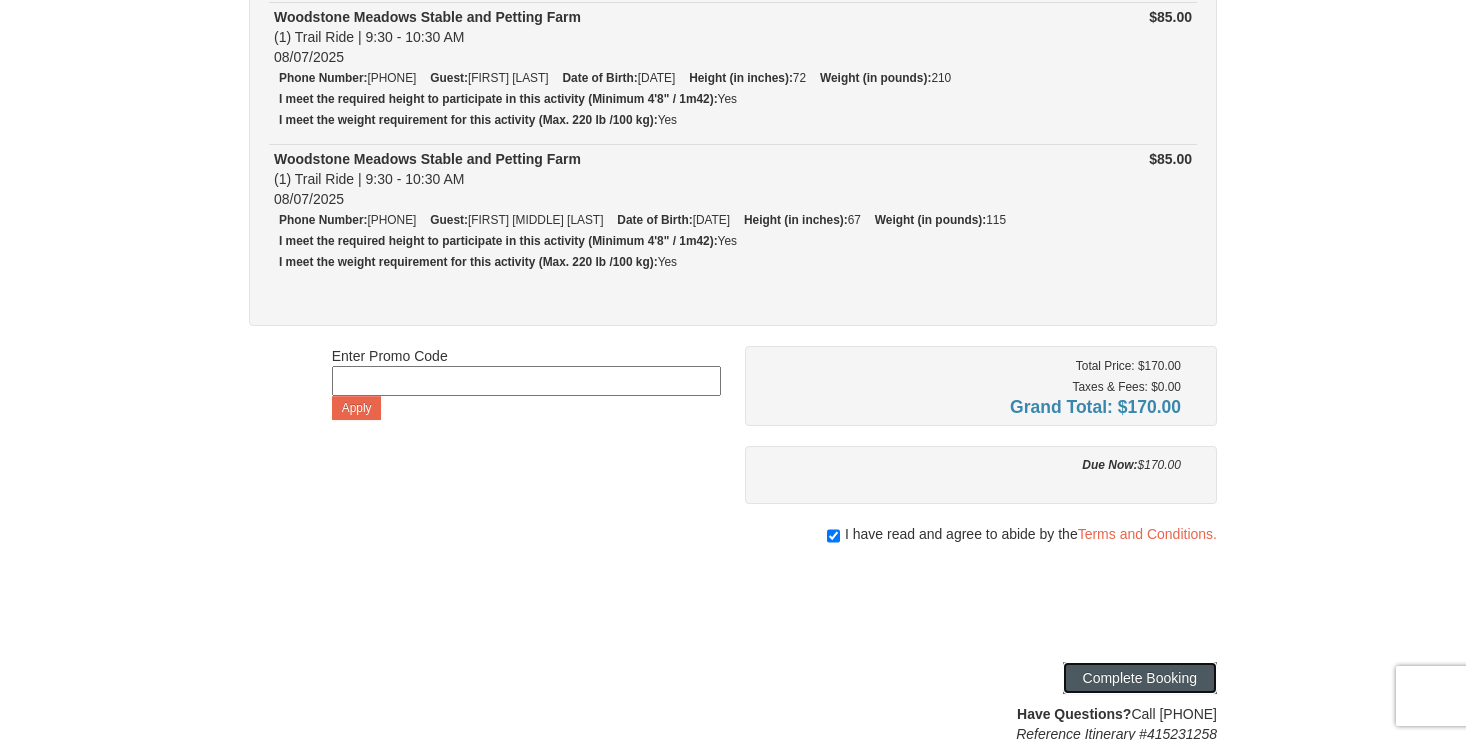 click on "Complete Booking" at bounding box center [1140, 678] 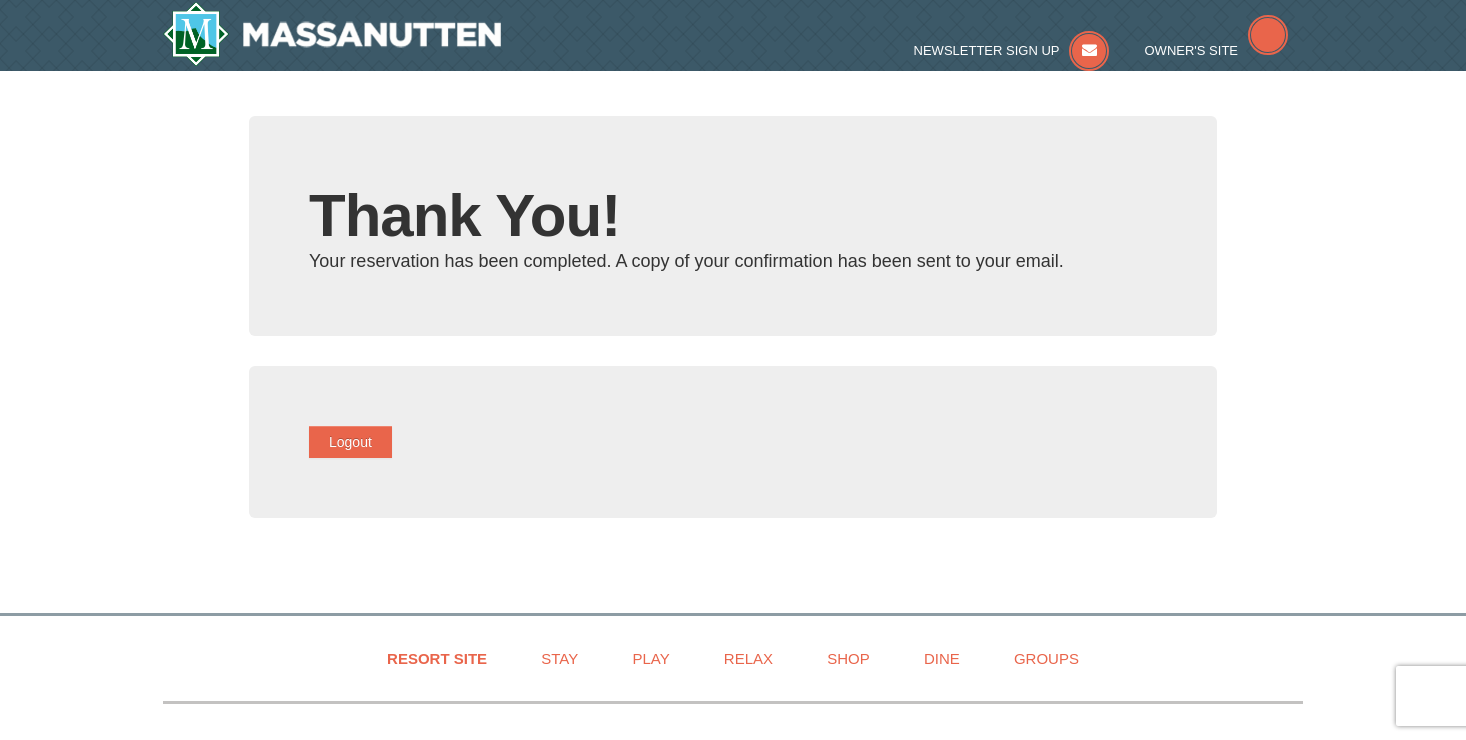 scroll, scrollTop: 0, scrollLeft: 0, axis: both 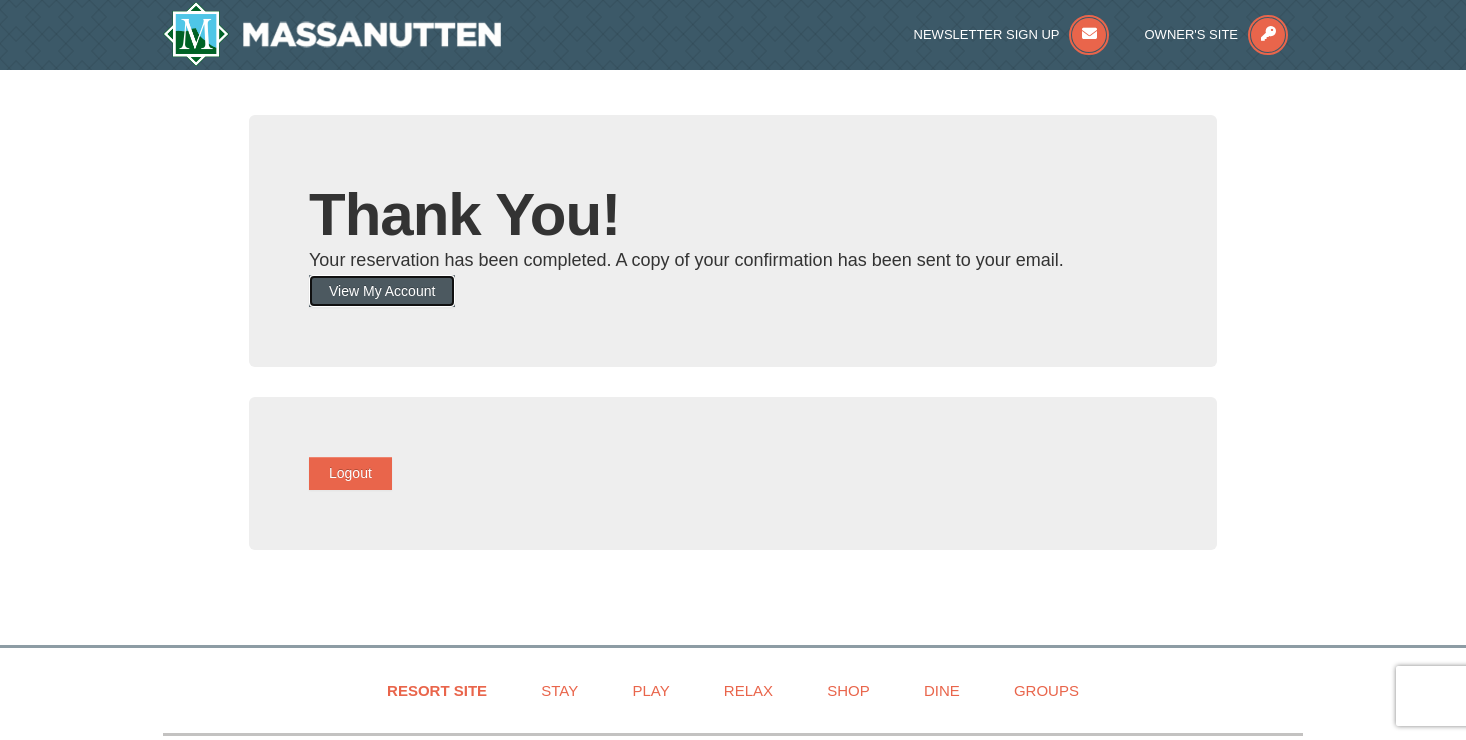 click on "View My Account" at bounding box center (382, 291) 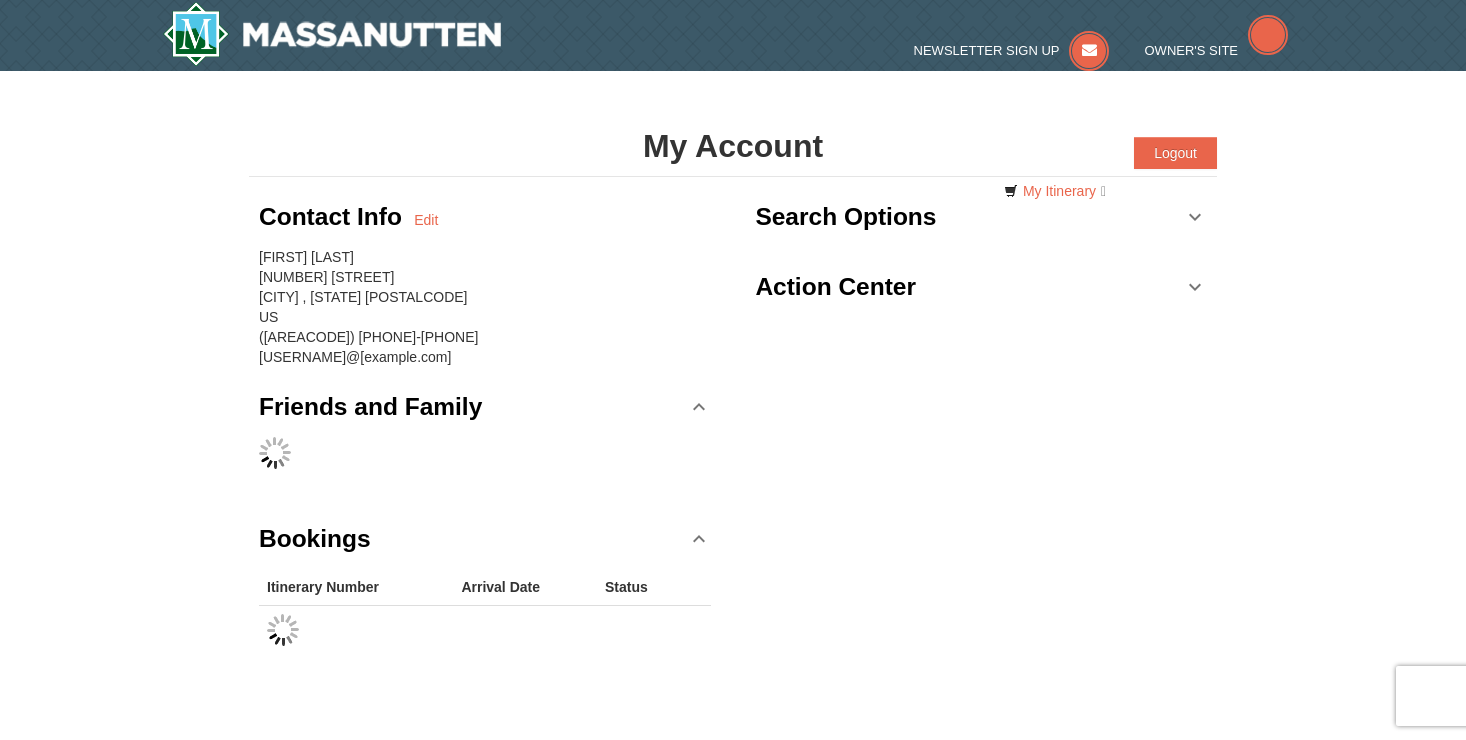scroll, scrollTop: 0, scrollLeft: 0, axis: both 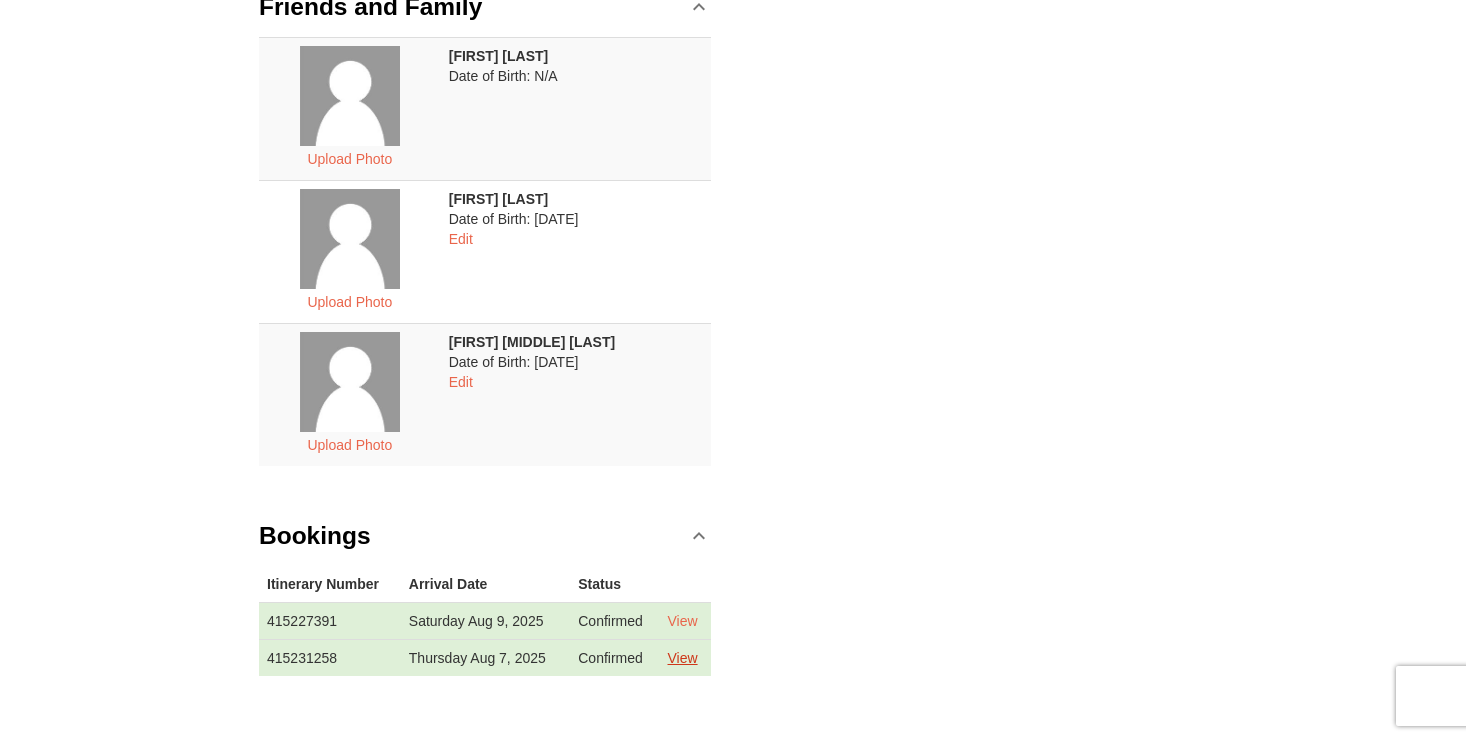click on "View" at bounding box center (683, 658) 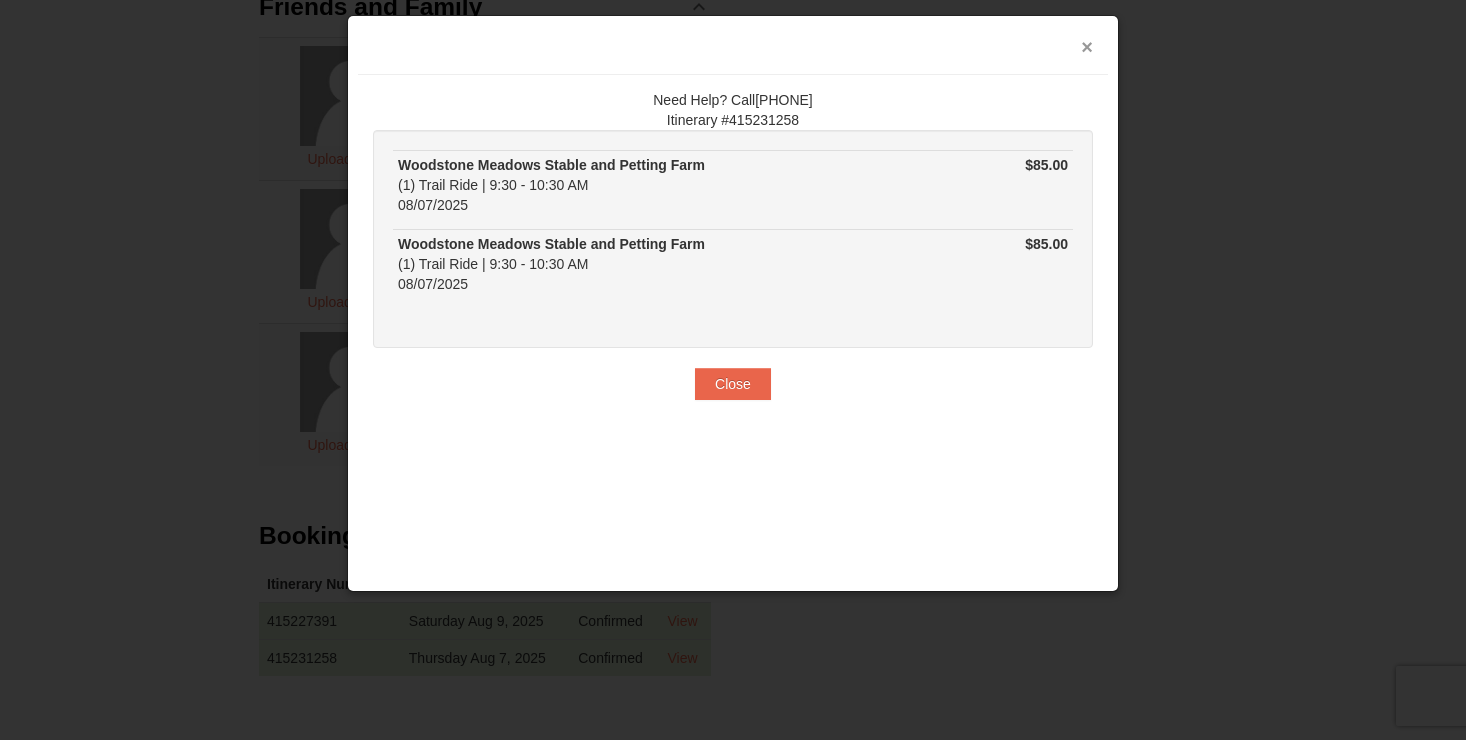 click on "×" at bounding box center [1087, 47] 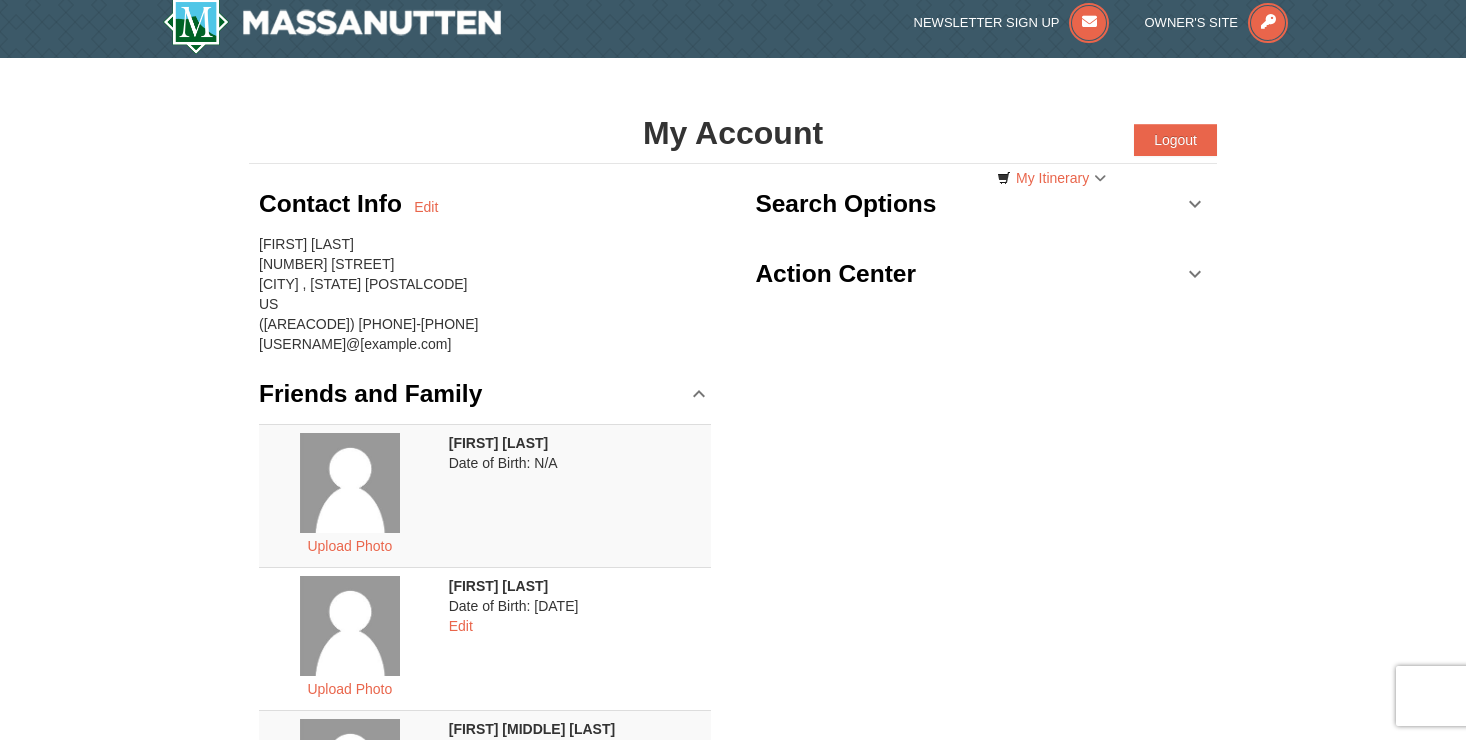 scroll, scrollTop: 0, scrollLeft: 0, axis: both 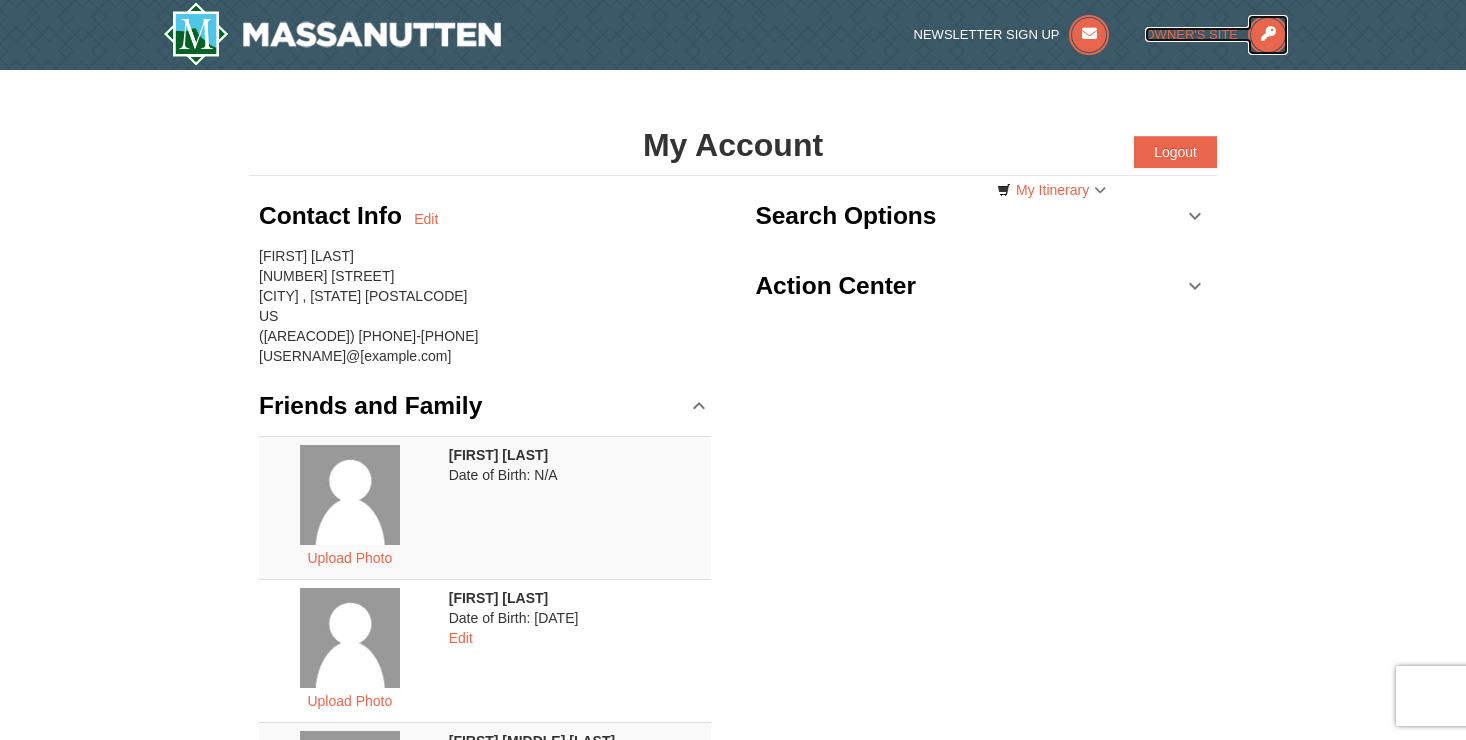 click on "Owner's Site" at bounding box center [1192, 34] 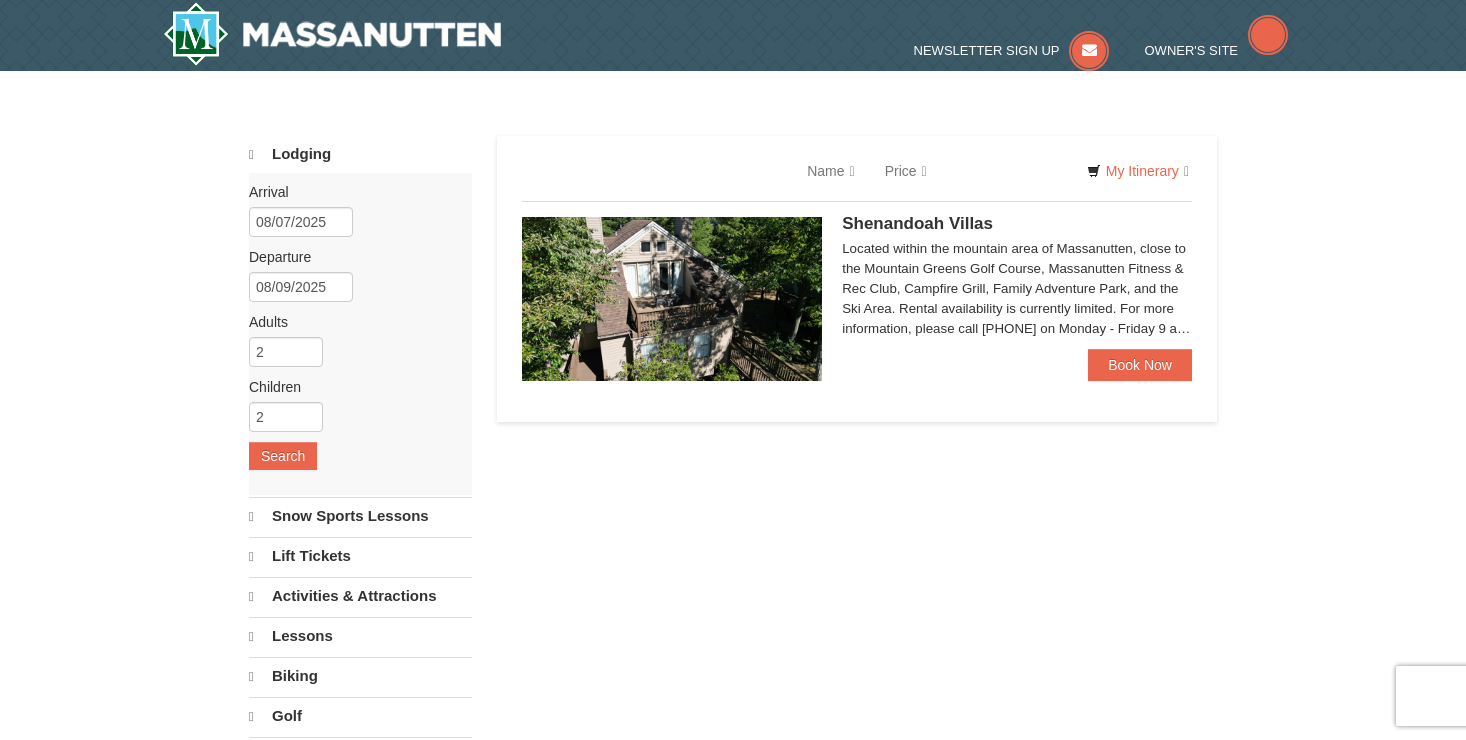 scroll, scrollTop: 0, scrollLeft: 0, axis: both 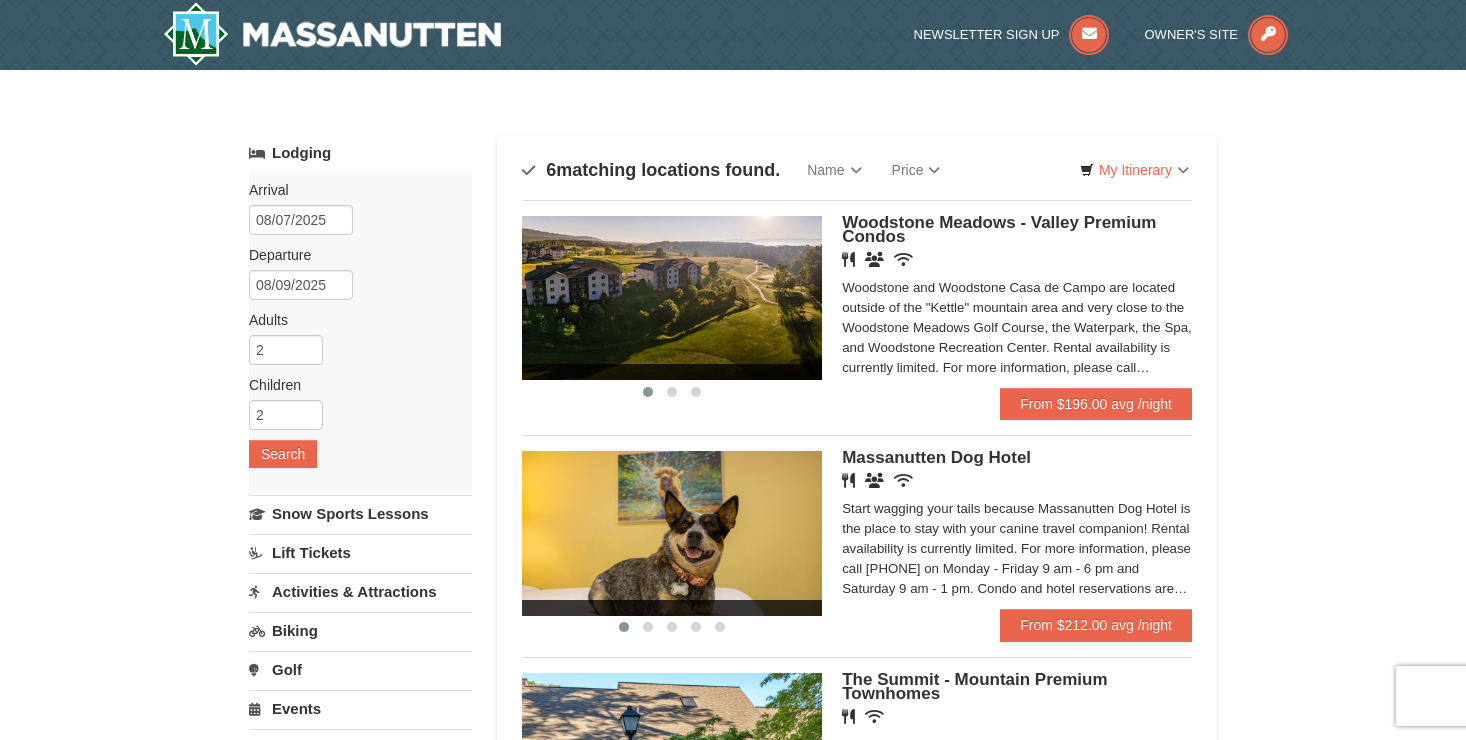 click on "Activities & Attractions" at bounding box center (360, 591) 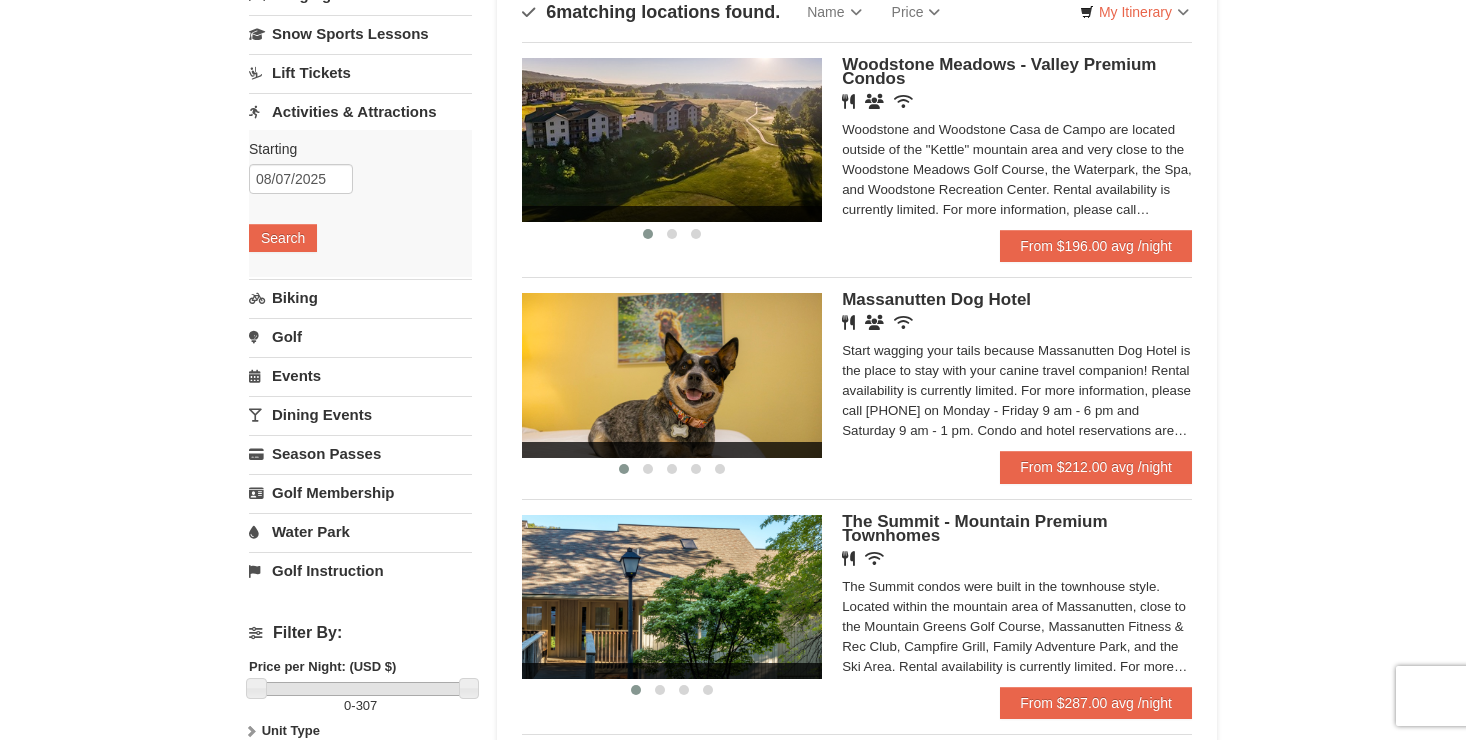 scroll, scrollTop: 160, scrollLeft: 0, axis: vertical 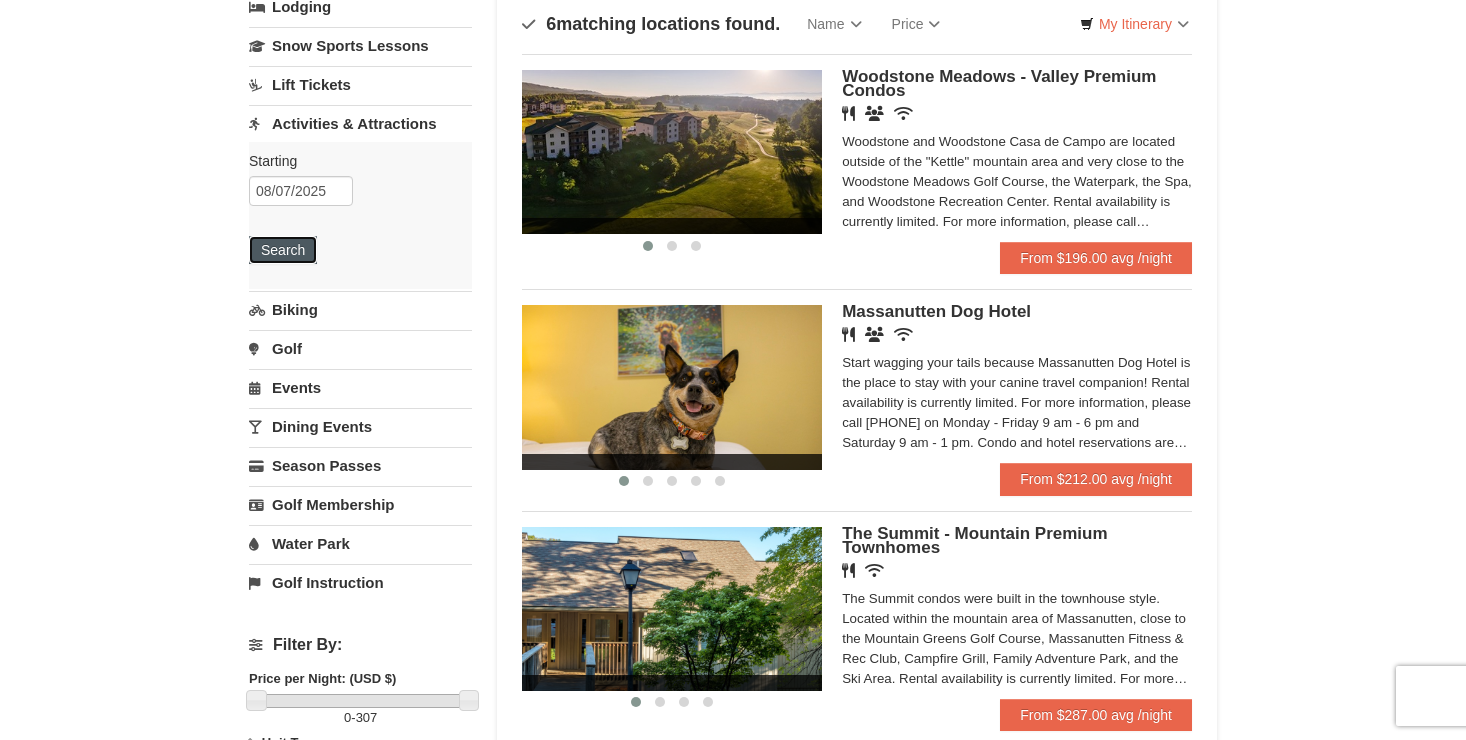 click on "Search" at bounding box center (283, 250) 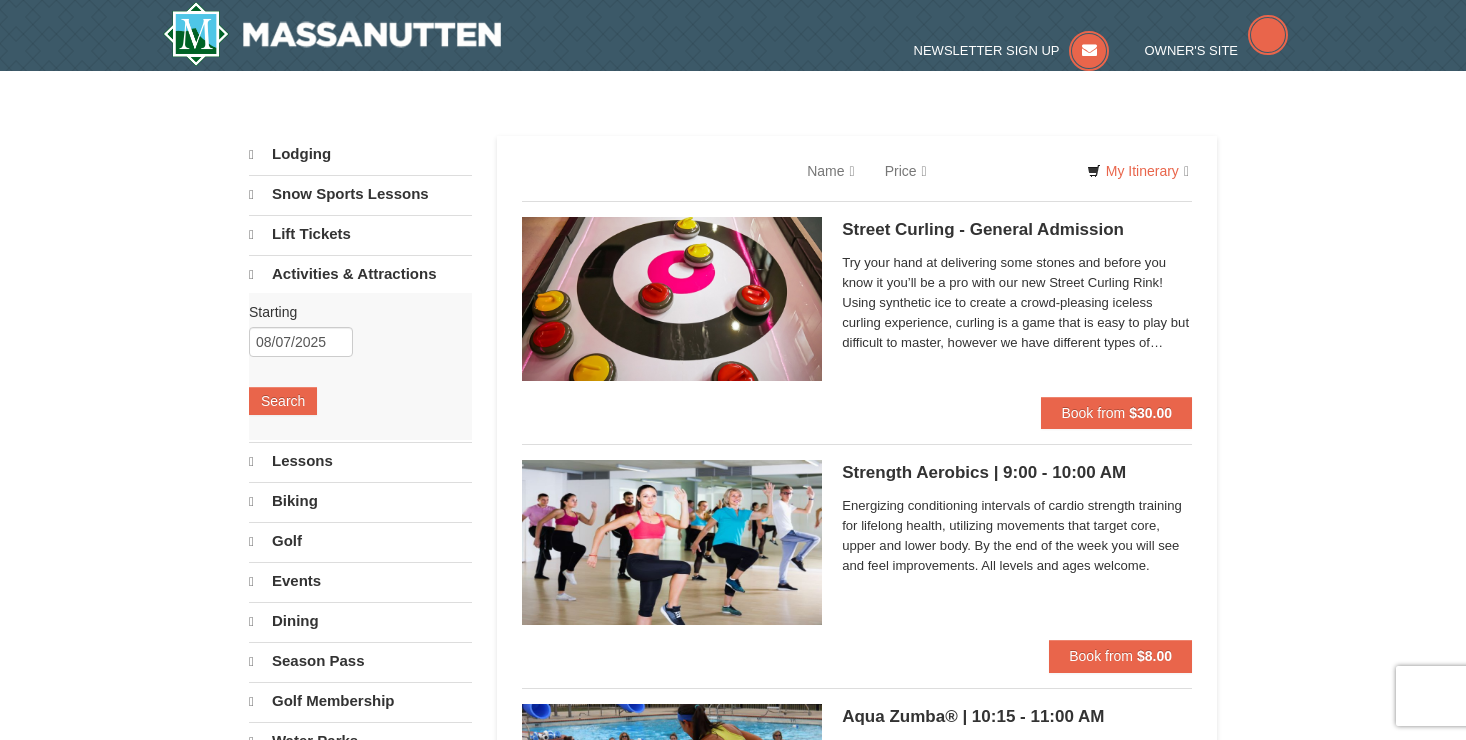 scroll, scrollTop: 0, scrollLeft: 0, axis: both 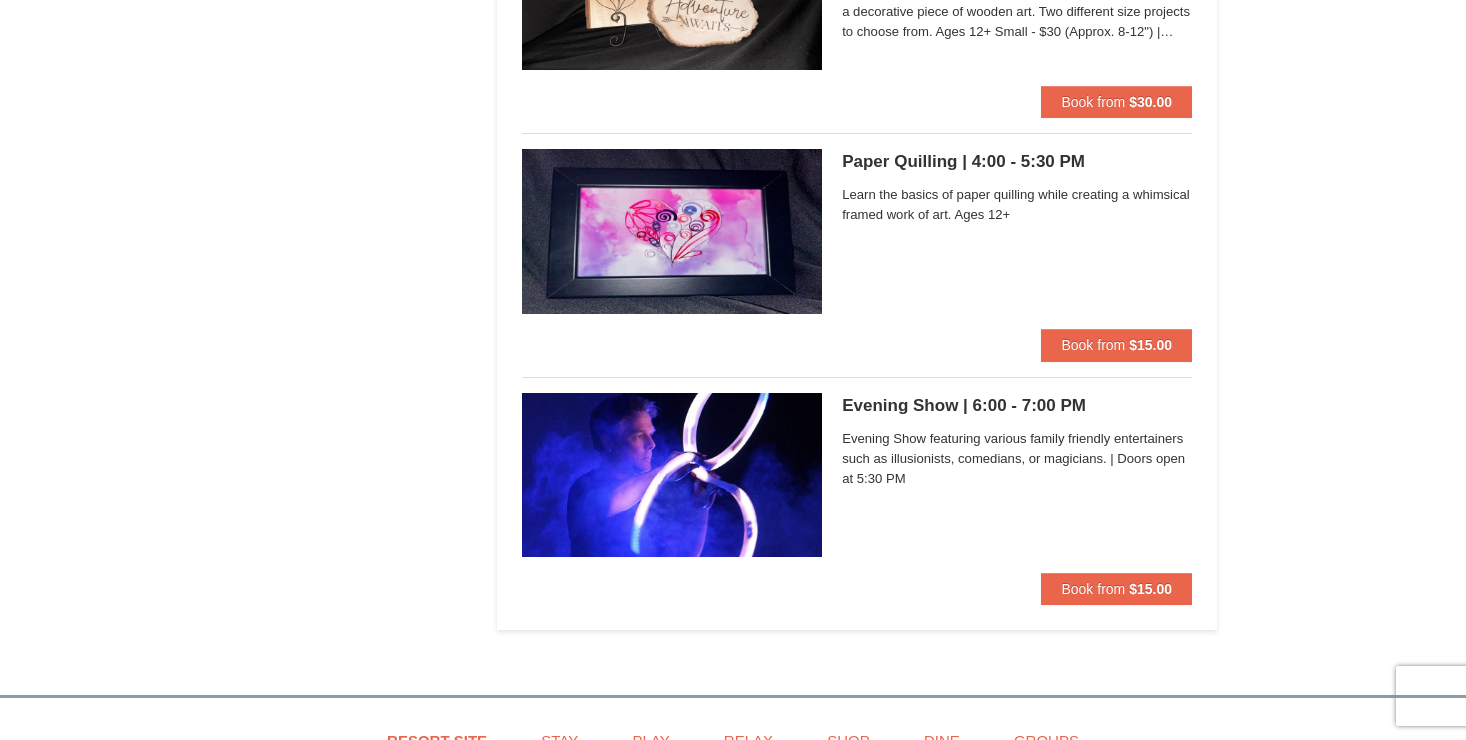 click on "Evening Show featuring various family friendly entertainers such as illusionists, comedians, or magicians. | Doors open at 5:30 PM" at bounding box center (1017, 459) 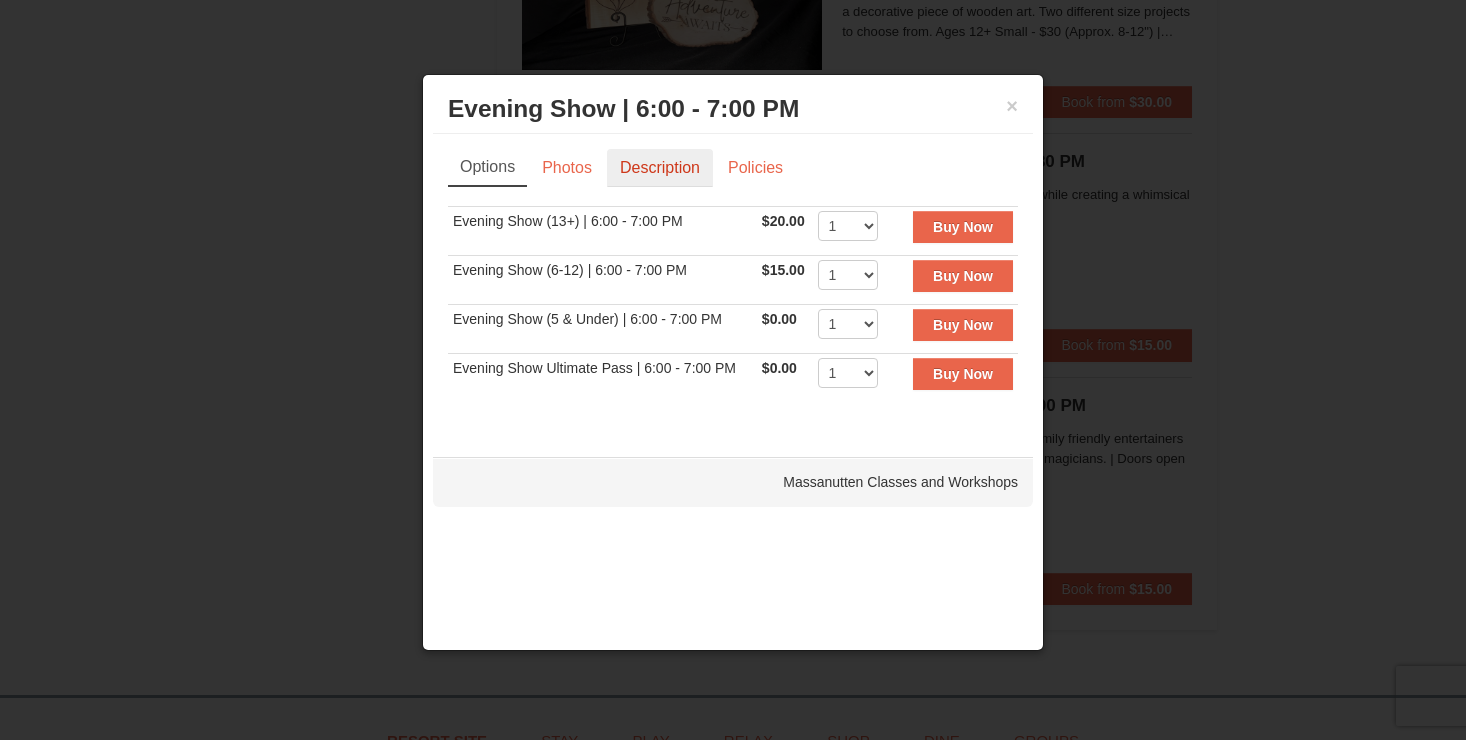 click on "Description" at bounding box center (660, 168) 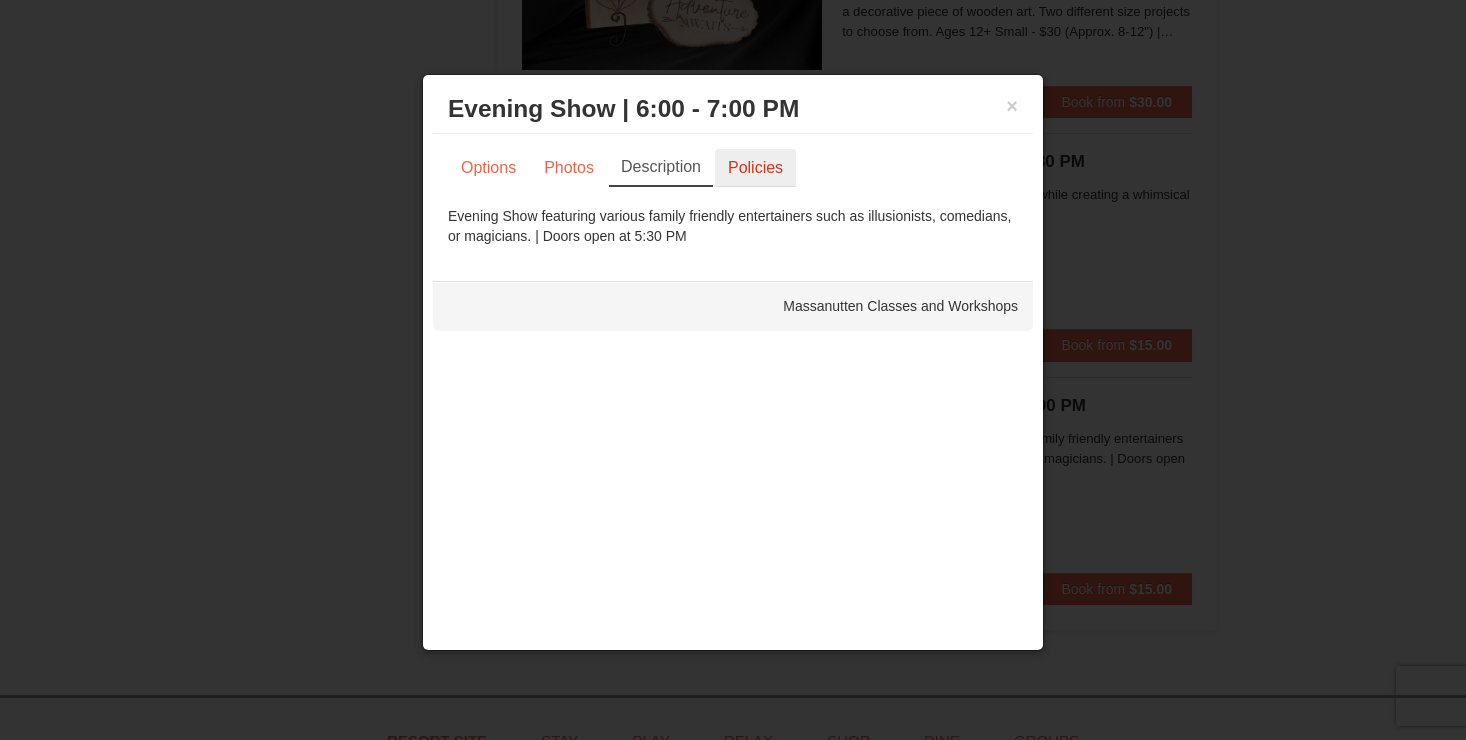 click on "Policies" at bounding box center (755, 168) 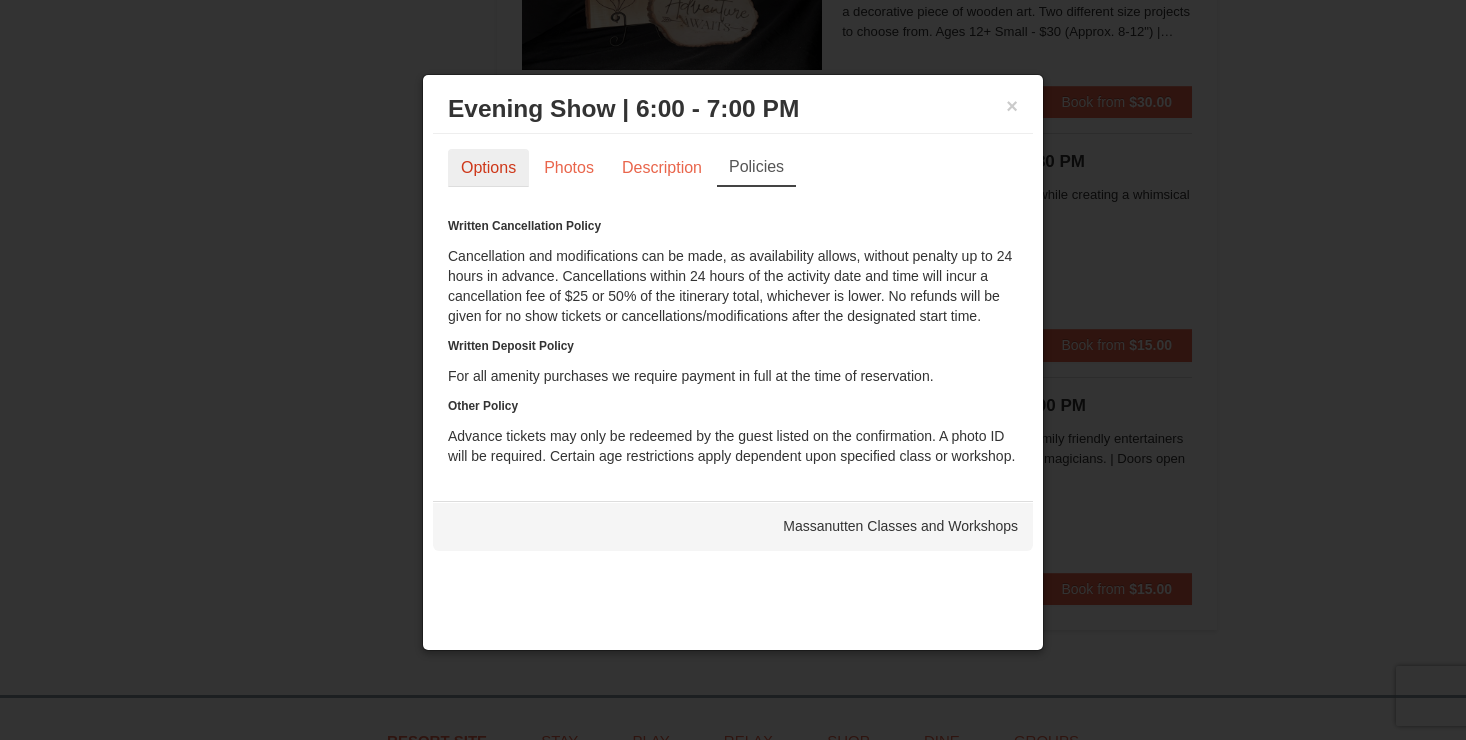 click on "Options" at bounding box center [488, 168] 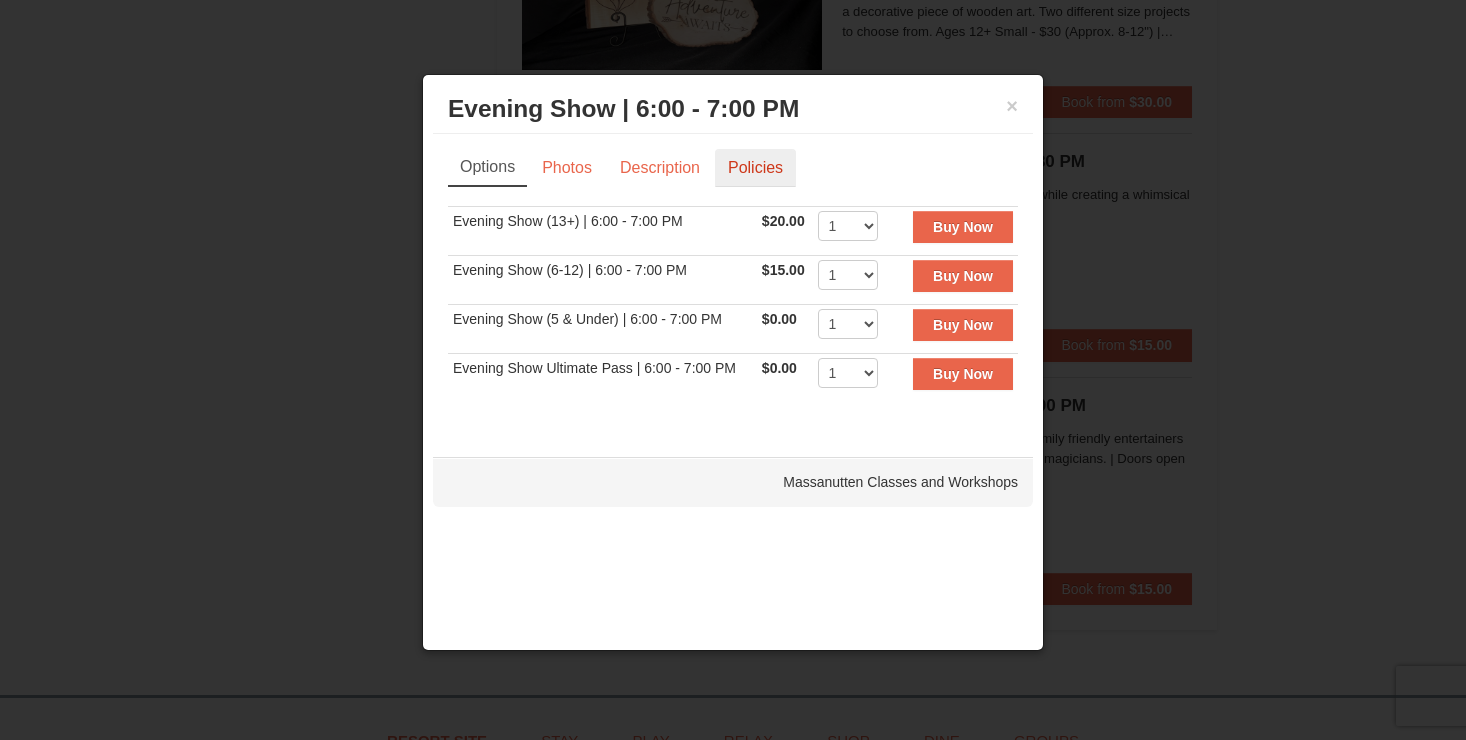 click on "Policies" at bounding box center (755, 168) 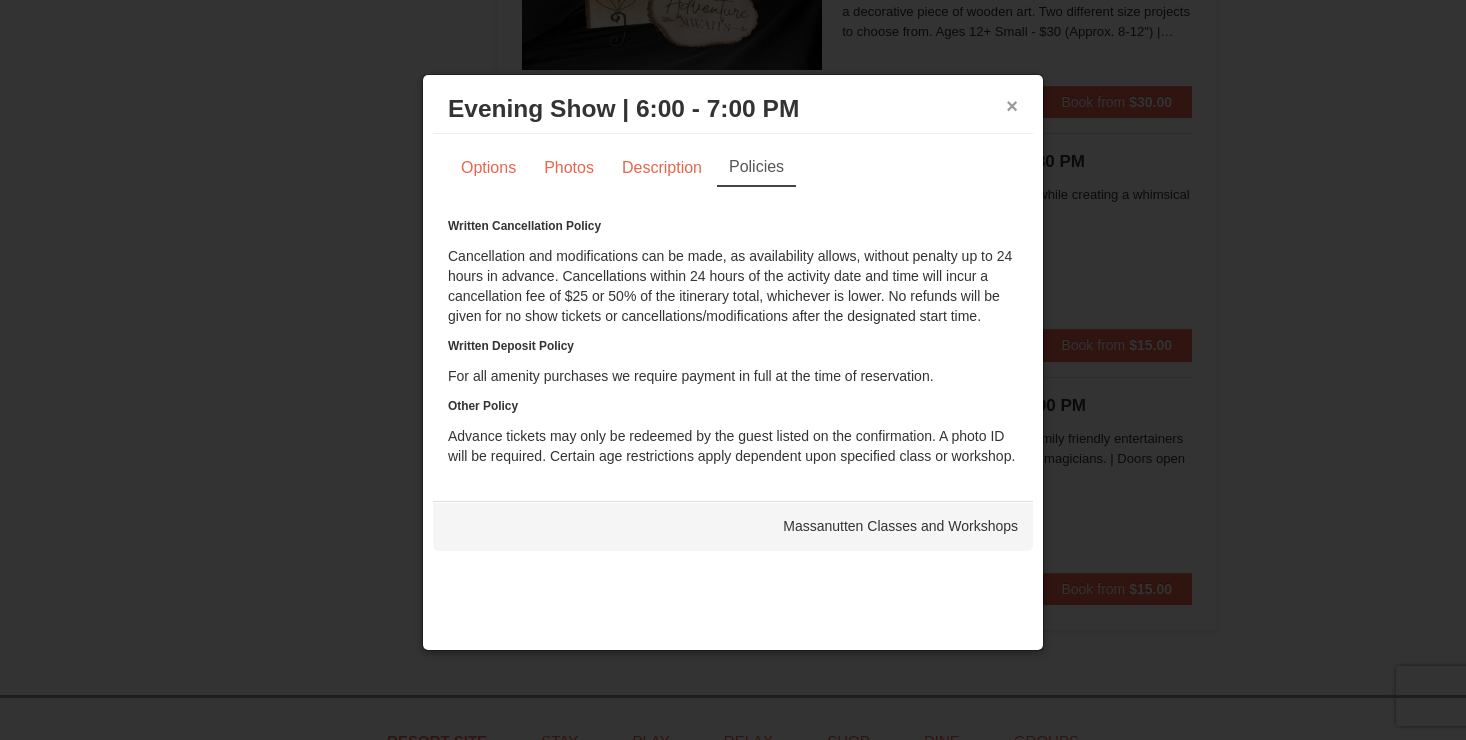 click on "×" at bounding box center [1012, 106] 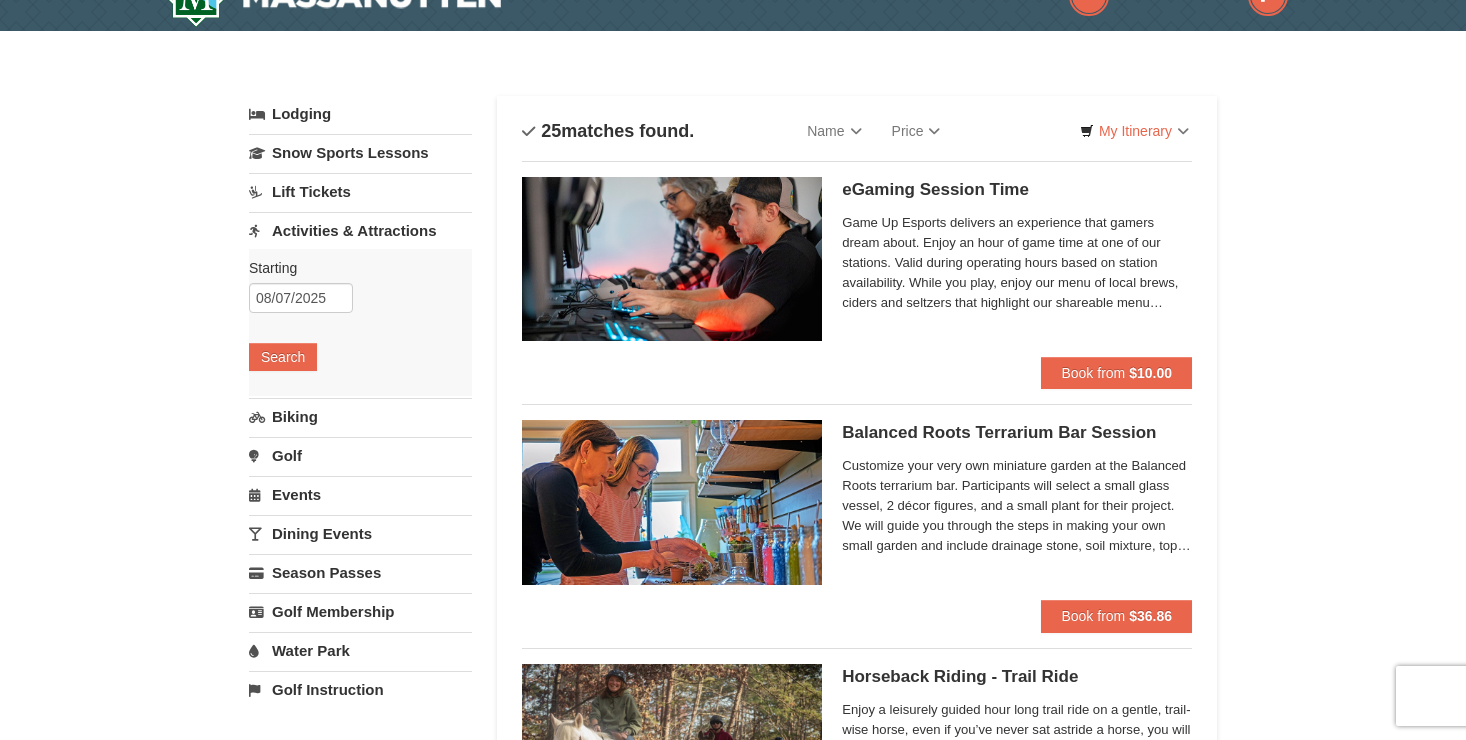 scroll, scrollTop: 0, scrollLeft: 0, axis: both 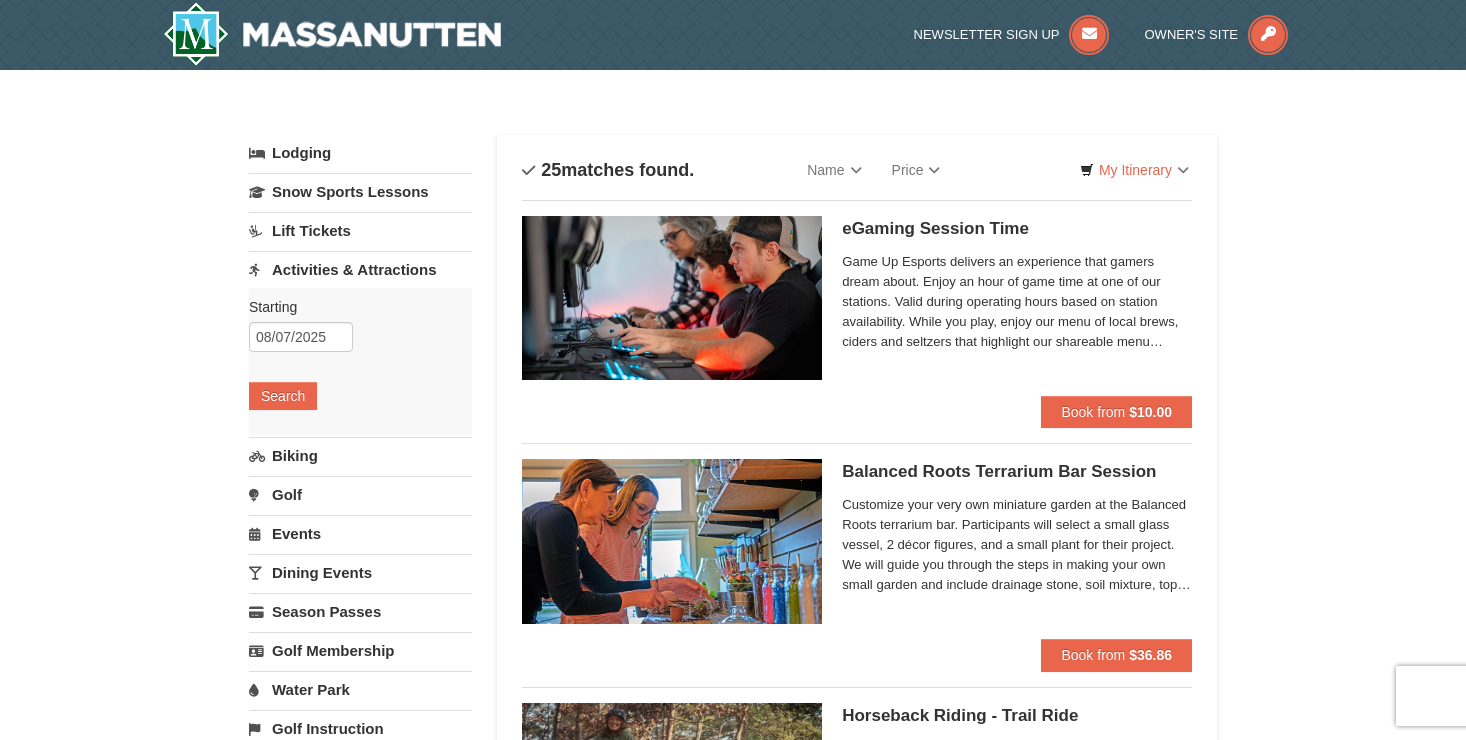 click on "Dining Events" at bounding box center (360, 572) 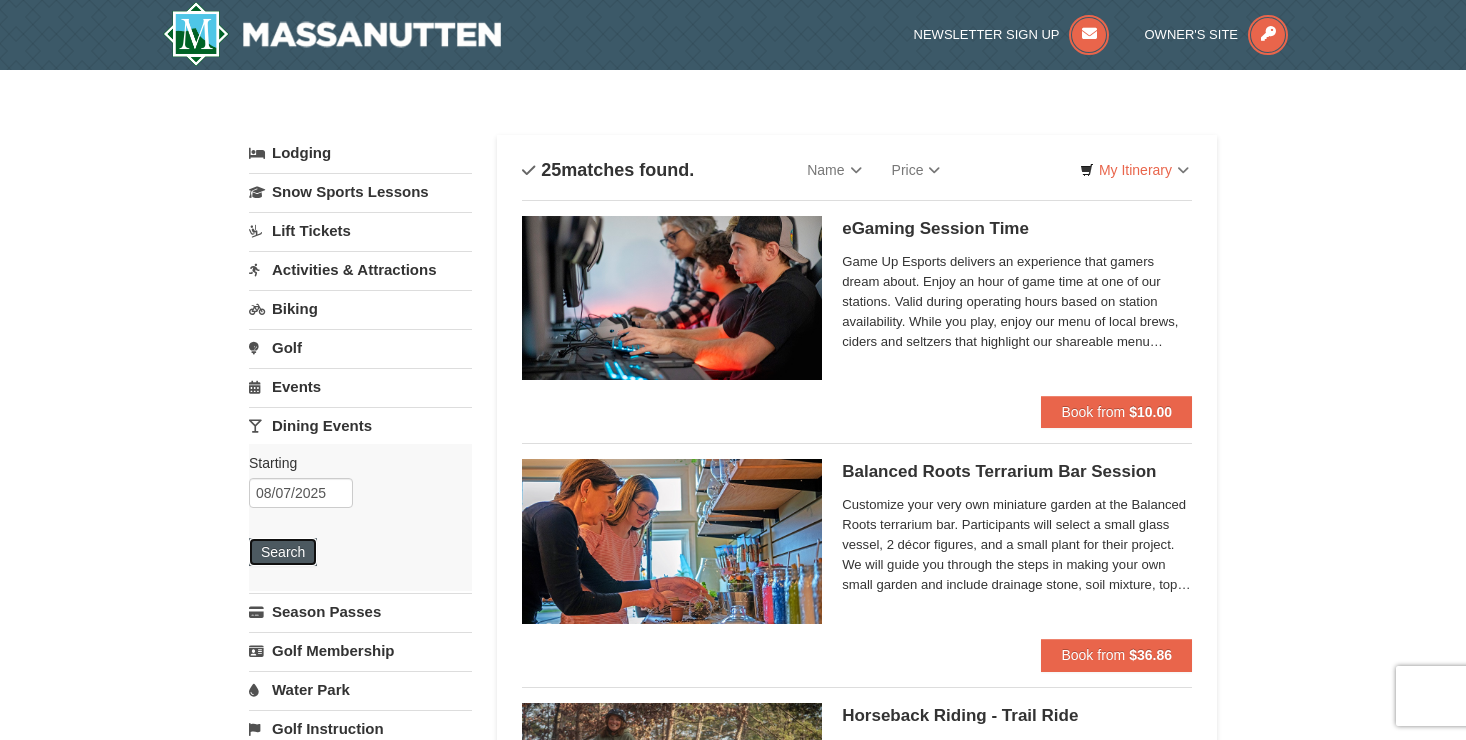click on "Search" at bounding box center (283, 552) 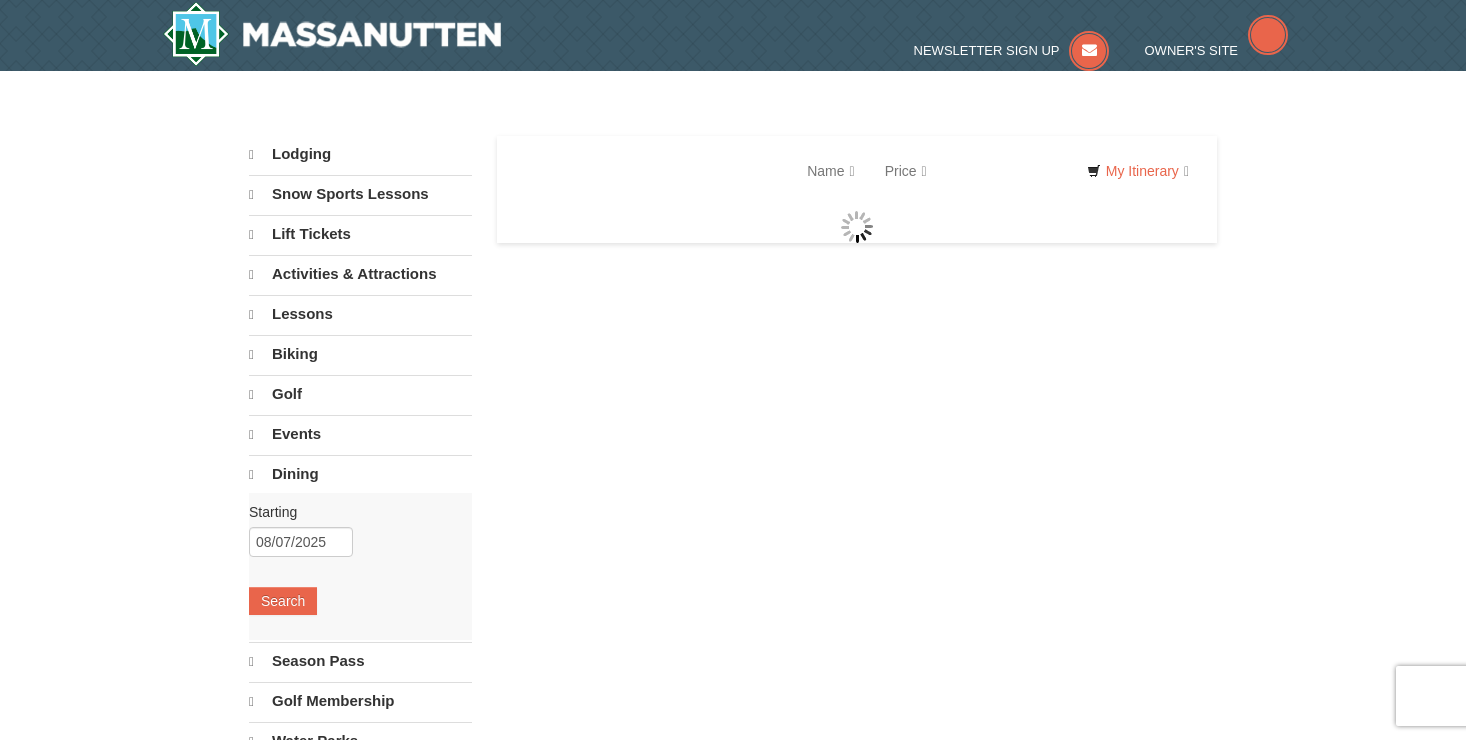 scroll, scrollTop: 0, scrollLeft: 0, axis: both 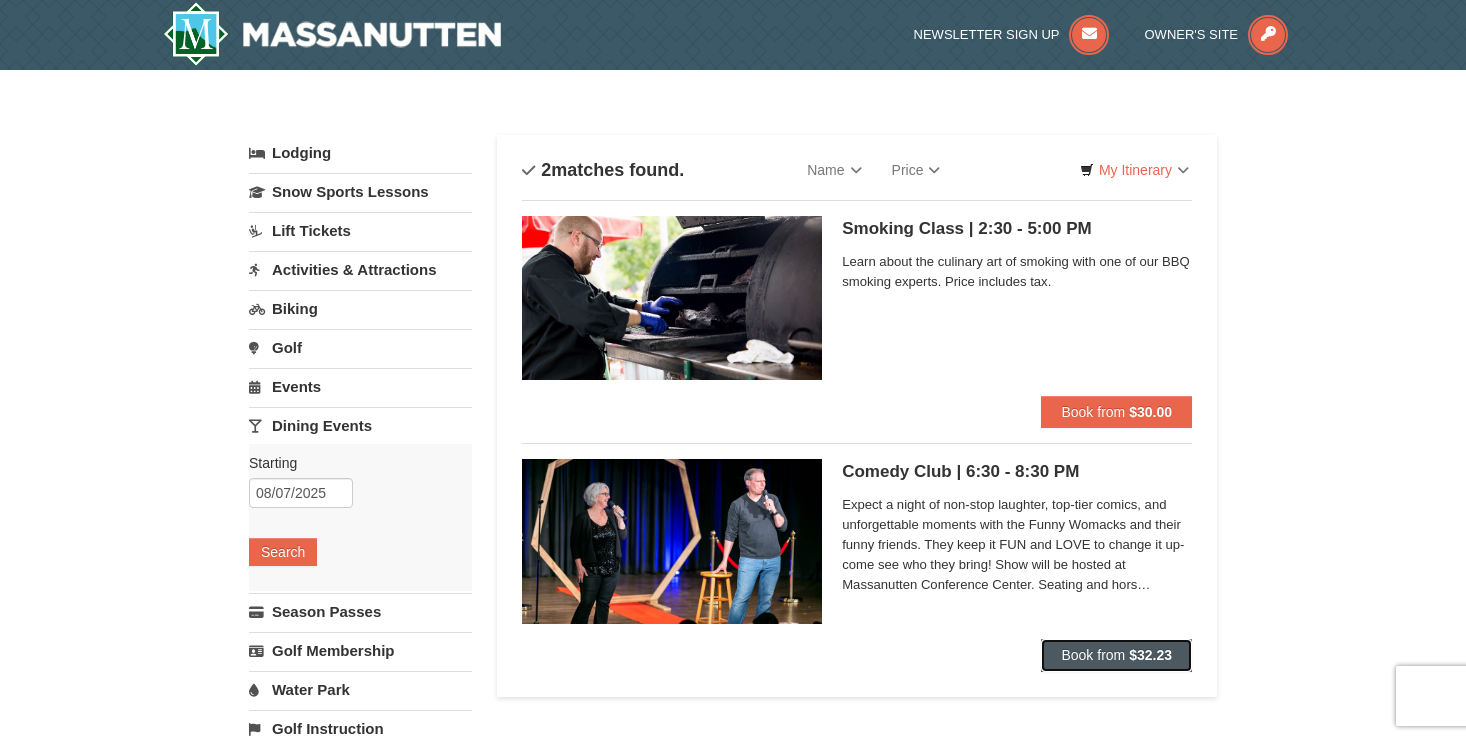 click on "Book from   $32.23" at bounding box center [1116, 655] 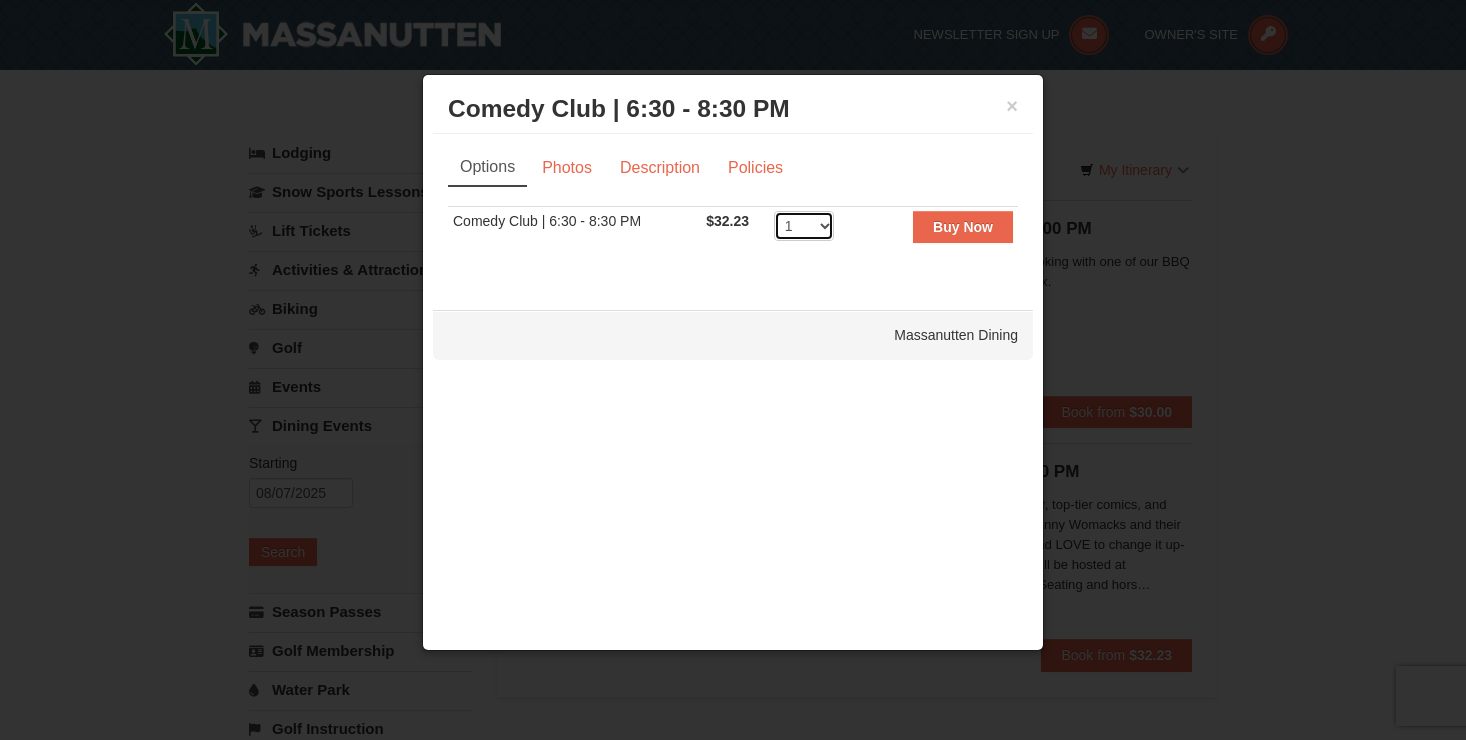 click on "1 2 3 4 5 6 7 8 9 10 11 12 13 14 15 16 17 18 19 20 21 22 23 24 25 26 27 28 29 30 31 32 33 34 35 36 37 38 39 40 41 42 43 44 45 46 47 48 49 50" at bounding box center [804, 226] 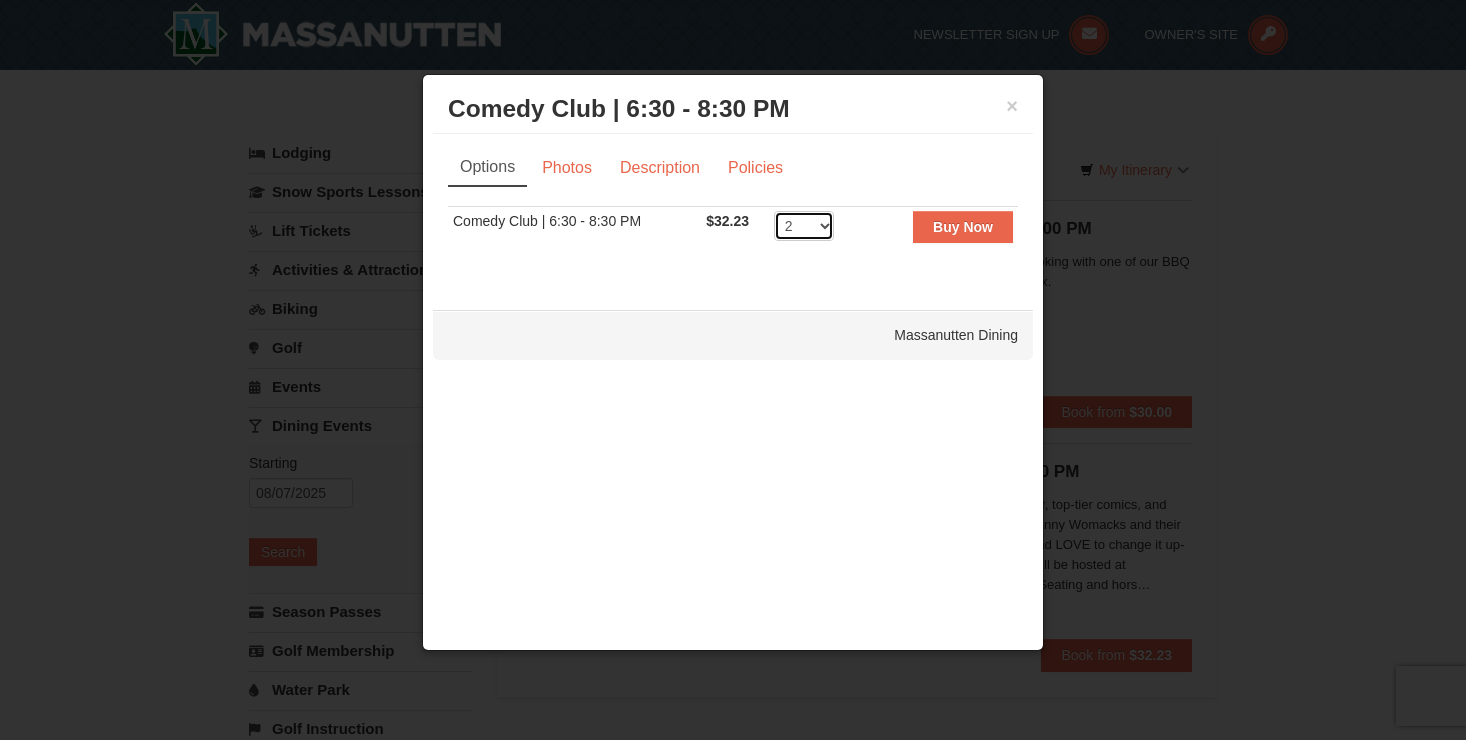 click on "1 2 3 4 5 6 7 8 9 10 11 12 13 14 15 16 17 18 19 20 21 22 23 24 25 26 27 28 29 30 31 32 33 34 35 36 37 38 39 40 41 42 43 44 45 46 47 48 49 50" at bounding box center (804, 226) 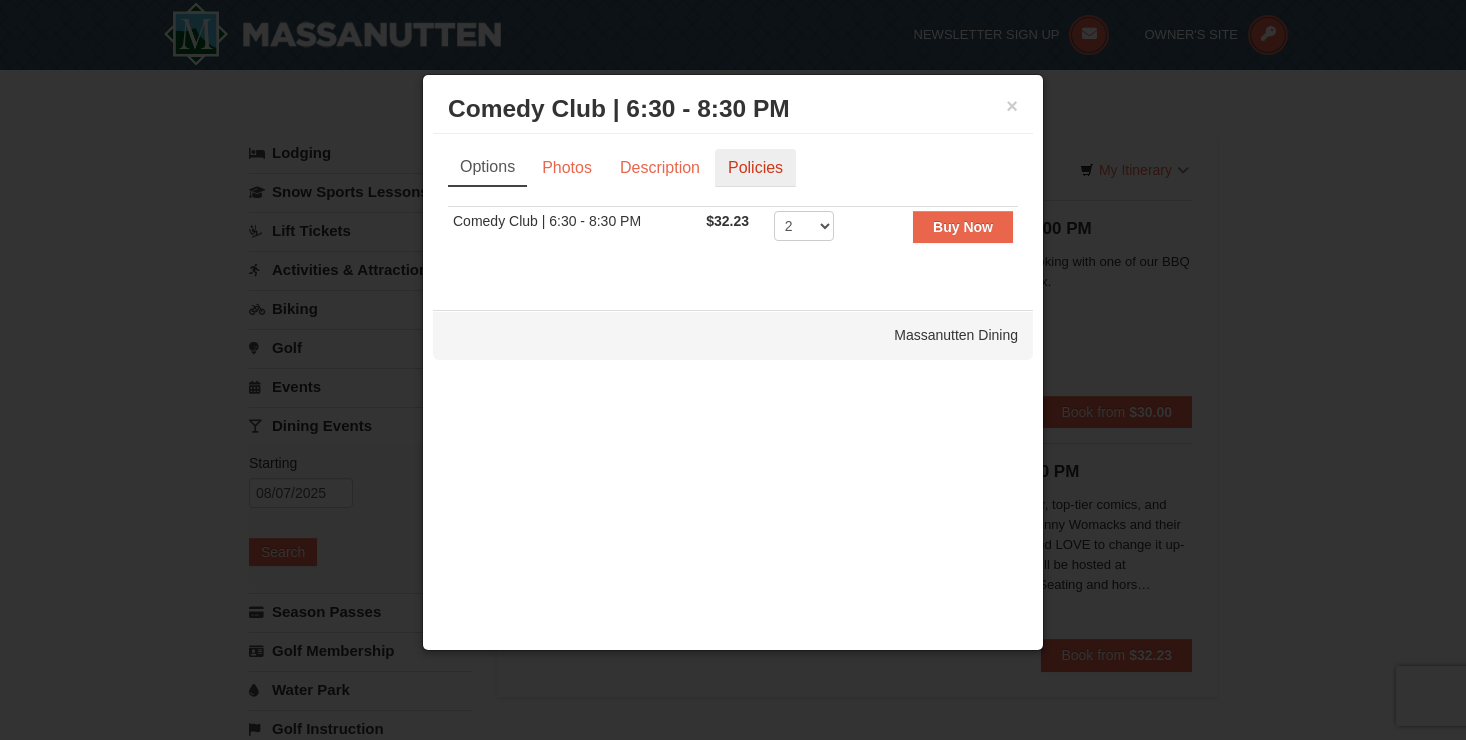 click on "Policies" at bounding box center (755, 168) 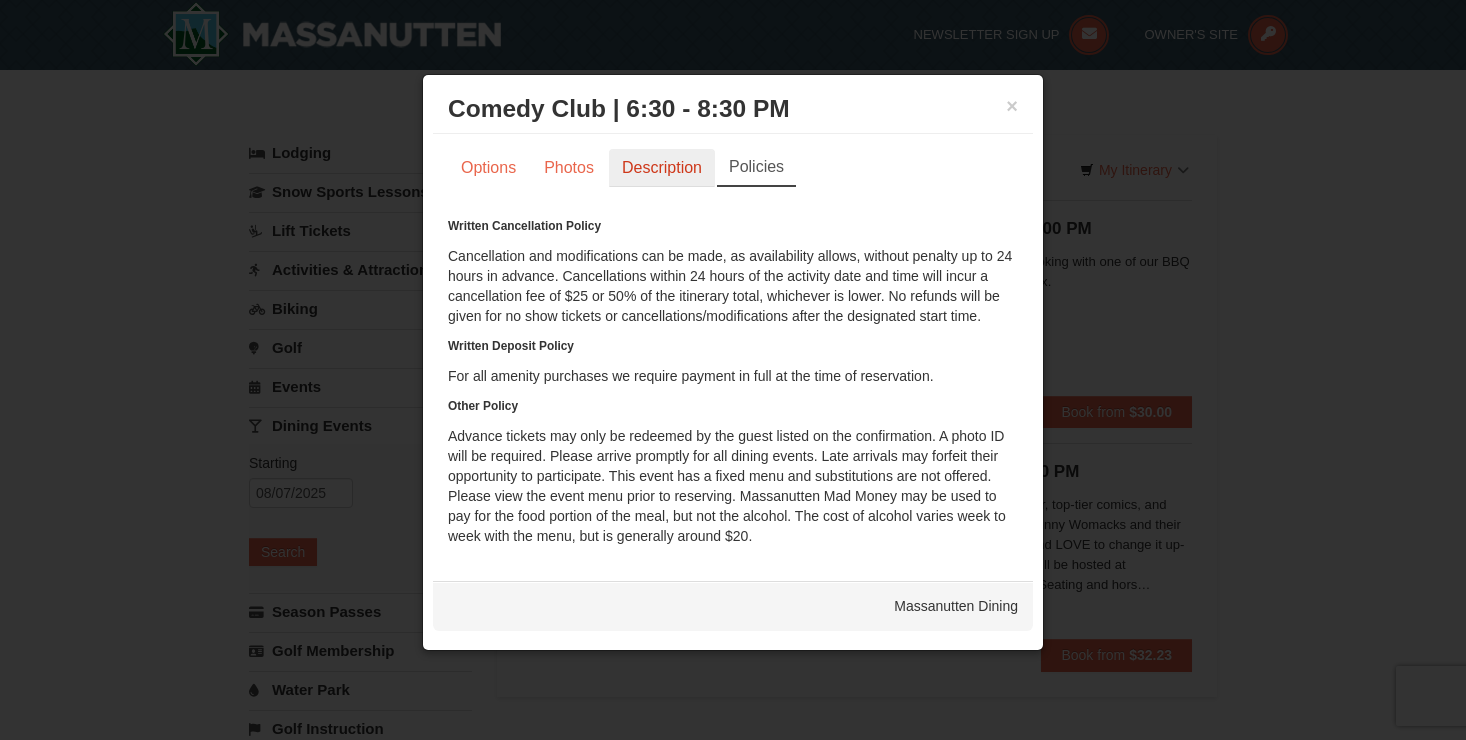 click on "Description" at bounding box center (662, 168) 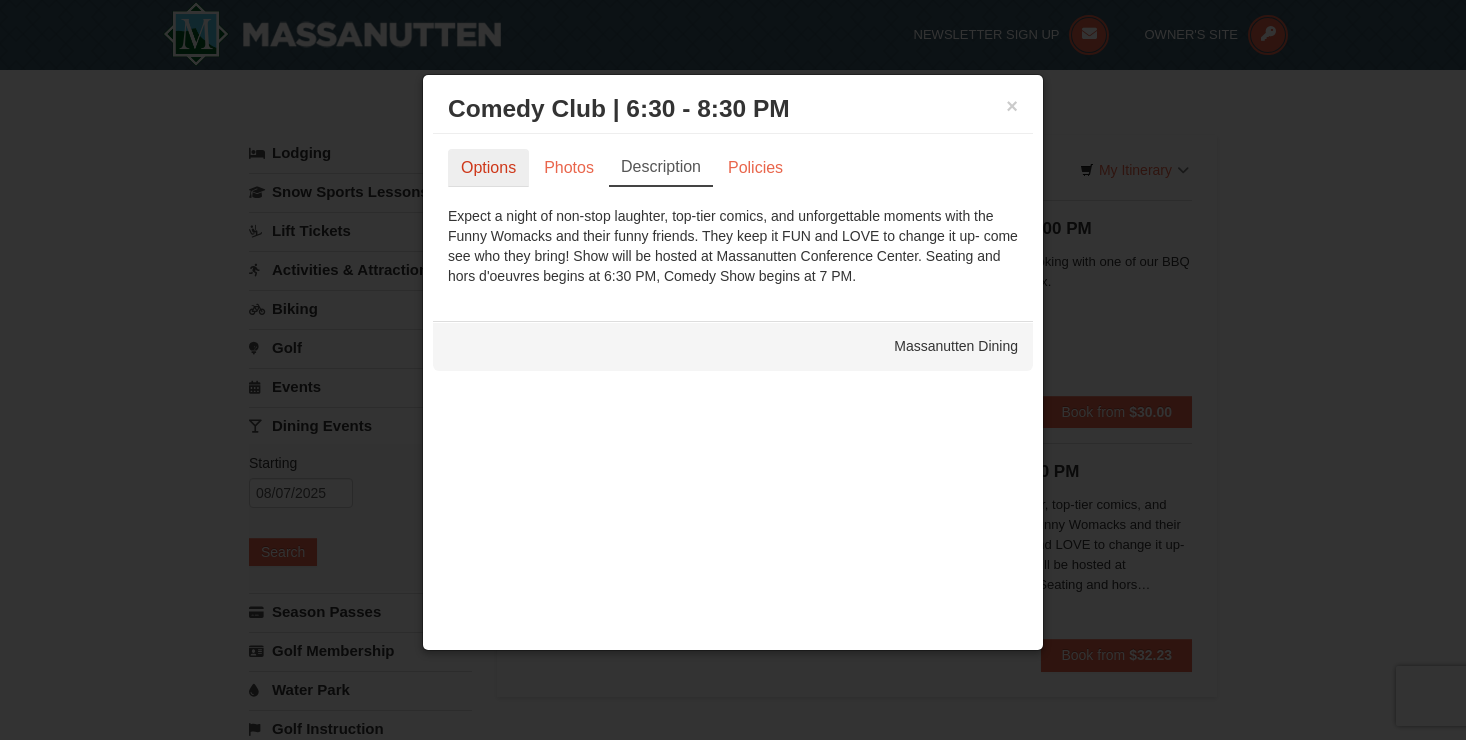 click on "Options" at bounding box center [488, 168] 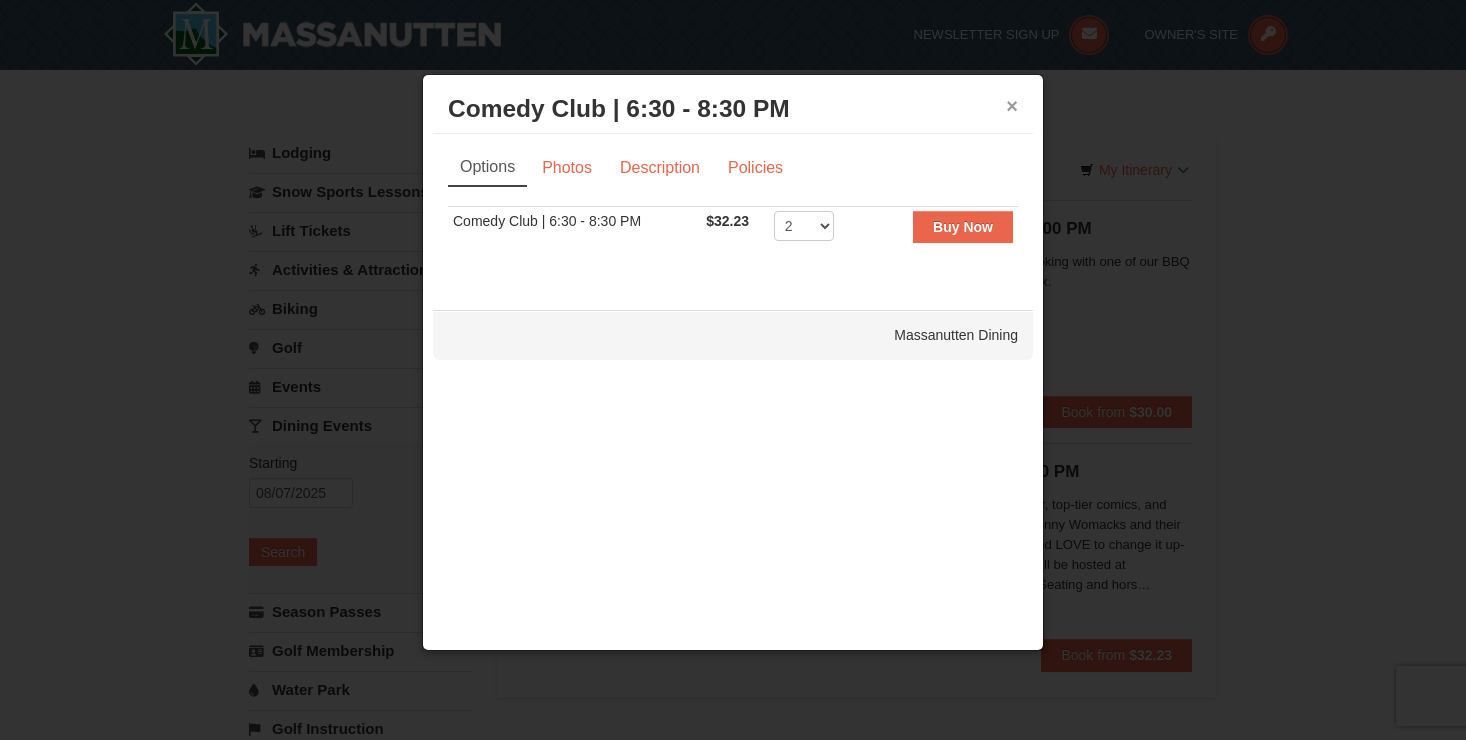 click on "×" at bounding box center (1012, 106) 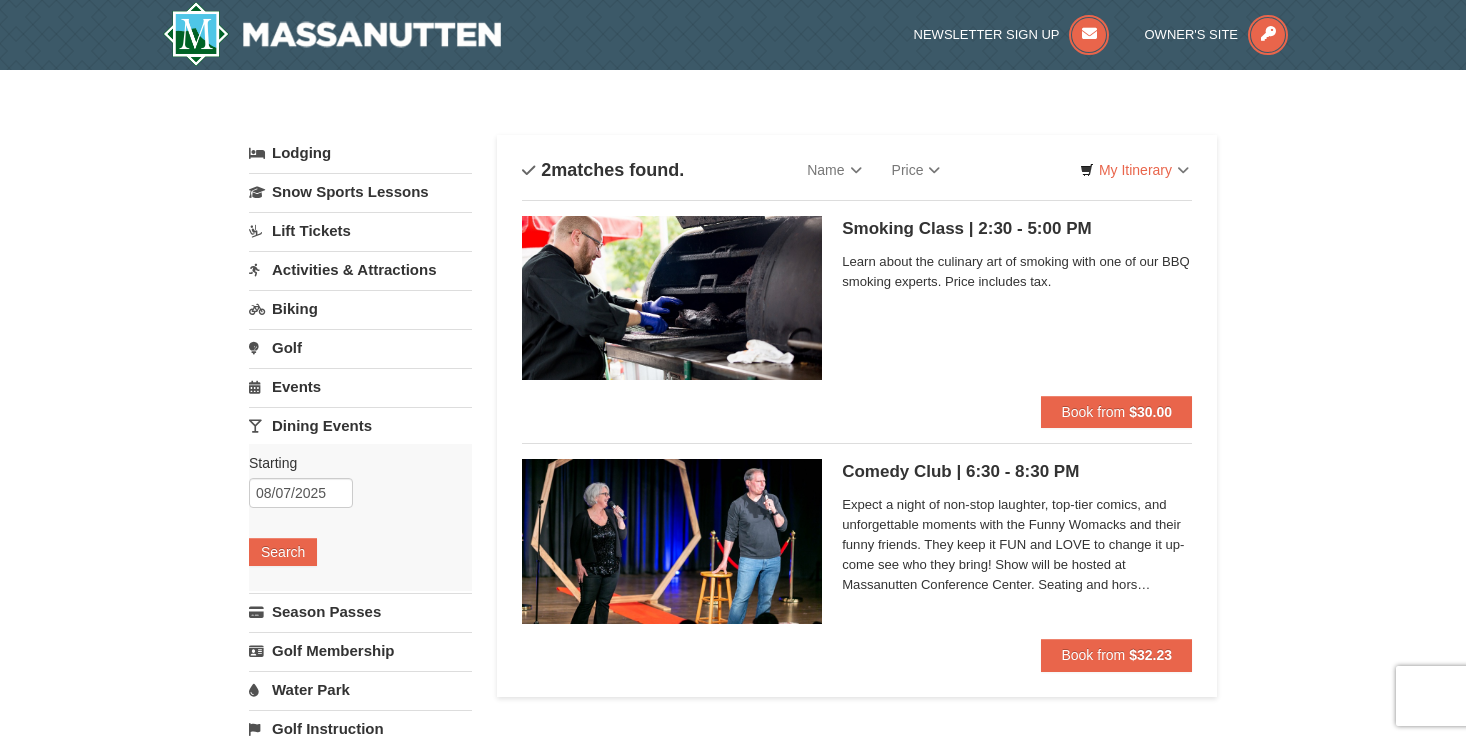 click on "Expect a night of non-stop laughter, top-tier comics, and unforgettable moments with the Funny Womacks and their funny friends. They keep it FUN and LOVE to change it up-  come see who they bring!
Show will be hosted at Massanutten Conference Center. Seating and hors d'oeuvres begins at 6:30 PM, Comedy Show begins at 7 PM." at bounding box center [1017, 545] 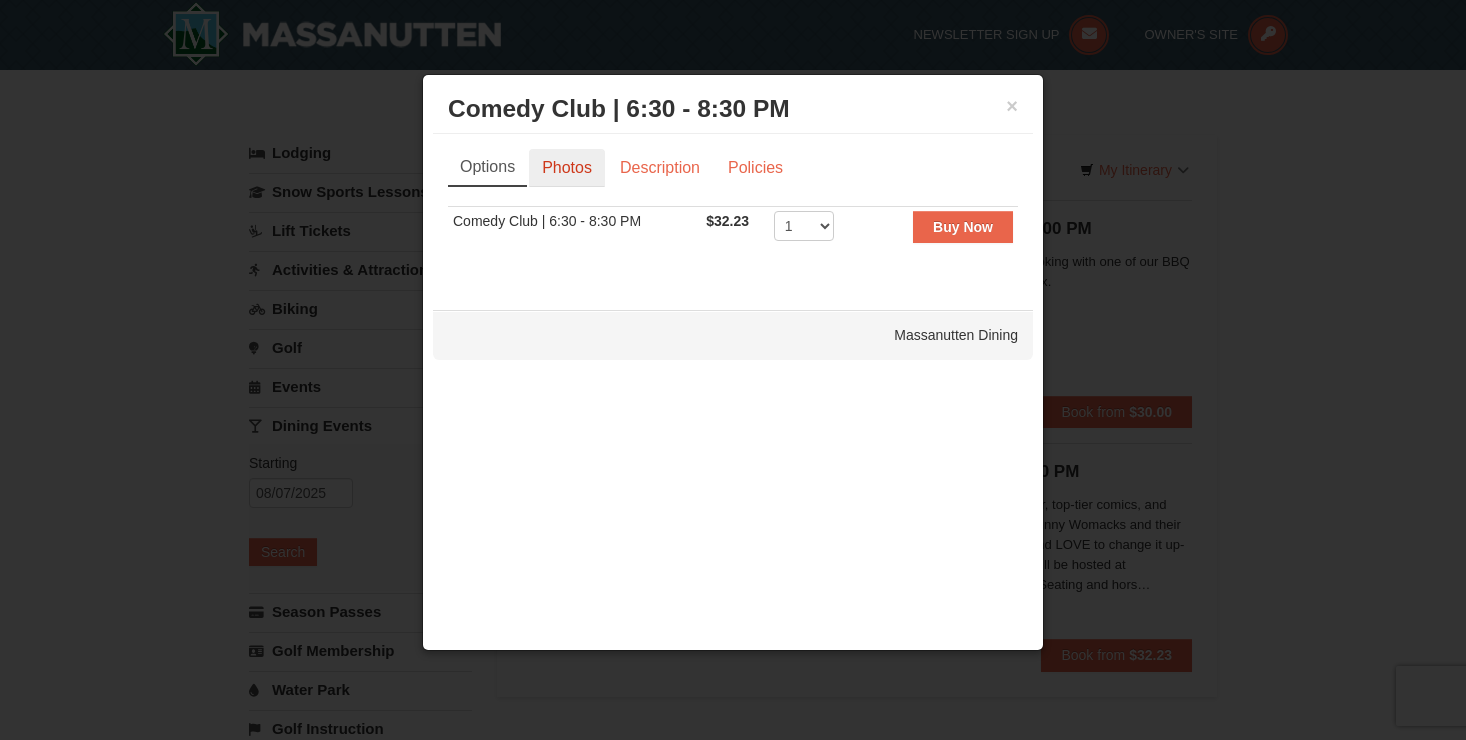 click on "Photos" at bounding box center [567, 168] 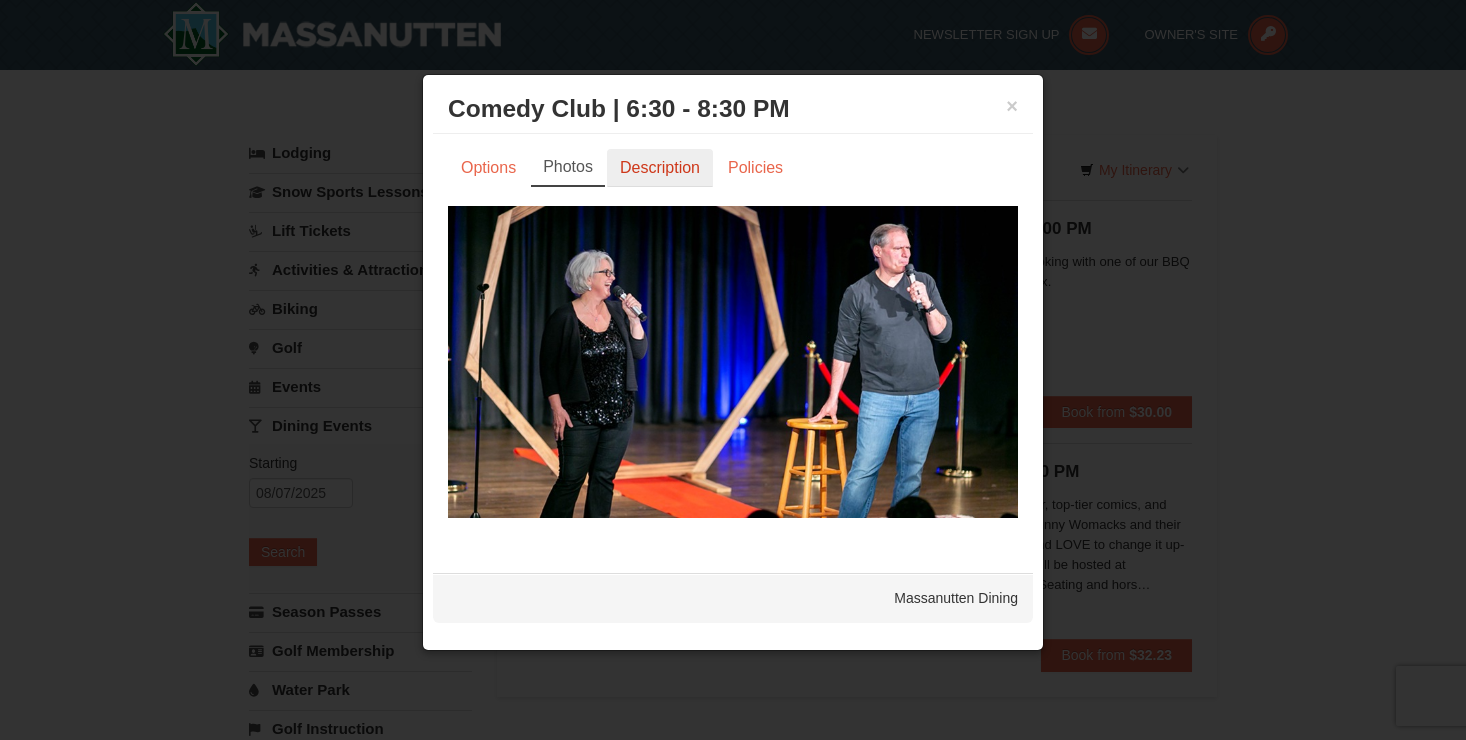 click on "Description" at bounding box center [660, 168] 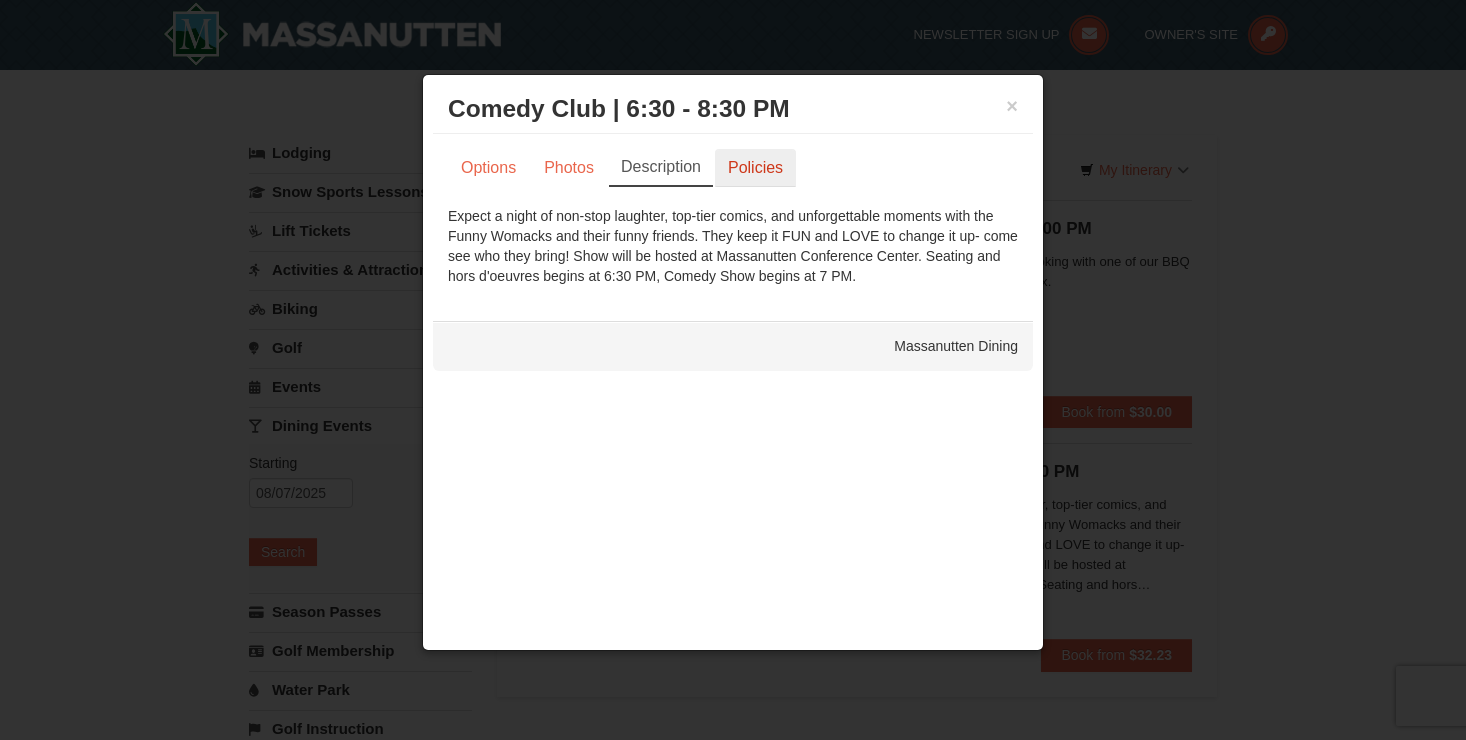 click on "Policies" at bounding box center [755, 168] 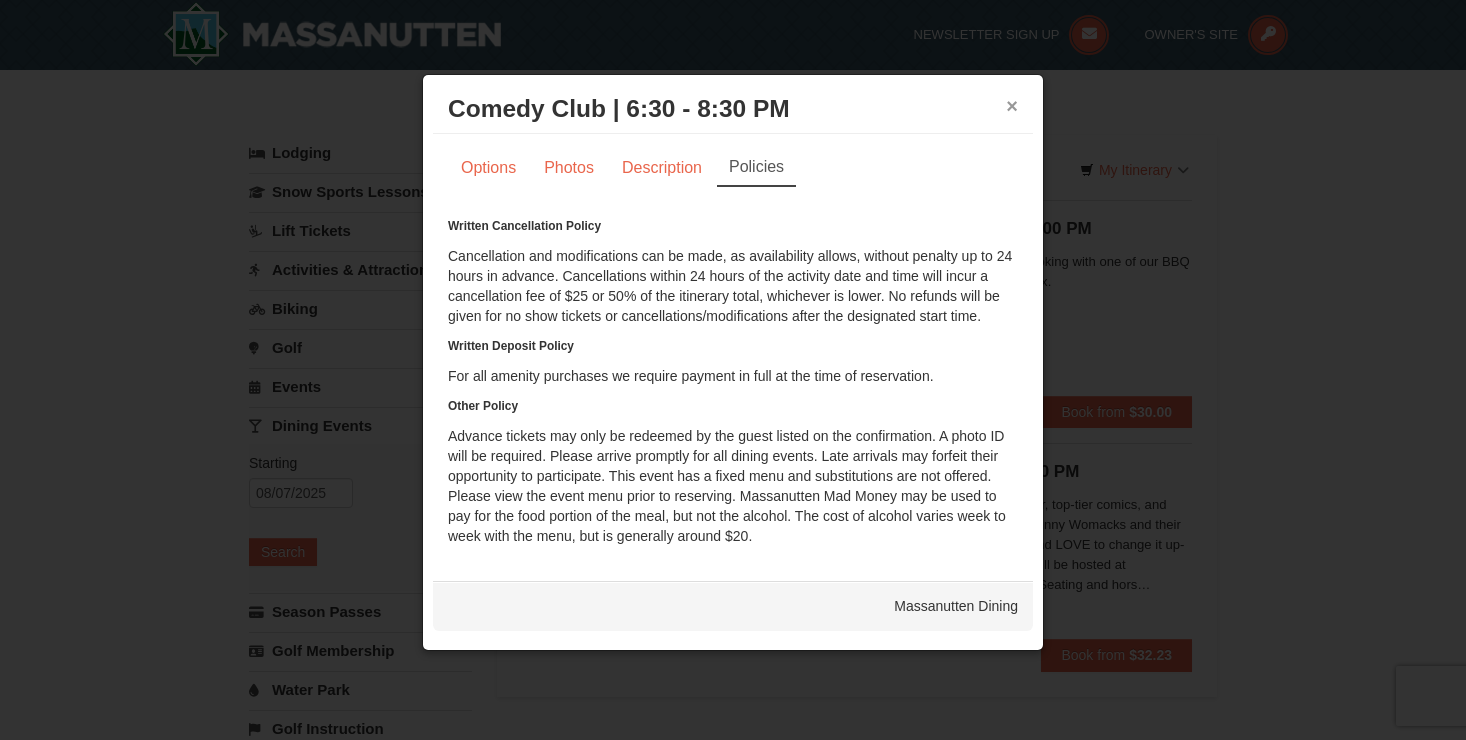 click on "×" at bounding box center [1012, 106] 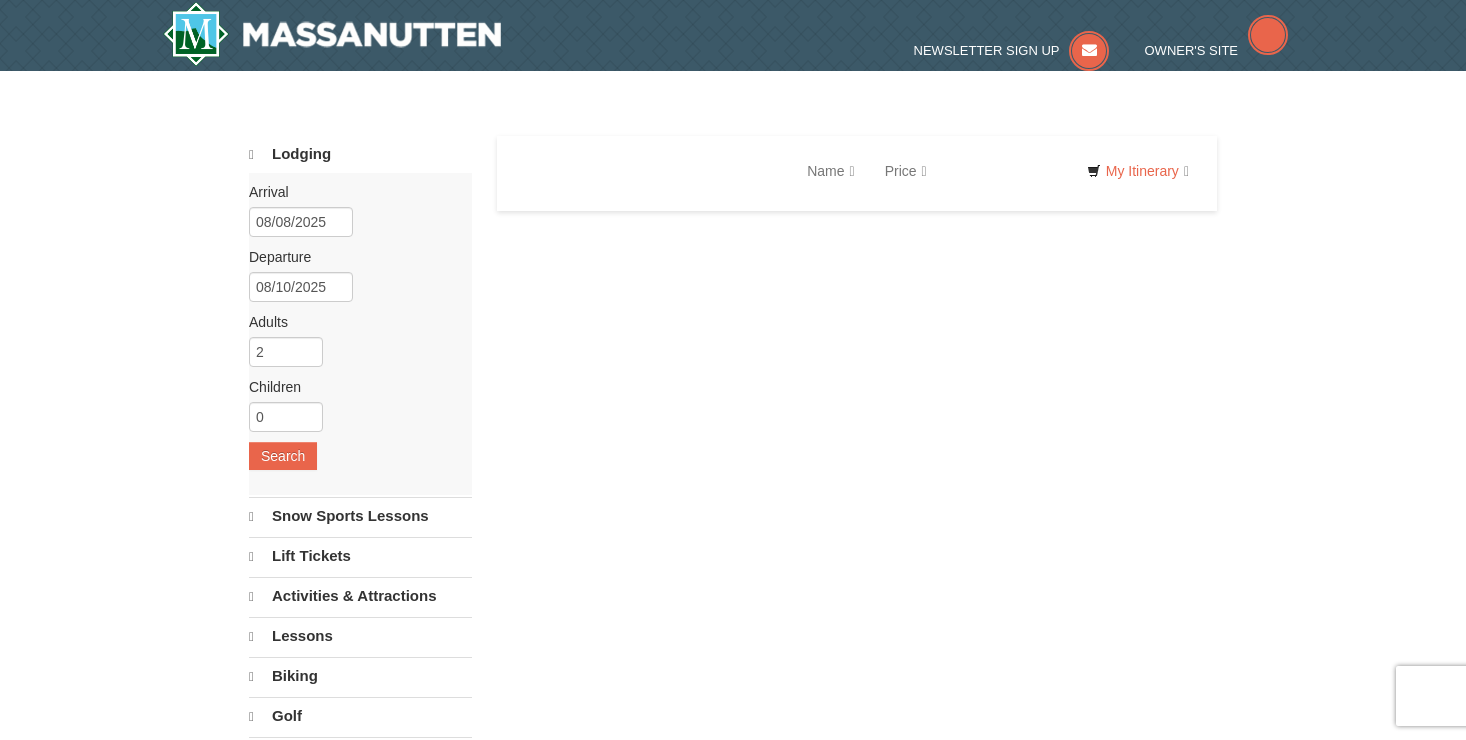 scroll, scrollTop: 0, scrollLeft: 0, axis: both 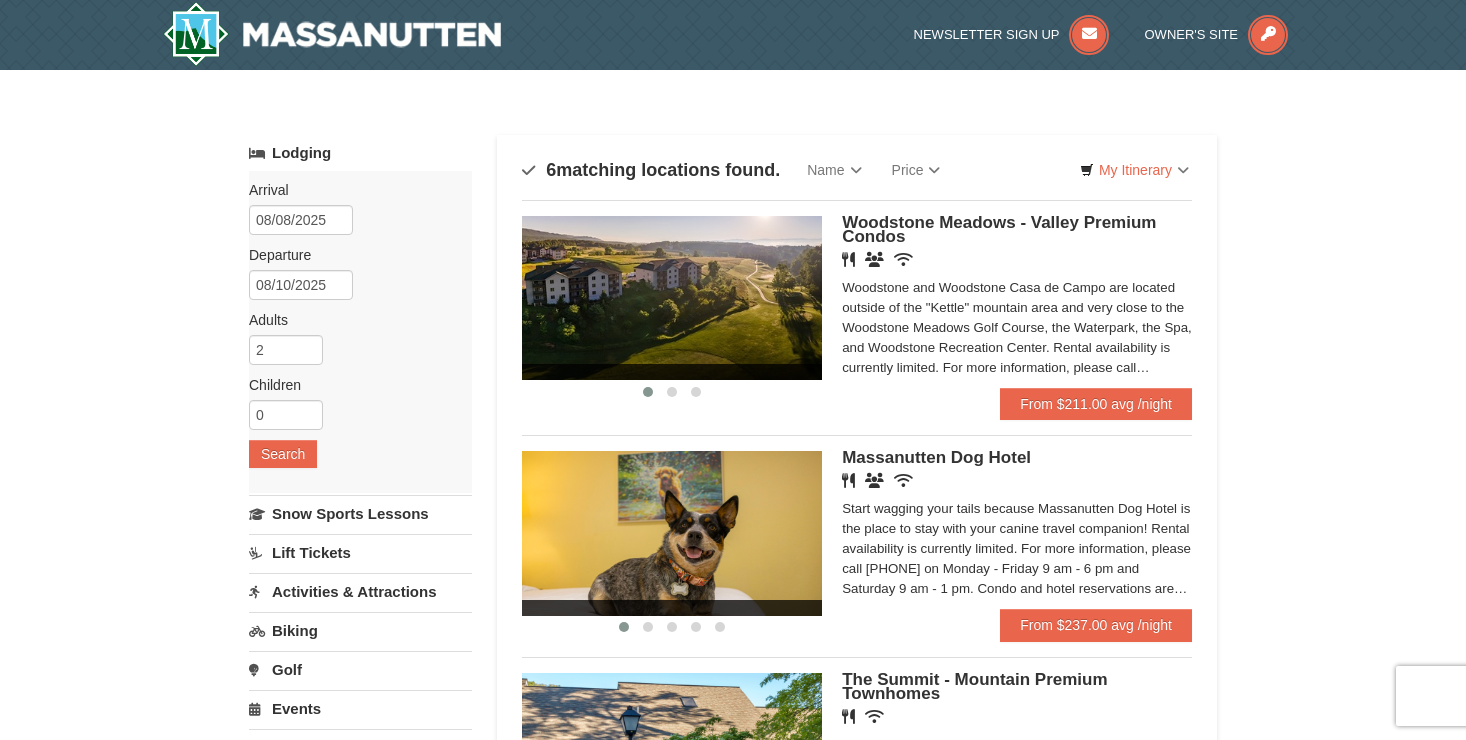 click on "Activities & Attractions" at bounding box center [360, 591] 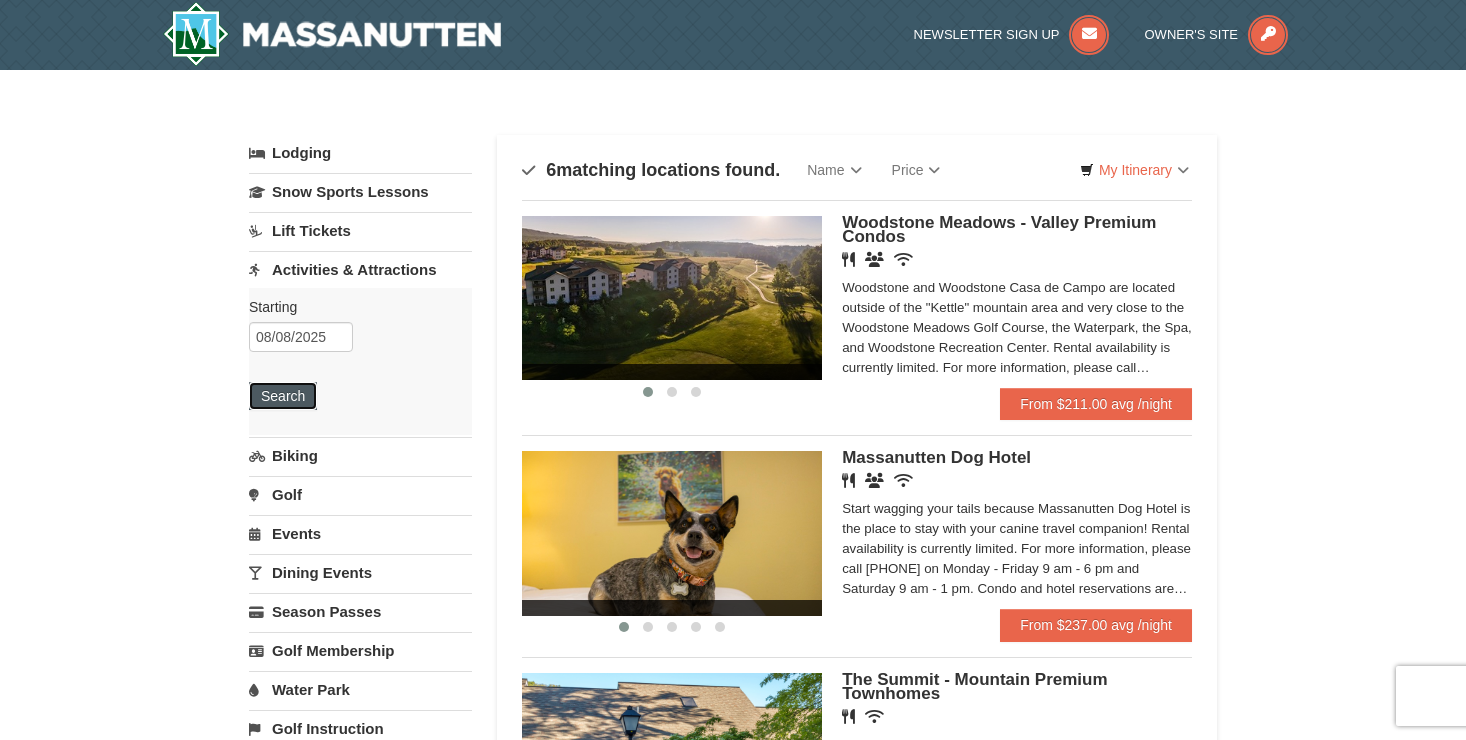 click on "Search" at bounding box center (283, 396) 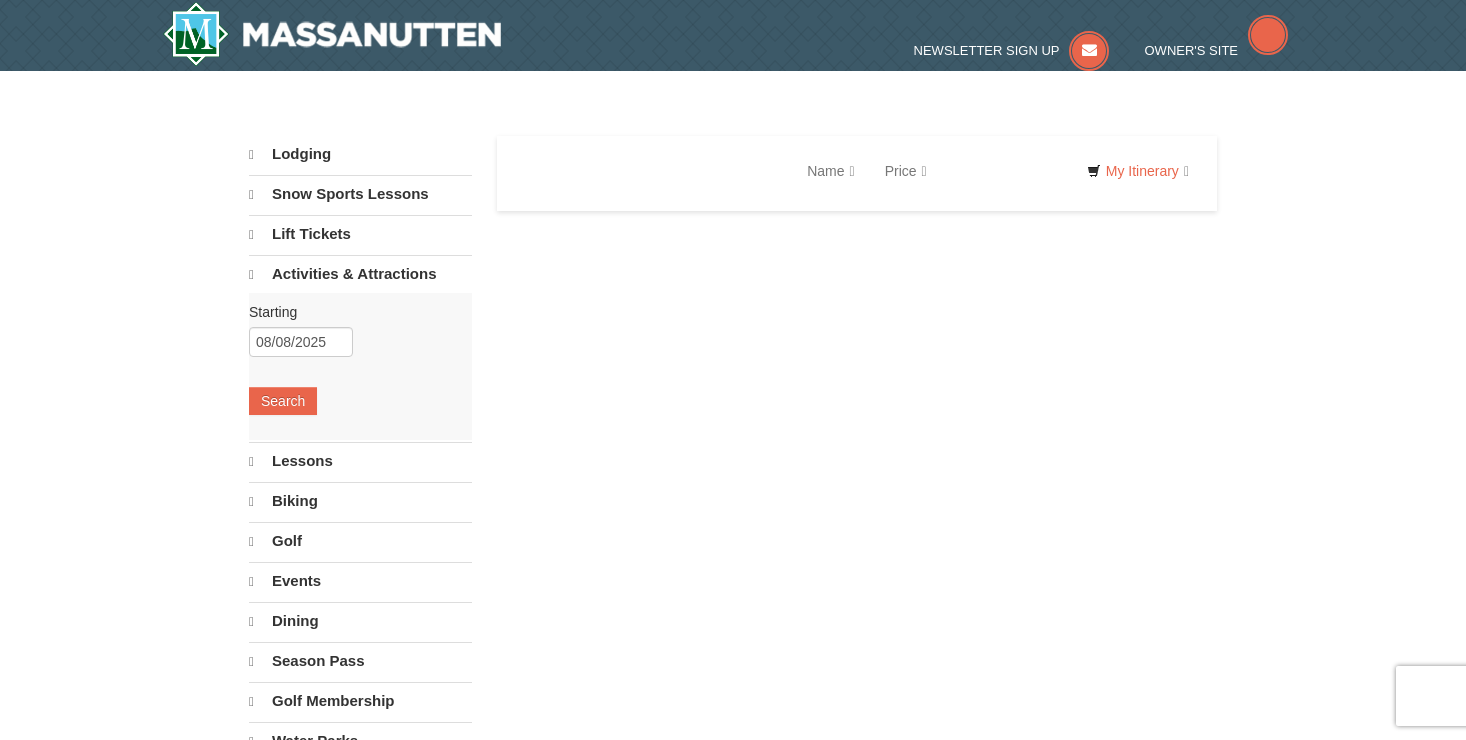 scroll, scrollTop: 0, scrollLeft: 0, axis: both 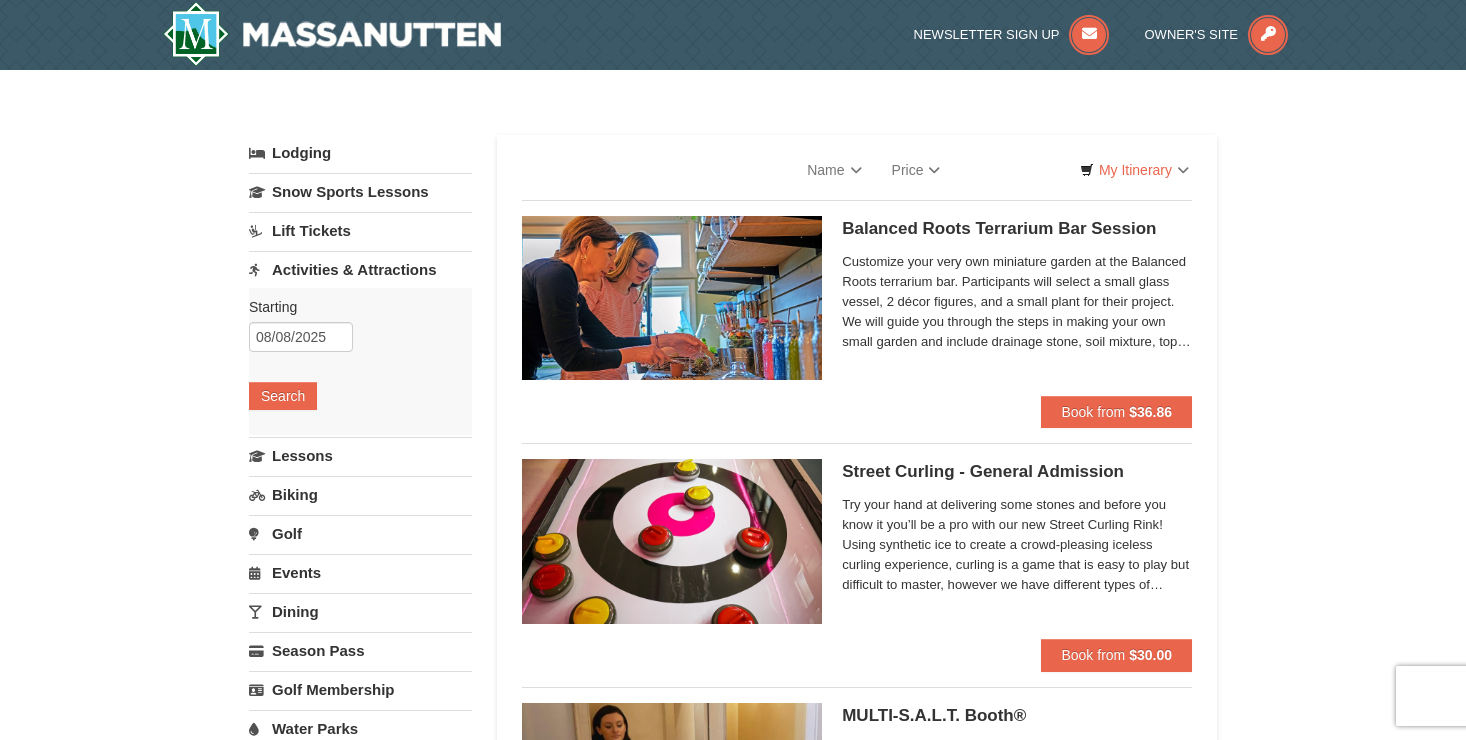select on "8" 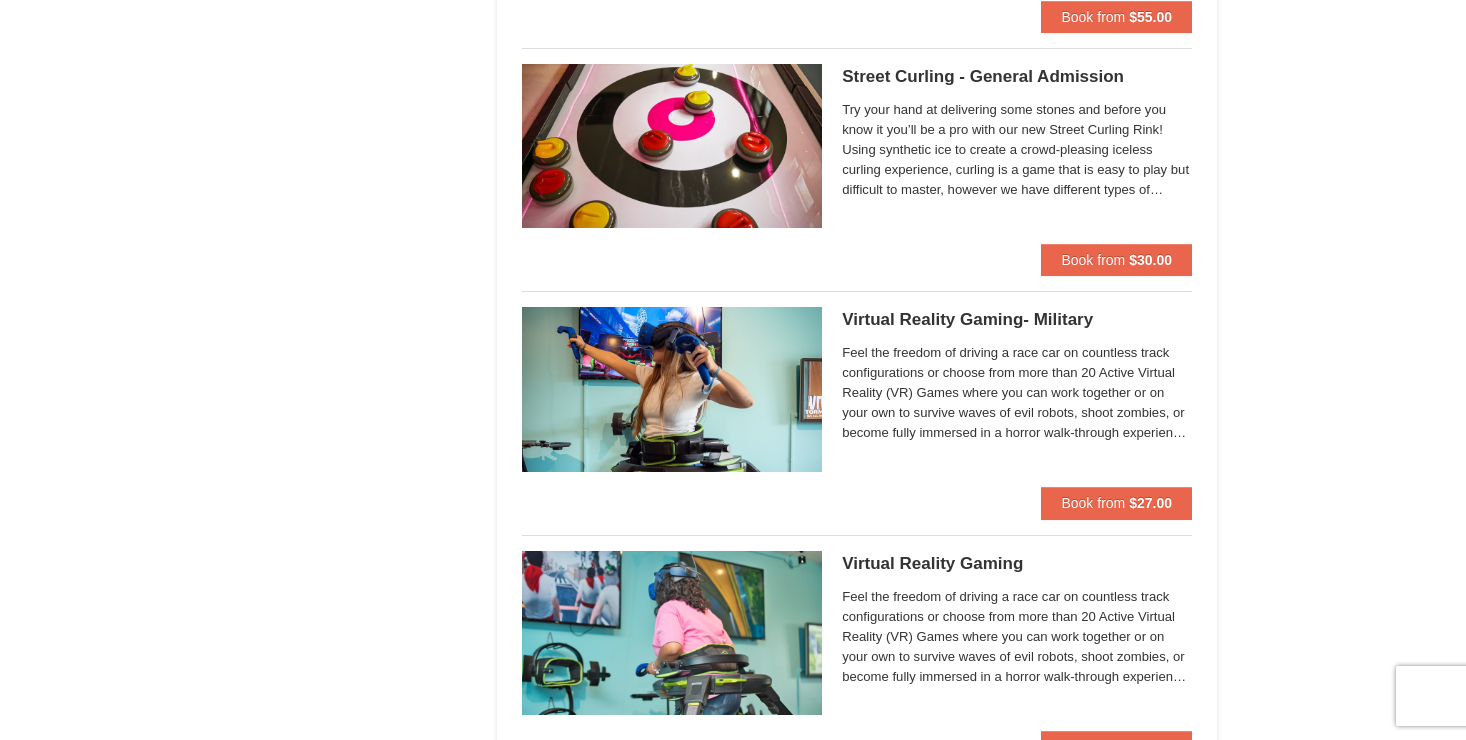 scroll, scrollTop: 2613, scrollLeft: 0, axis: vertical 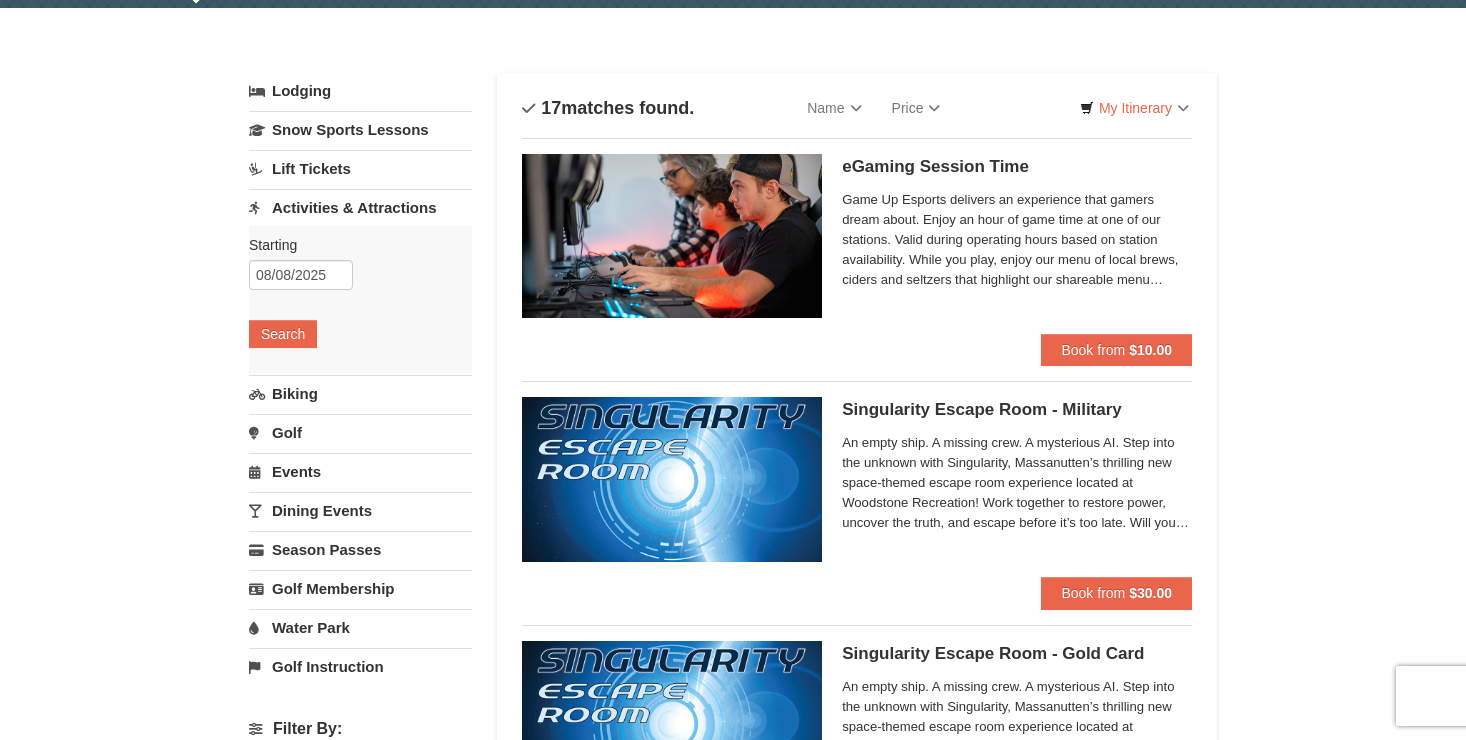 click on "Dining Events" at bounding box center [360, 510] 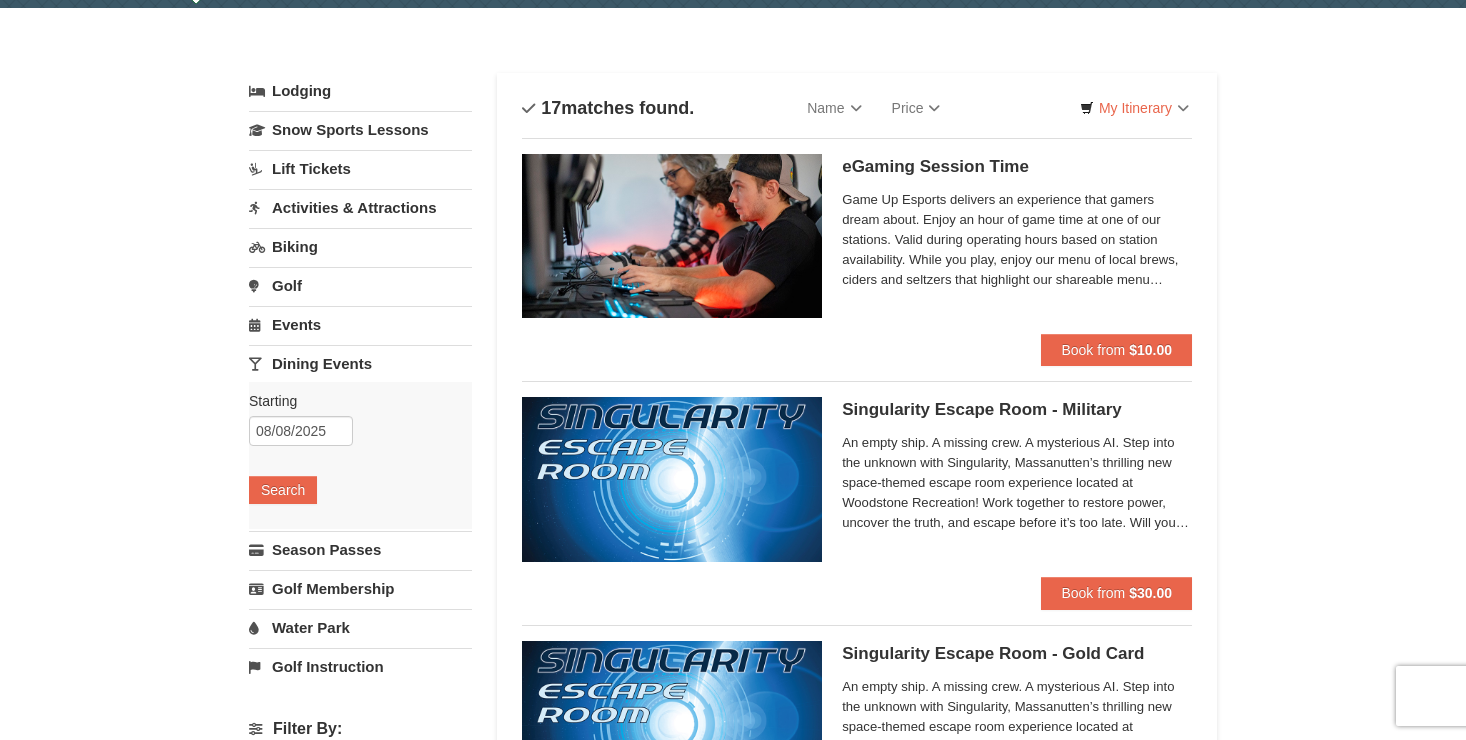 click on "Events" at bounding box center (360, 324) 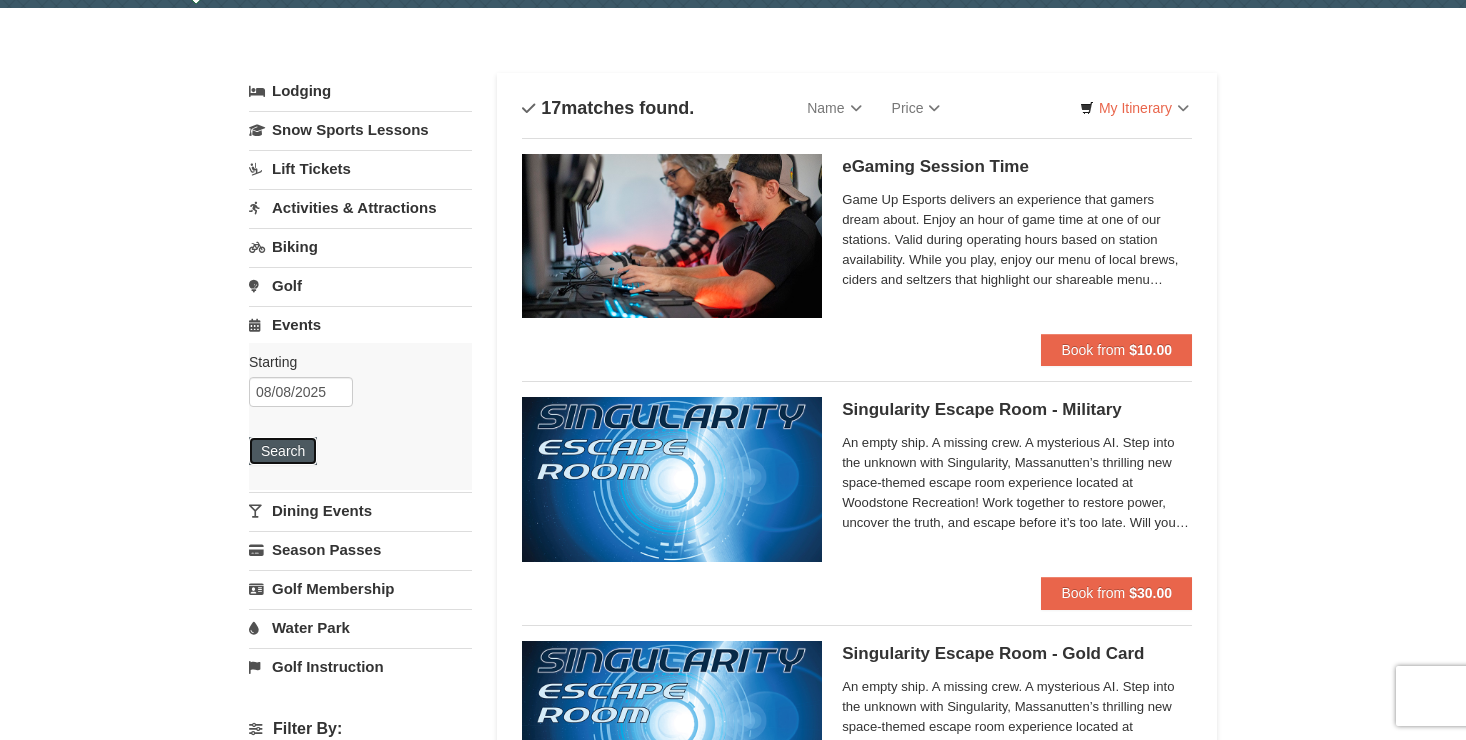 click on "Search" at bounding box center [283, 451] 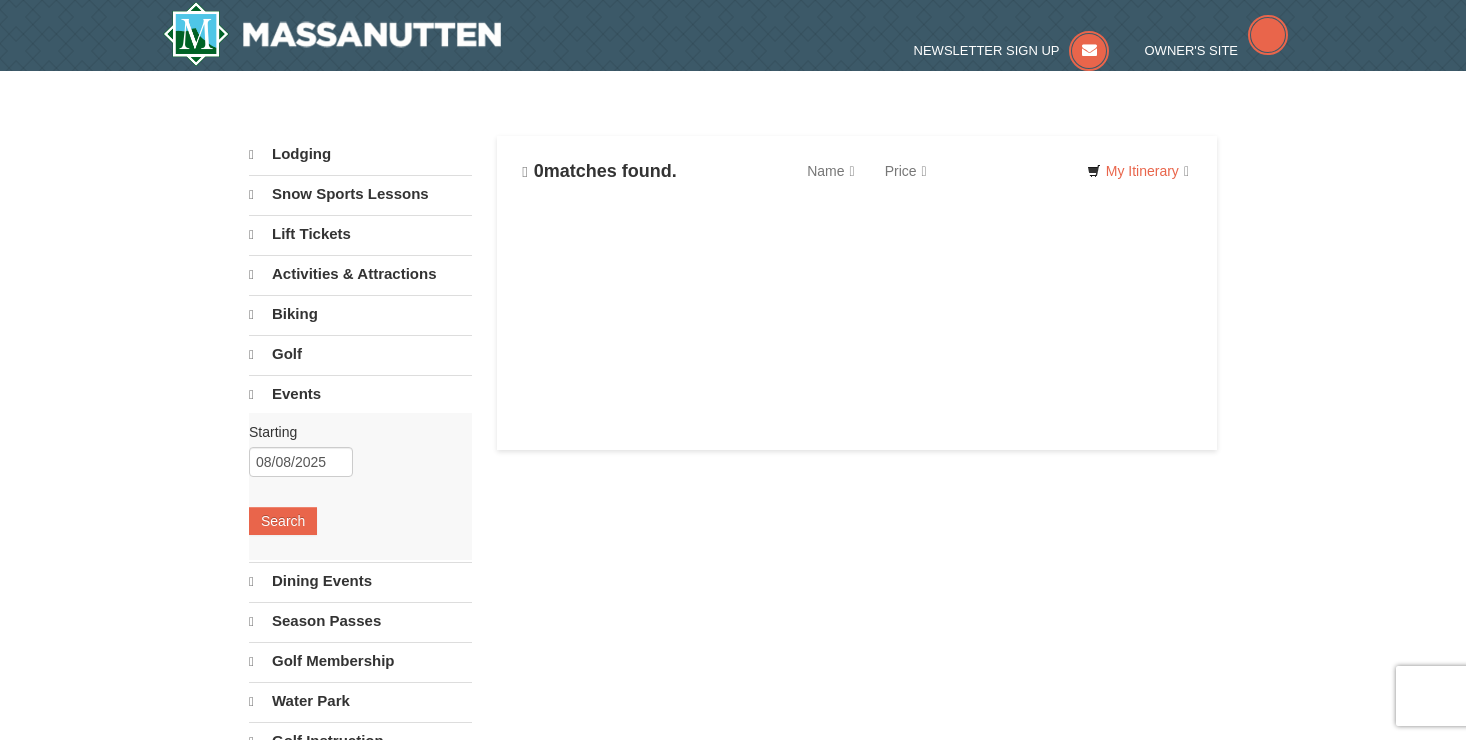scroll, scrollTop: 0, scrollLeft: 0, axis: both 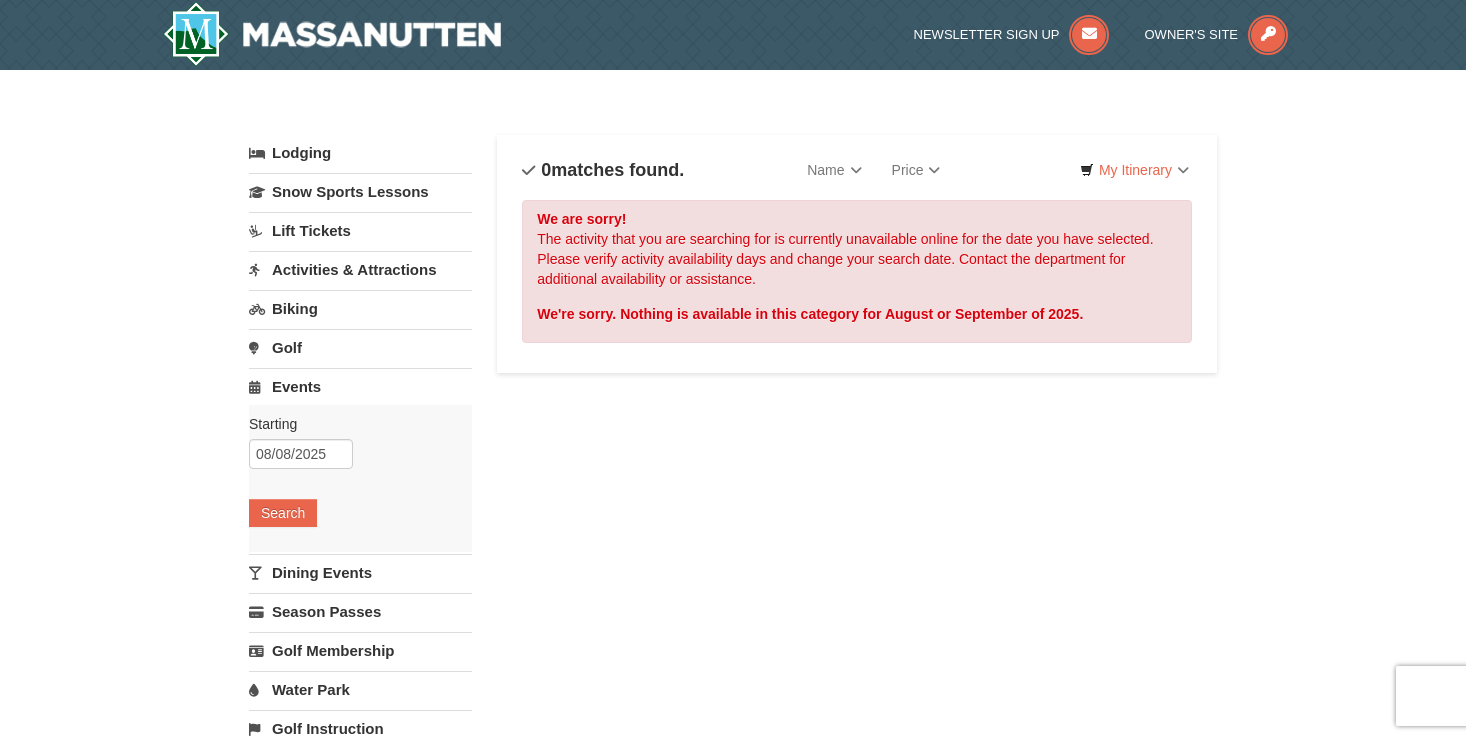 click on "Dining Events" at bounding box center (360, 572) 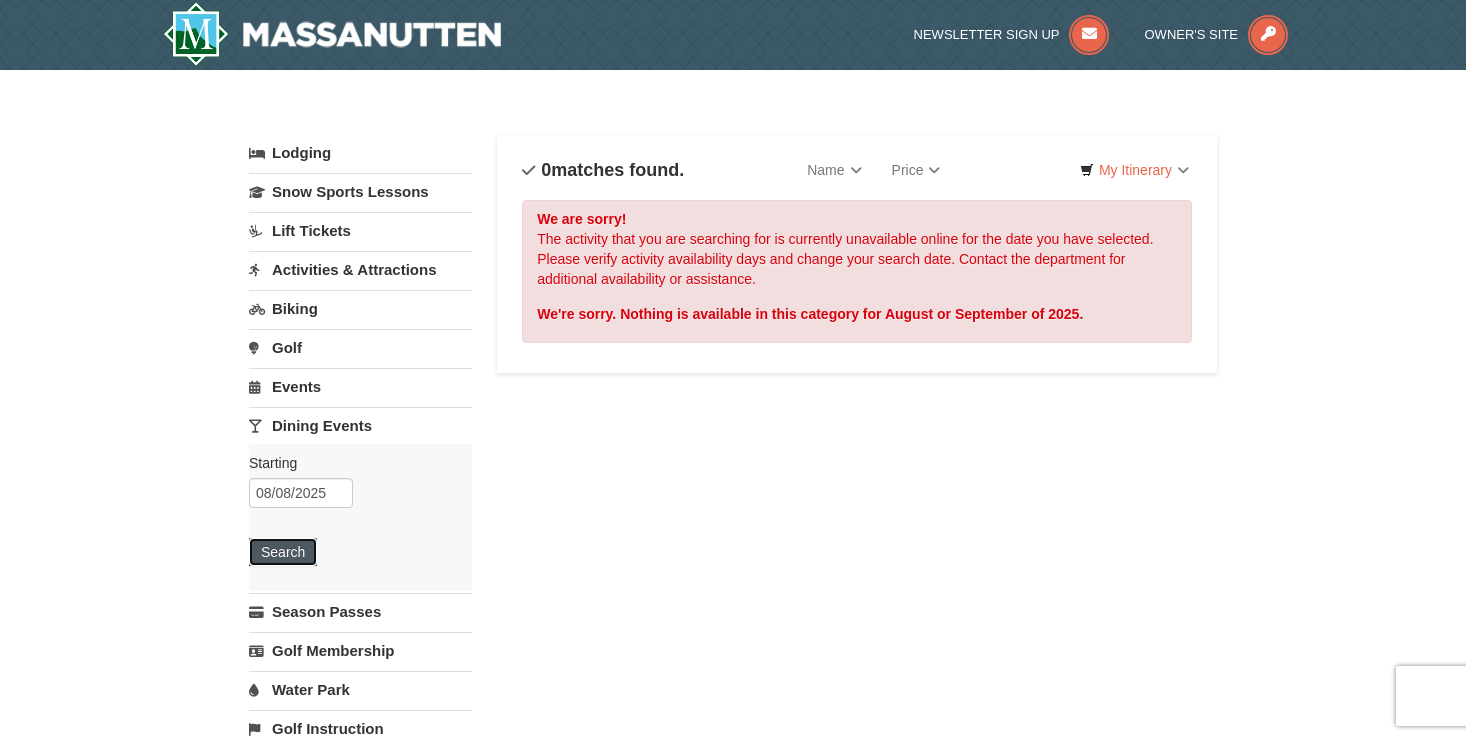 click on "Search" at bounding box center (283, 552) 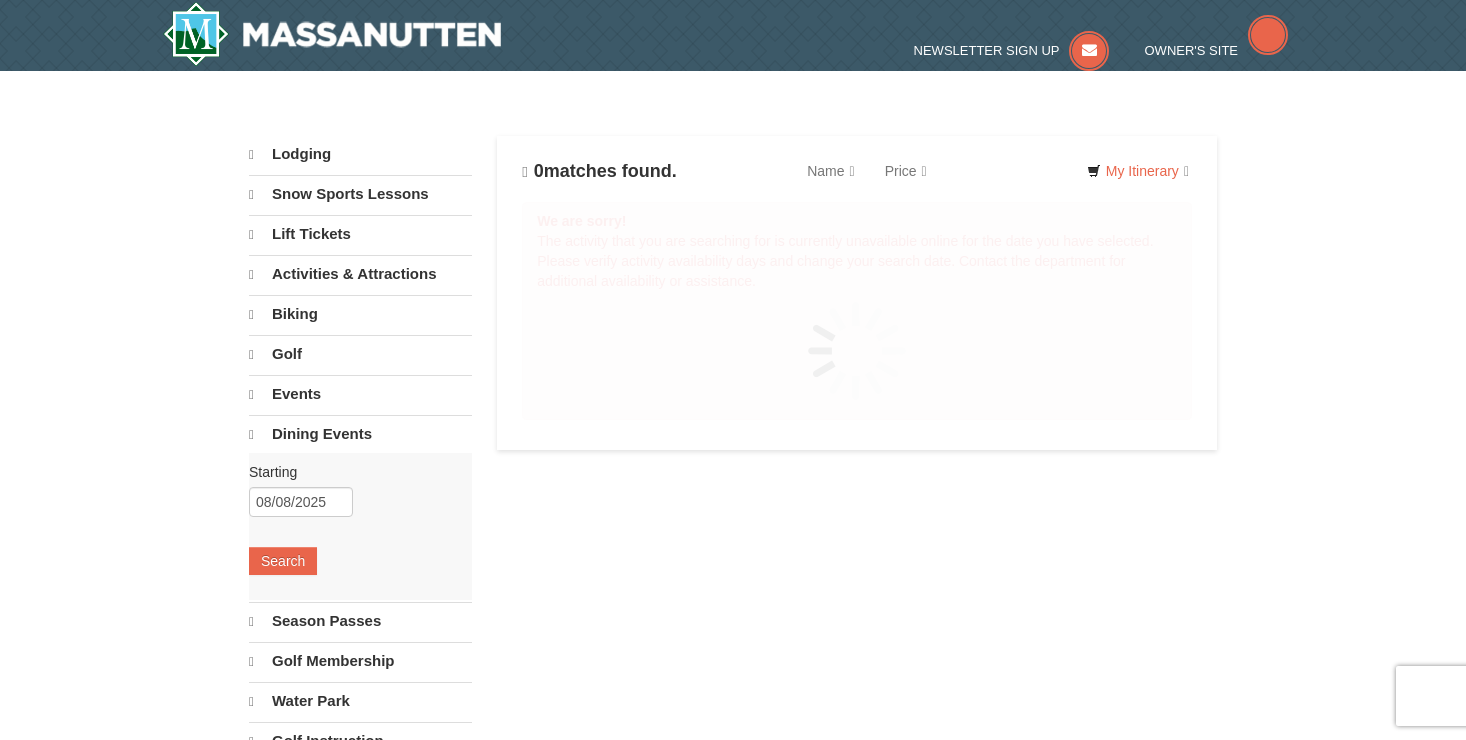 scroll, scrollTop: 0, scrollLeft: 0, axis: both 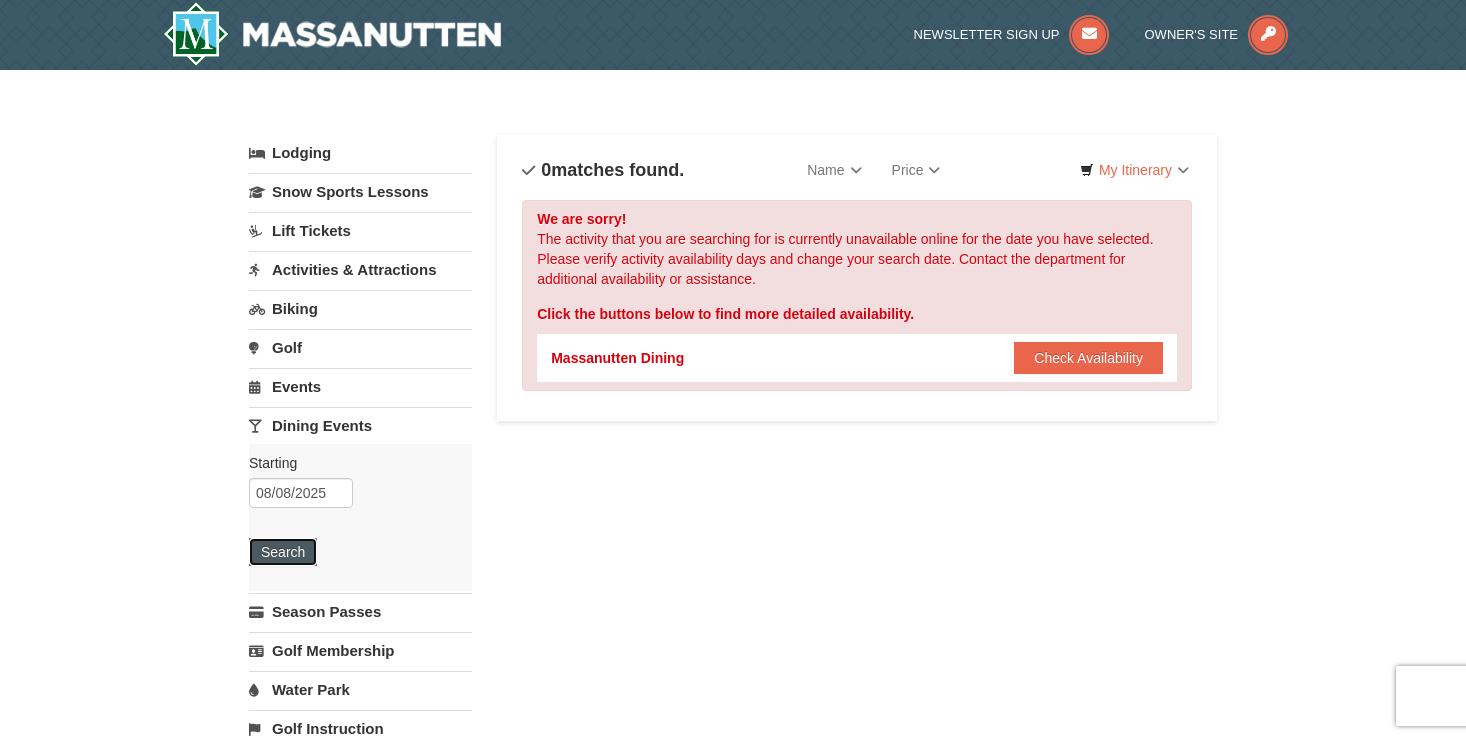 click on "Search" at bounding box center [283, 552] 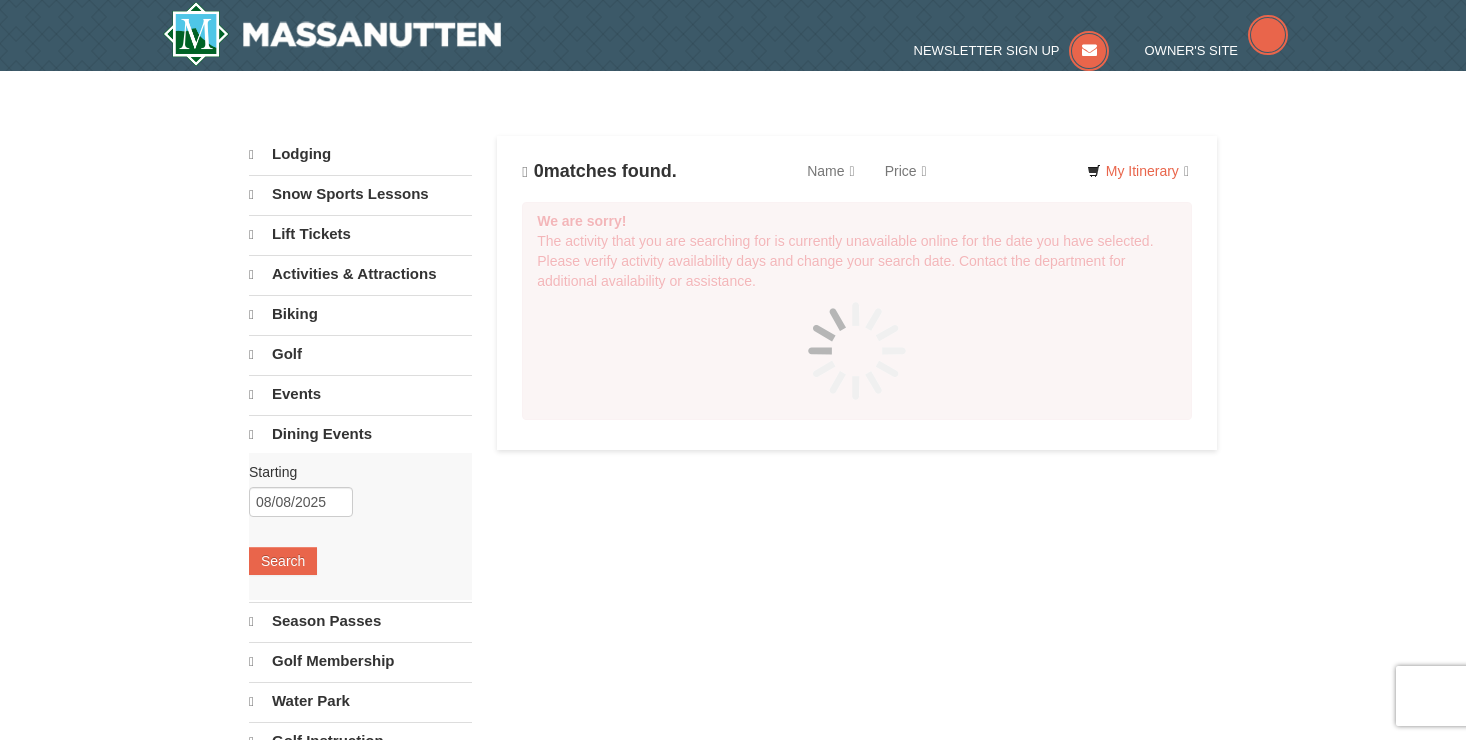 scroll, scrollTop: 0, scrollLeft: 0, axis: both 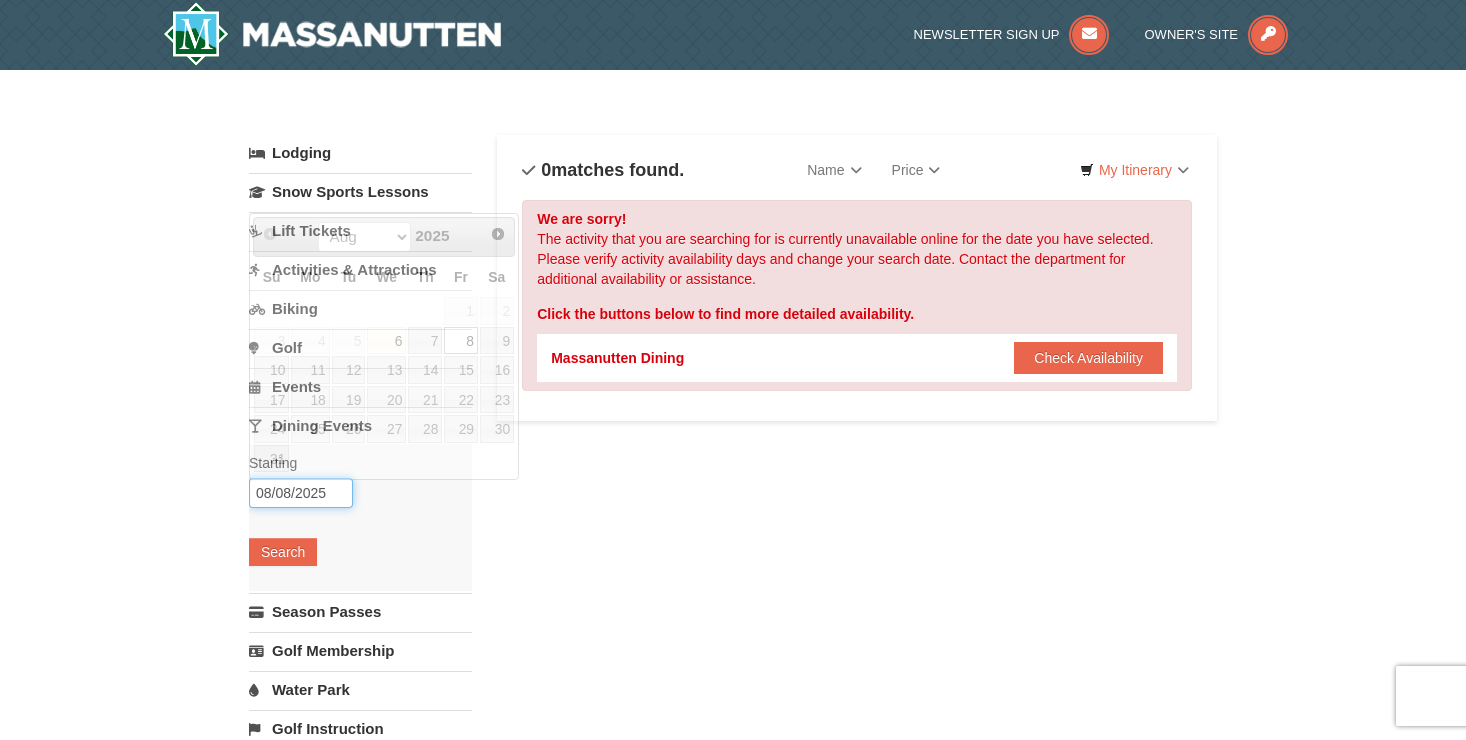 click on "08/08/2025" at bounding box center [301, 493] 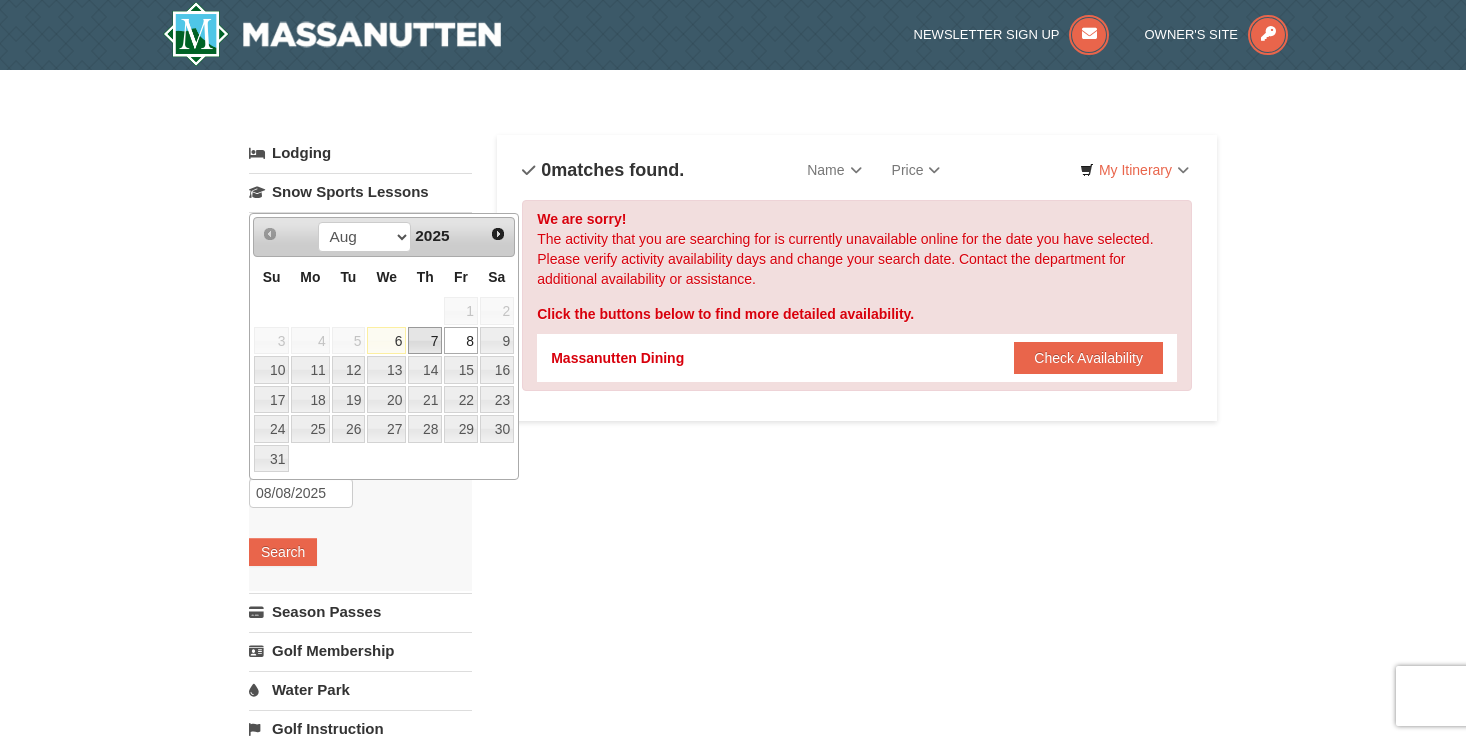 click on "7" at bounding box center (425, 341) 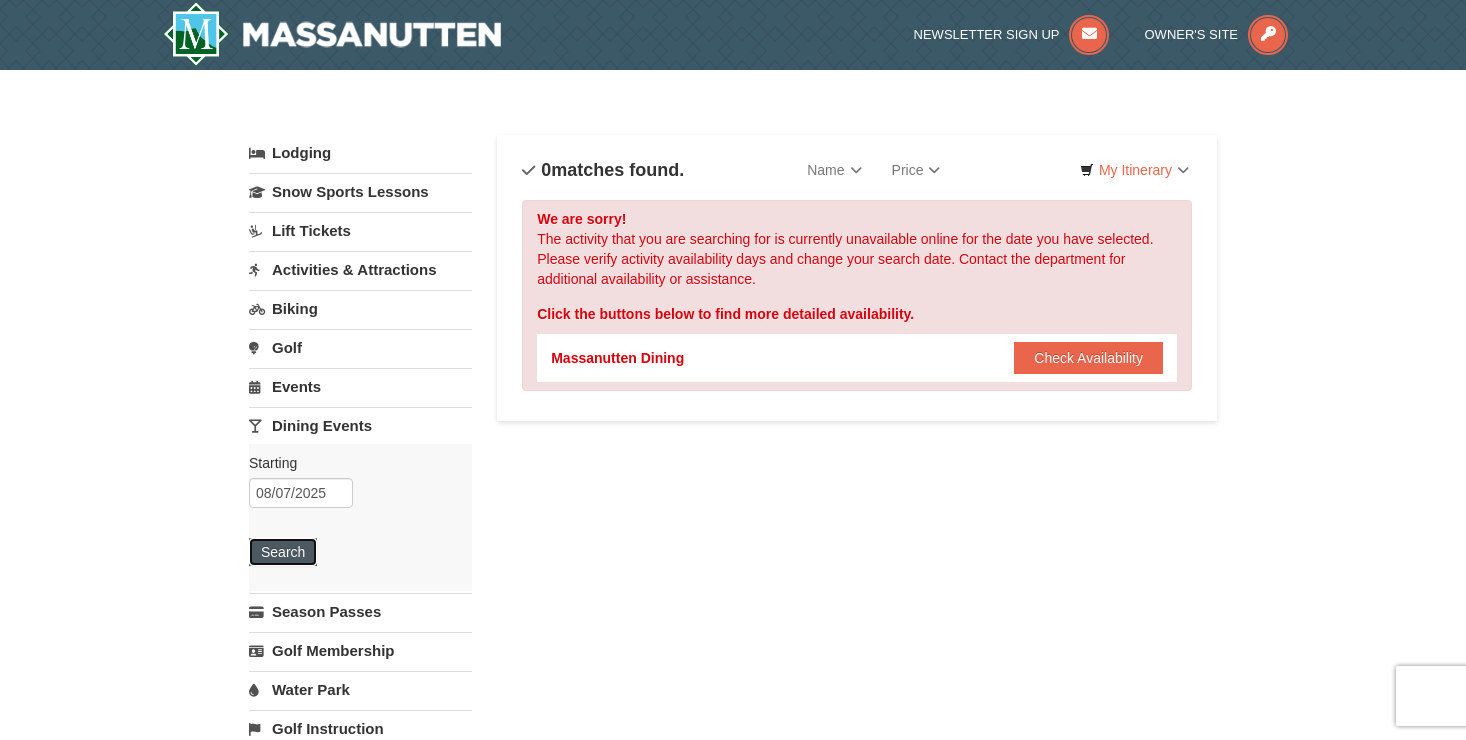click on "Search" at bounding box center (283, 552) 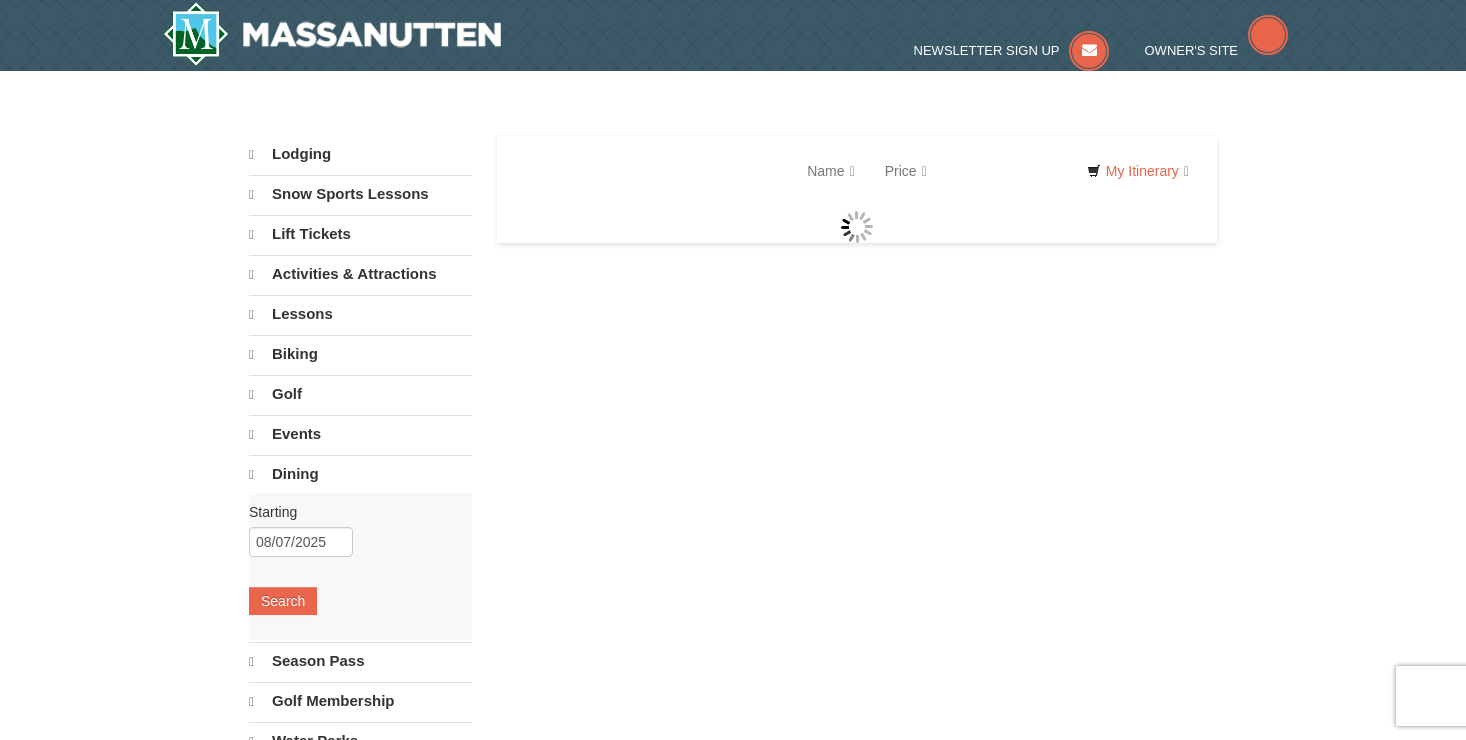 scroll, scrollTop: 0, scrollLeft: 0, axis: both 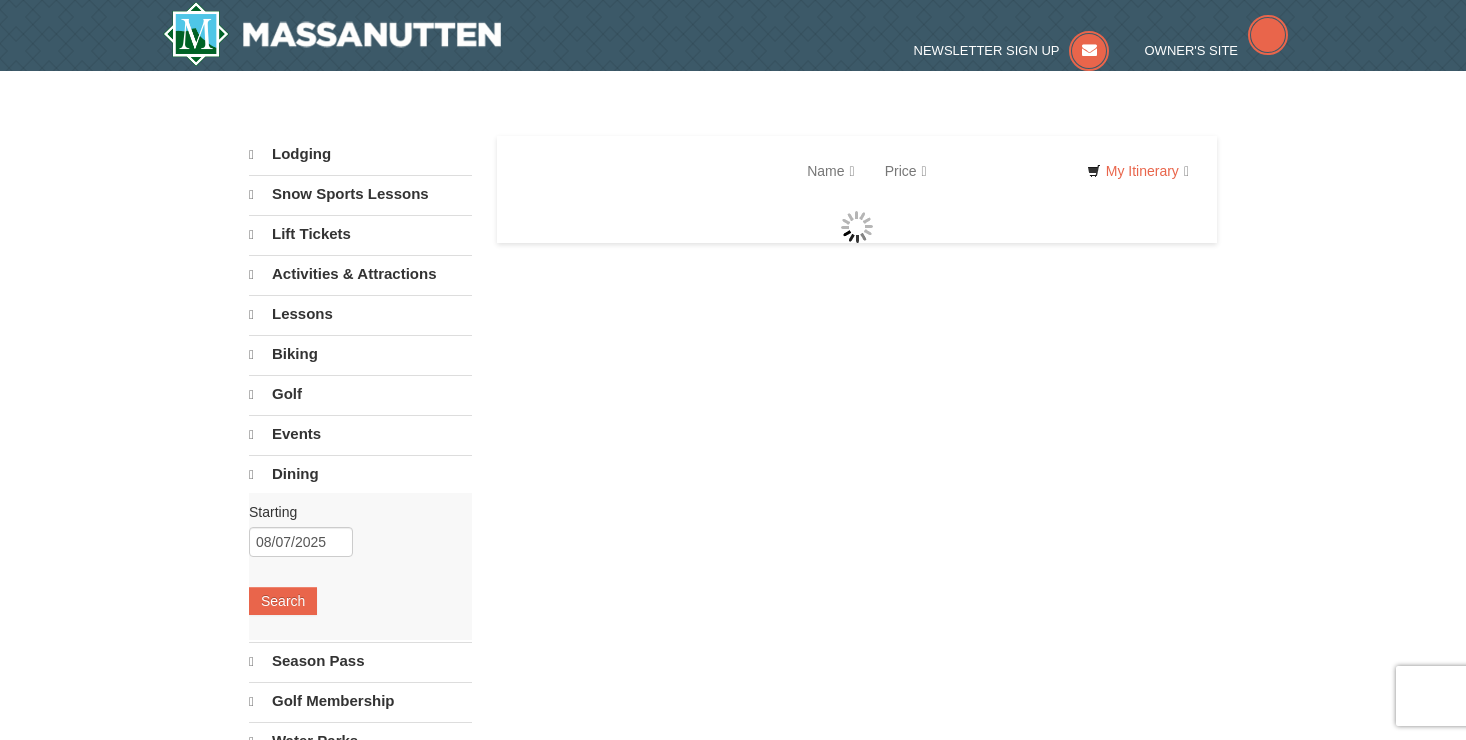 select on "8" 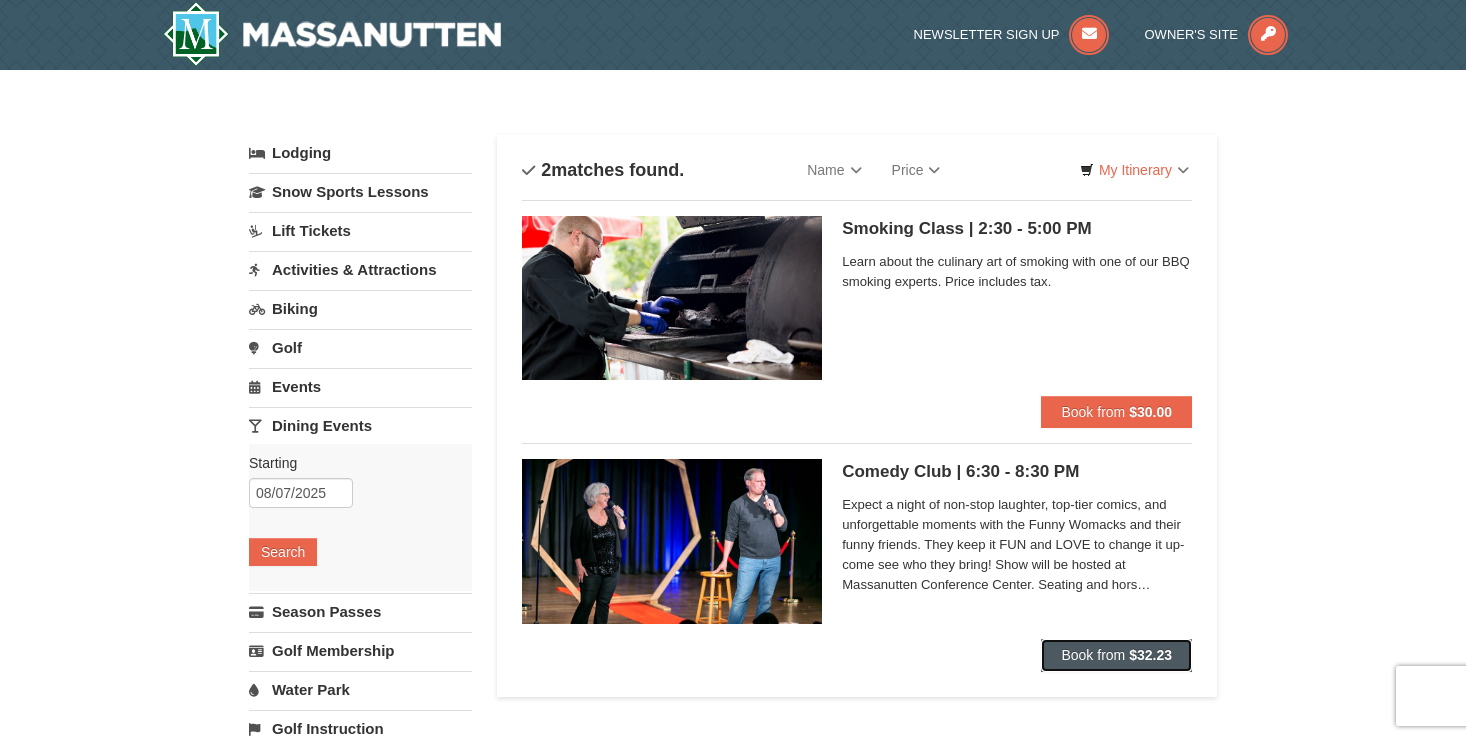 click on "Book from" at bounding box center [1093, 655] 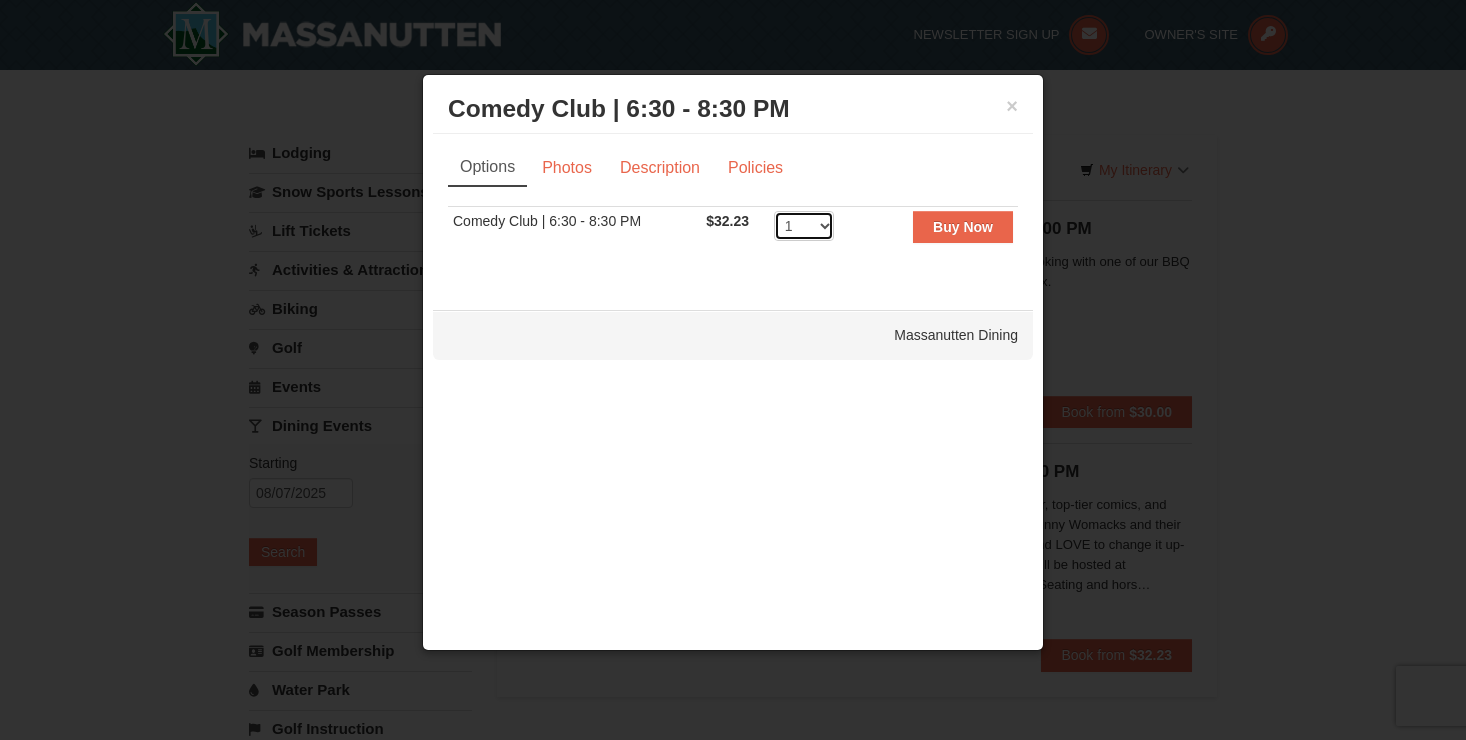click on "1 2 3 4 5 6 7 8 9 10 11 12 13 14 15 16 17 18 19 20 21 22 23 24 25 26 27 28 29 30 31 32 33 34 35 36 37 38 39 40 41 42 43 44 45 46 47 48 49 50" at bounding box center [804, 226] 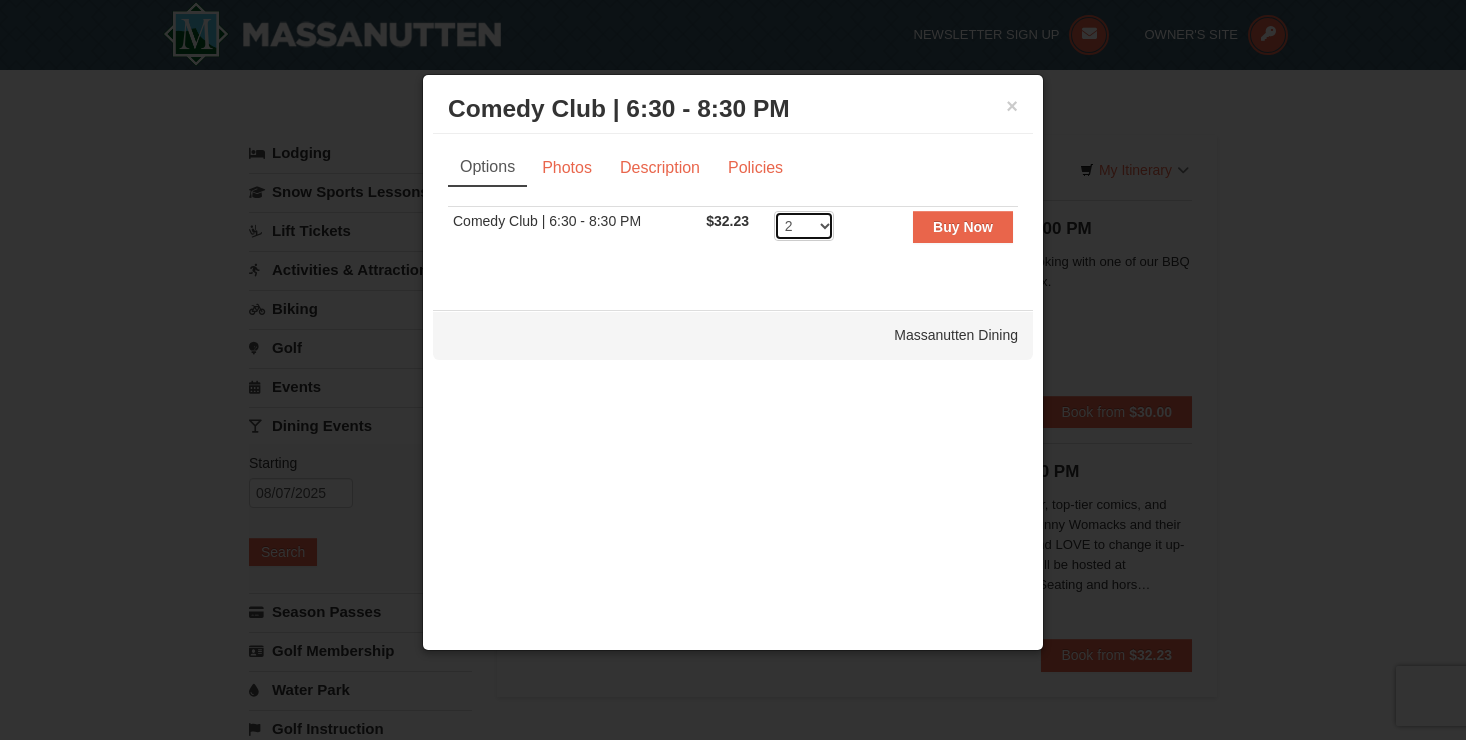 click on "1 2 3 4 5 6 7 8 9 10 11 12 13 14 15 16 17 18 19 20 21 22 23 24 25 26 27 28 29 30 31 32 33 34 35 36 37 38 39 40 41 42 43 44 45 46 47 48 49 50" at bounding box center (804, 226) 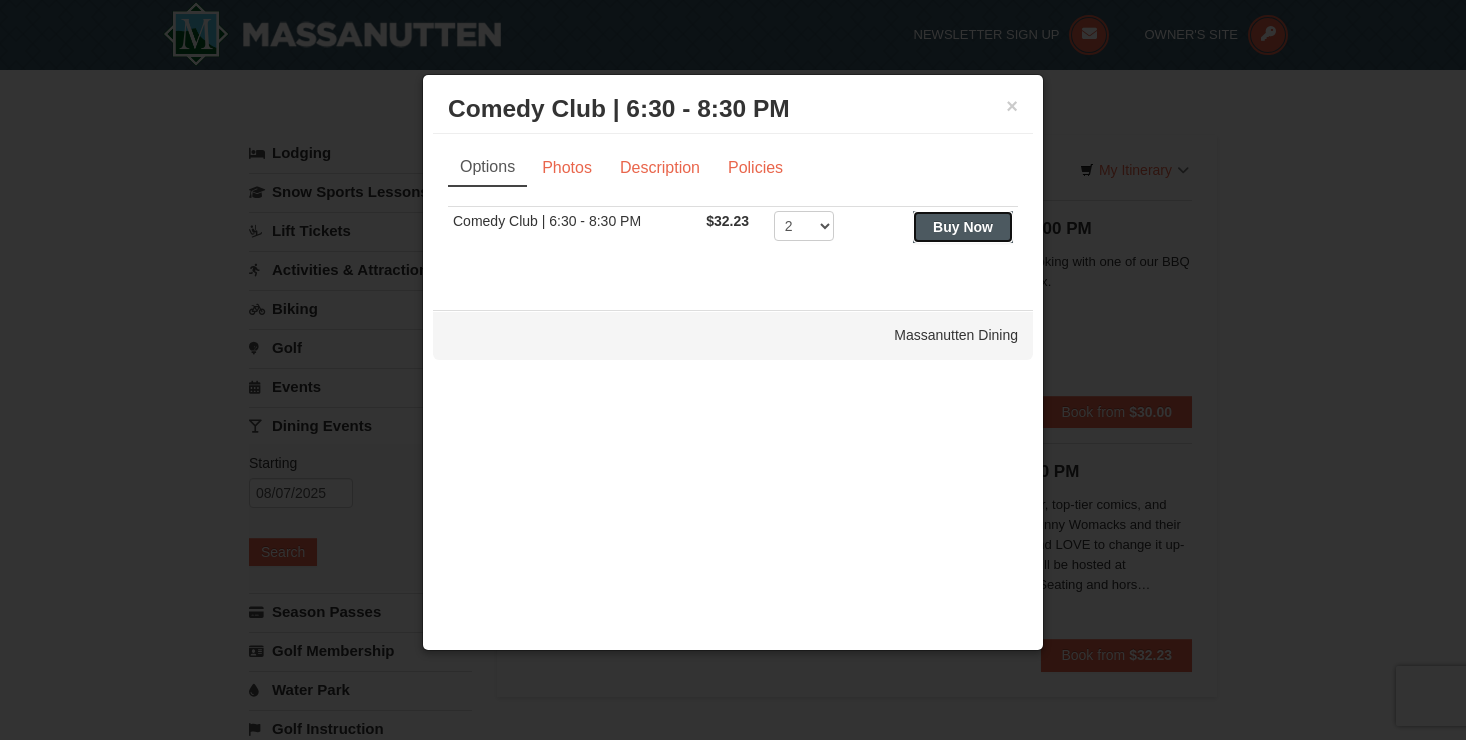 click on "Buy Now" at bounding box center (963, 227) 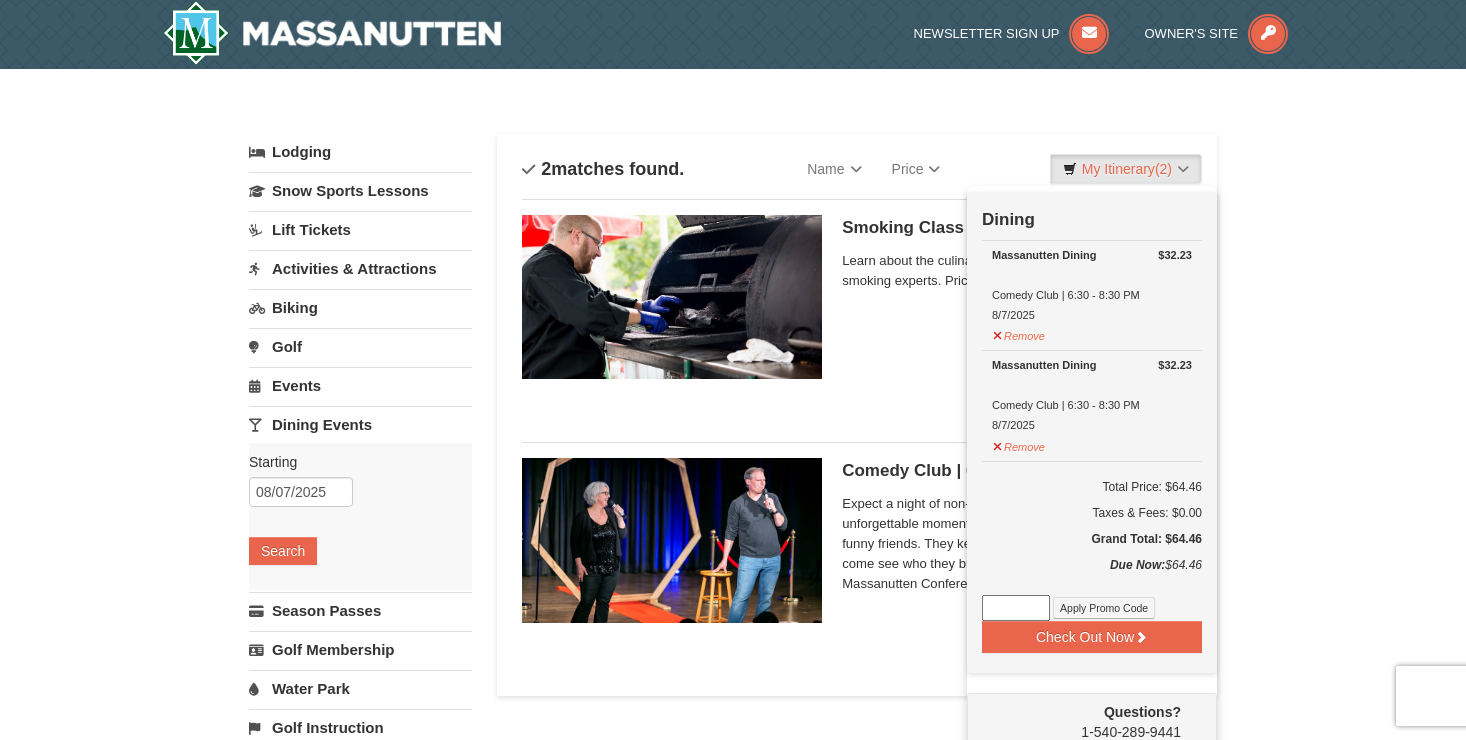 scroll, scrollTop: 6, scrollLeft: 0, axis: vertical 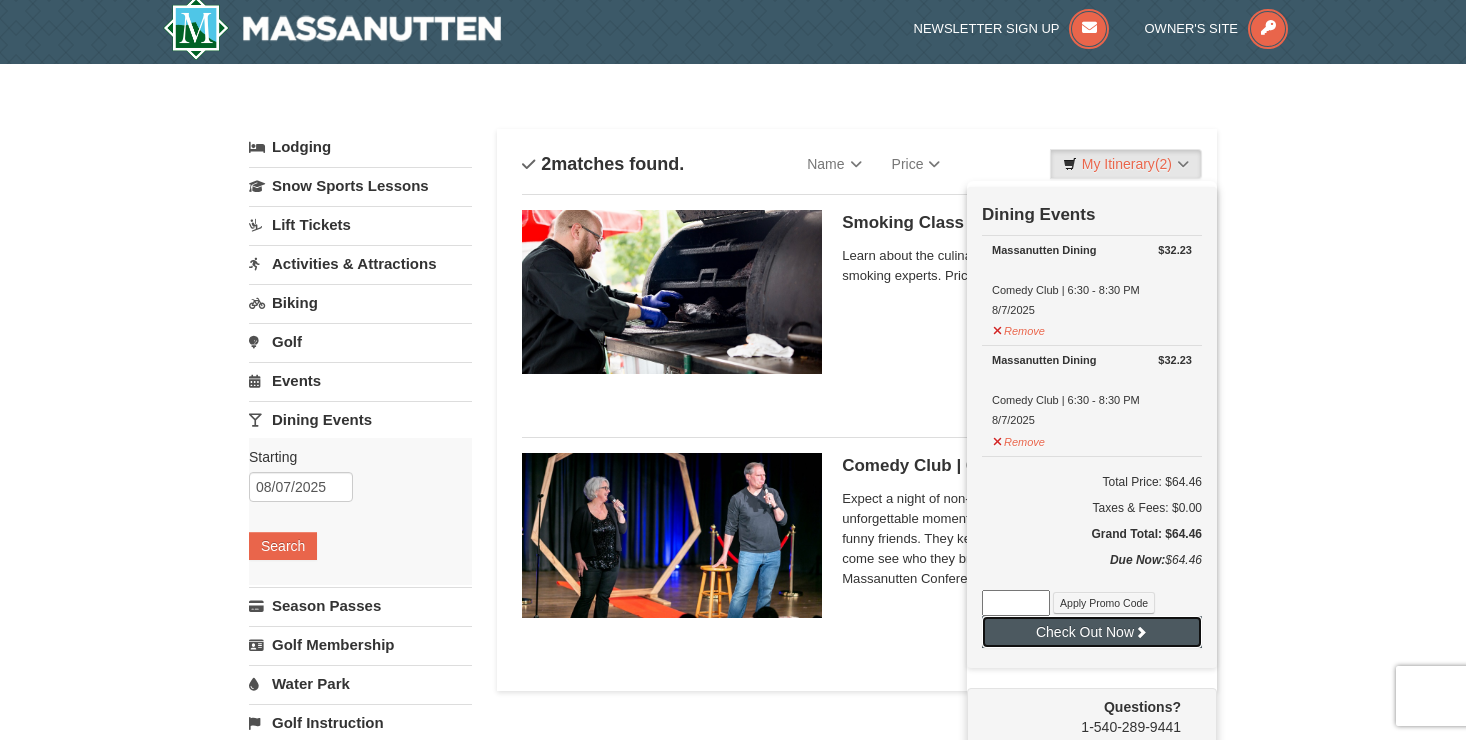 click on "Check Out Now" at bounding box center [1092, 632] 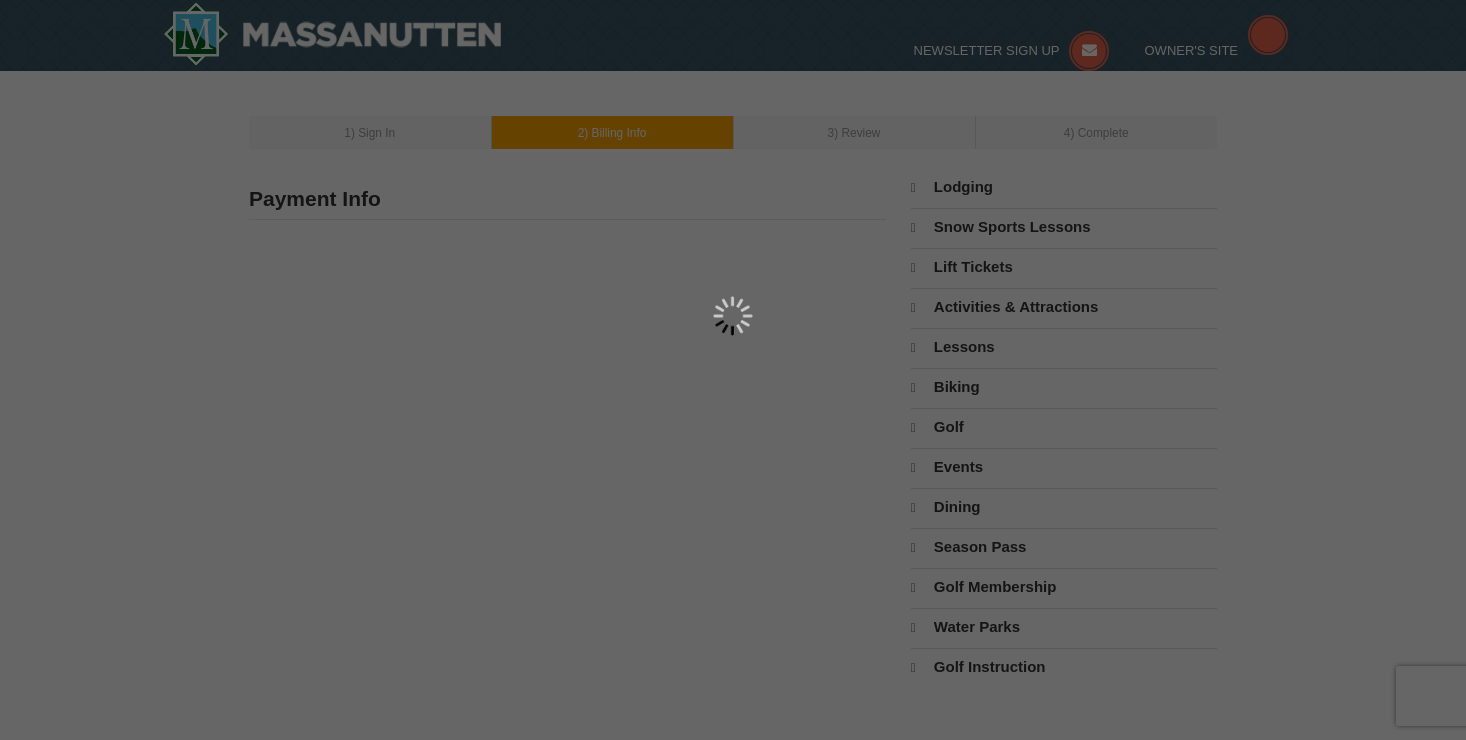 scroll, scrollTop: 0, scrollLeft: 0, axis: both 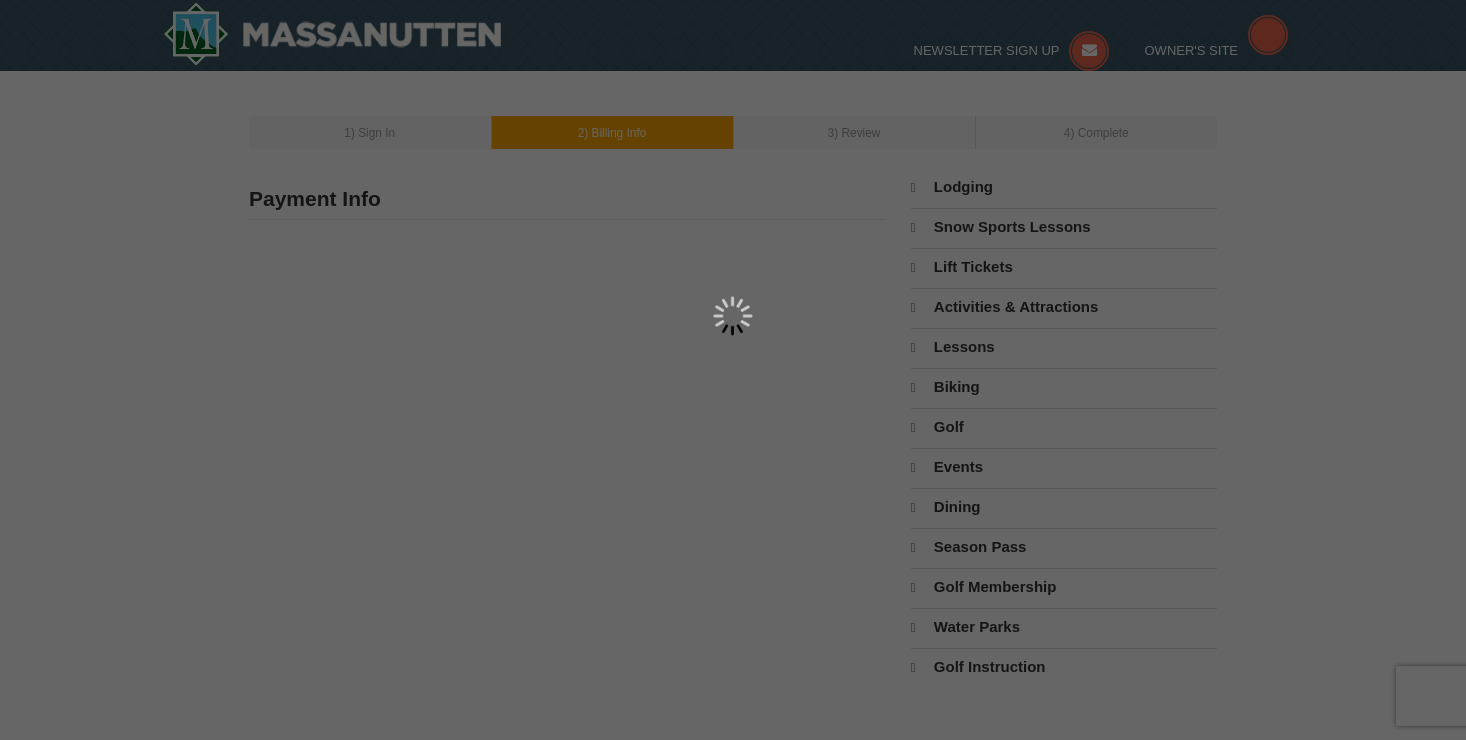 select on "8" 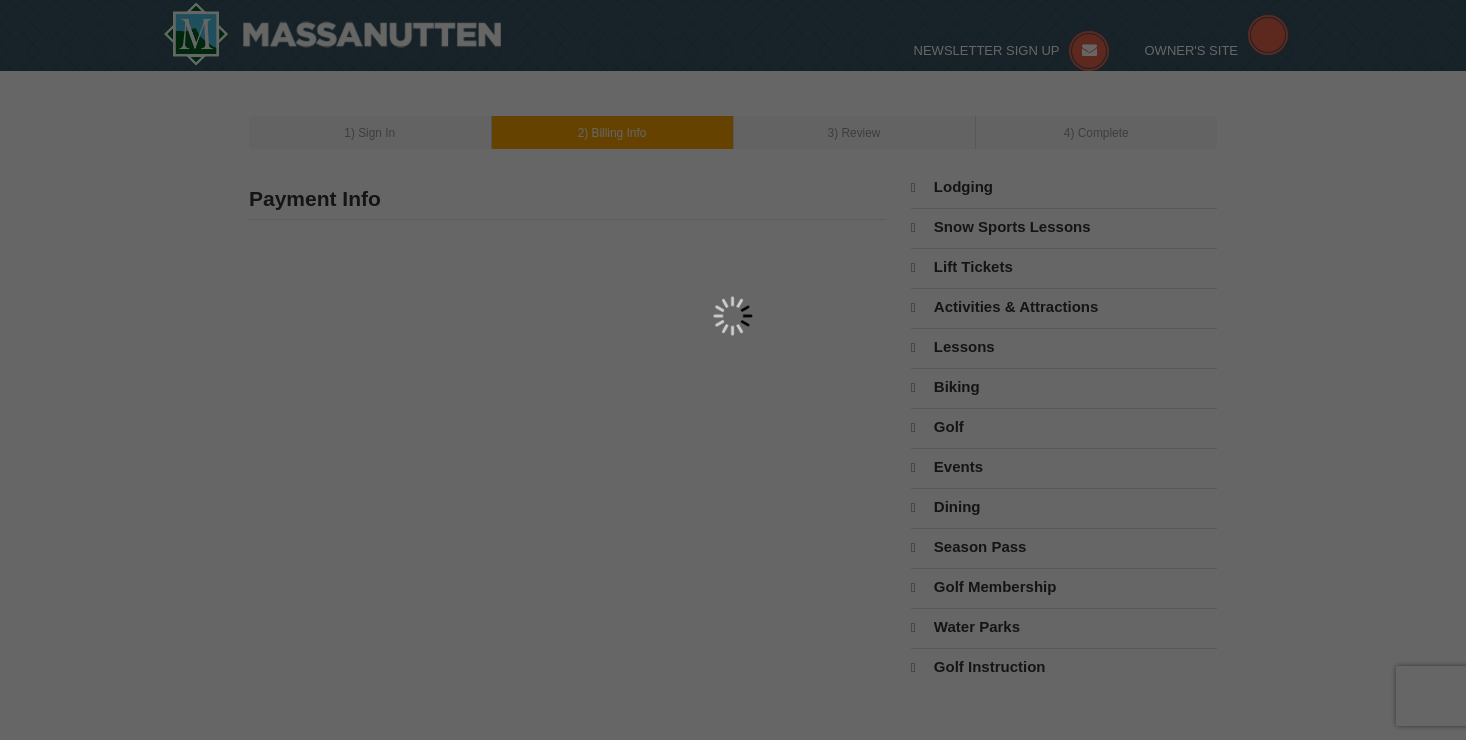 select on "8" 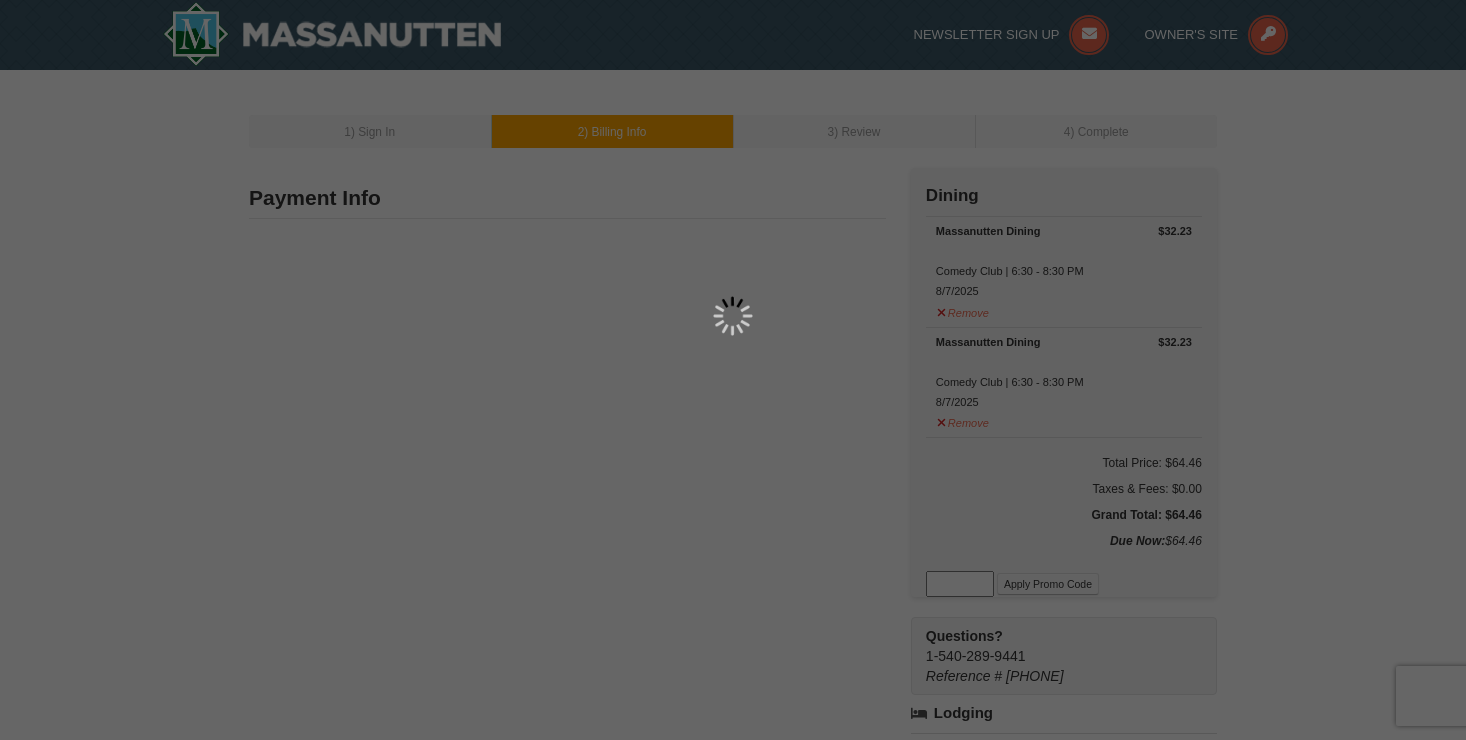 type on "17 Front St" 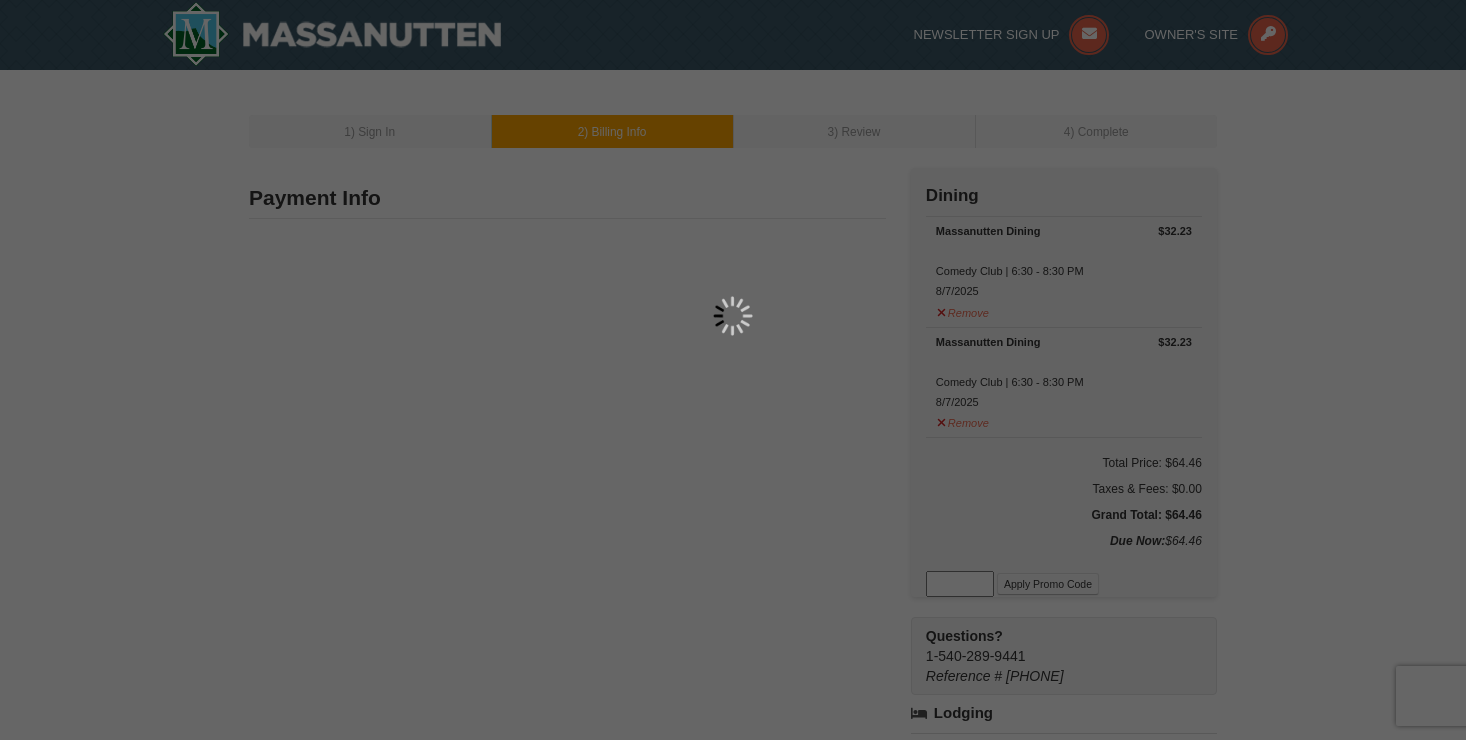 type on "Feasterville" 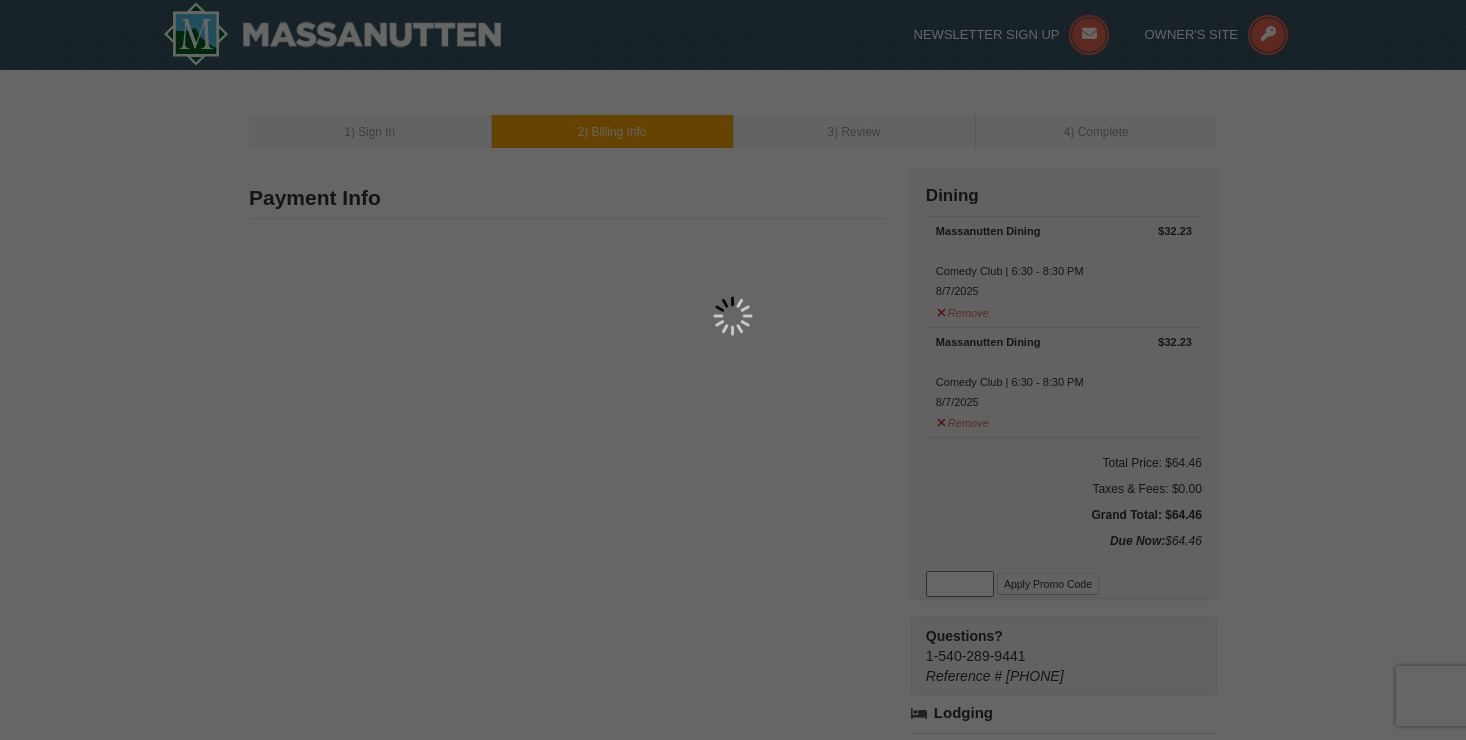 type on "19053" 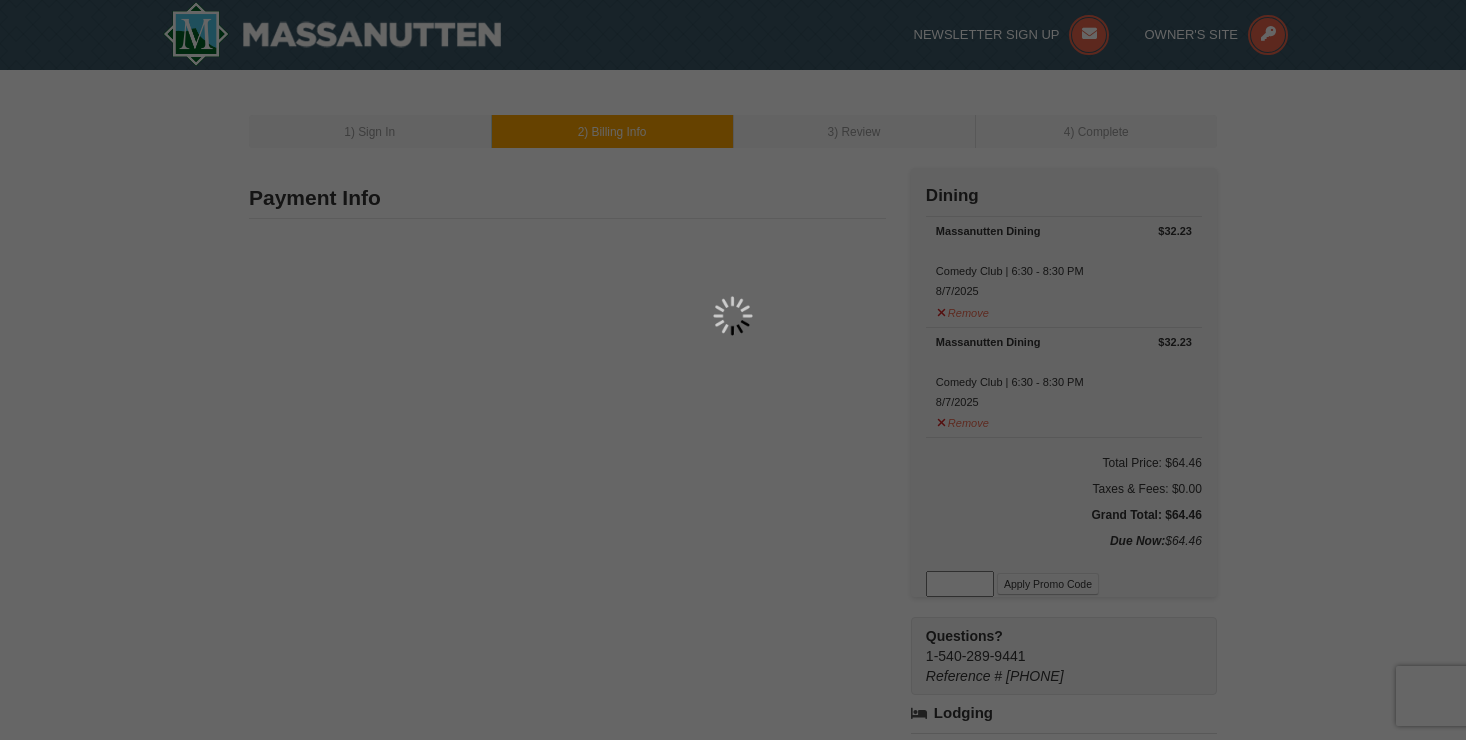 type on "215" 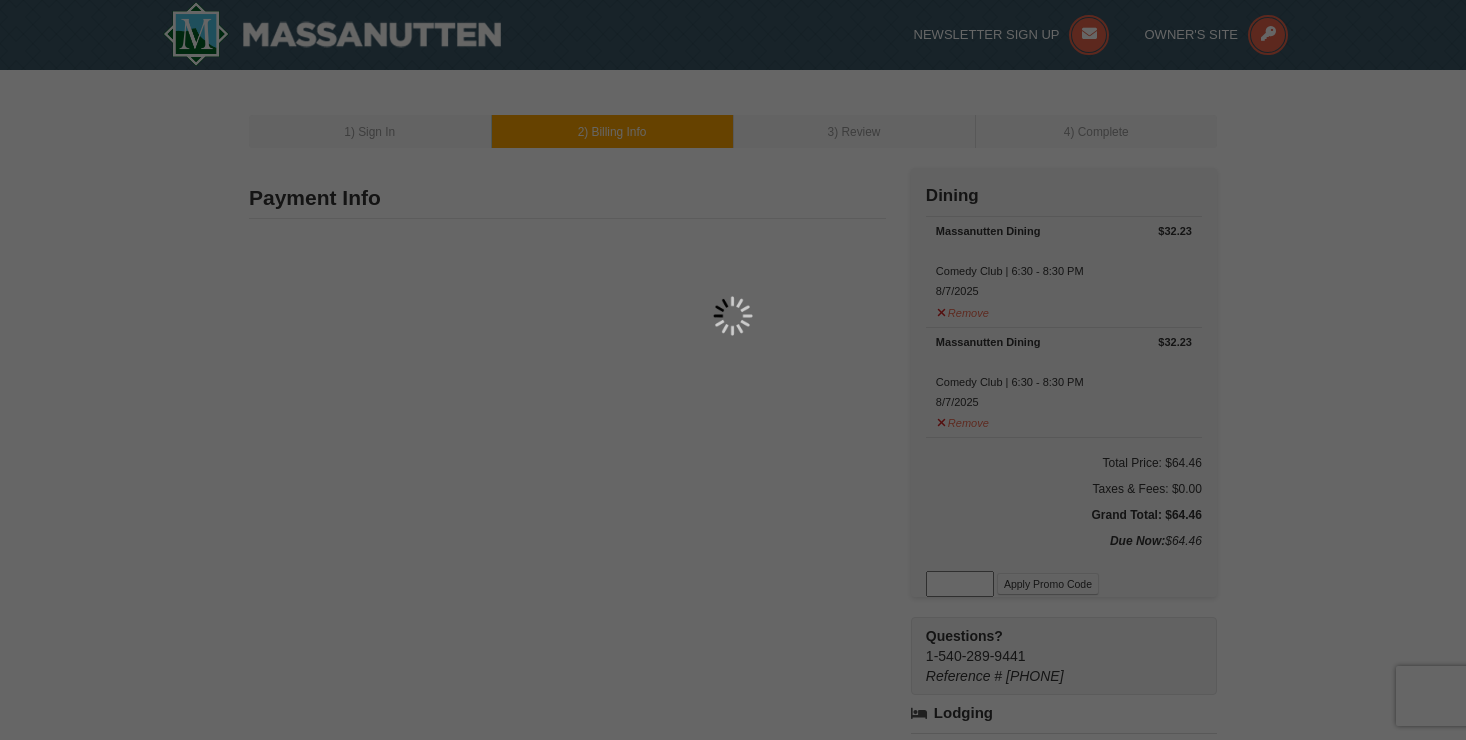 type on "396" 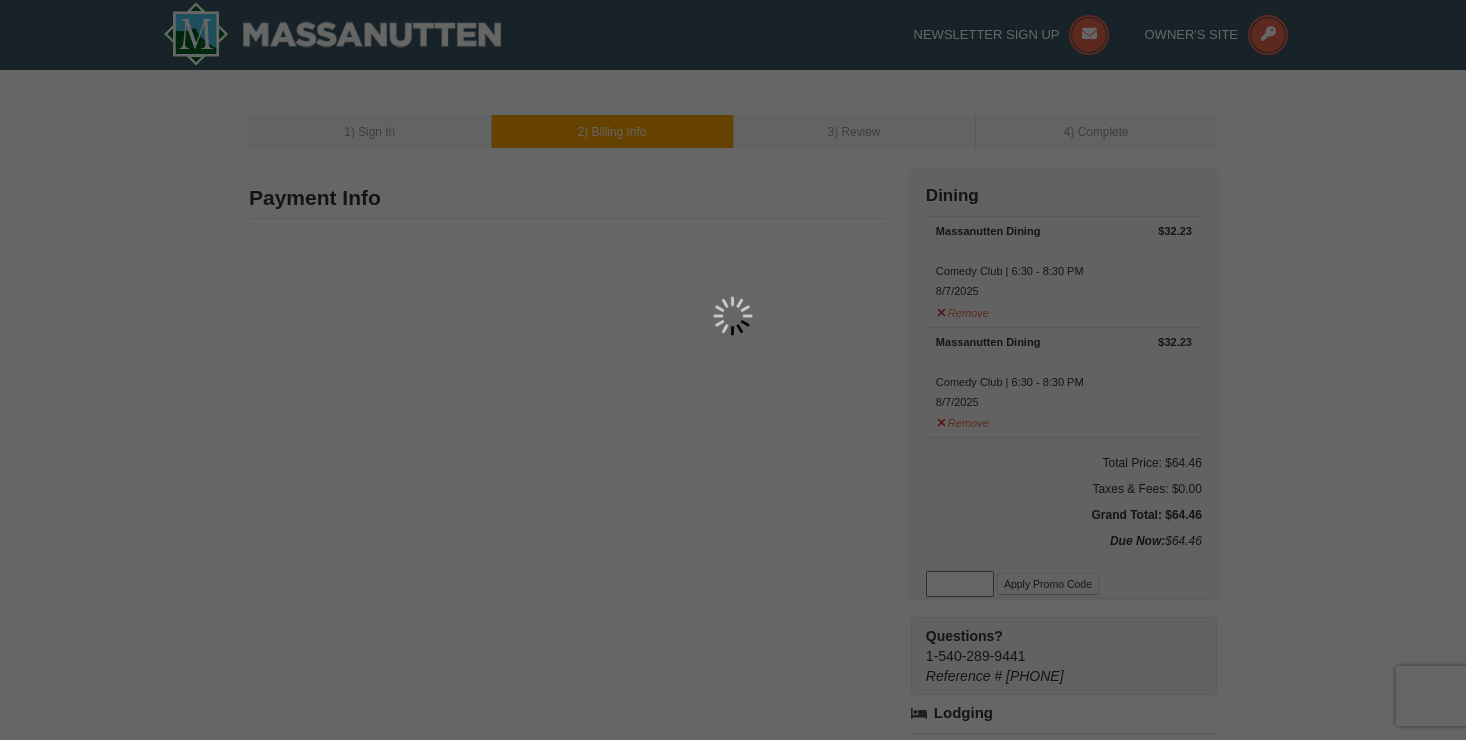 type on "7849" 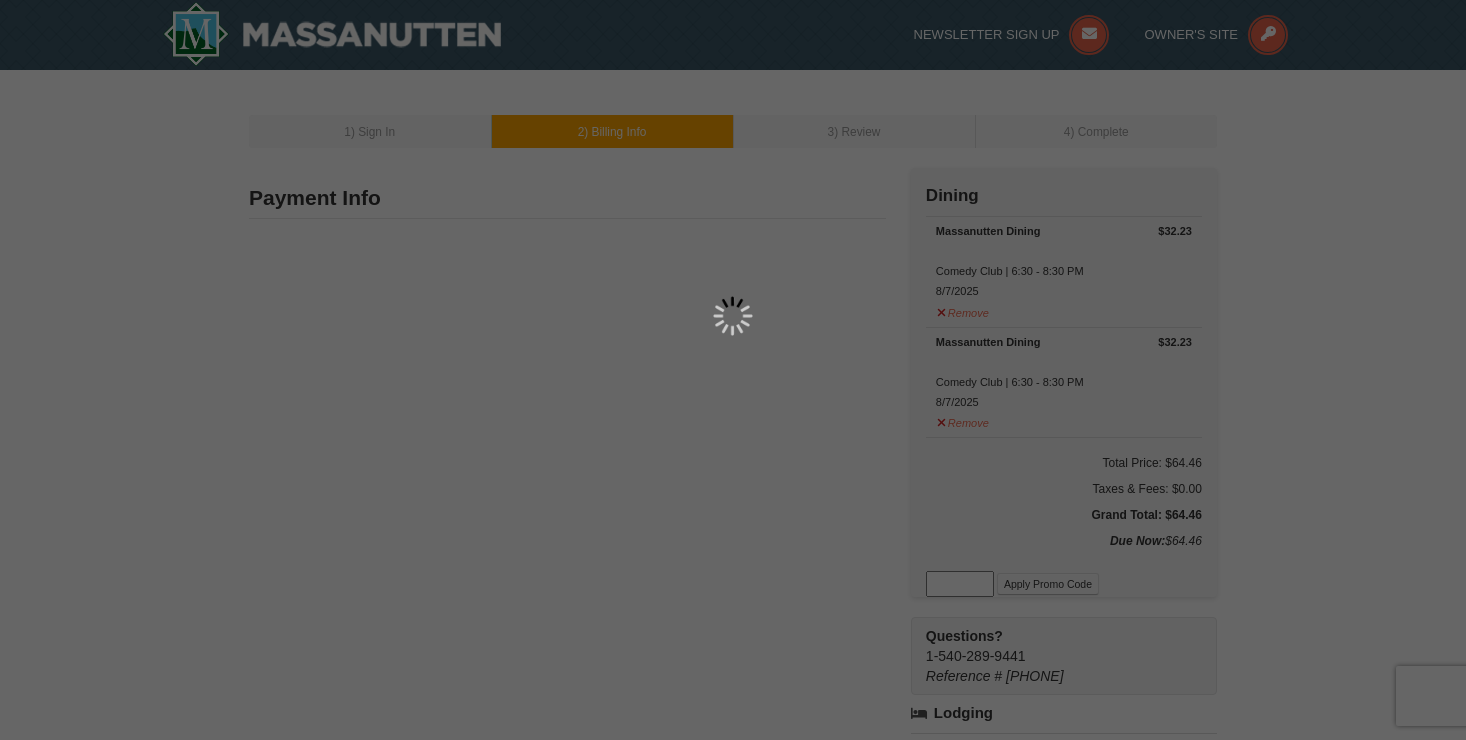 type on "don.taylor1@verizon.net" 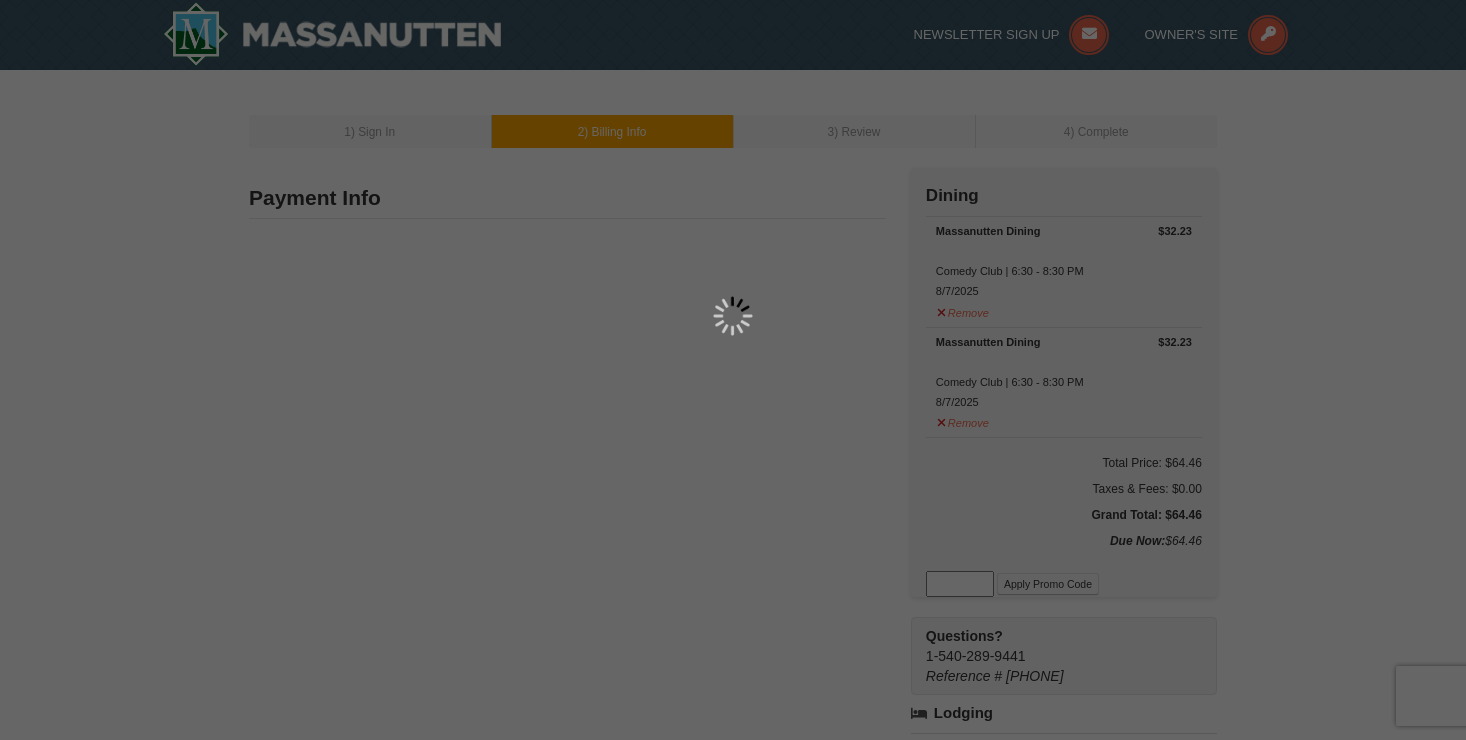 select on "PA" 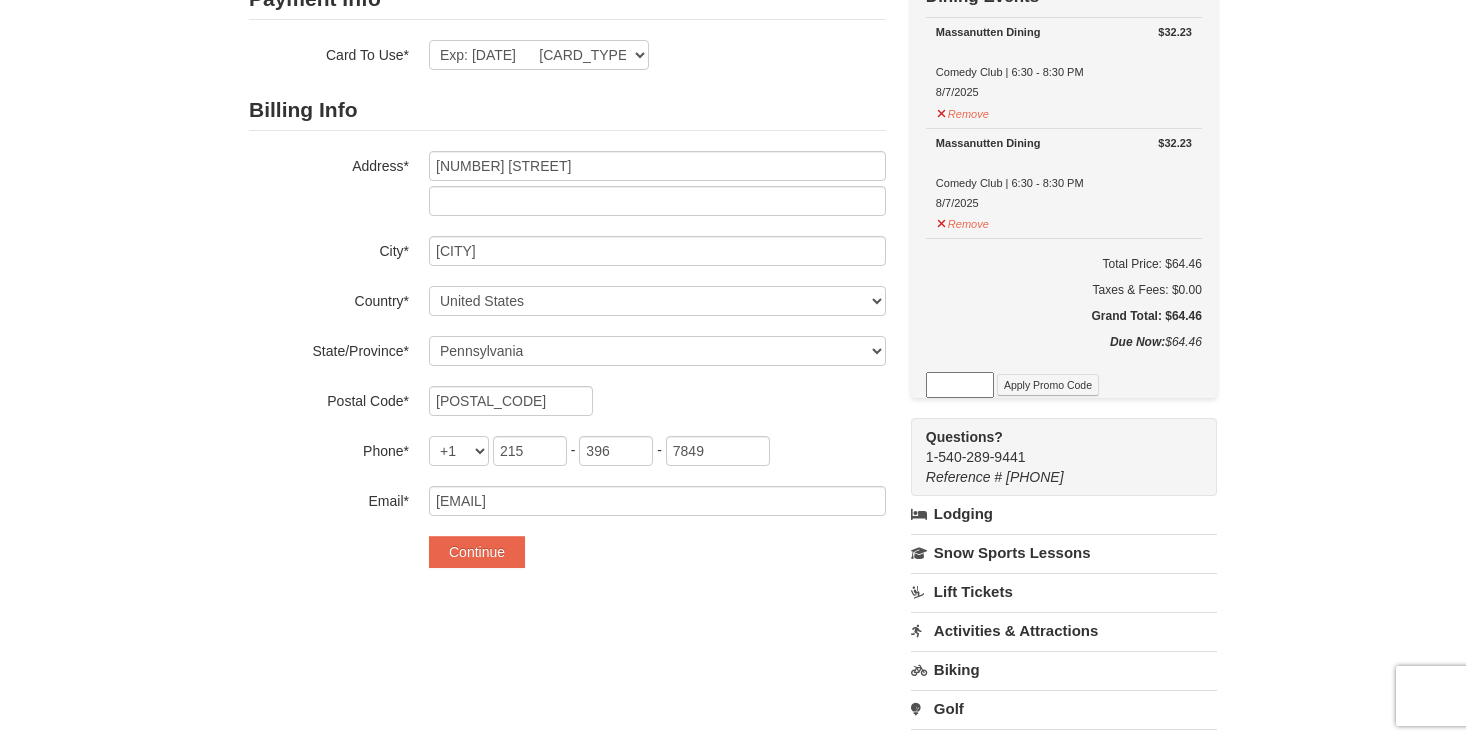 scroll, scrollTop: 279, scrollLeft: 0, axis: vertical 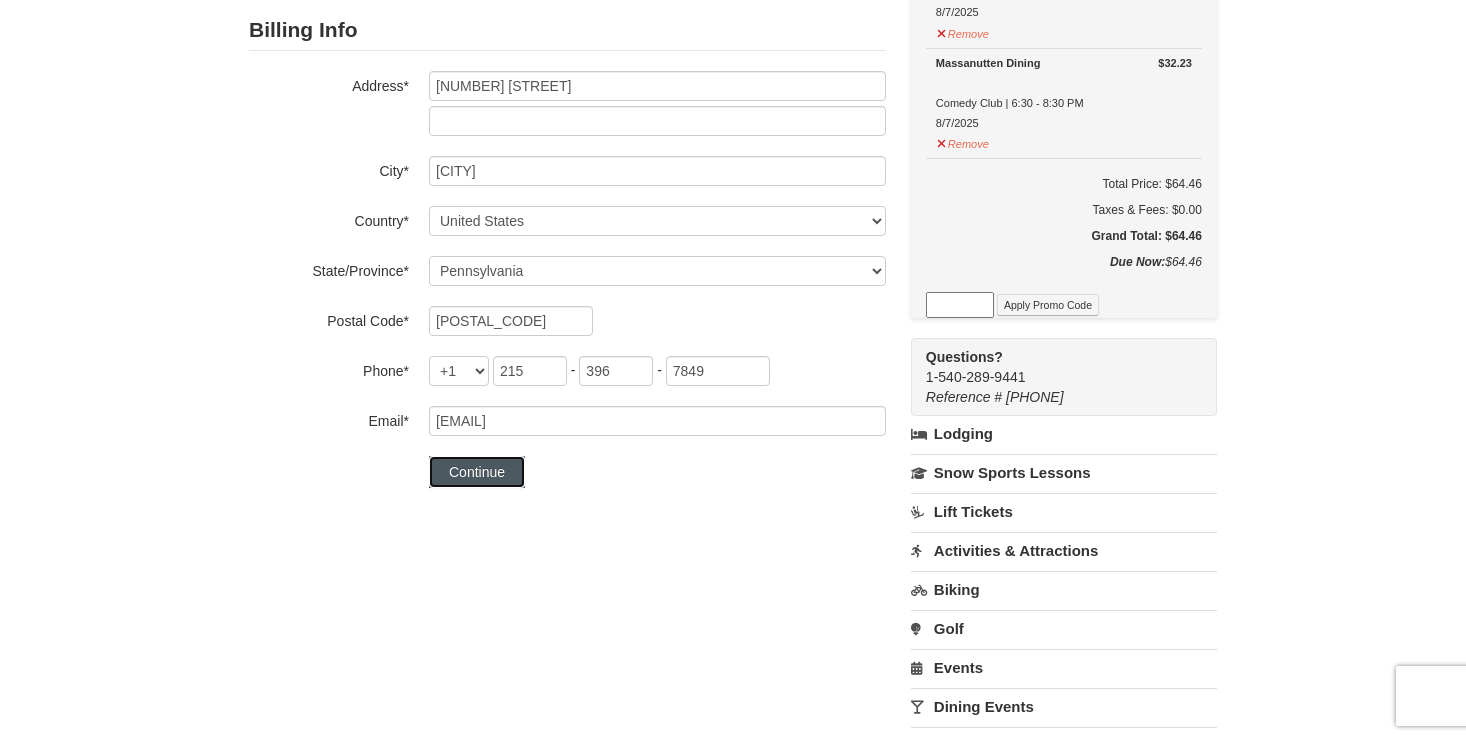 click on "Continue" at bounding box center (477, 472) 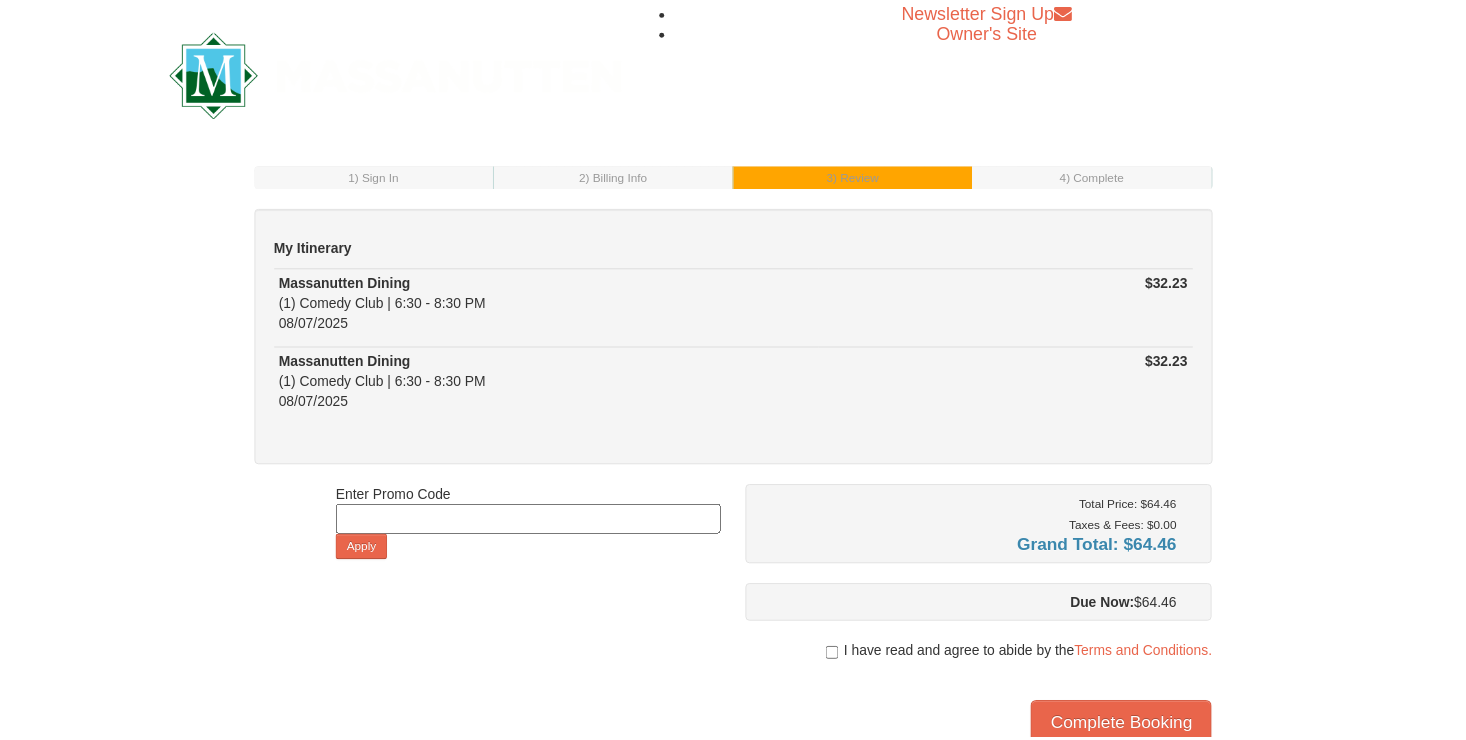 scroll, scrollTop: 0, scrollLeft: 0, axis: both 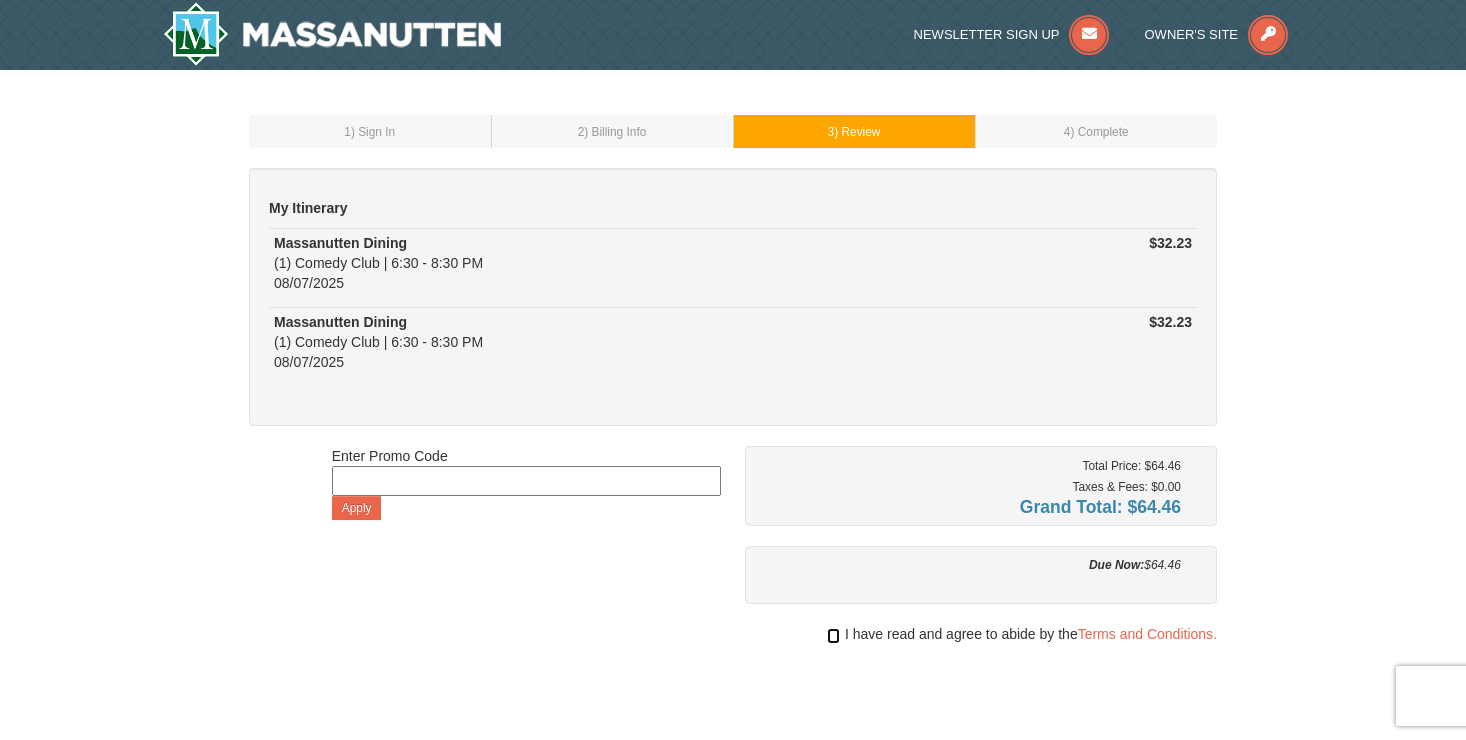 click at bounding box center (833, 636) 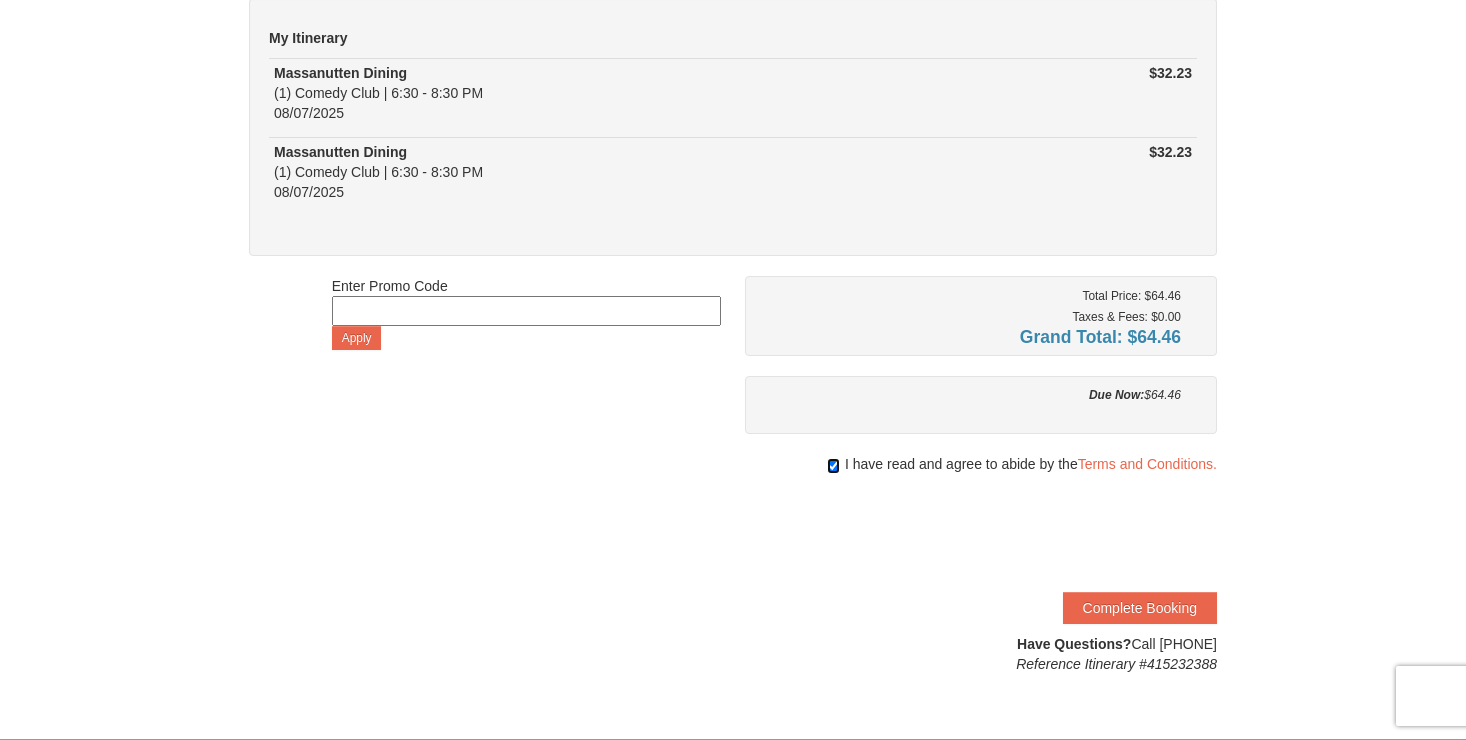 scroll, scrollTop: 200, scrollLeft: 0, axis: vertical 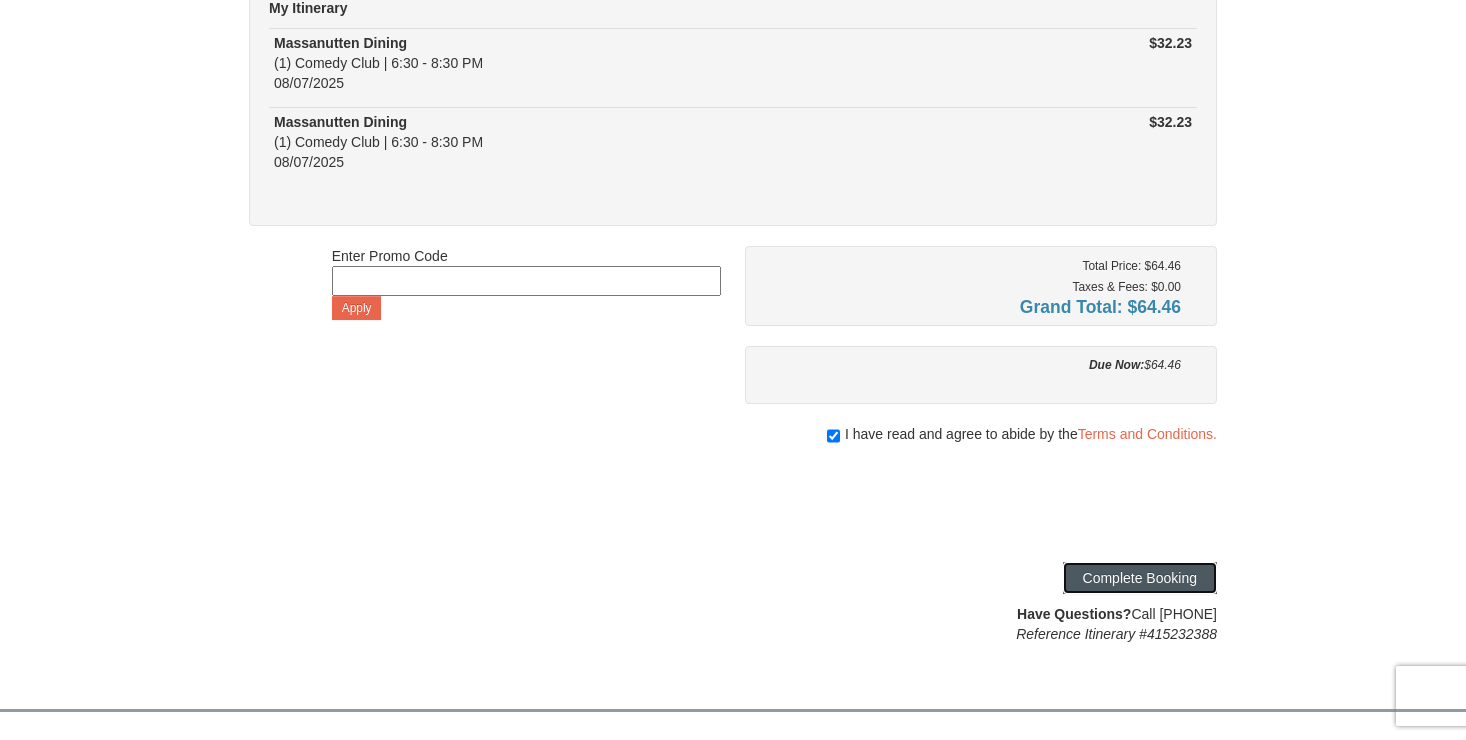 click on "Complete Booking" at bounding box center (1140, 578) 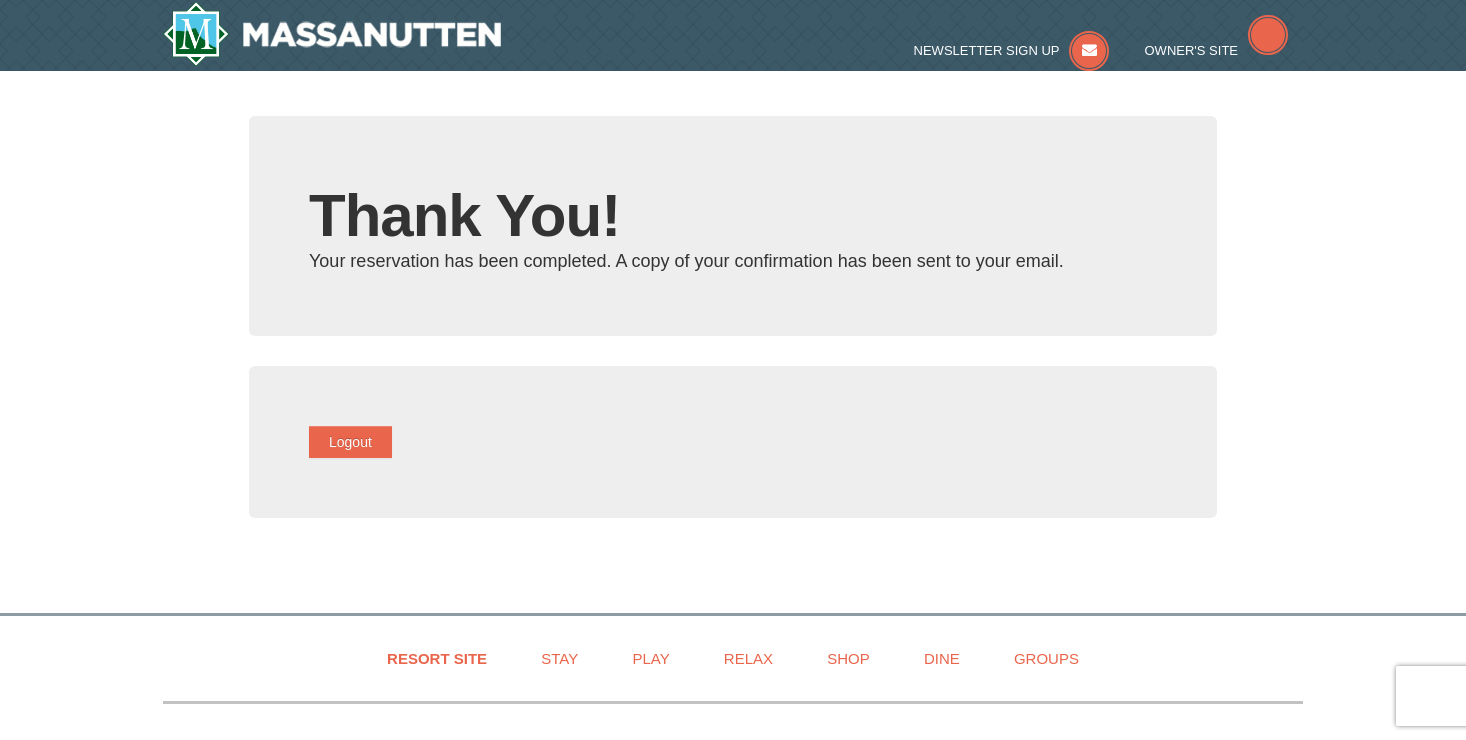 scroll, scrollTop: 0, scrollLeft: 0, axis: both 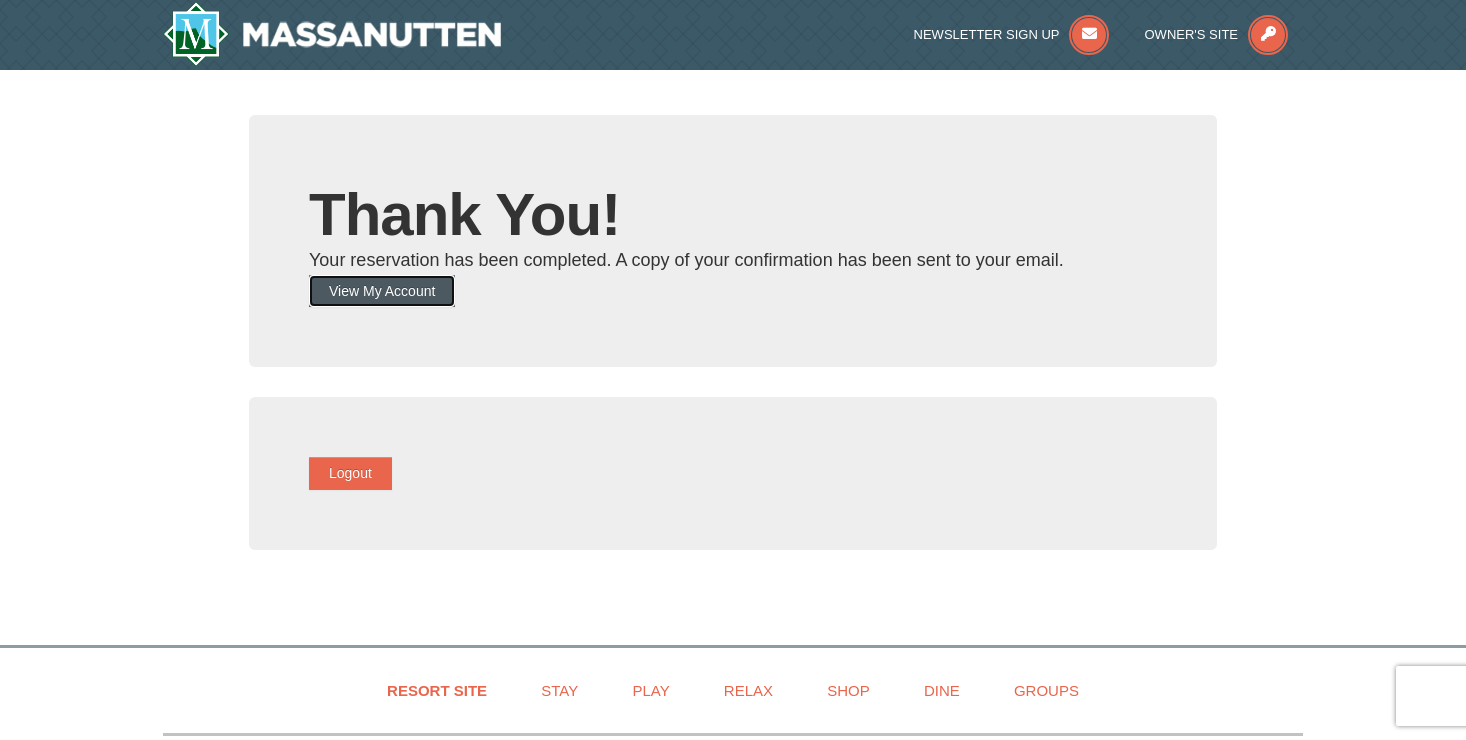 click on "View My Account" at bounding box center (382, 291) 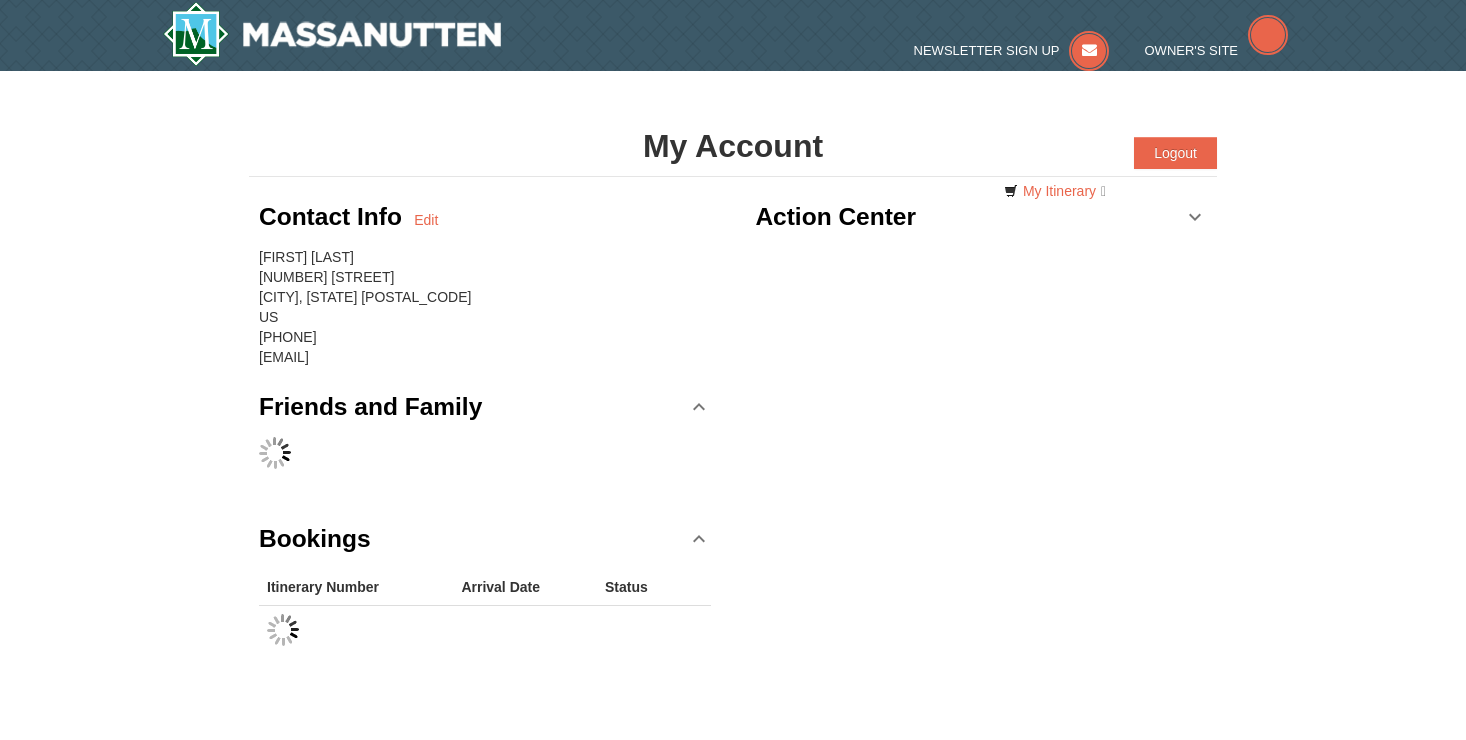 scroll, scrollTop: 0, scrollLeft: 0, axis: both 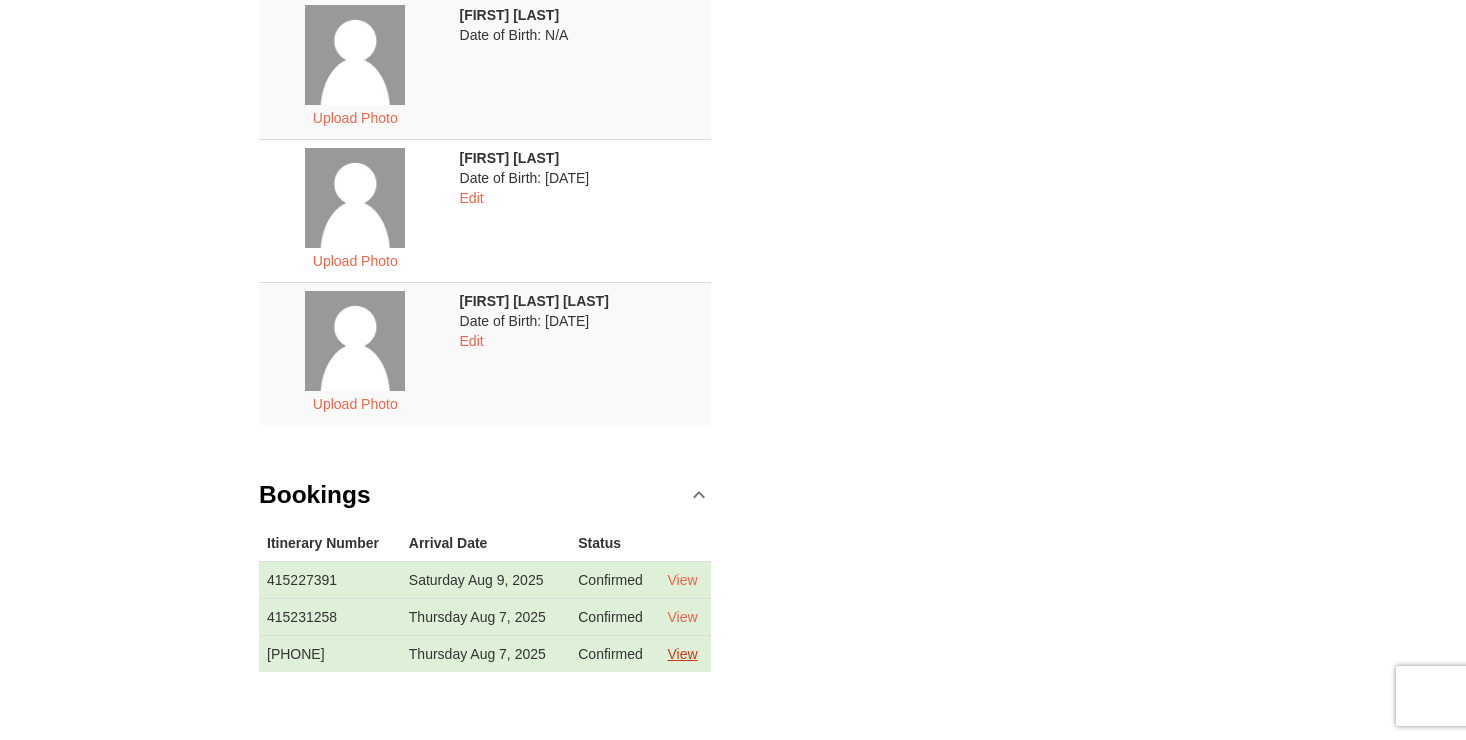 click on "View" at bounding box center (683, 654) 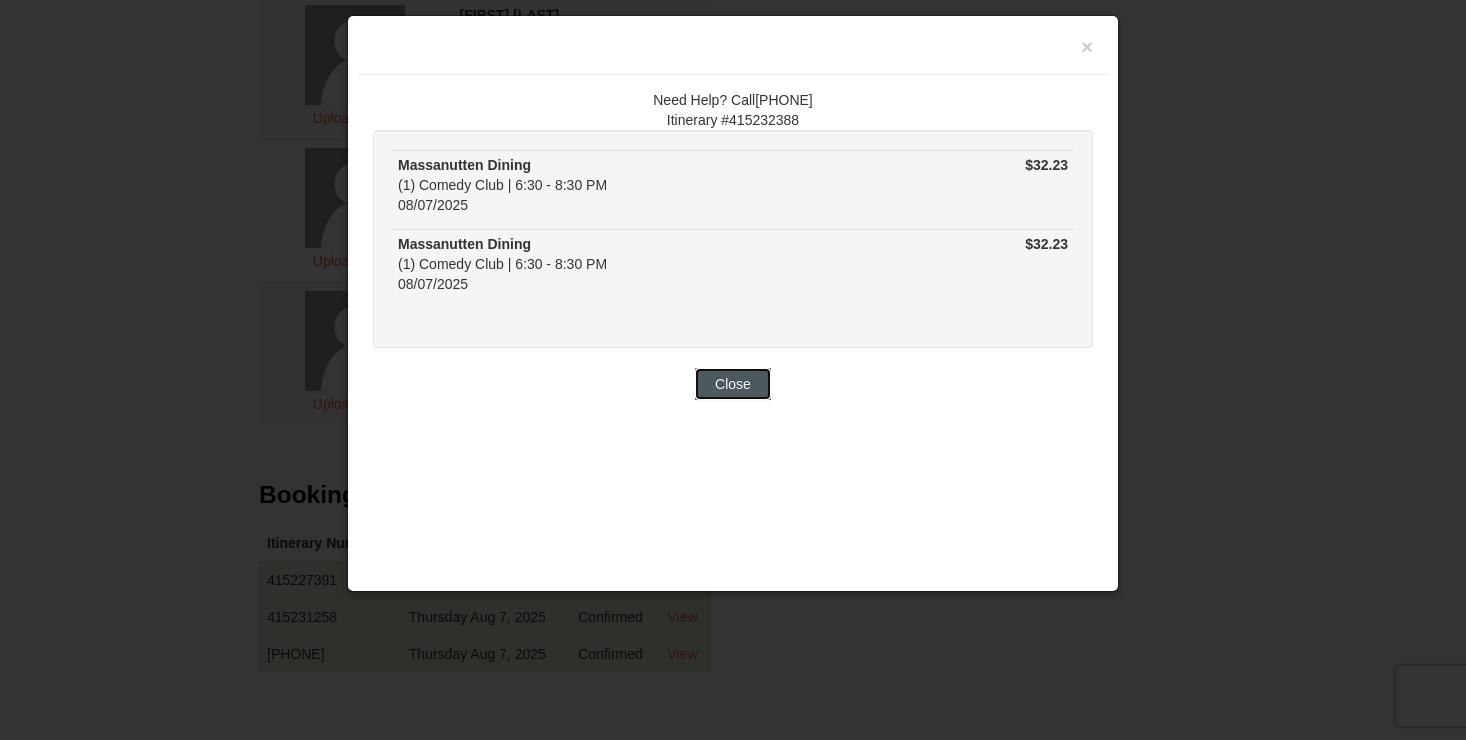click on "Close" at bounding box center [733, 384] 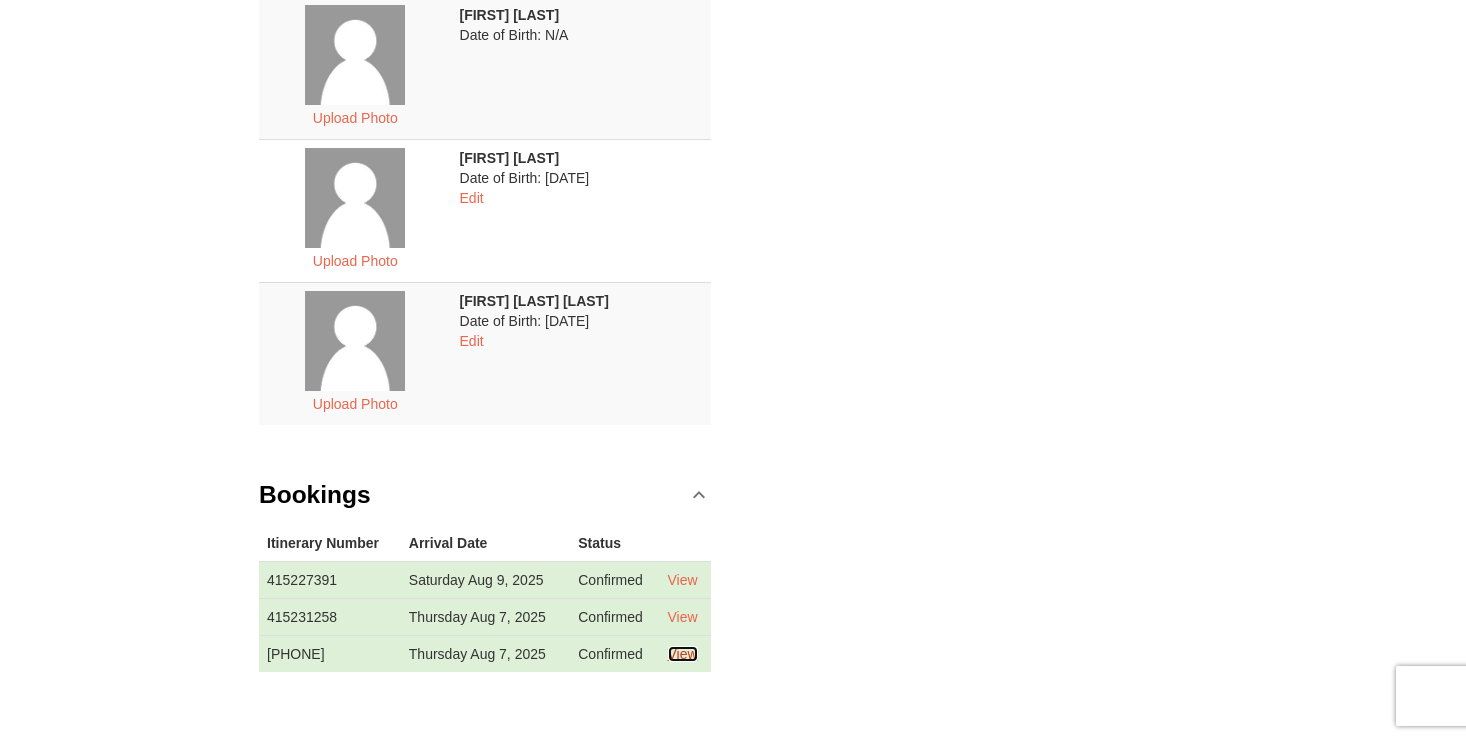 scroll, scrollTop: 0, scrollLeft: 0, axis: both 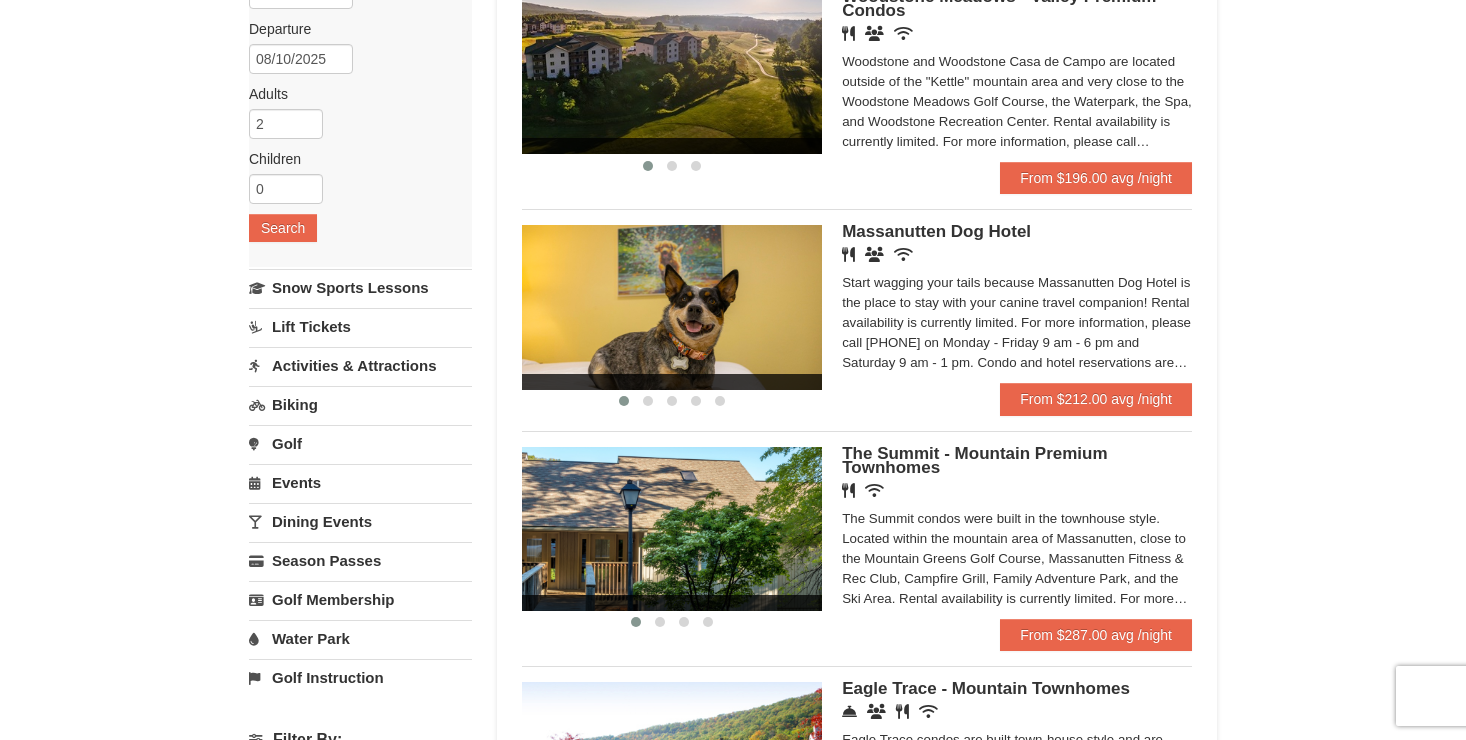 click on "Water Park" at bounding box center (360, 638) 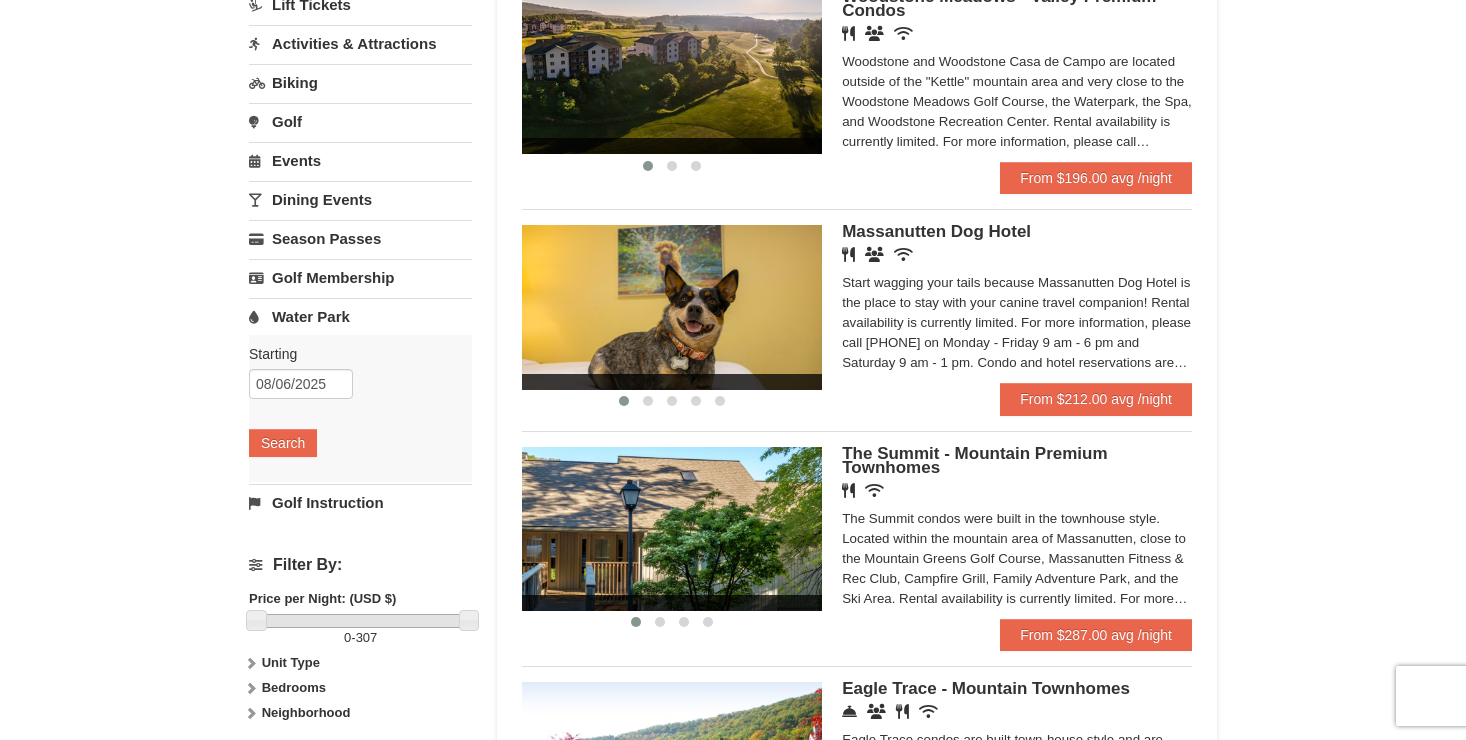 click on "Activities & Attractions" at bounding box center (360, 43) 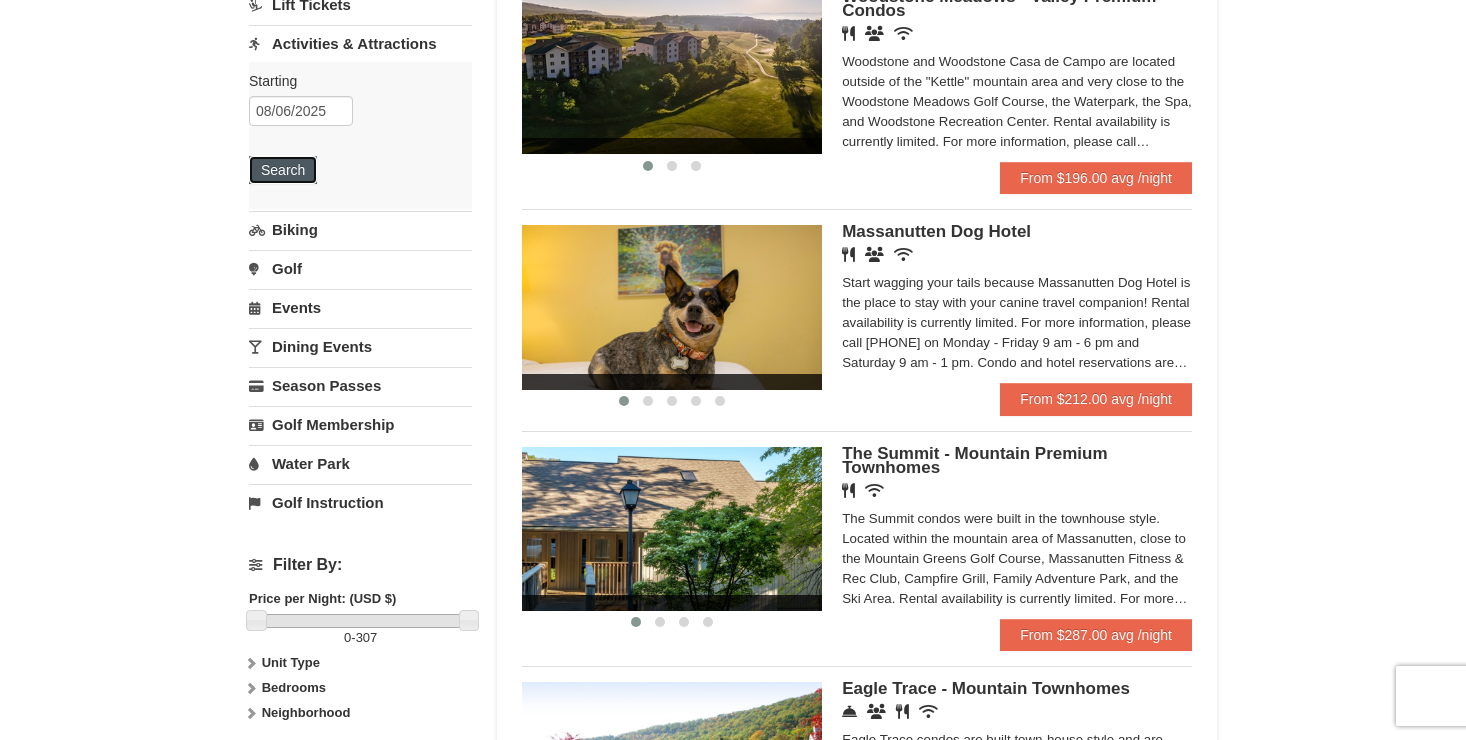 click on "Search" at bounding box center (283, 170) 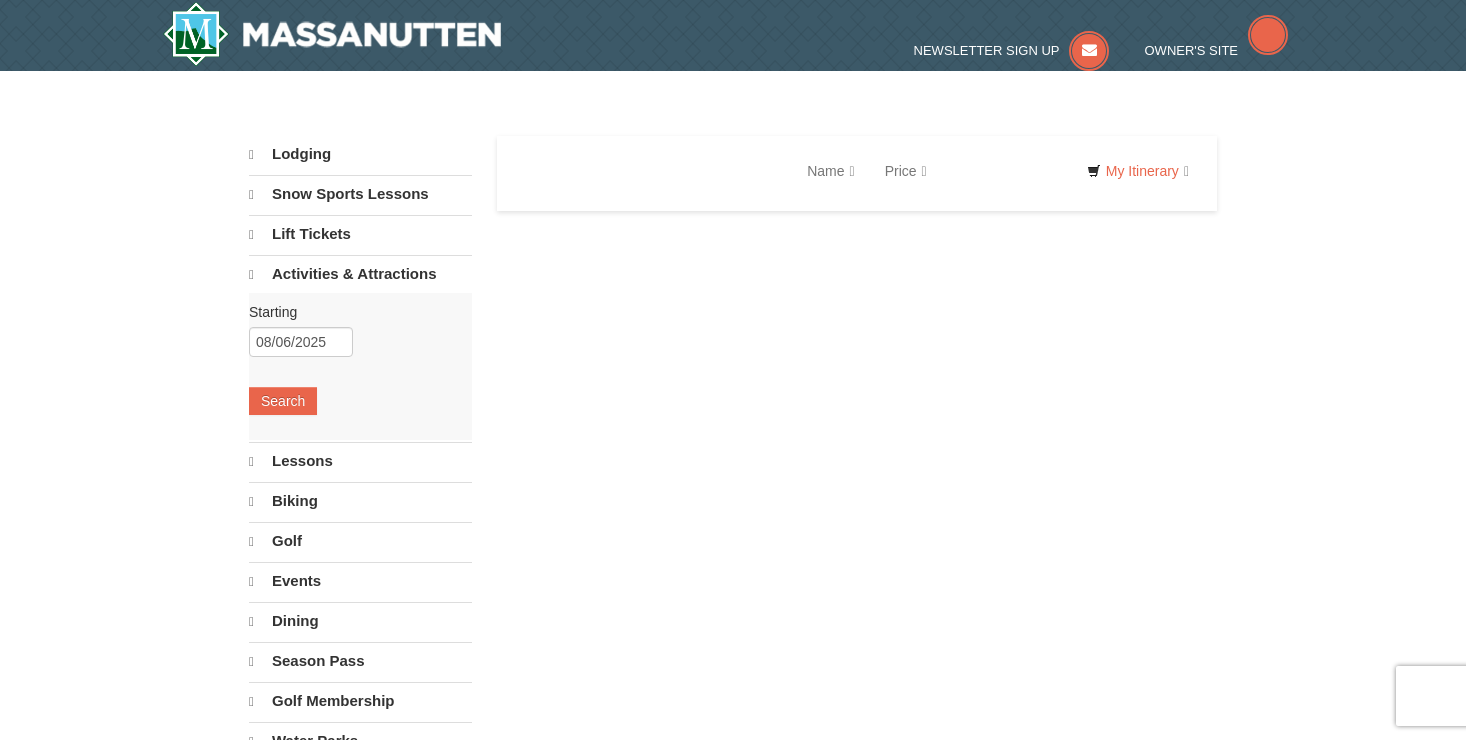 scroll, scrollTop: 0, scrollLeft: 0, axis: both 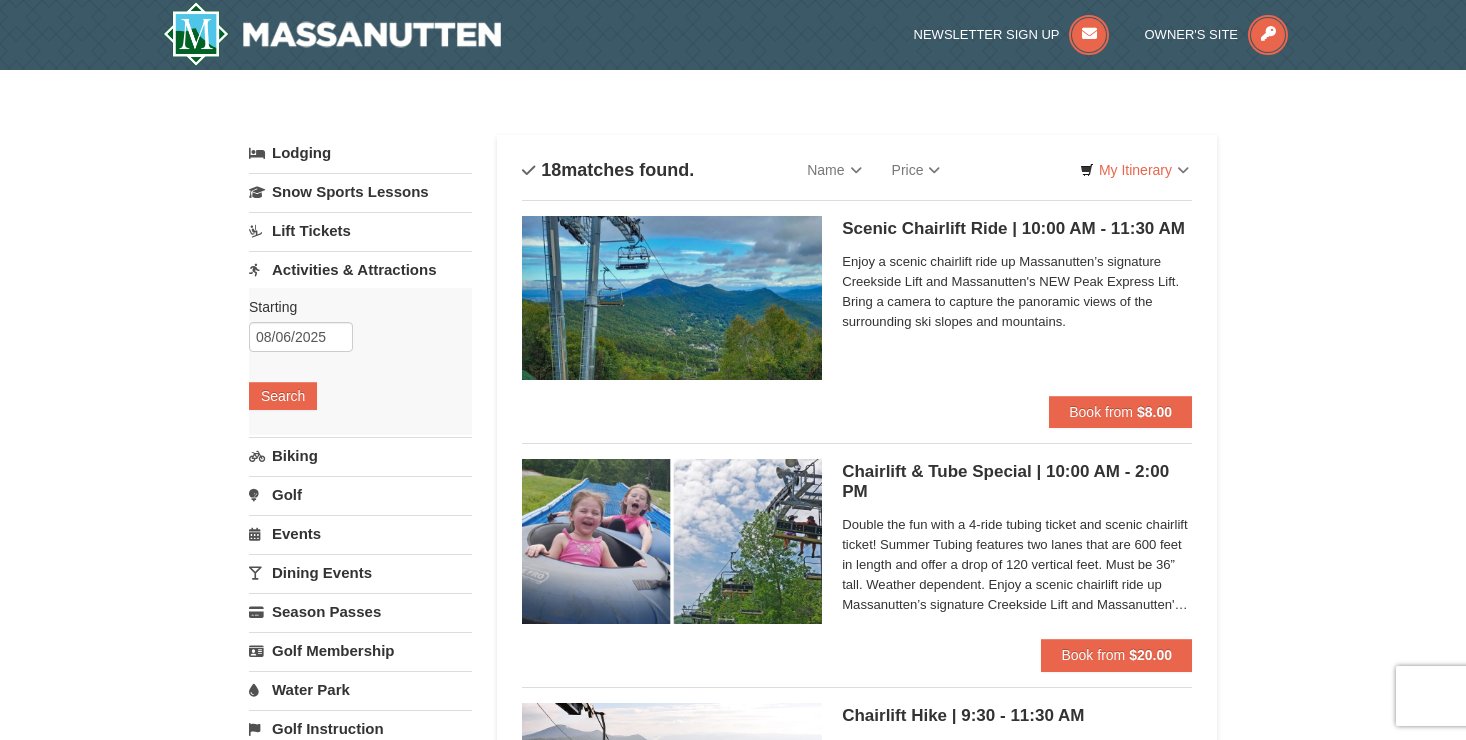 click on "Water Park" at bounding box center [360, 689] 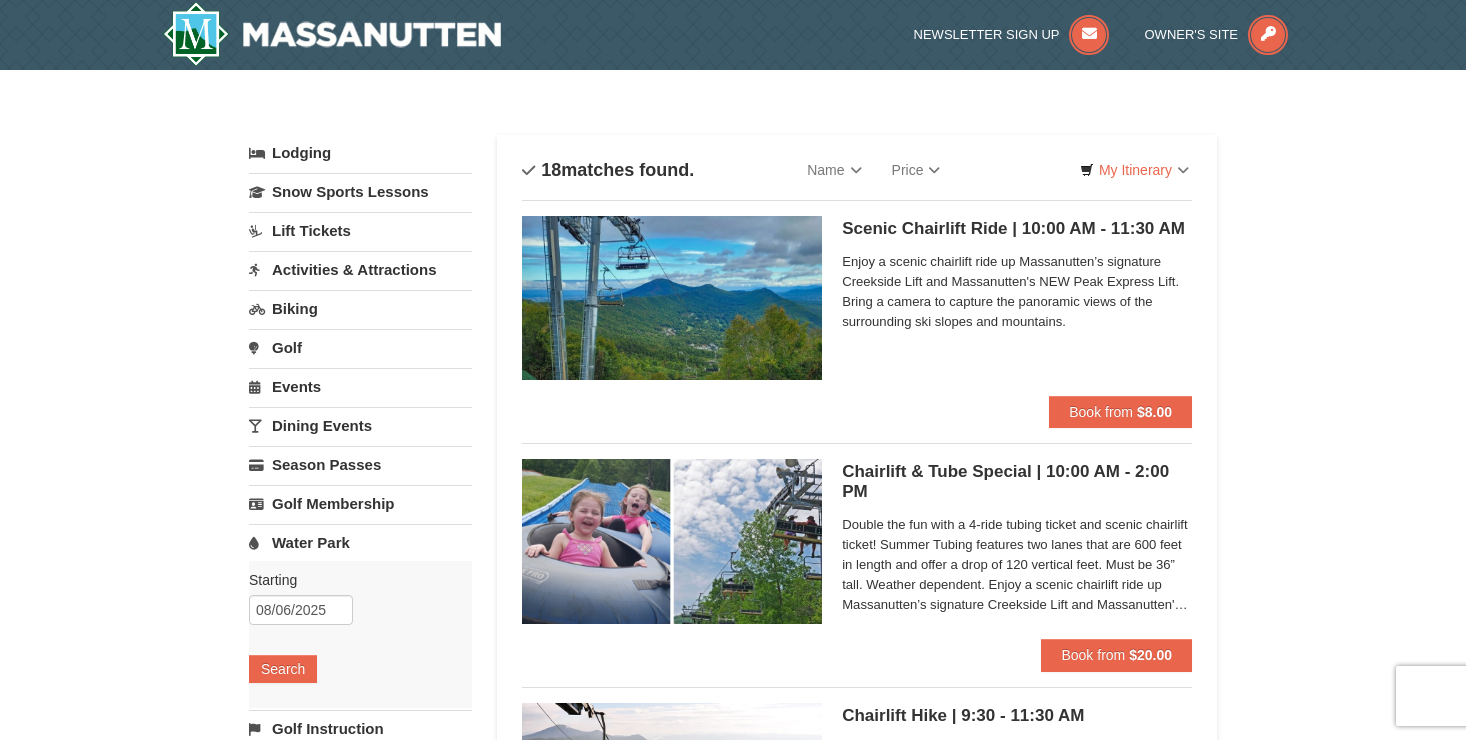 click on "Starting Please format dates MM/DD/YYYY Please format dates MM/DD/YYYY
08/06/2025
Search" at bounding box center [360, 634] 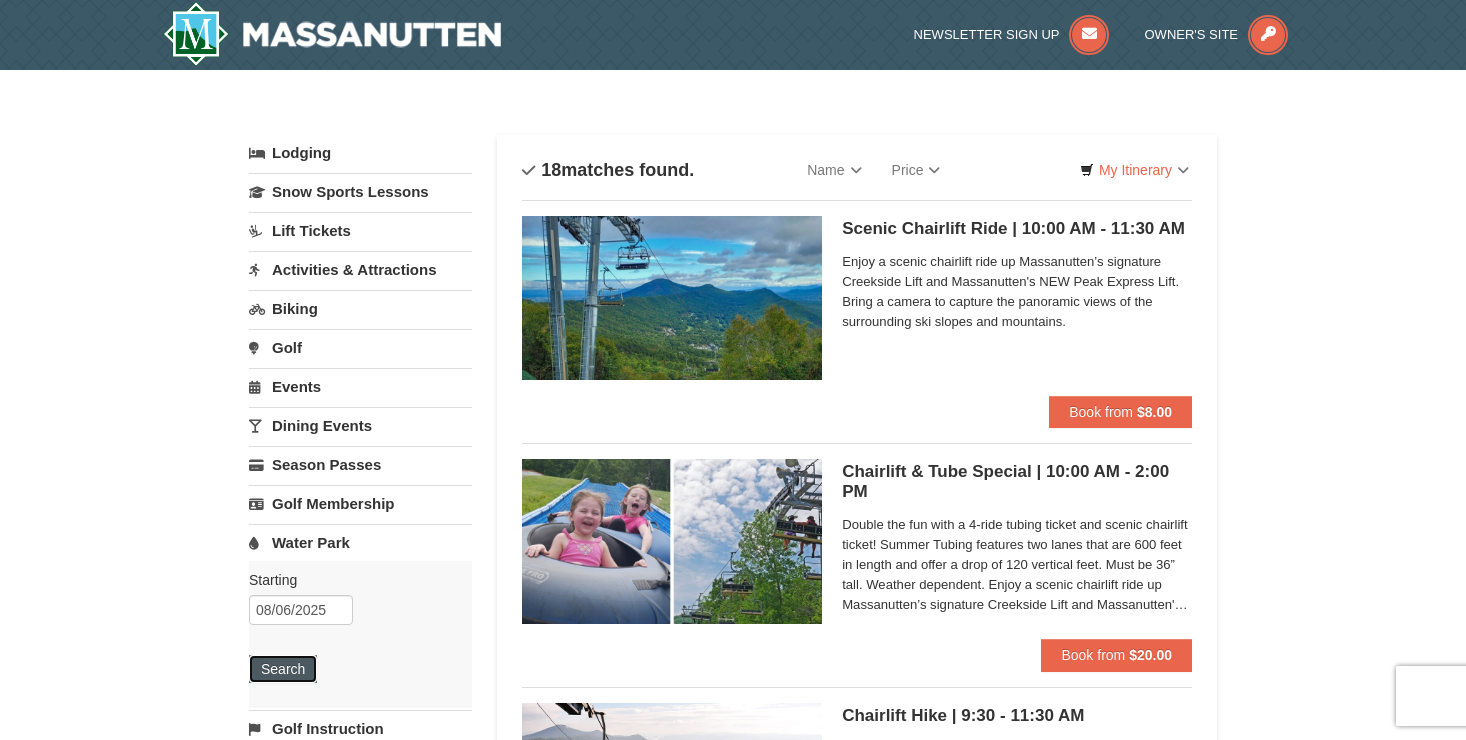 click on "Search" at bounding box center (283, 669) 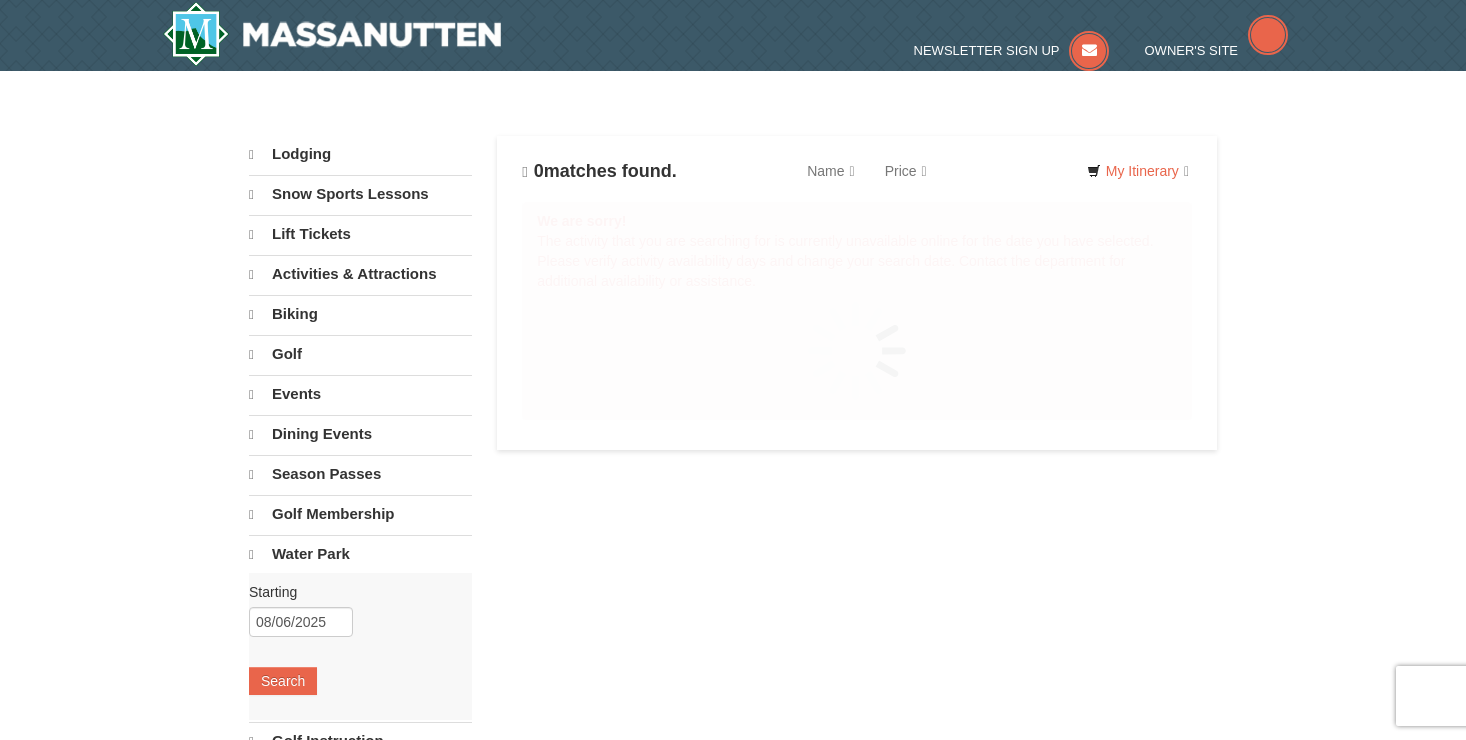 scroll, scrollTop: 0, scrollLeft: 0, axis: both 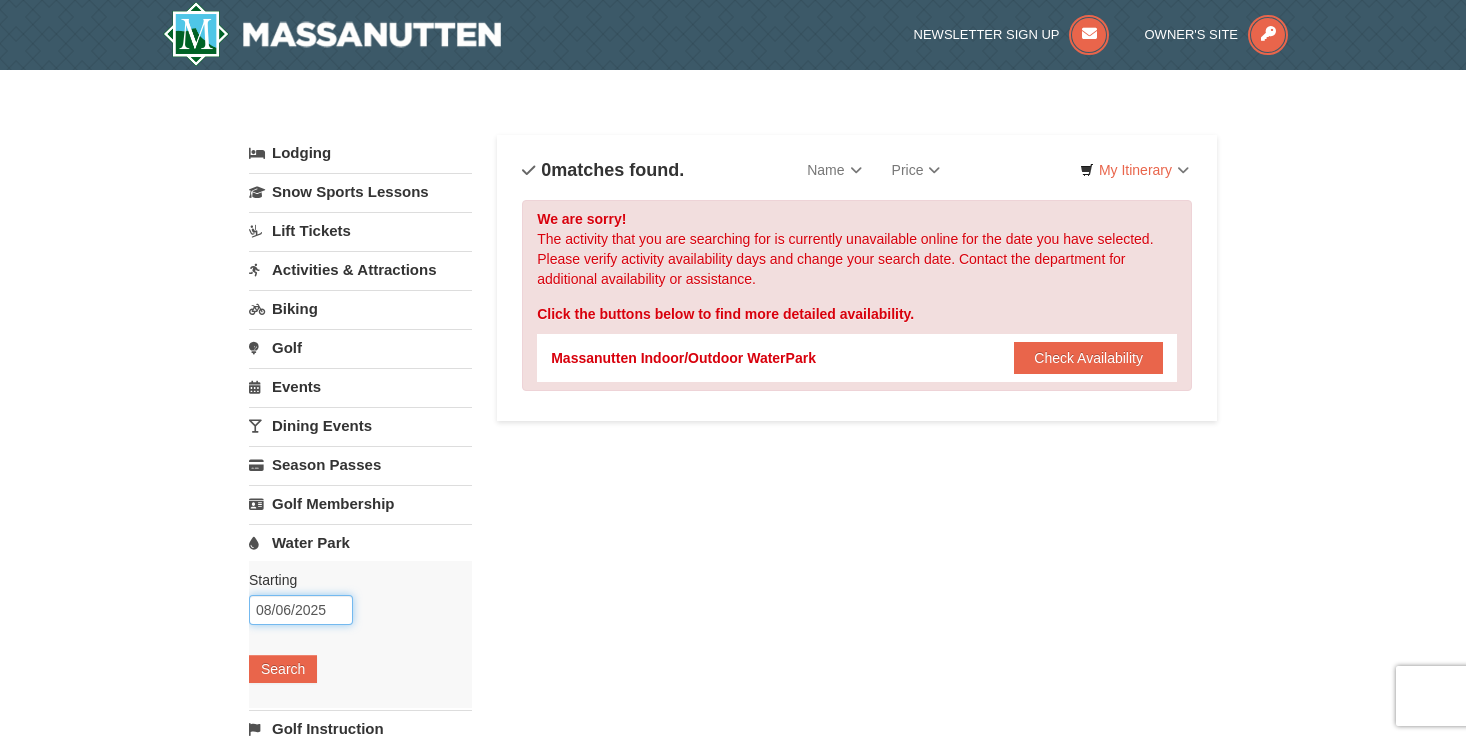 click on "08/06/2025" at bounding box center [301, 610] 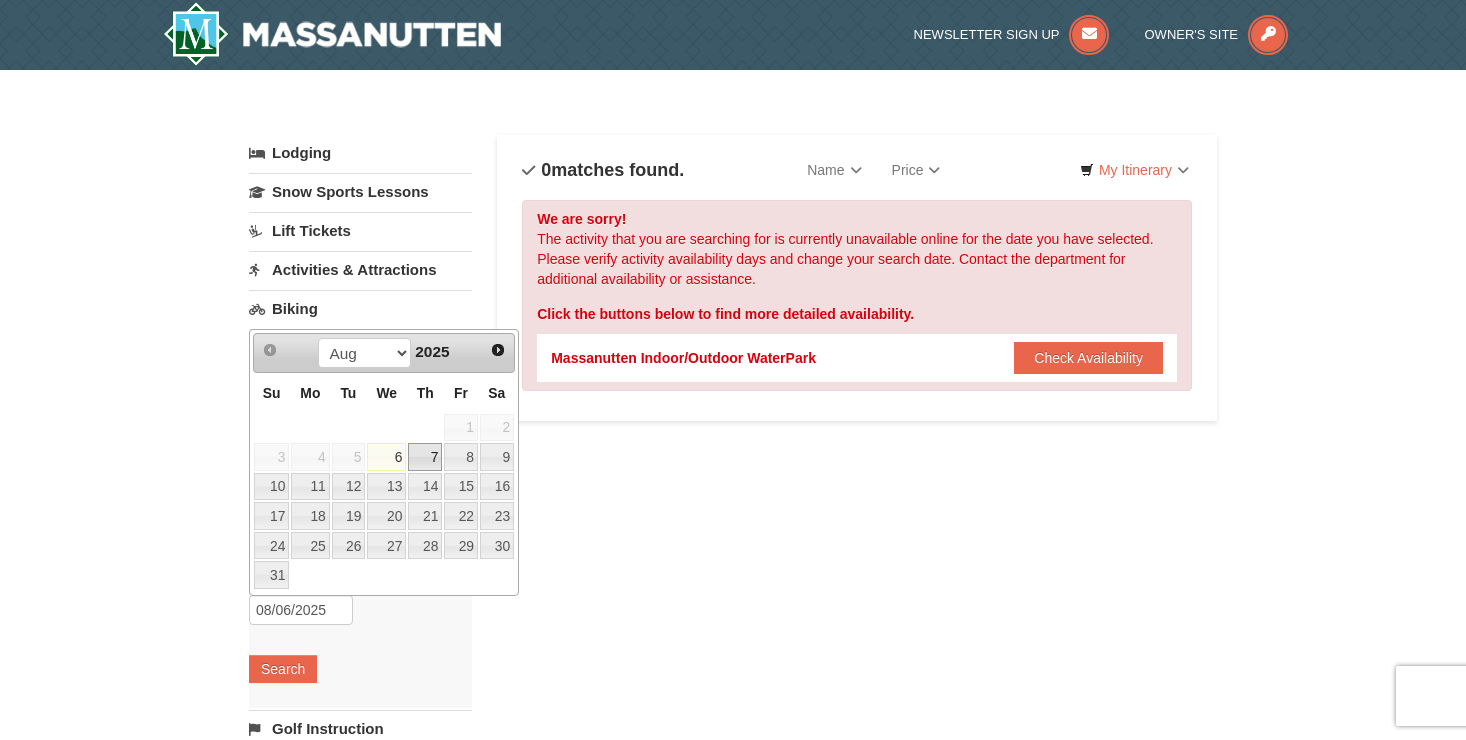 click on "7" at bounding box center (425, 457) 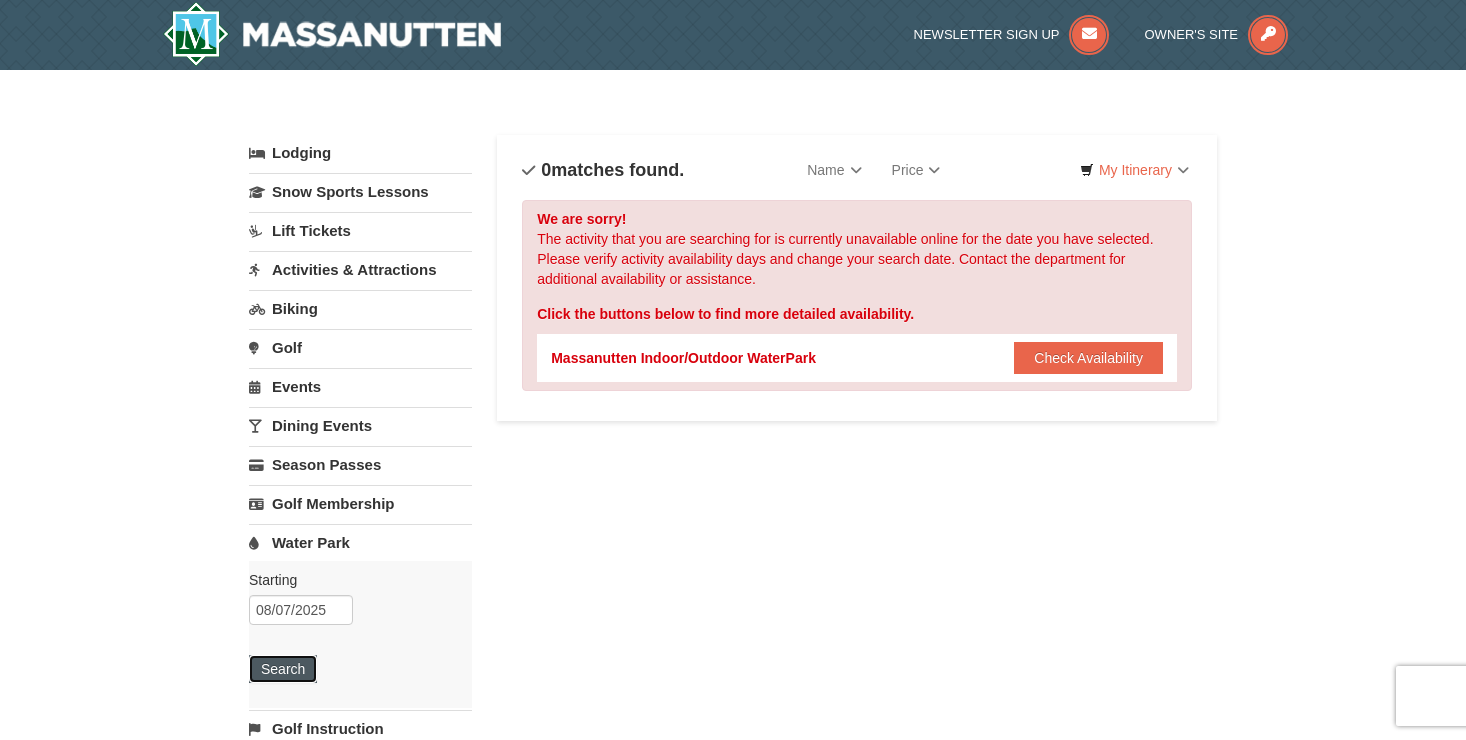 click on "Search" at bounding box center (283, 669) 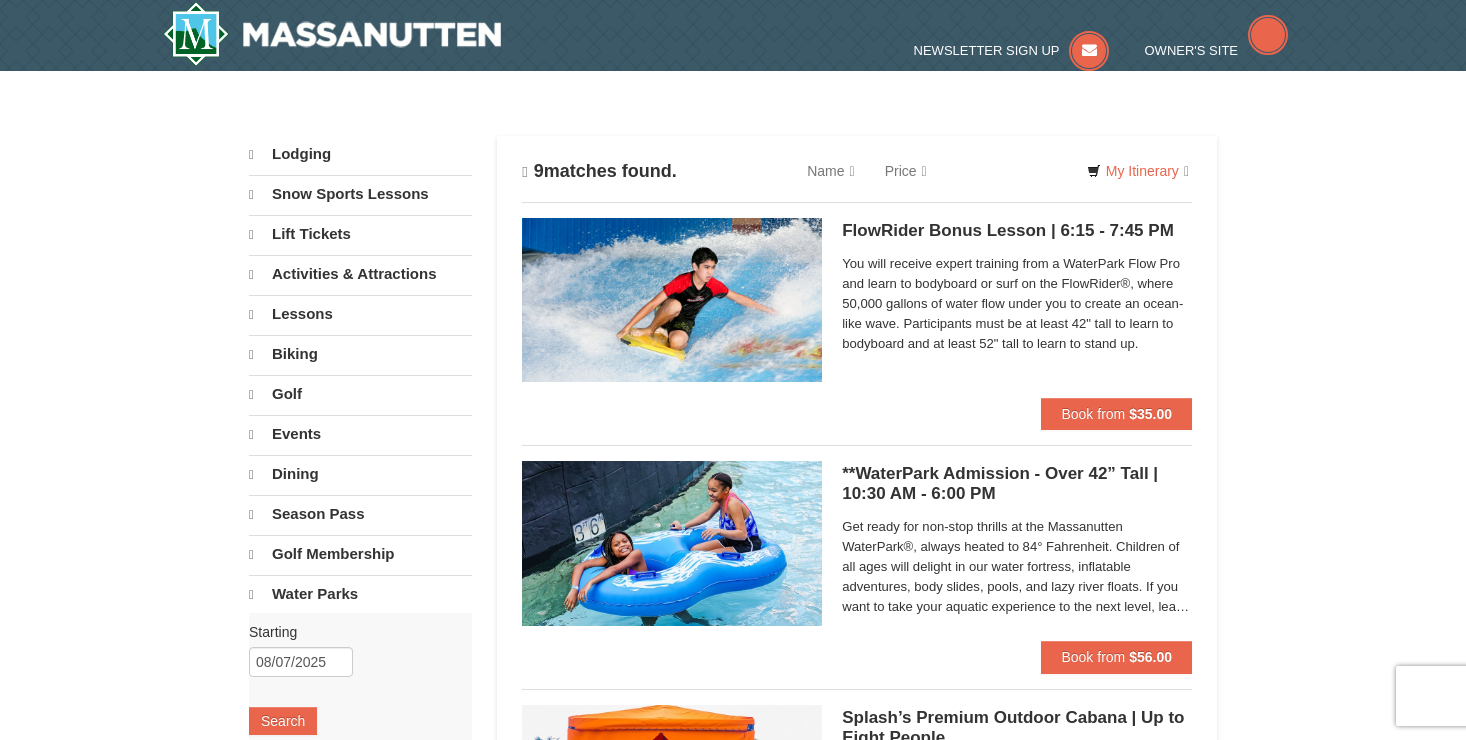 scroll, scrollTop: 0, scrollLeft: 0, axis: both 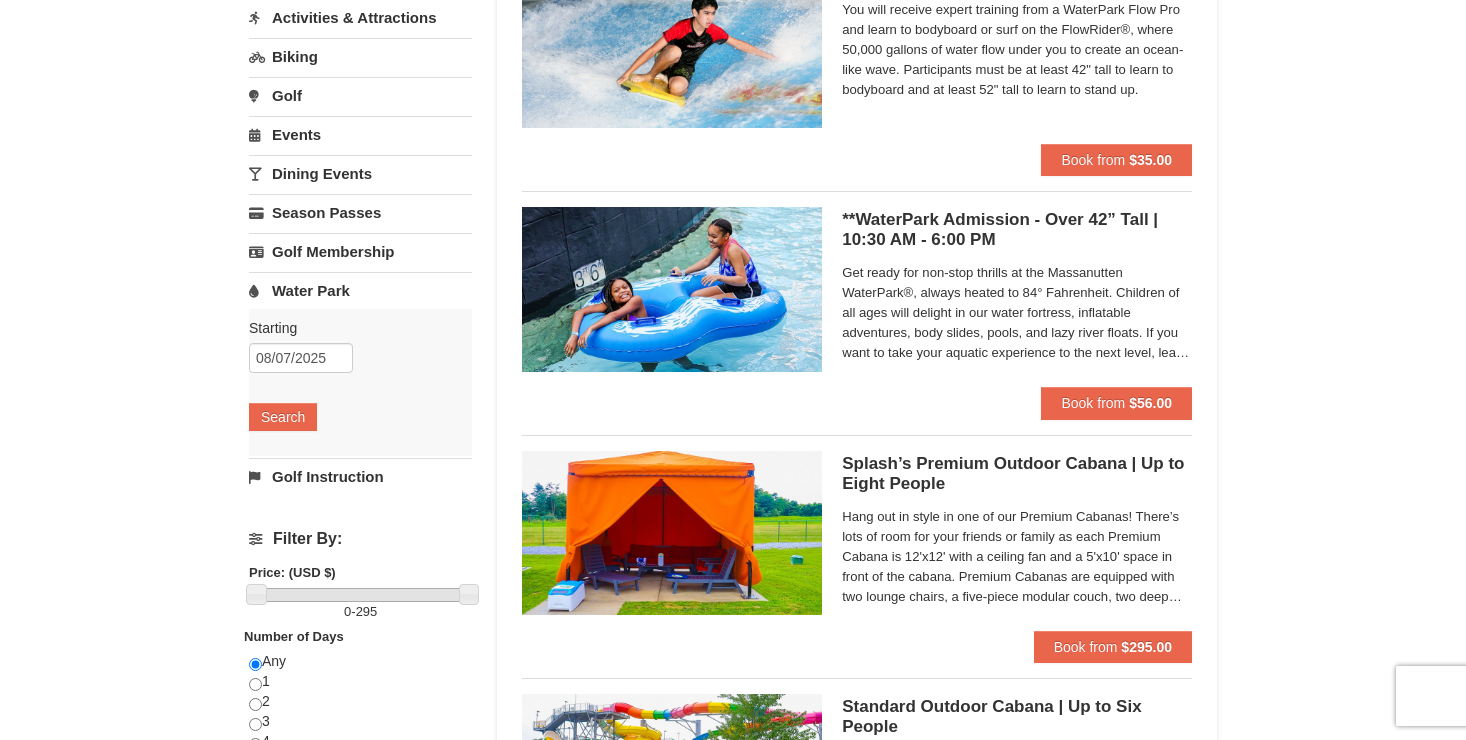 click at bounding box center (672, 289) 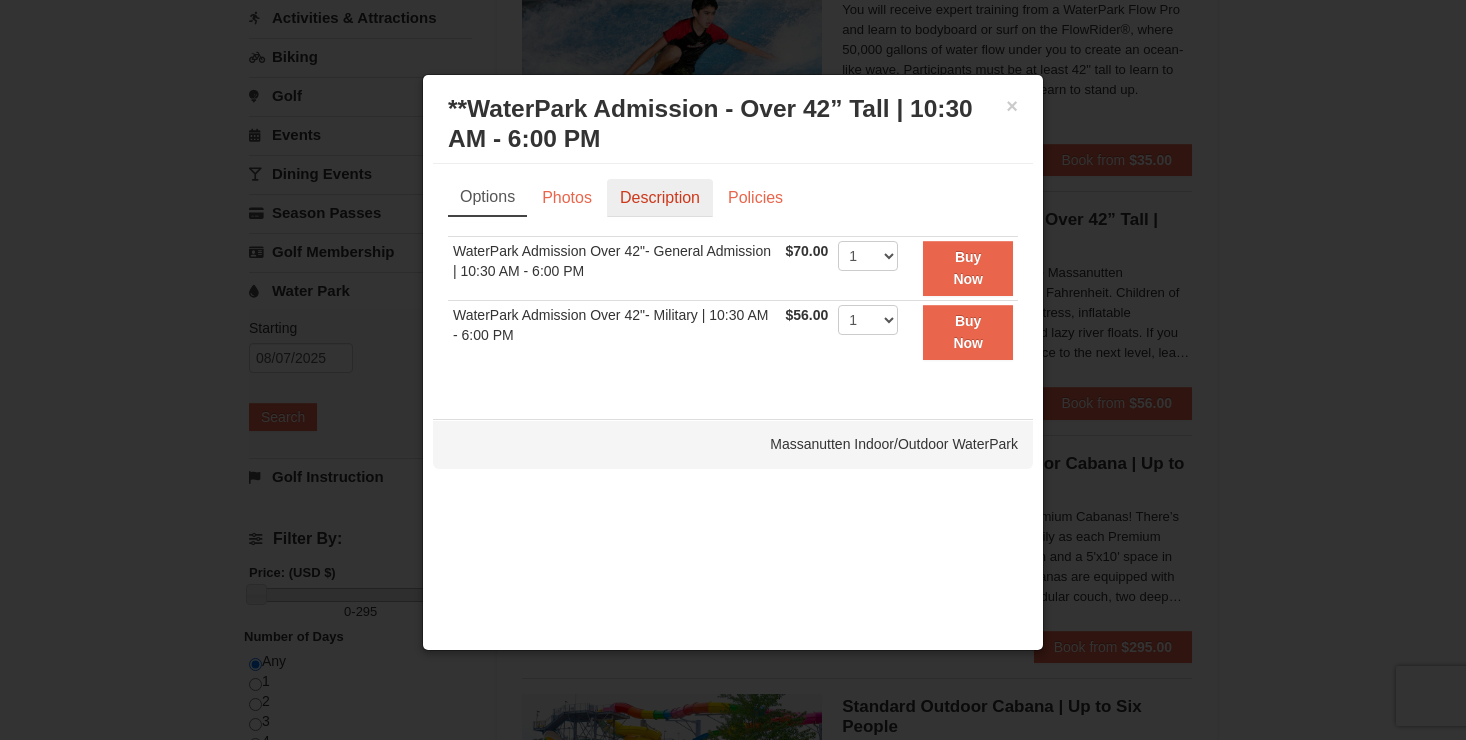 click on "Description" at bounding box center [660, 198] 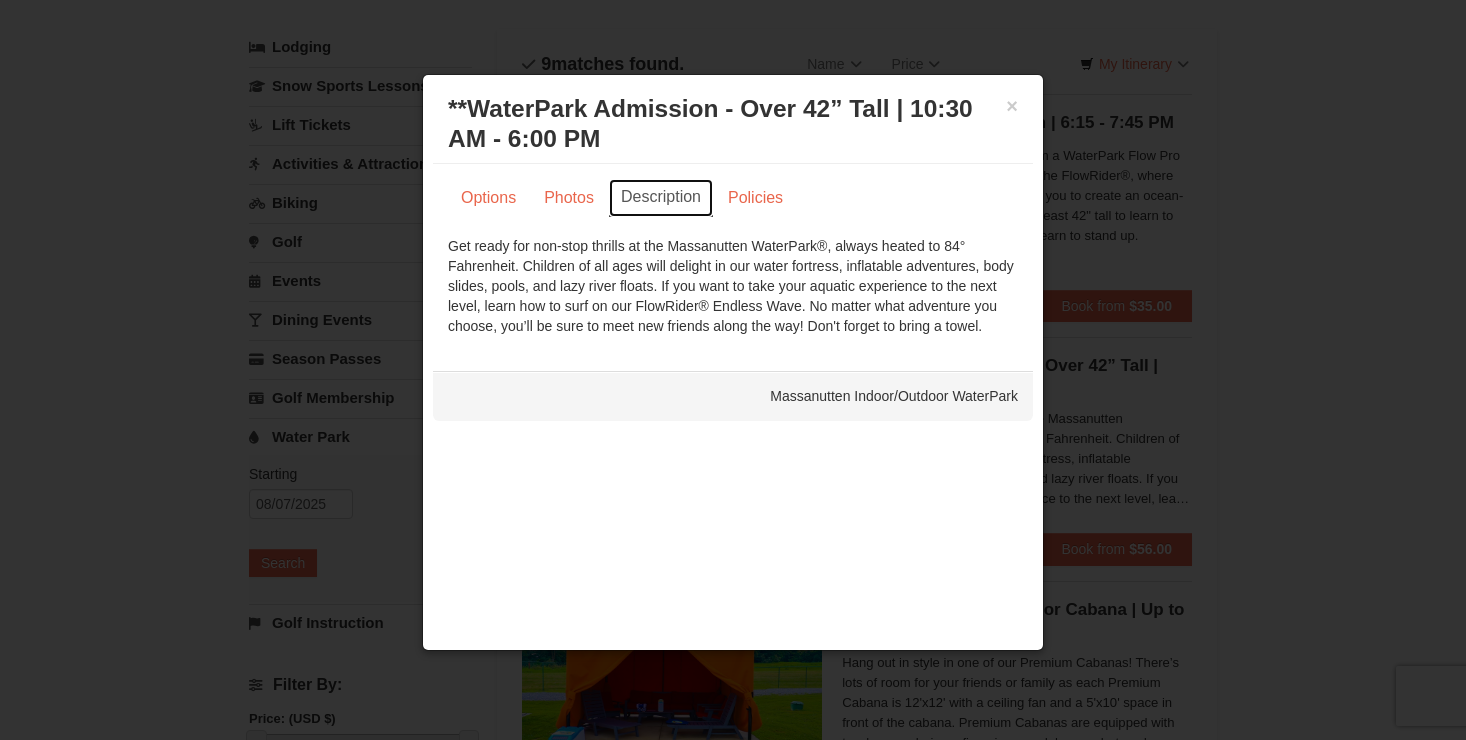 scroll, scrollTop: 53, scrollLeft: 0, axis: vertical 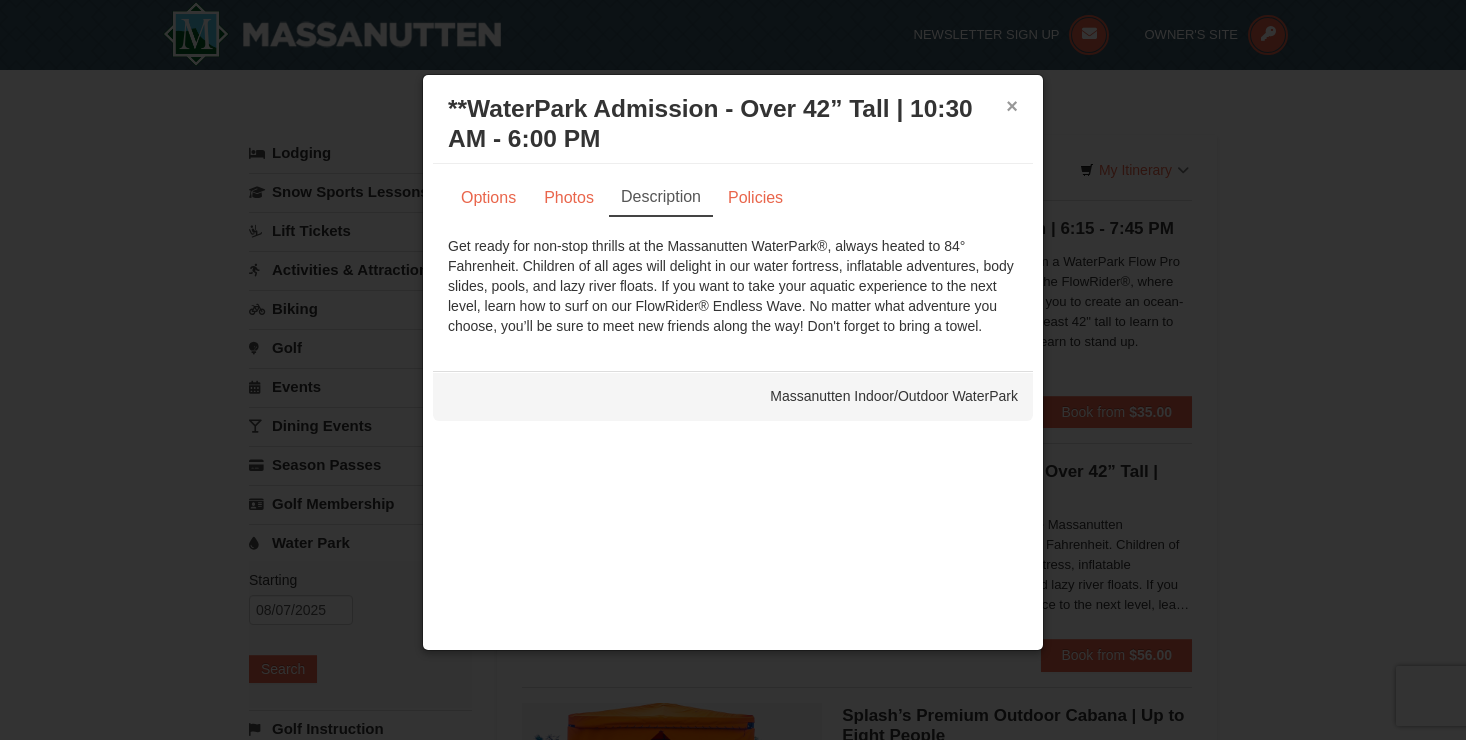 click on "×" at bounding box center [1012, 106] 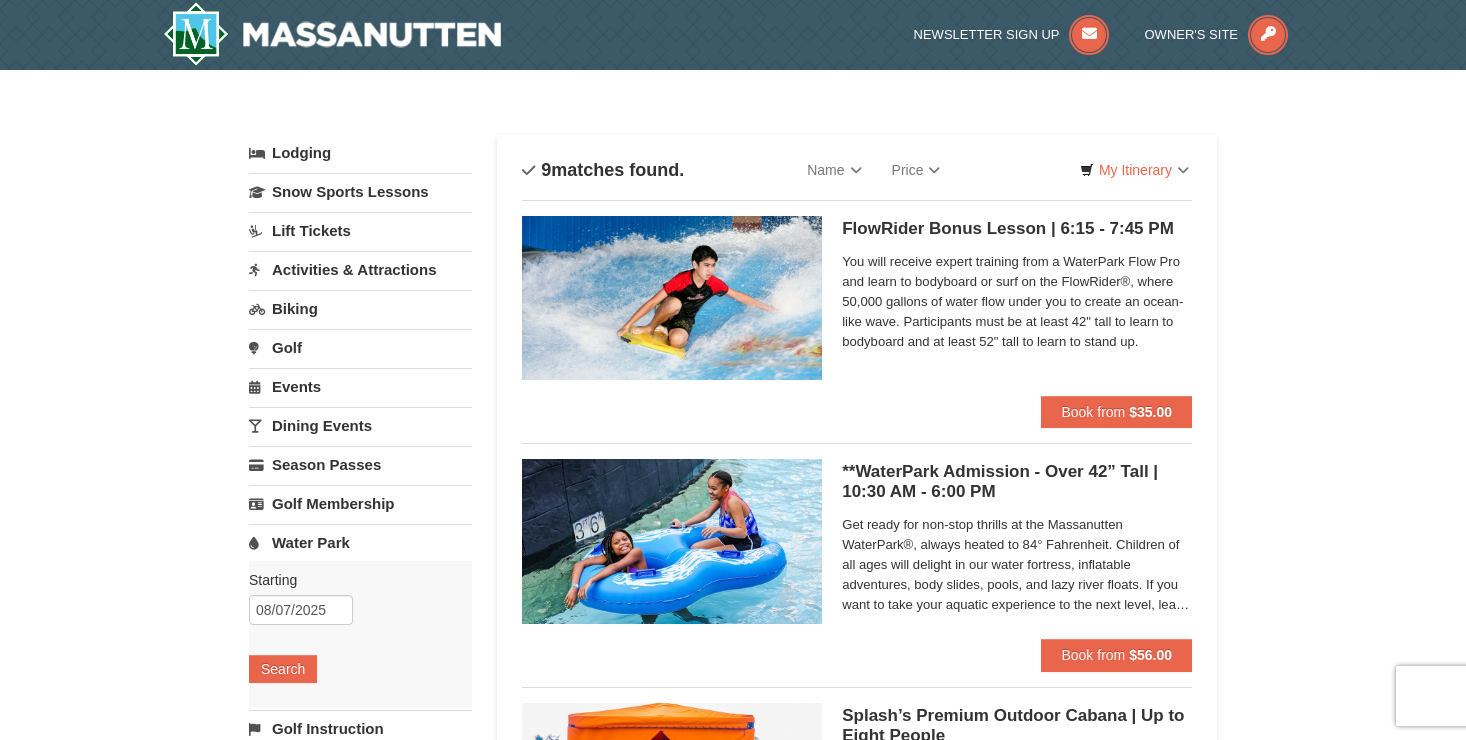 click on "×
Categories
List
Filter
My Itinerary
Questions?  [PHONE]
Lodging
Arrival Please format dates MM/DD/YYYY Please format dates MM/DD/YYYY
[DATE]
Departure Please format dates MM/DD/YYYY Please format dates MM/DD/YYYY
[DATE]
Adults 2 Children 0 May" at bounding box center (733, 1258) 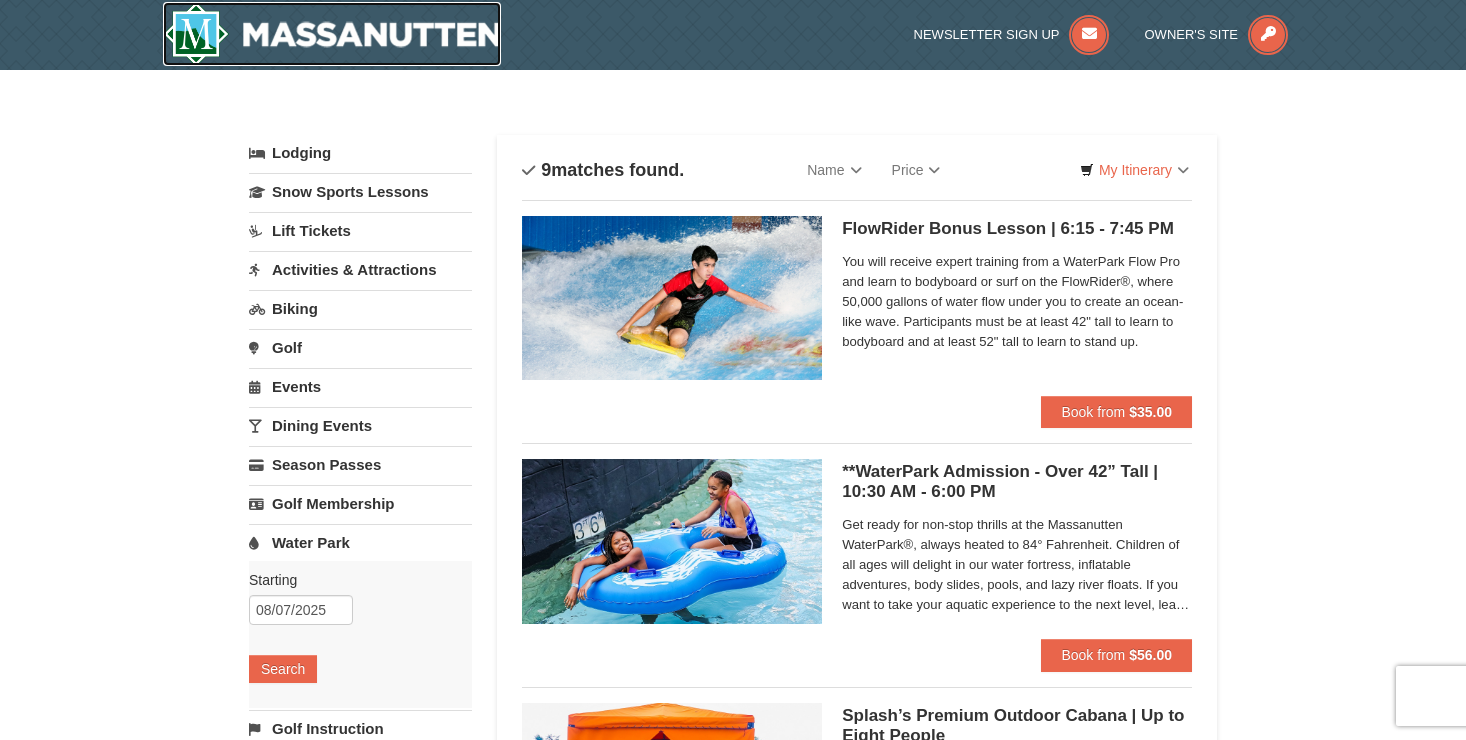 click at bounding box center (332, 34) 